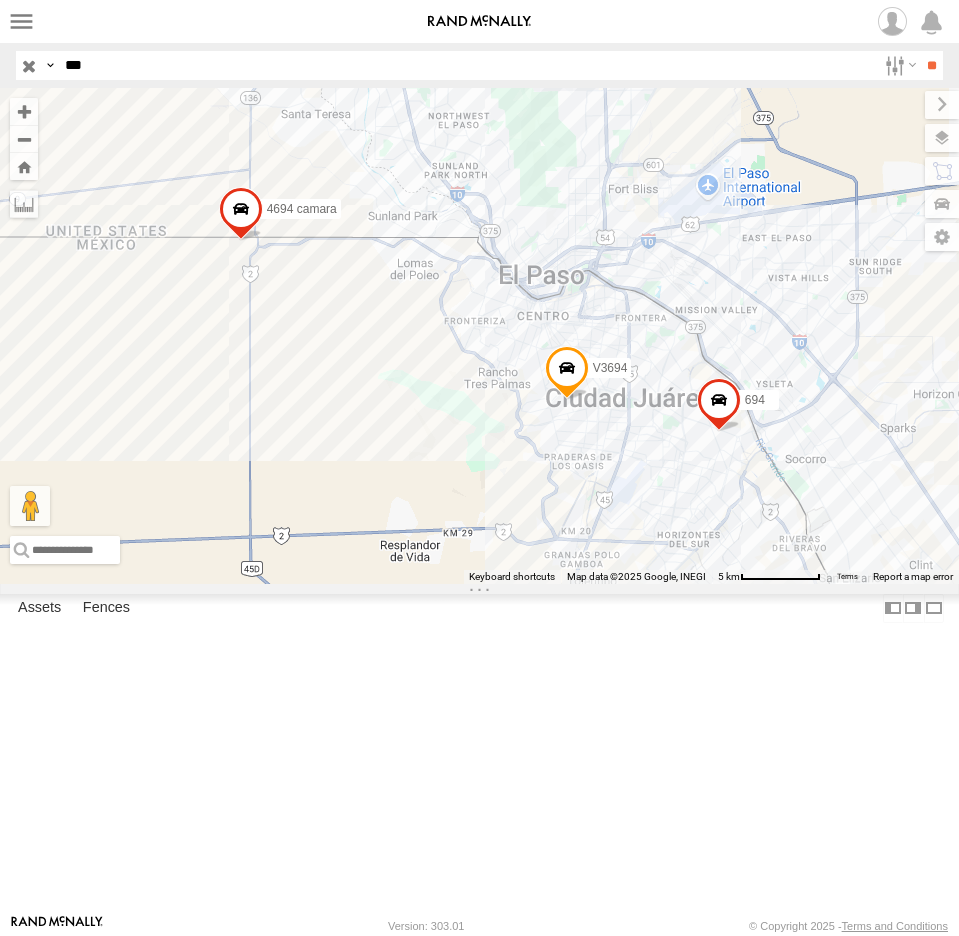 scroll, scrollTop: 0, scrollLeft: 0, axis: both 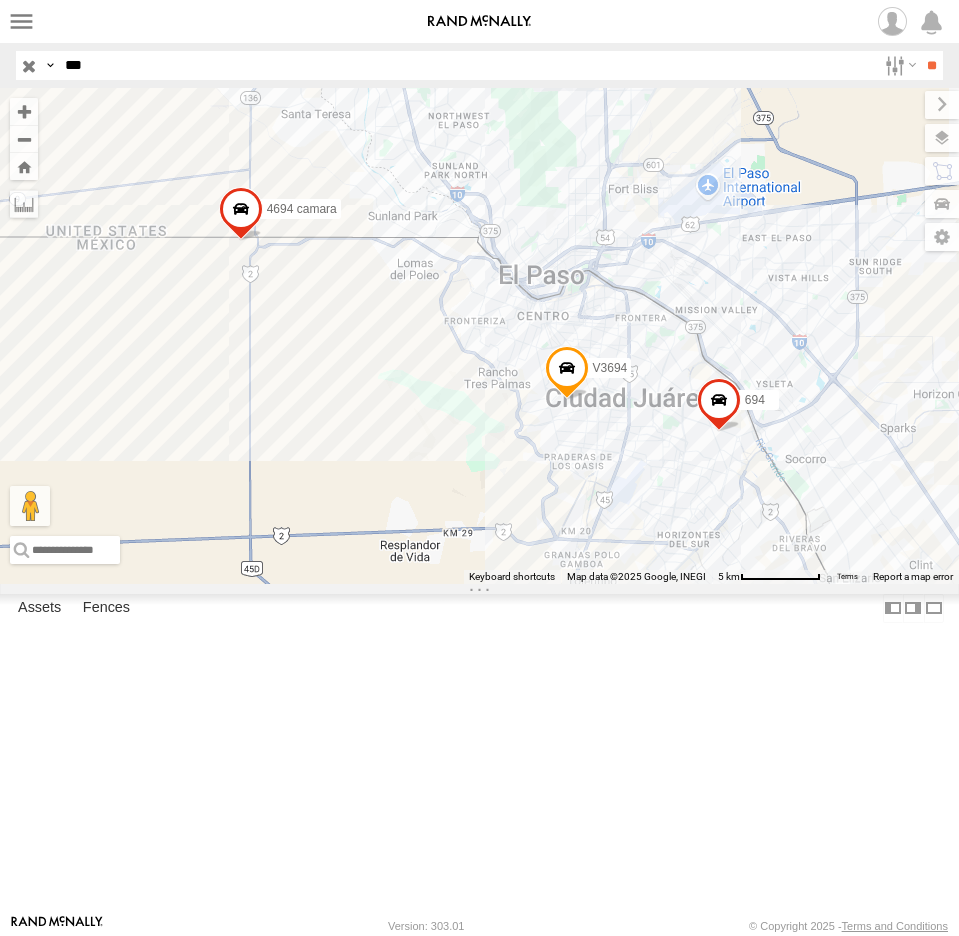 drag, startPoint x: 113, startPoint y: 59, endPoint x: -29, endPoint y: 65, distance: 142.12671 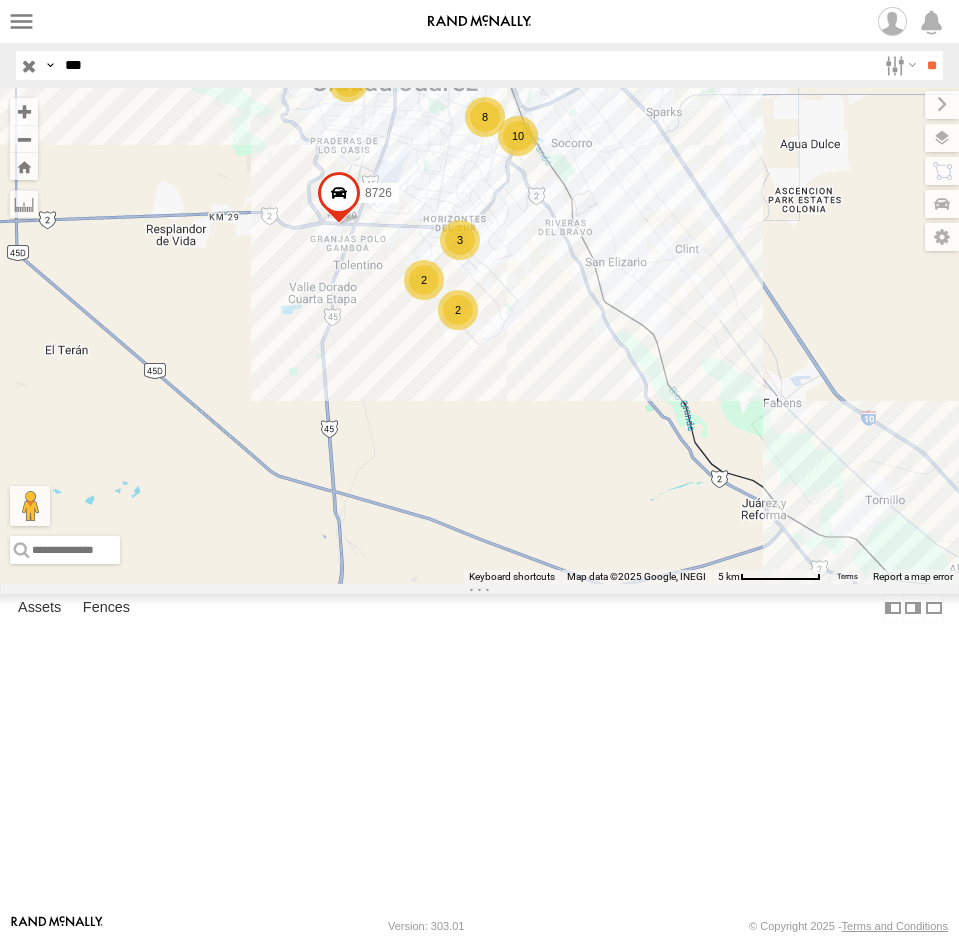 drag, startPoint x: 441, startPoint y: 263, endPoint x: 435, endPoint y: 328, distance: 65.27634 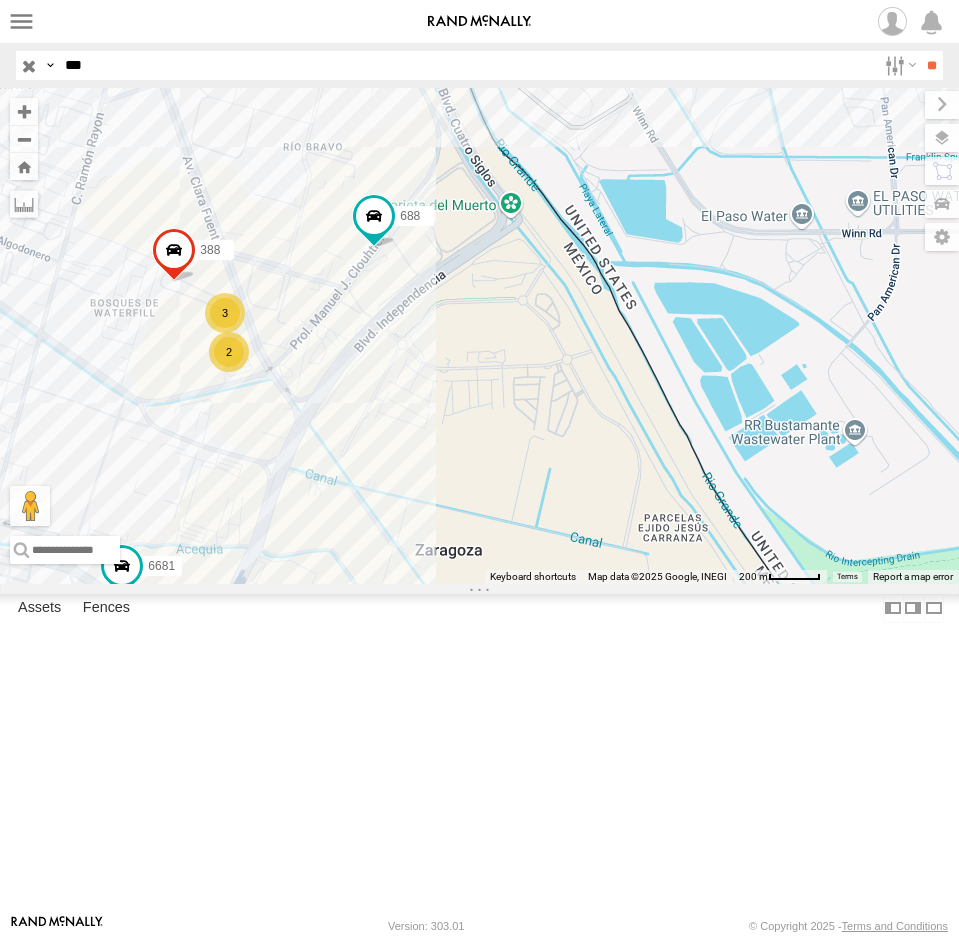 click at bounding box center [29, 65] 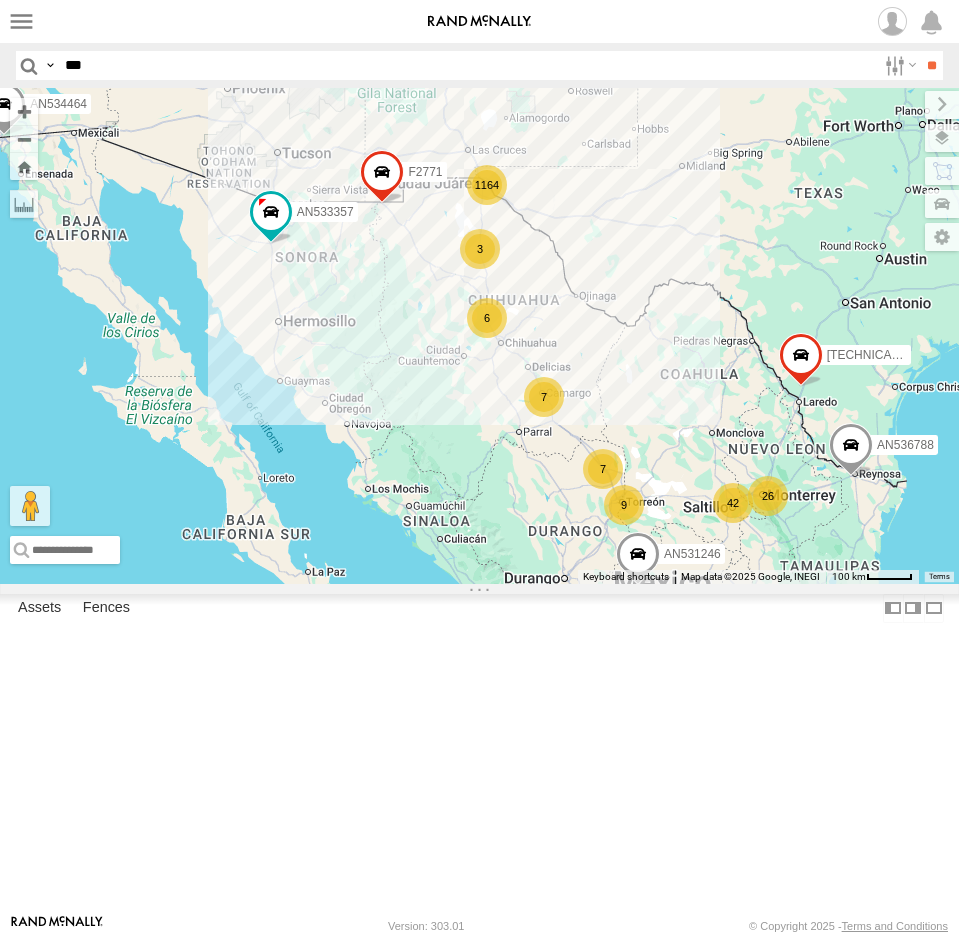 drag, startPoint x: 455, startPoint y: 377, endPoint x: 345, endPoint y: 703, distance: 344.05814 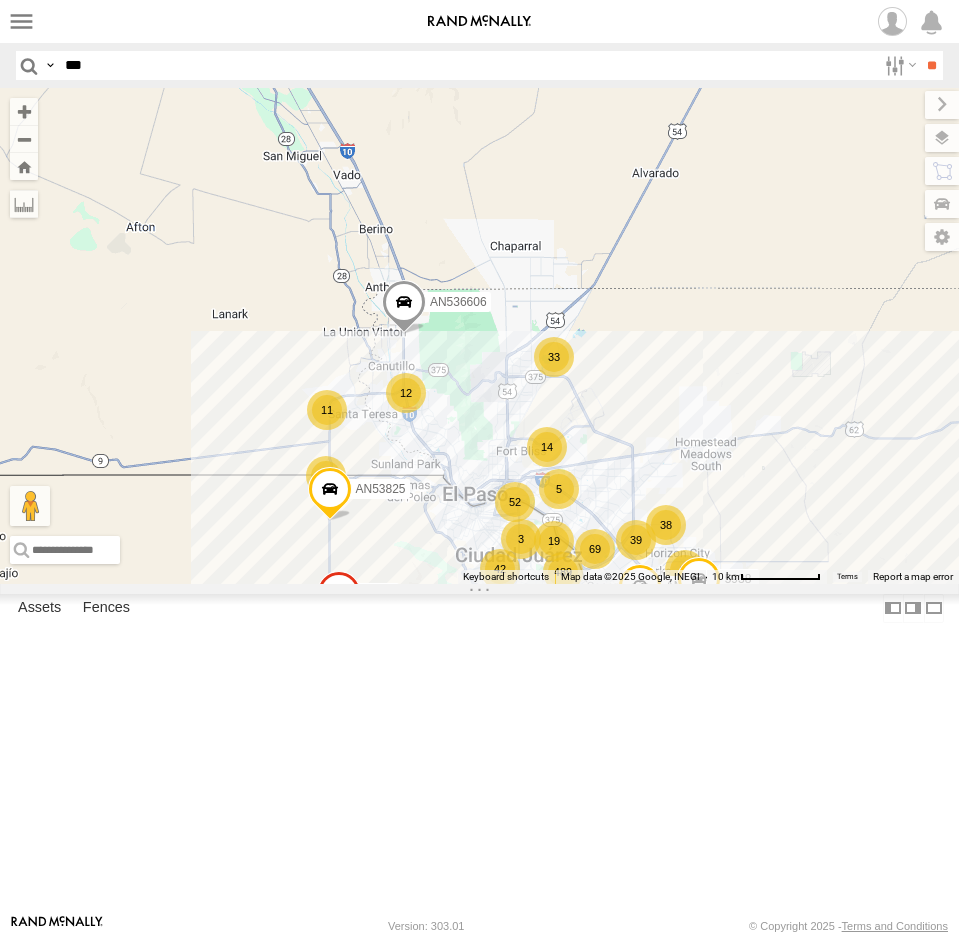 drag, startPoint x: 510, startPoint y: 595, endPoint x: 520, endPoint y: 396, distance: 199.2511 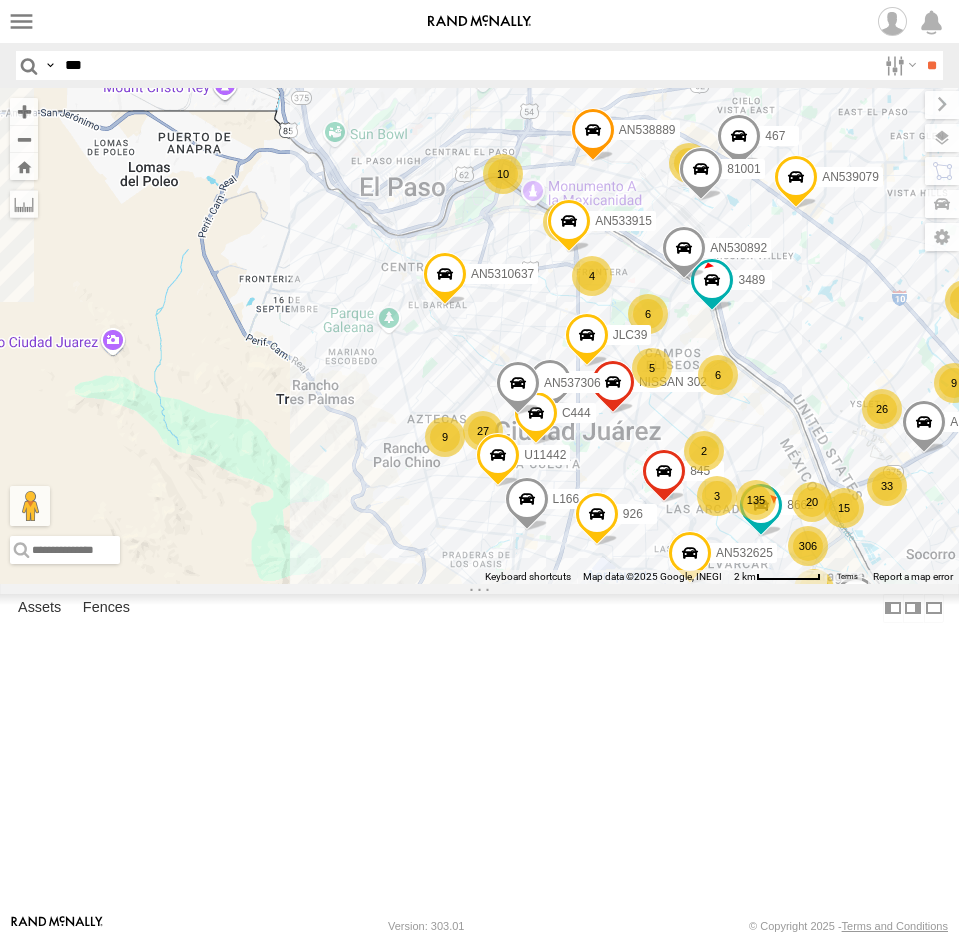 drag, startPoint x: 588, startPoint y: 730, endPoint x: 557, endPoint y: 479, distance: 252.9071 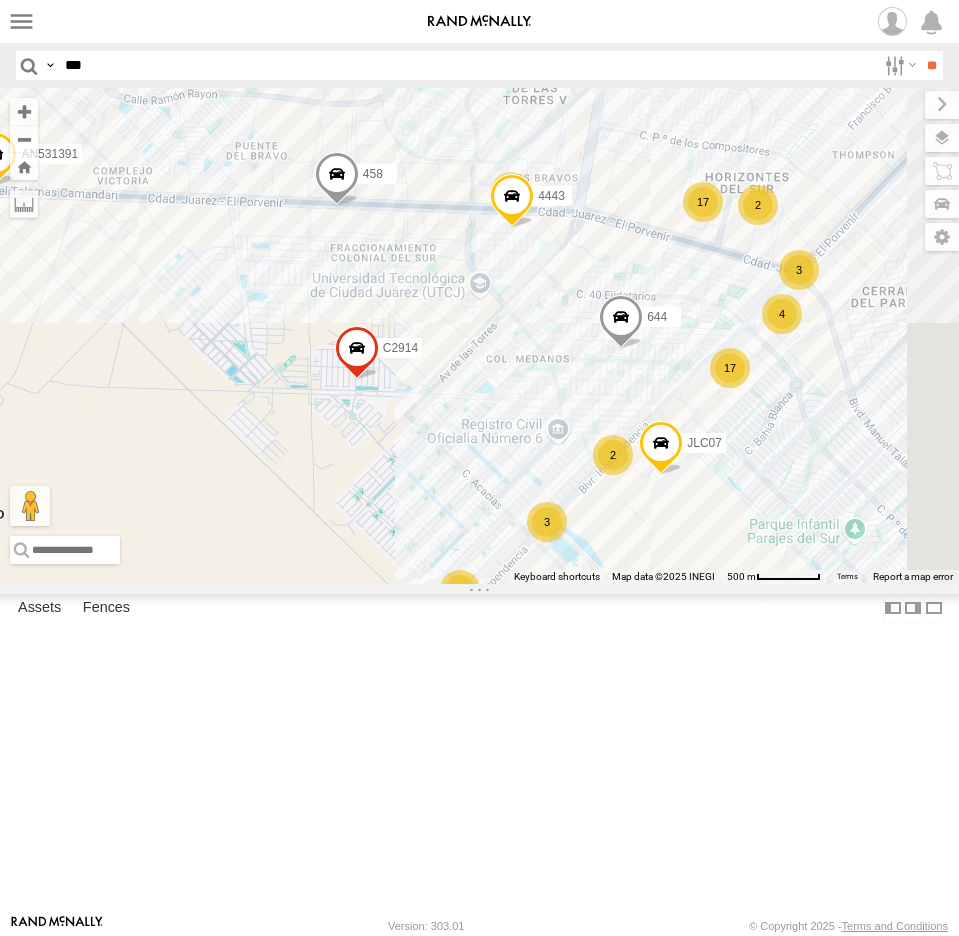 drag, startPoint x: 680, startPoint y: 649, endPoint x: 562, endPoint y: 502, distance: 188.50198 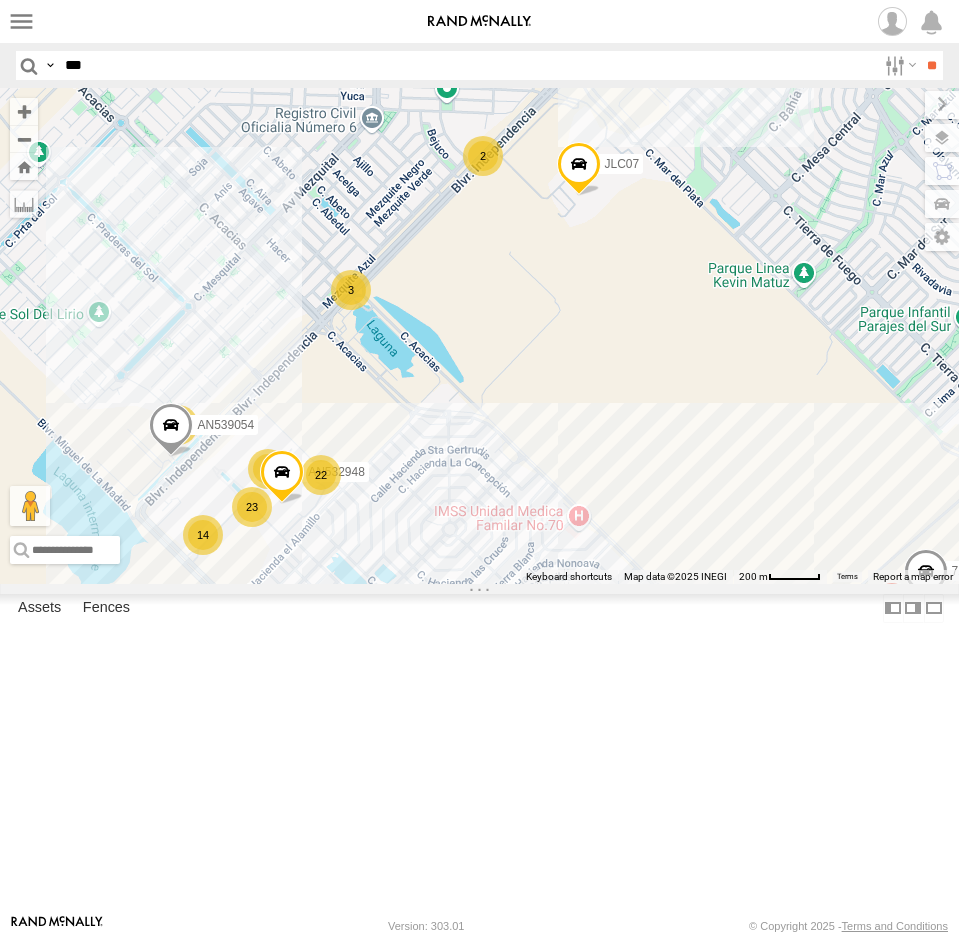 drag, startPoint x: 577, startPoint y: 510, endPoint x: 392, endPoint y: 840, distance: 378.31863 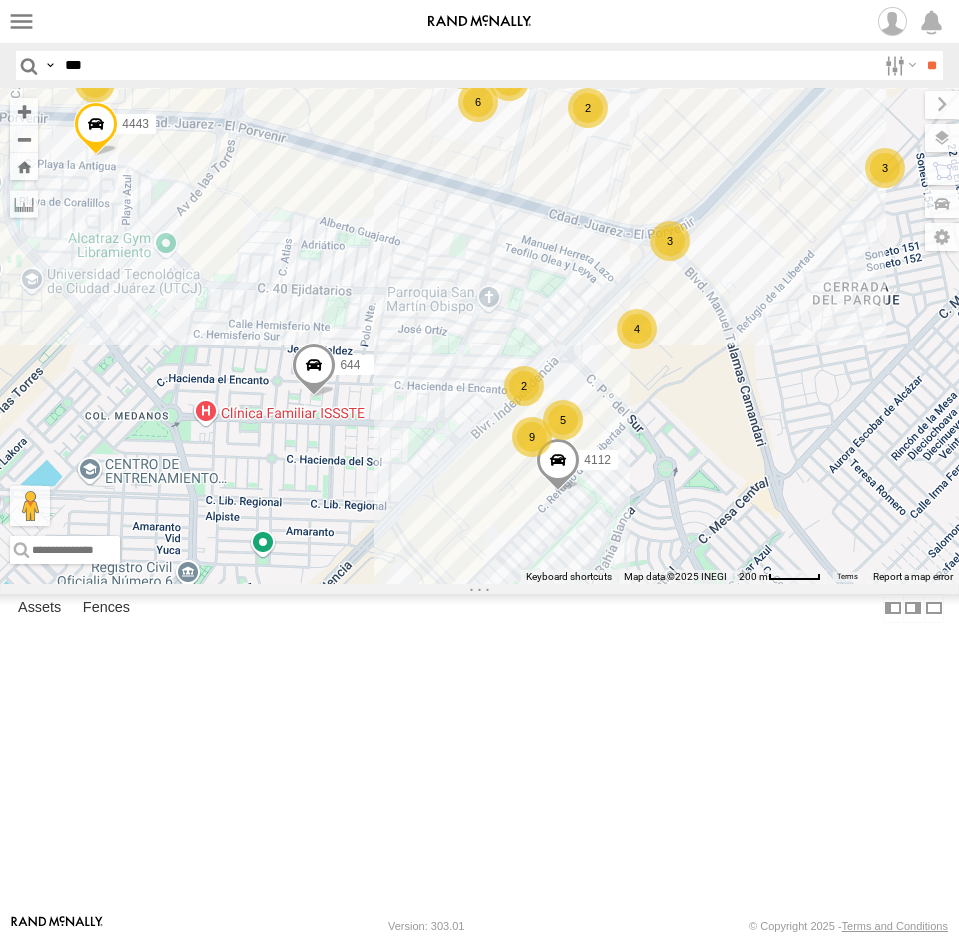 drag, startPoint x: 571, startPoint y: 548, endPoint x: 521, endPoint y: 720, distance: 179.12007 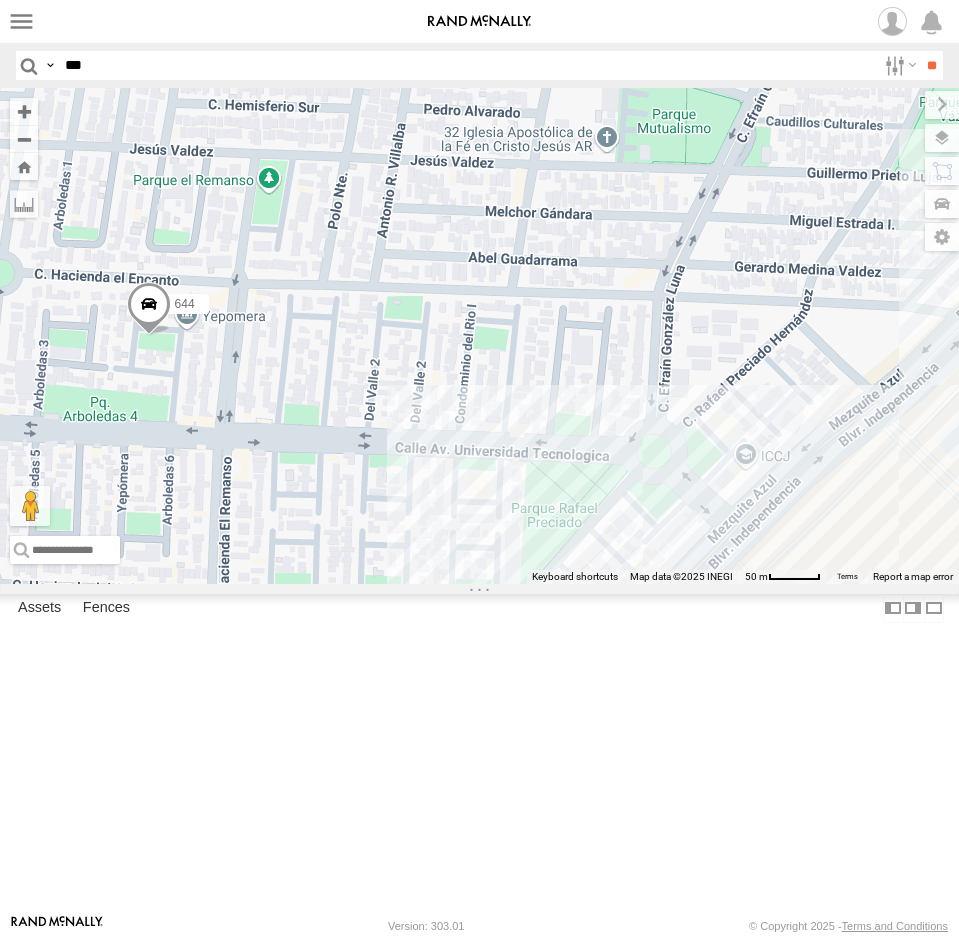 drag, startPoint x: 365, startPoint y: 589, endPoint x: 458, endPoint y: 603, distance: 94.04786 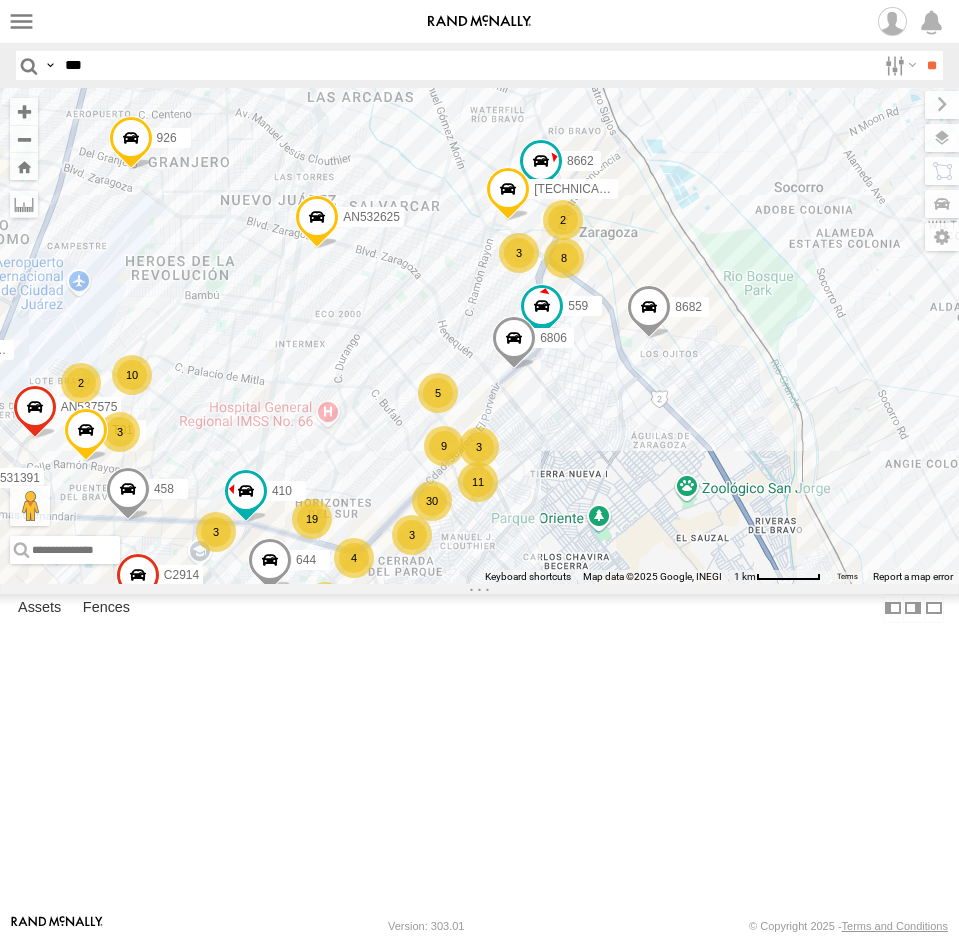 drag, startPoint x: 584, startPoint y: 410, endPoint x: 480, endPoint y: 738, distance: 344.09302 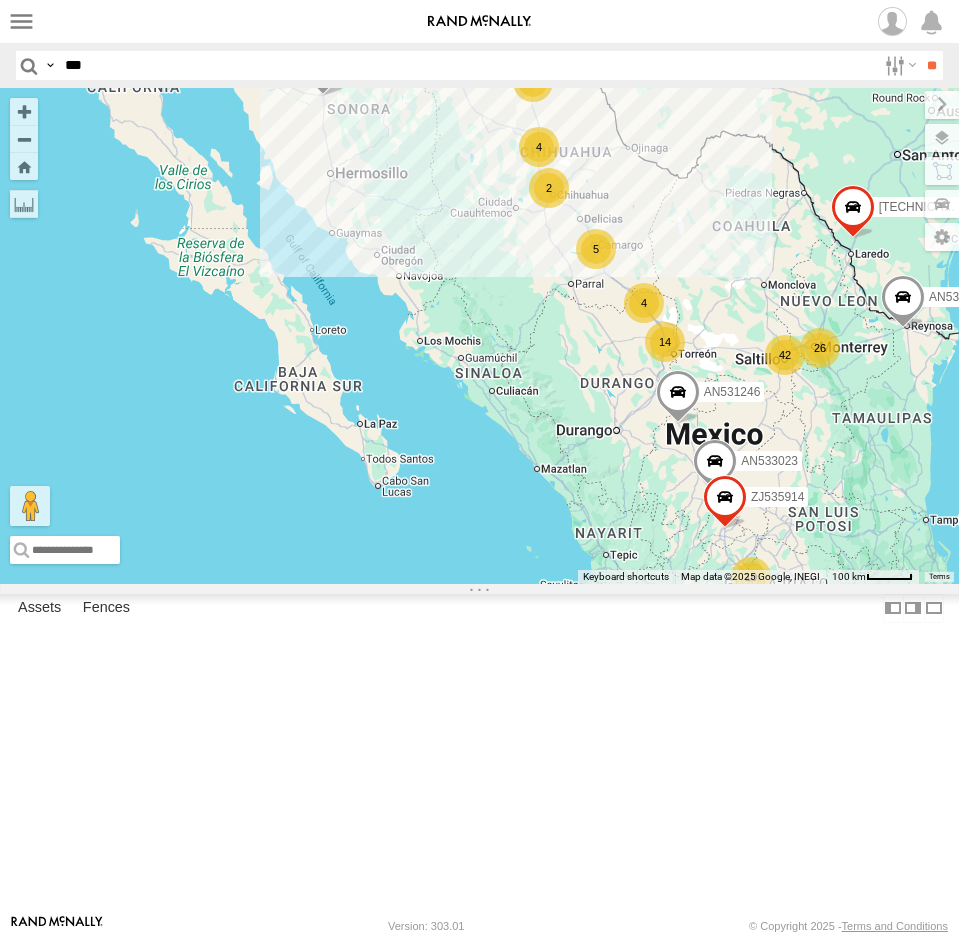 click on "***" at bounding box center [466, 65] 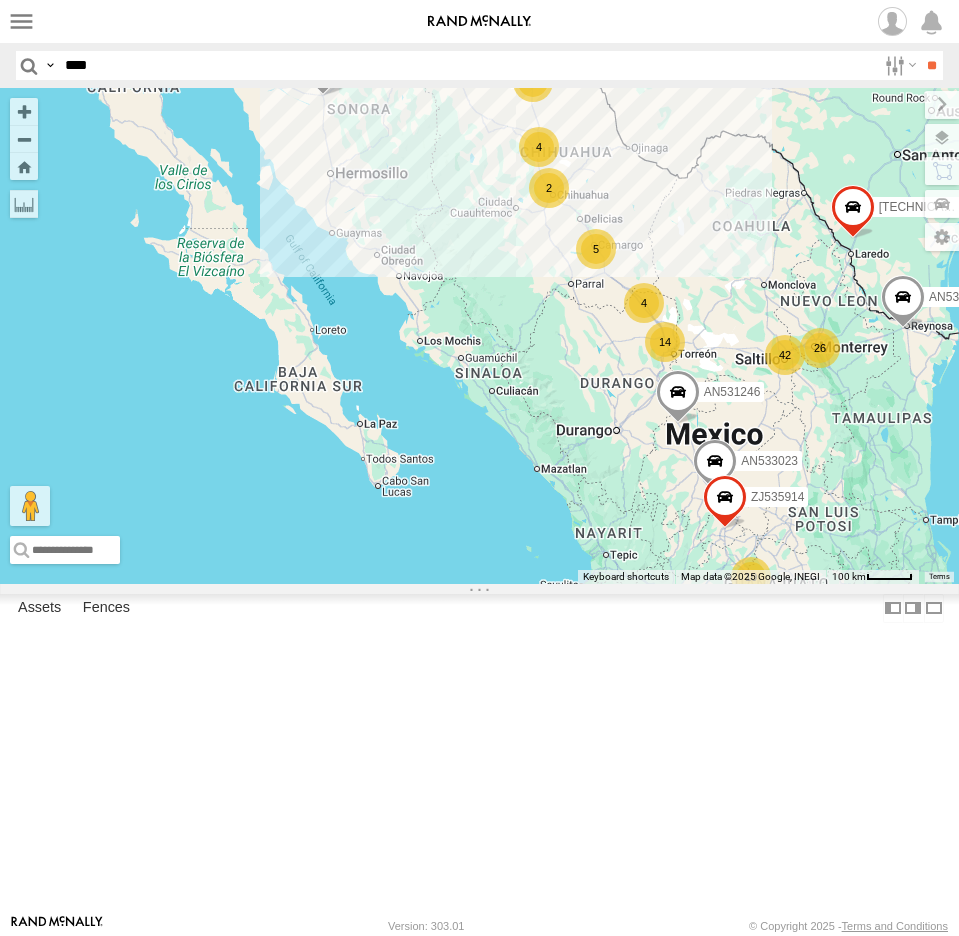 click on "**" at bounding box center [931, 65] 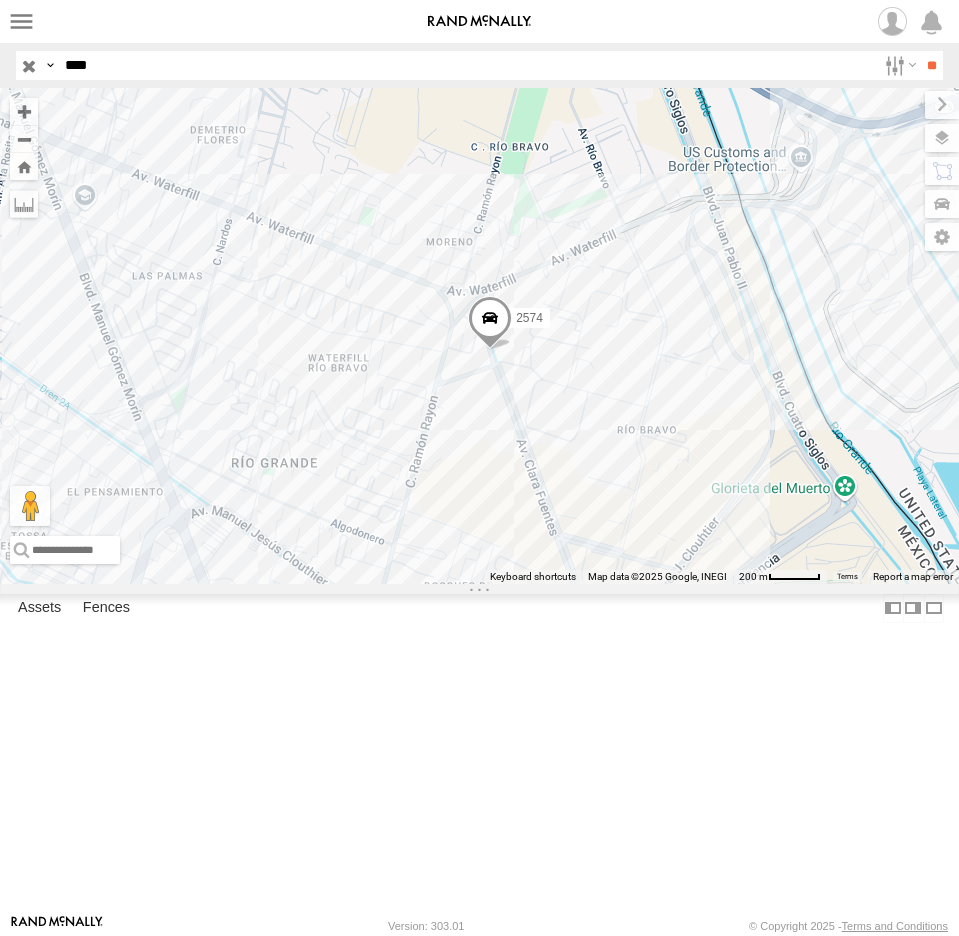 click at bounding box center [490, 322] 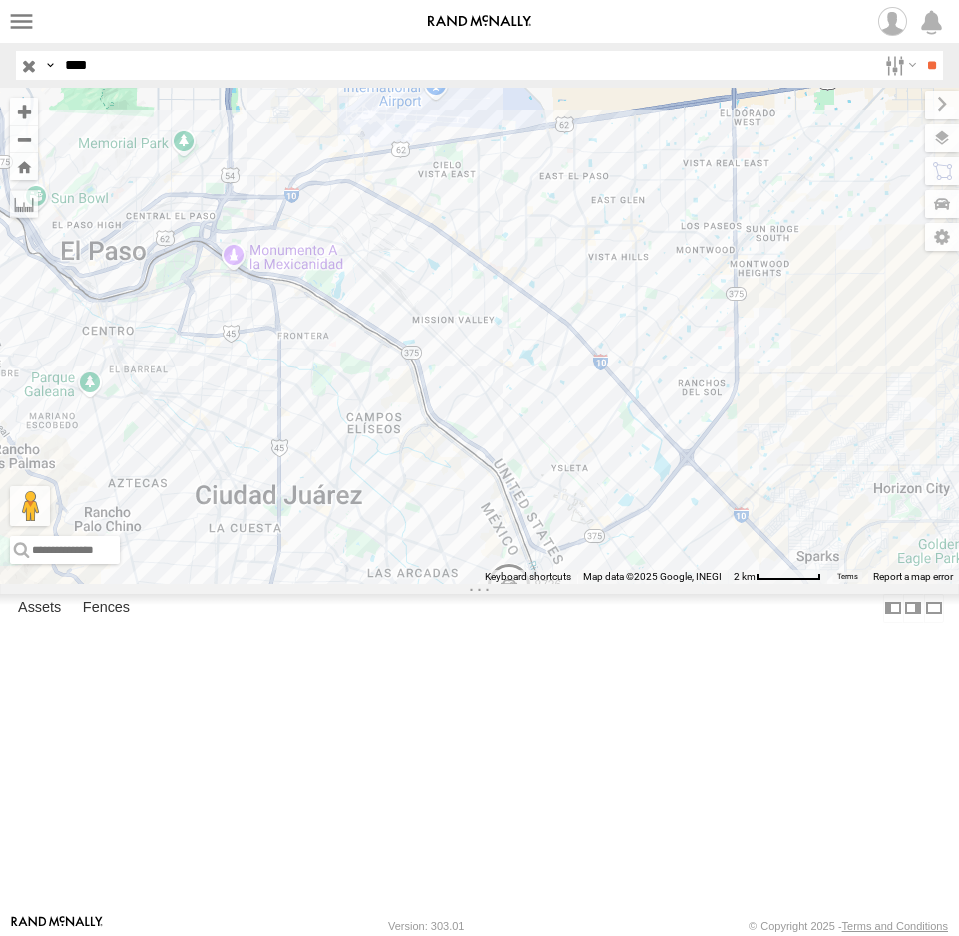drag, startPoint x: -50, startPoint y: 54, endPoint x: -68, endPoint y: 54, distance: 18 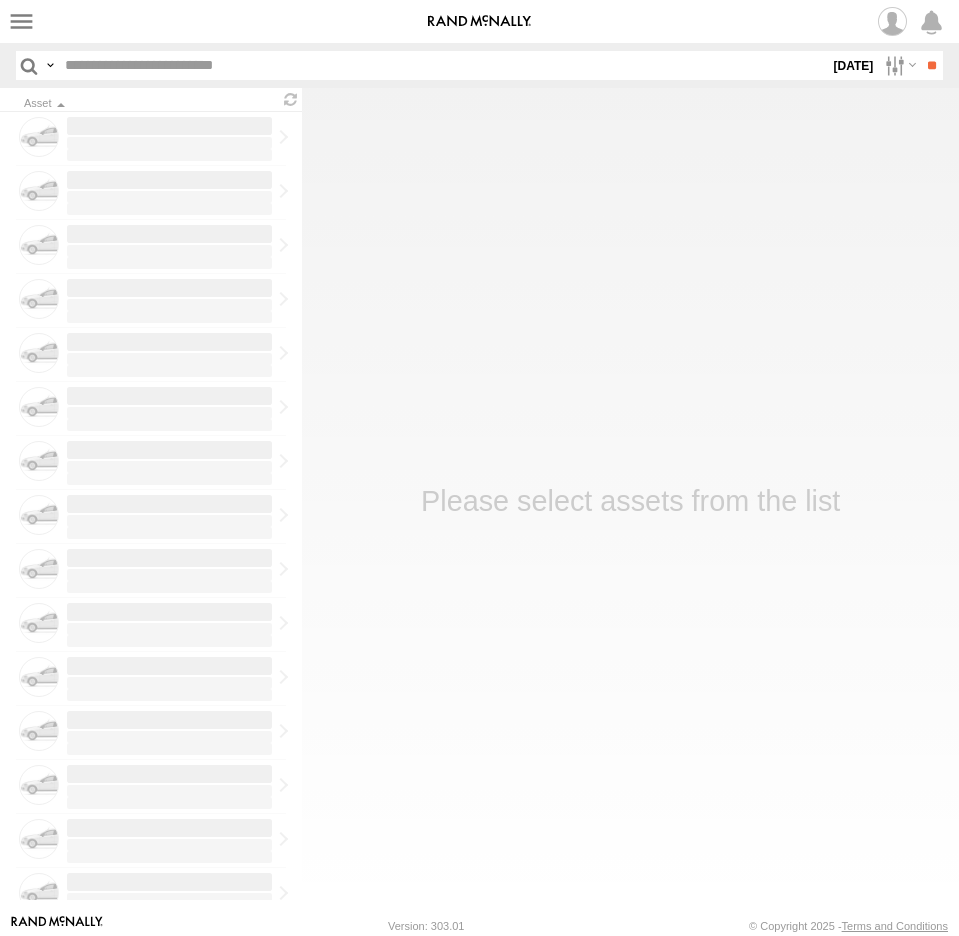 scroll, scrollTop: 0, scrollLeft: 0, axis: both 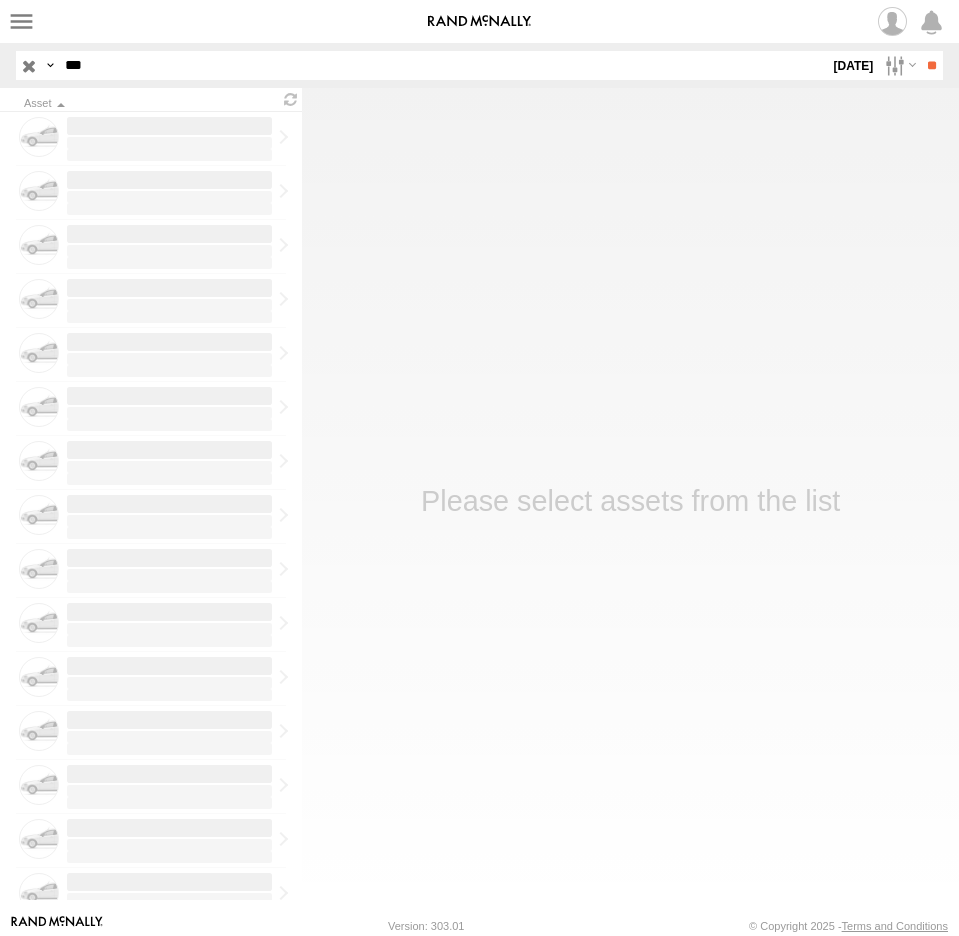 drag, startPoint x: 184, startPoint y: 57, endPoint x: 5, endPoint y: 73, distance: 179.71365 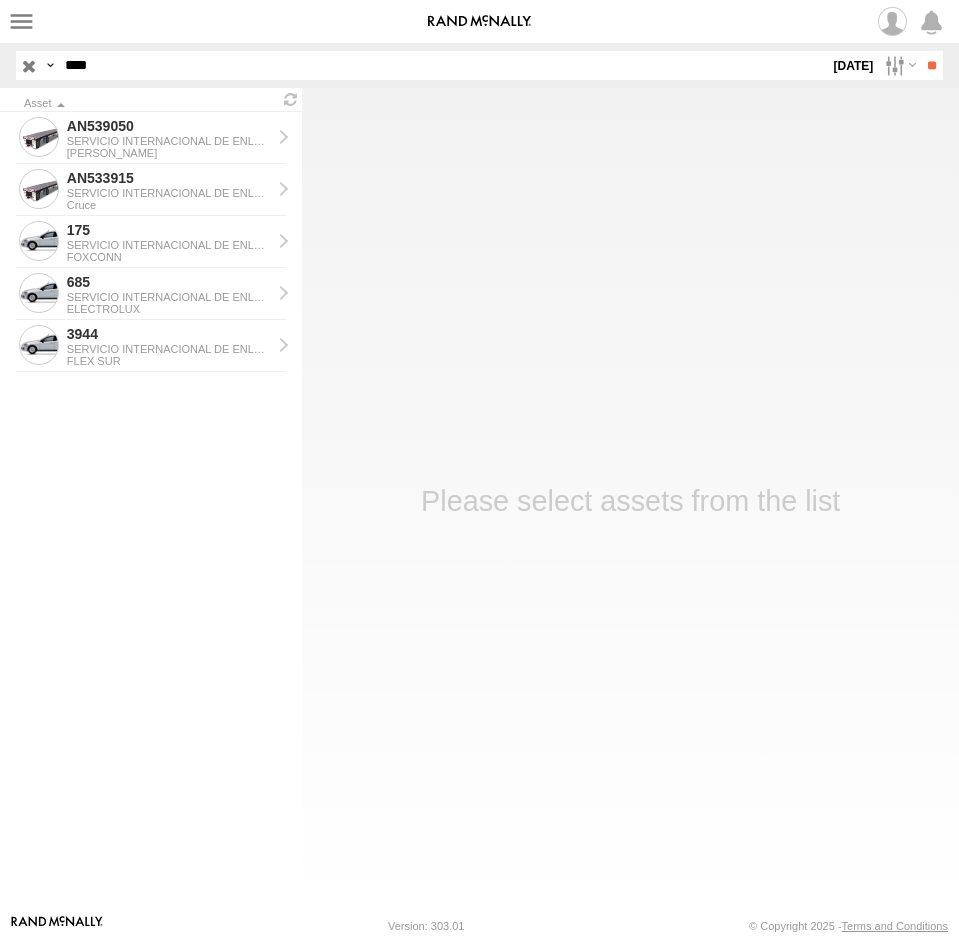type on "****" 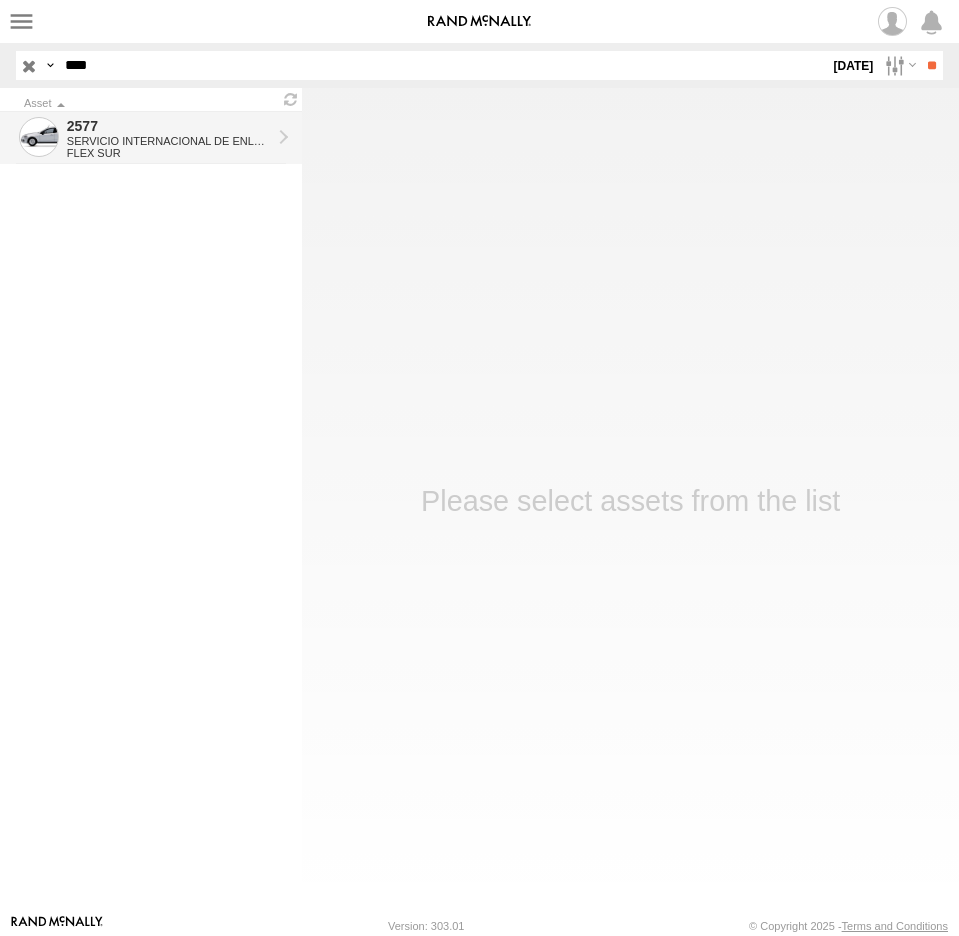 click on "SERVICIO INTERNACIONAL DE ENLACE TERRESTRE SA" at bounding box center (169, 141) 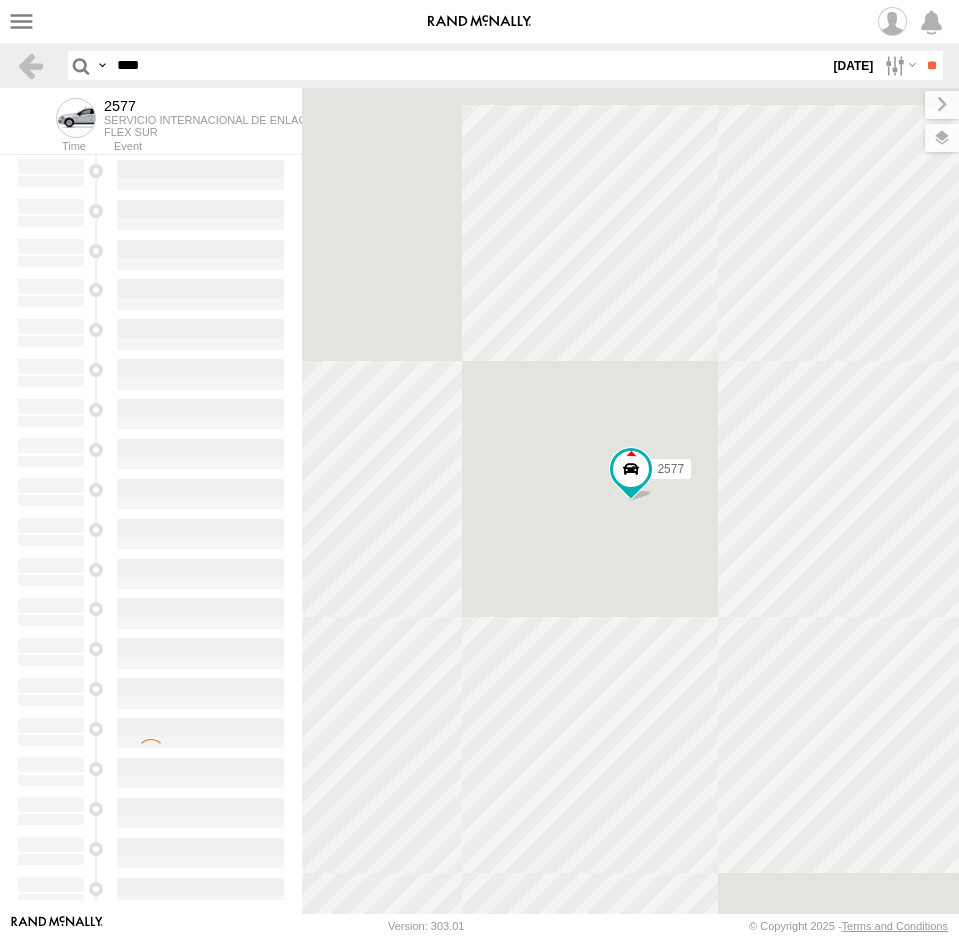 scroll, scrollTop: 0, scrollLeft: 0, axis: both 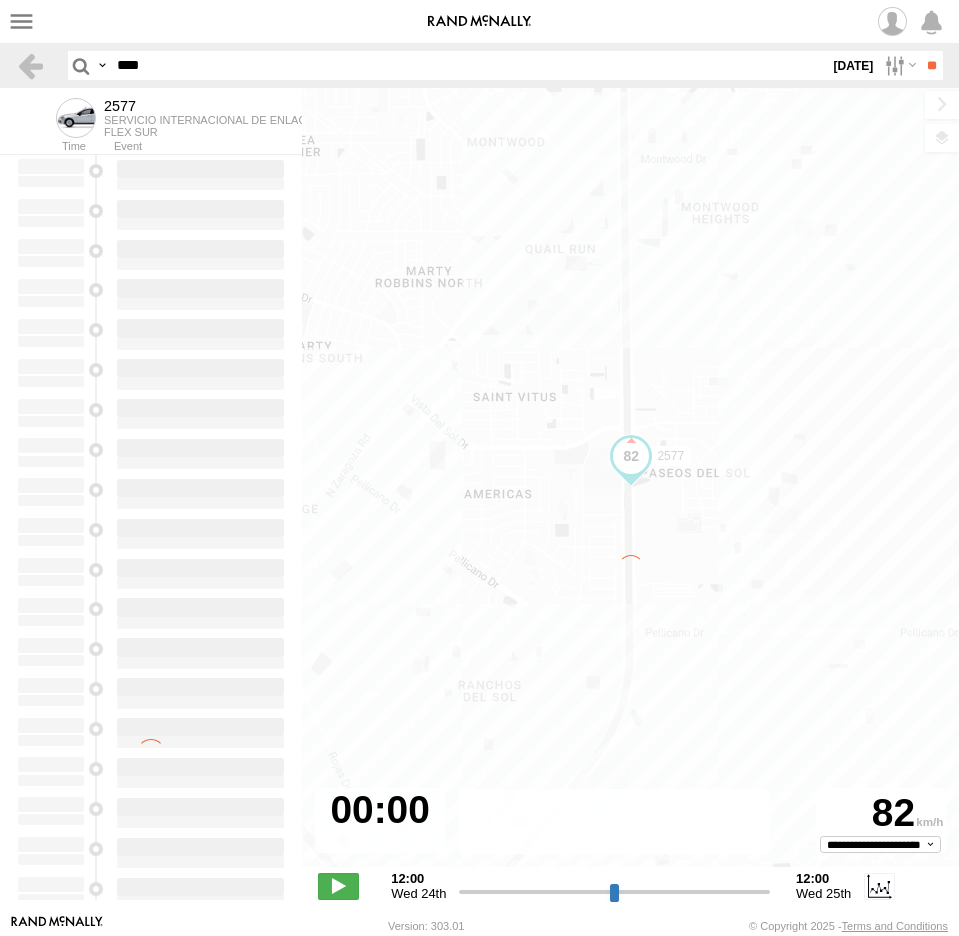 type on "**********" 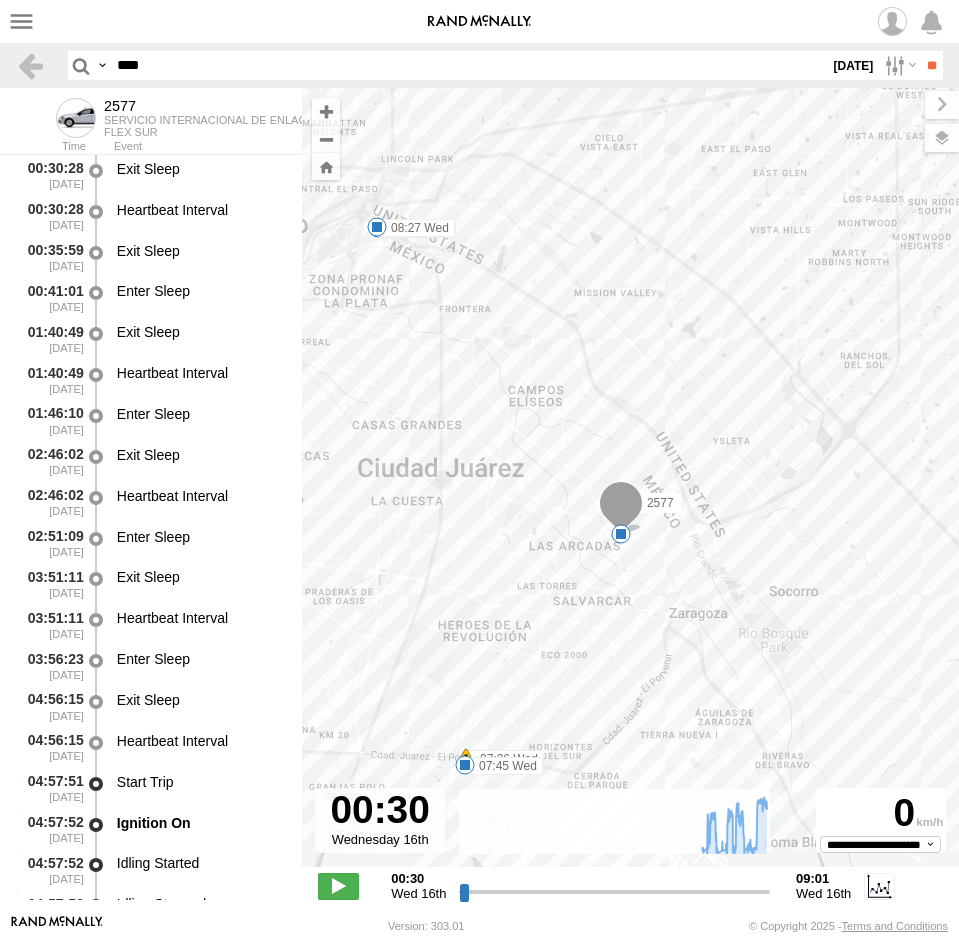 click at bounding box center (0, 0) 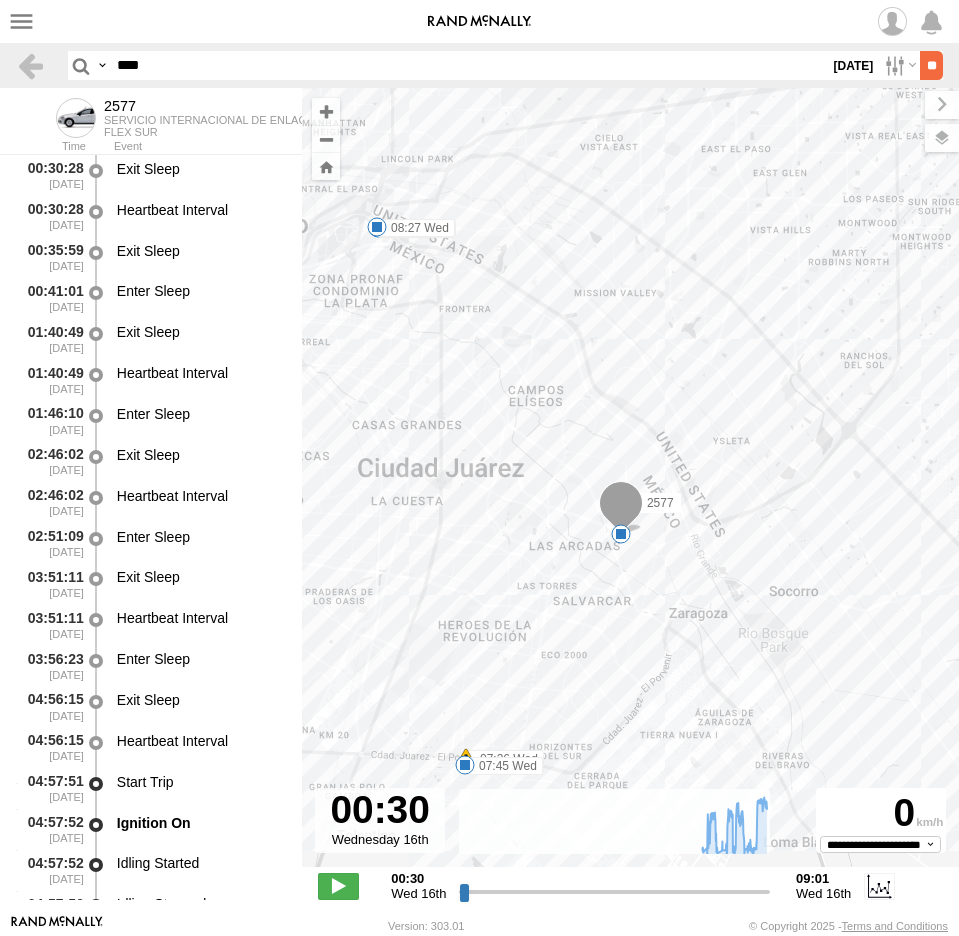 click on "**" at bounding box center [931, 65] 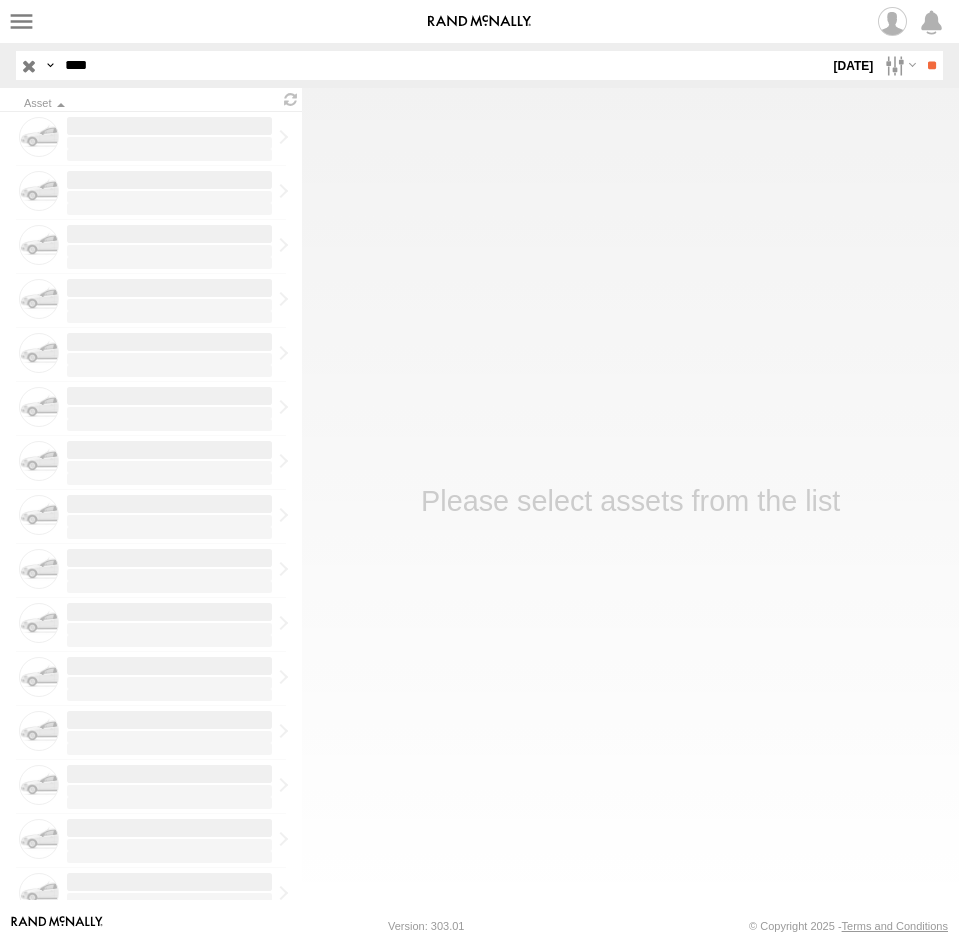 scroll, scrollTop: 0, scrollLeft: 0, axis: both 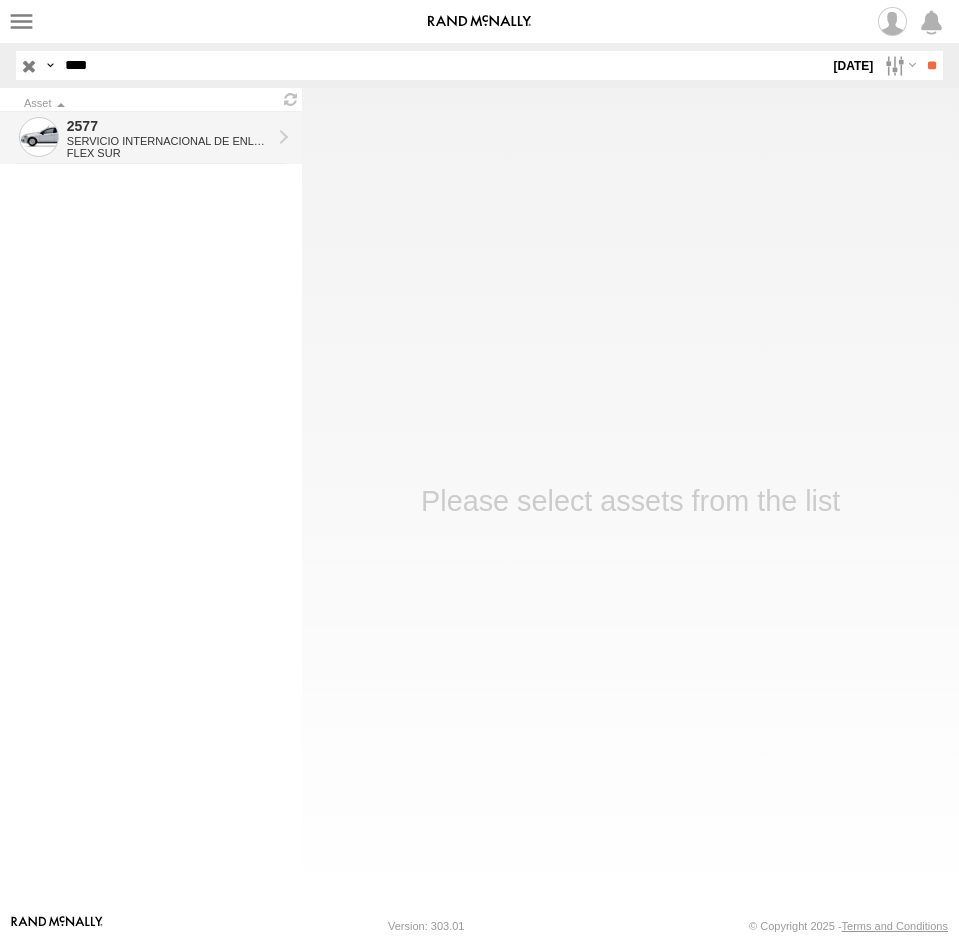 click on "2577" at bounding box center (169, 126) 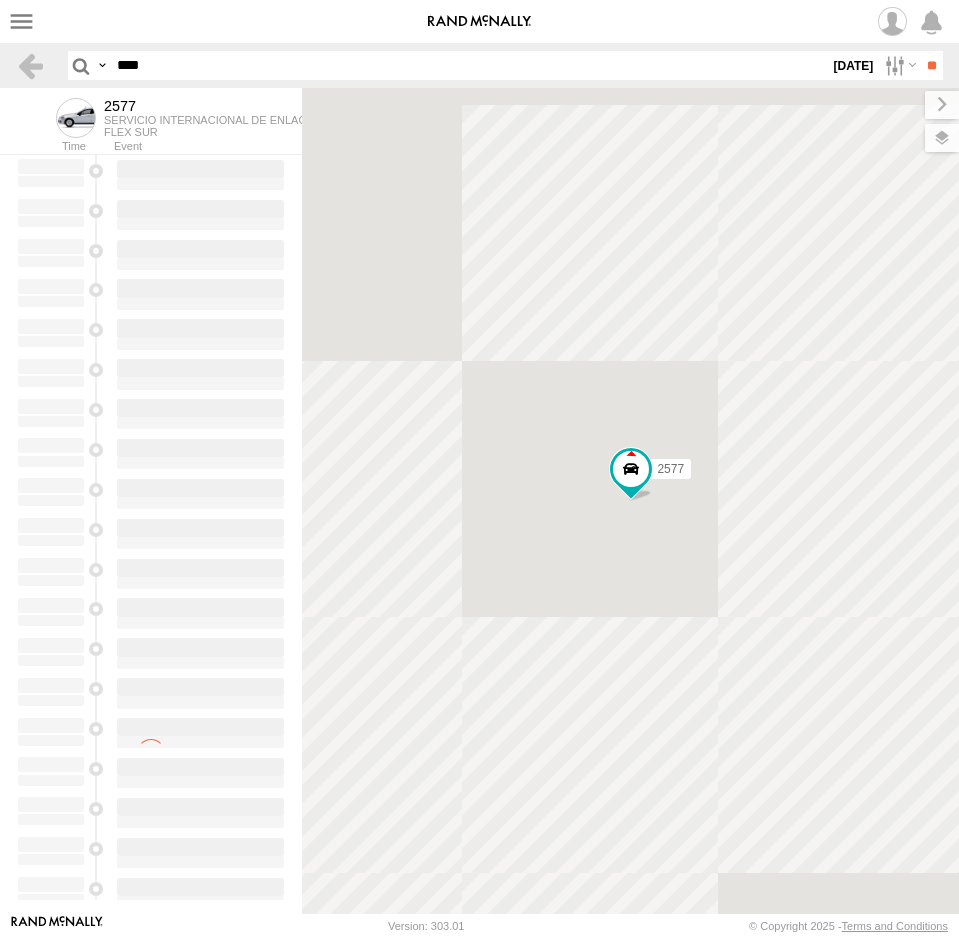 scroll, scrollTop: 0, scrollLeft: 0, axis: both 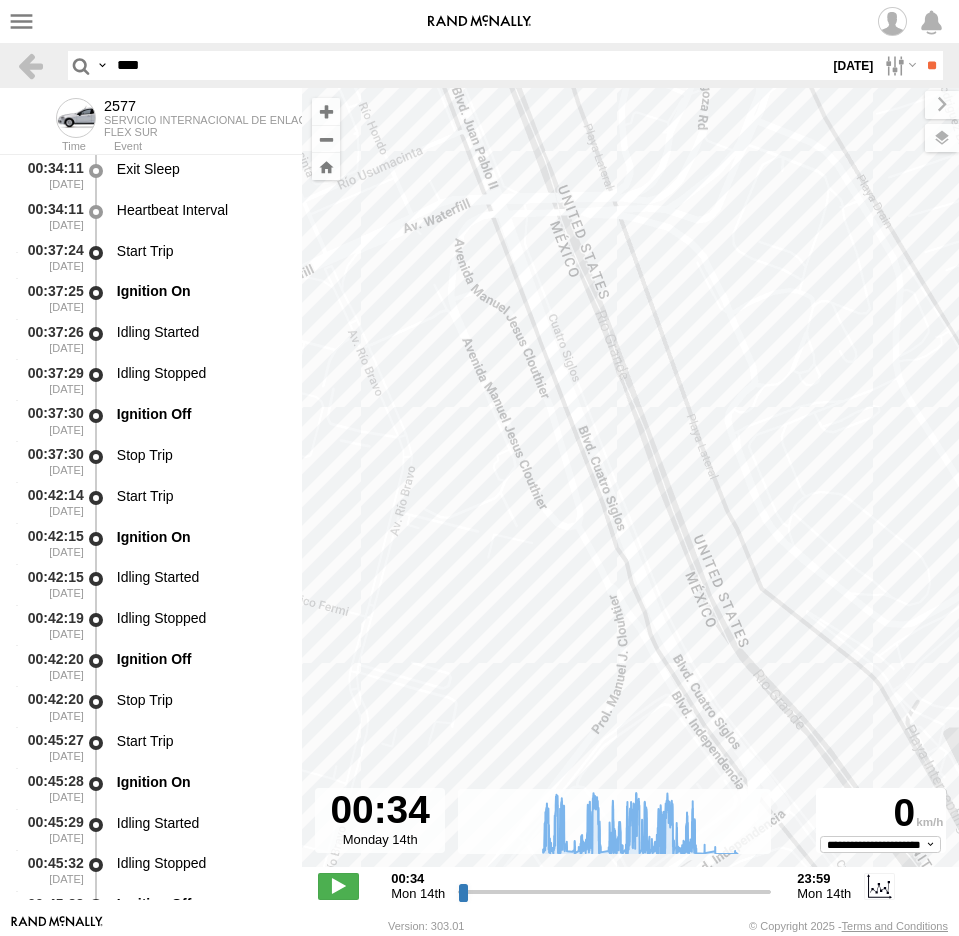 drag, startPoint x: 646, startPoint y: 389, endPoint x: 708, endPoint y: 331, distance: 84.89994 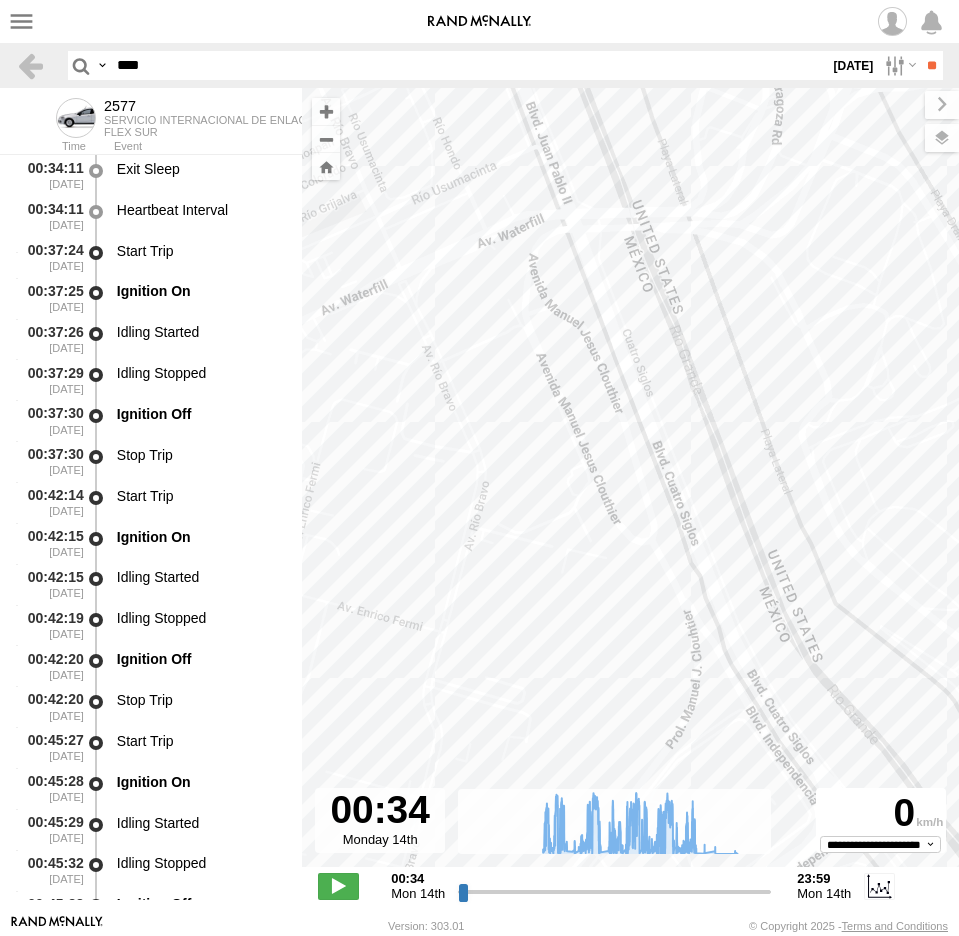 drag, startPoint x: 702, startPoint y: 324, endPoint x: 705, endPoint y: 411, distance: 87.05171 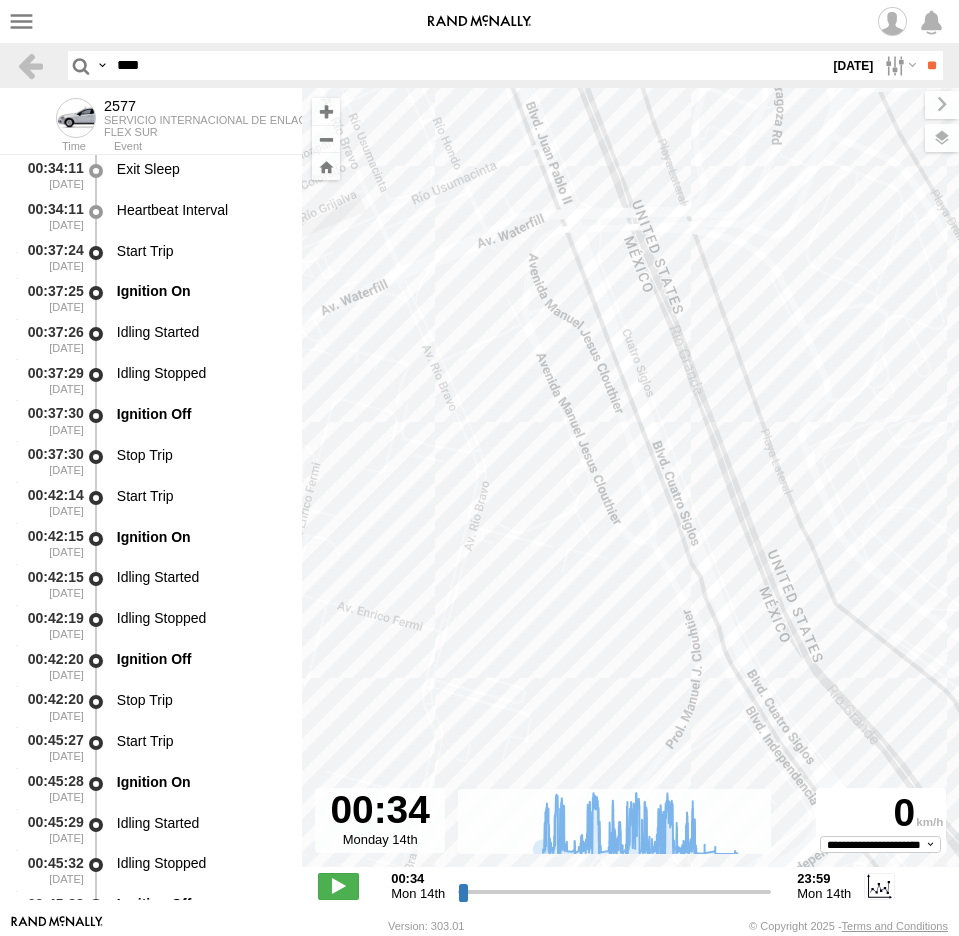 click on "****" at bounding box center [469, 65] 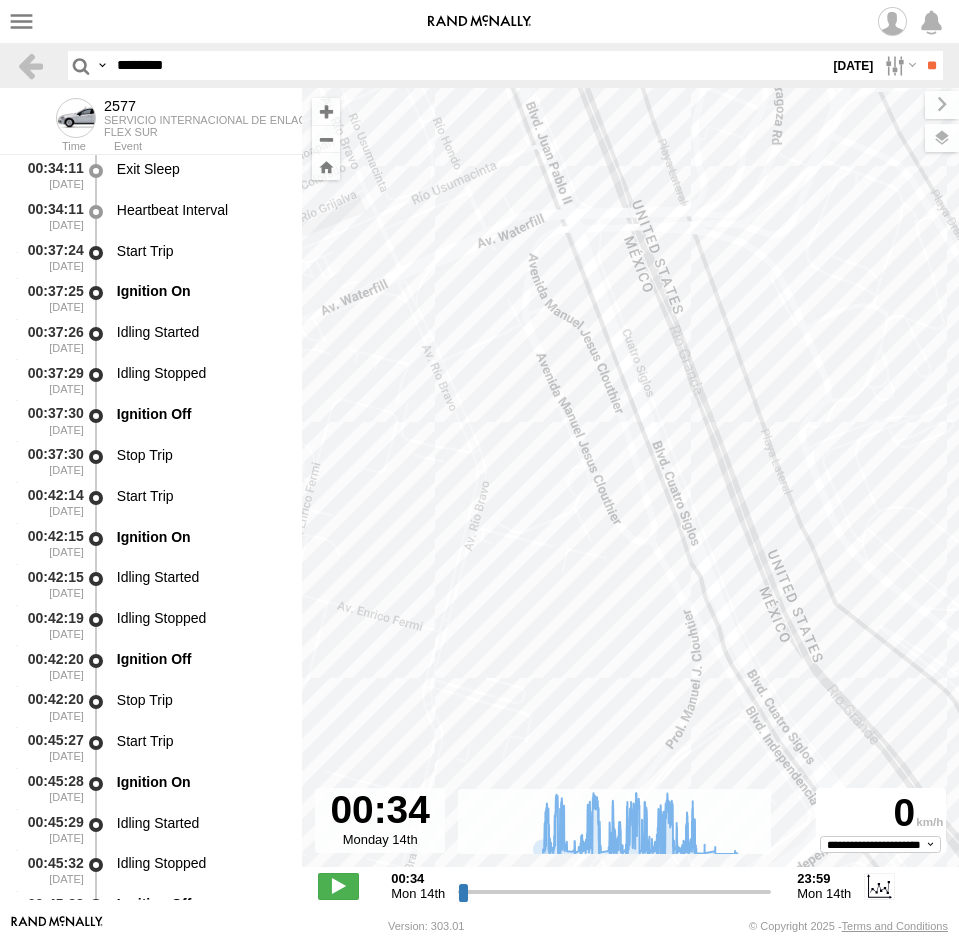 type on "********" 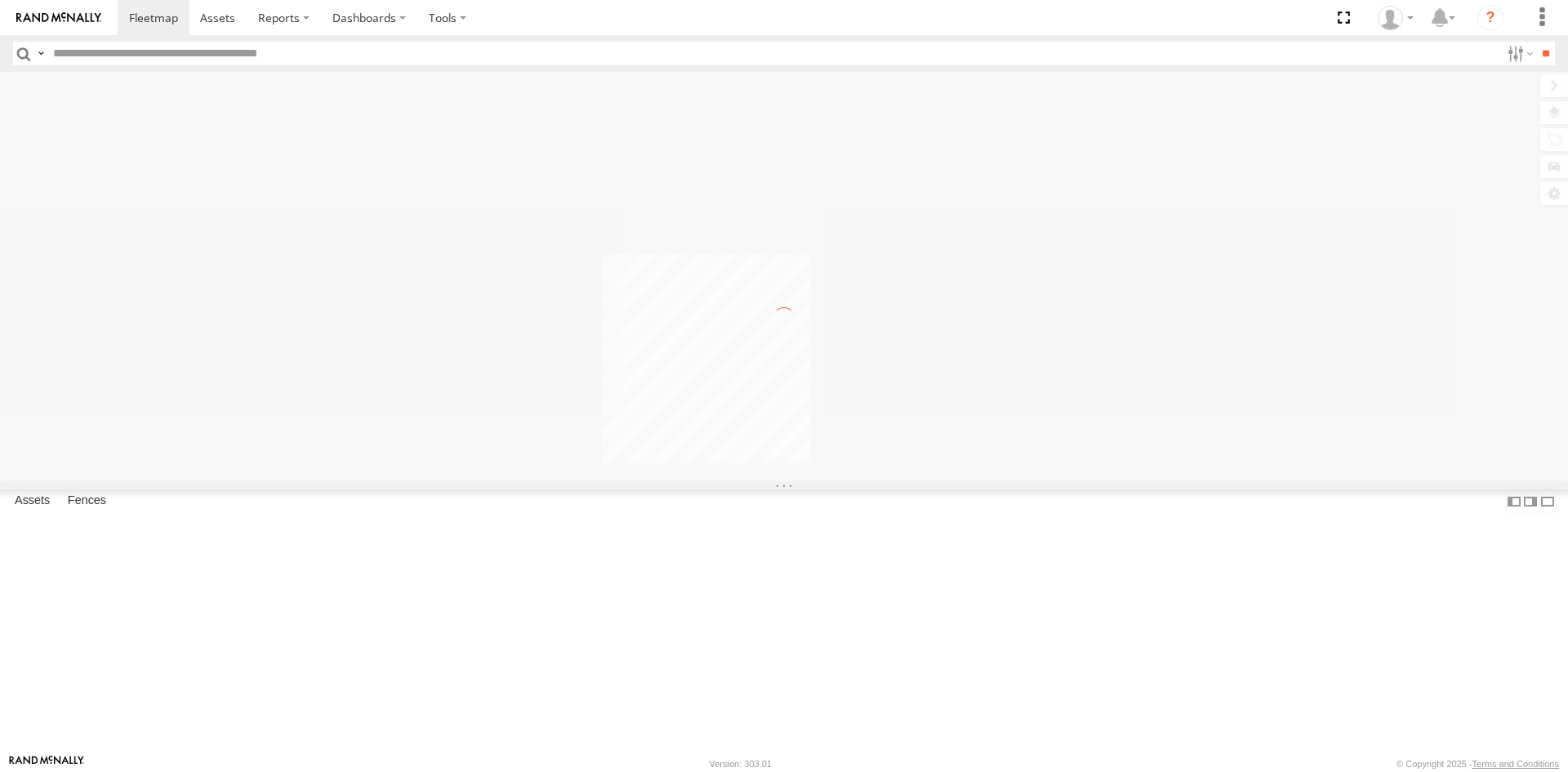 scroll, scrollTop: 0, scrollLeft: 0, axis: both 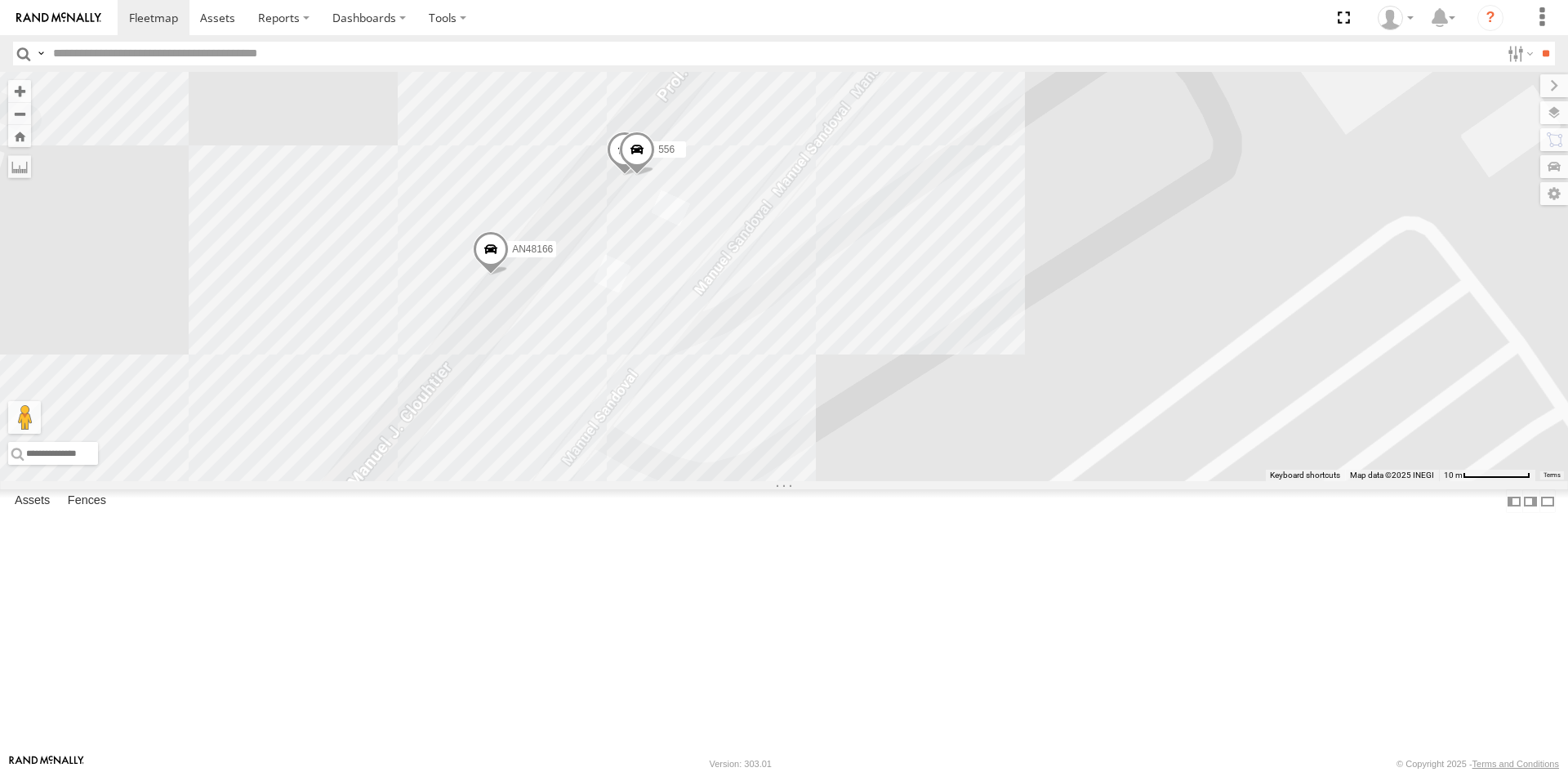 click at bounding box center [625, 153] 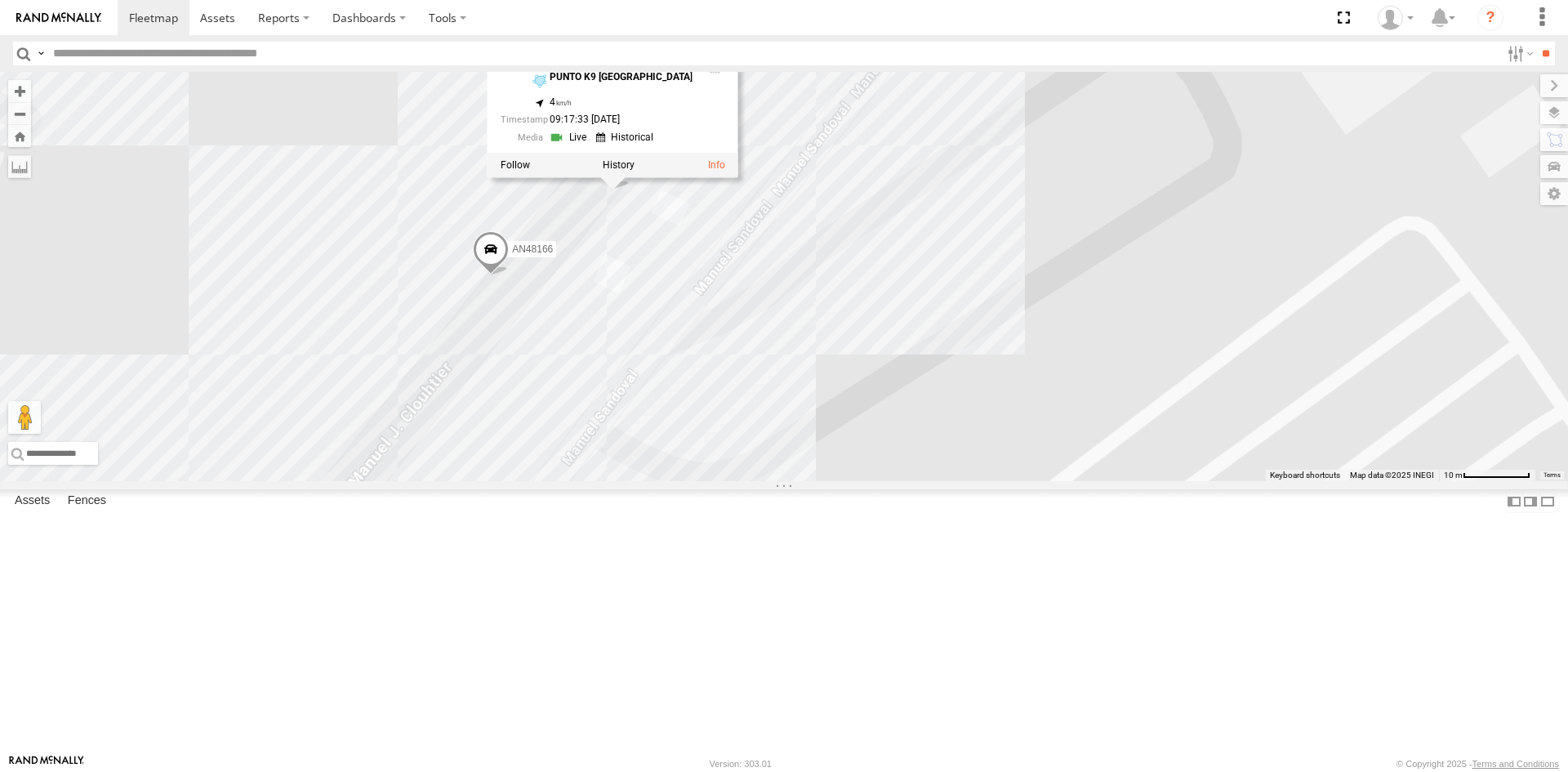 click on "AN534464 AN536788 AN533023 AN47472 AN536606 AN533357 015910001811580 ZJ535914 F2771 AN538265 AN531246 AN535453 AN535860 845 U11442 C972 015910001922874 AN537575 C184 091 AN539079 AN532756 8682 AN538889 3915 L166 AN53825 4092 112 NISSAN 302 5938 926 427 81001 AN532625 AN536669 C2914 JLC39 AN533897 756 AN533915 AN539136 AN536462 L722 AN537310 0054 AN53854 C995 6310 V3898 8690 3485185f54f8 8075 682 1213 AN538658 2812 6679 015910002761925 2823 AN48166 4668 556 4668 ETHICON PUNTO K9 ZARAGOZA 31.65858 ,  -106.33975 4 09:17:33 07/16/2025" at bounding box center [784, 276] 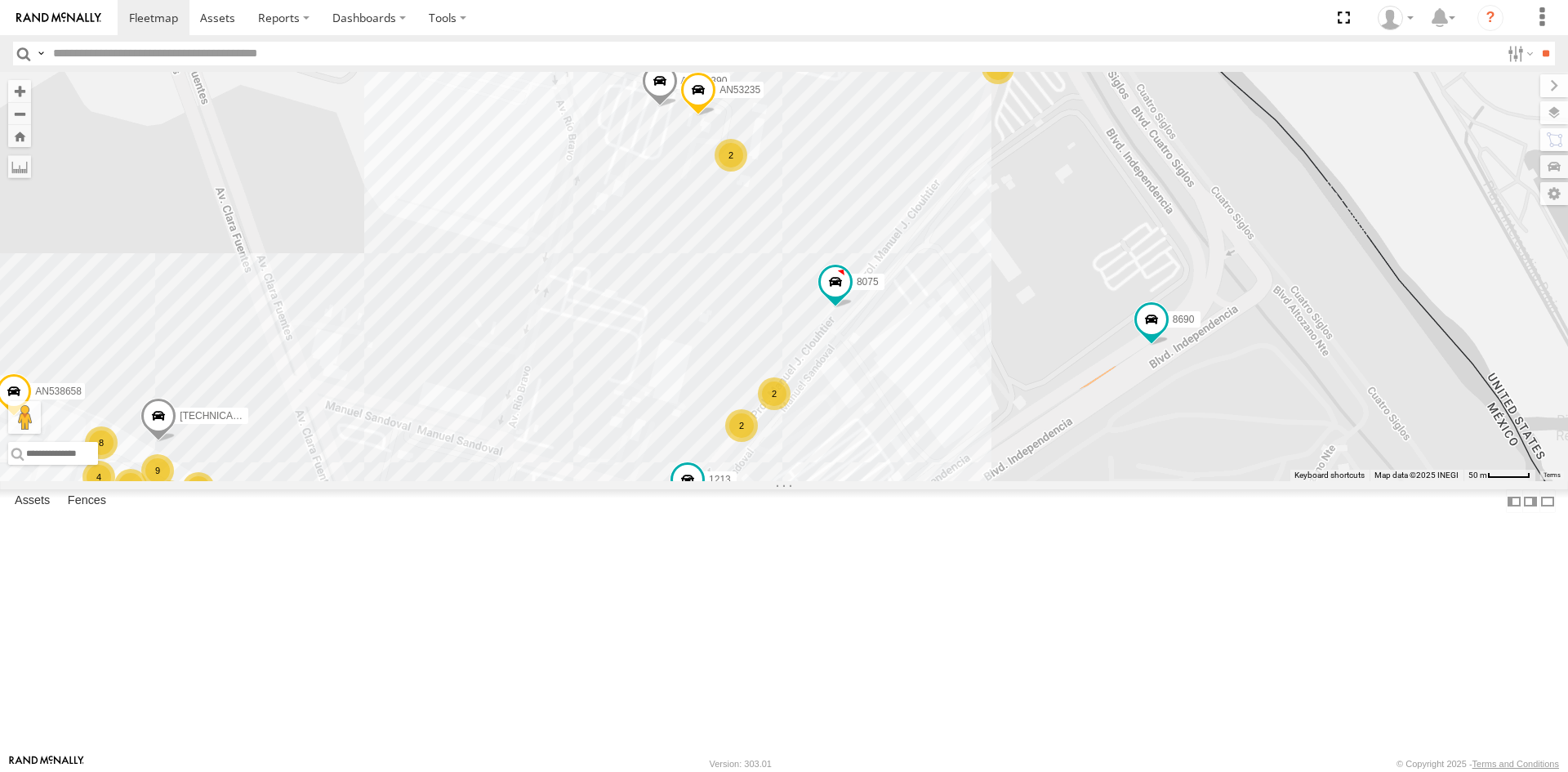 drag, startPoint x: 1103, startPoint y: 407, endPoint x: 876, endPoint y: 508, distance: 248.45523 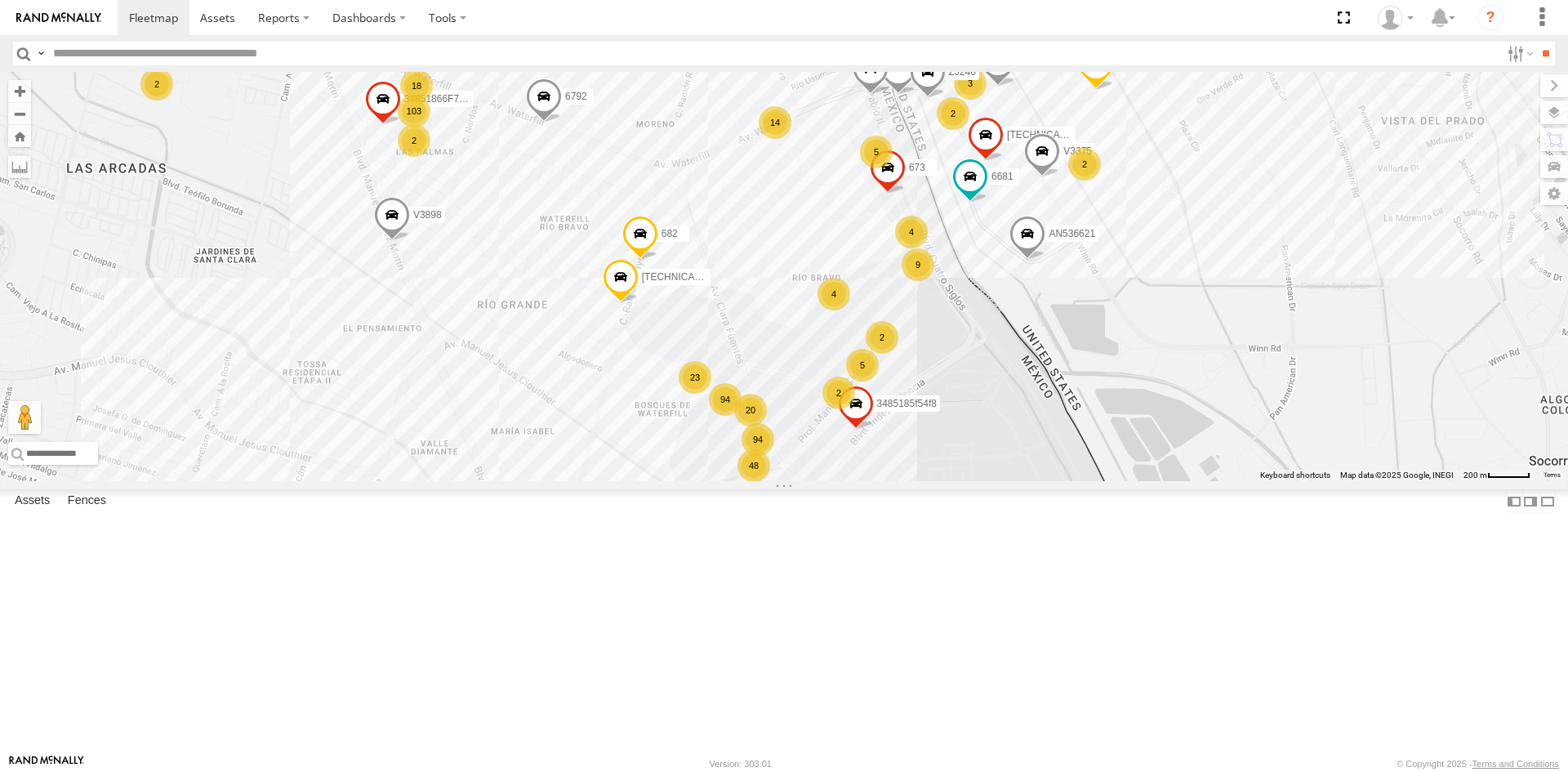 drag, startPoint x: 1010, startPoint y: 443, endPoint x: 976, endPoint y: 465, distance: 40.49691 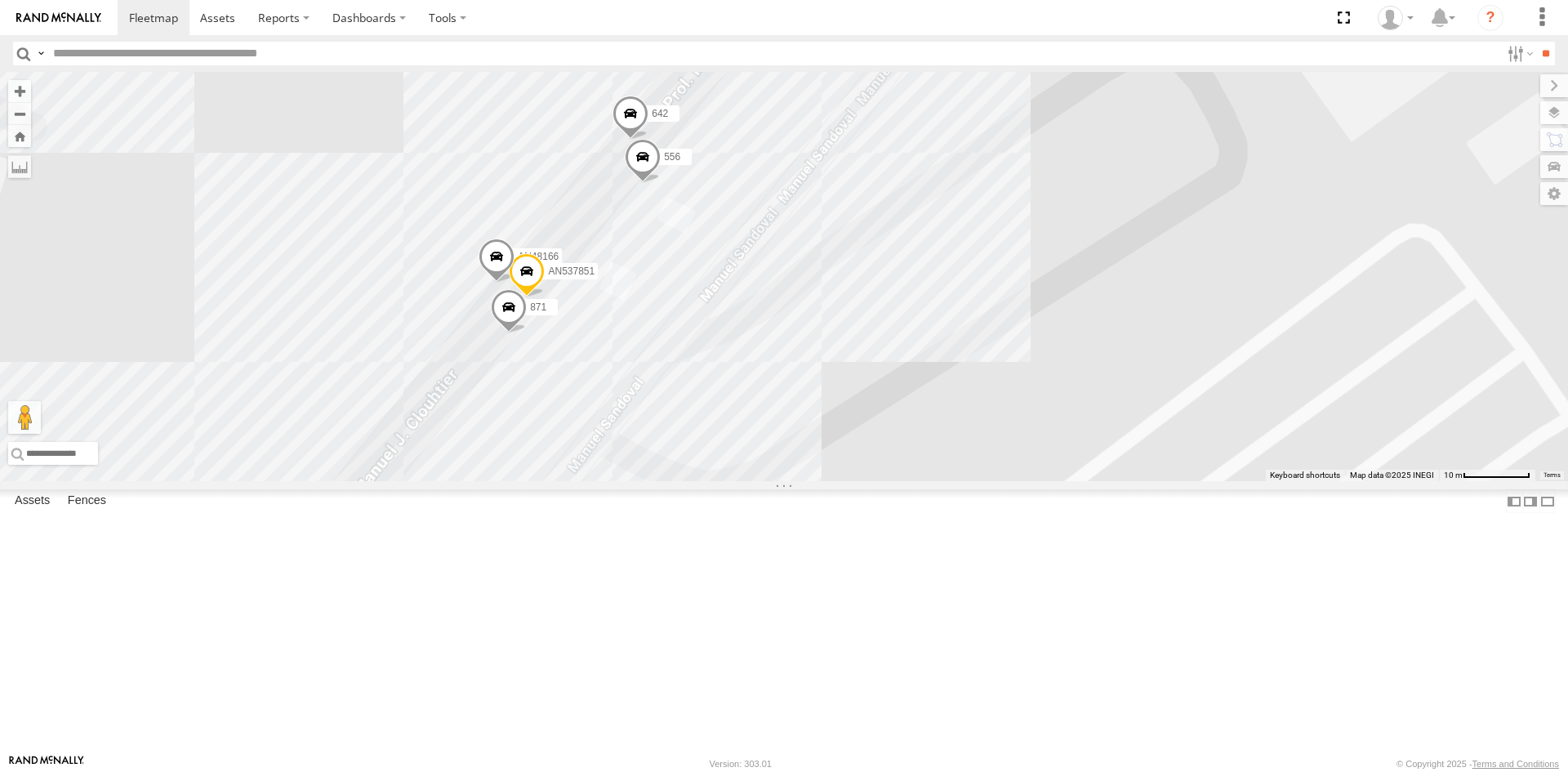 drag, startPoint x: 969, startPoint y: 337, endPoint x: 924, endPoint y: 413, distance: 88.32327 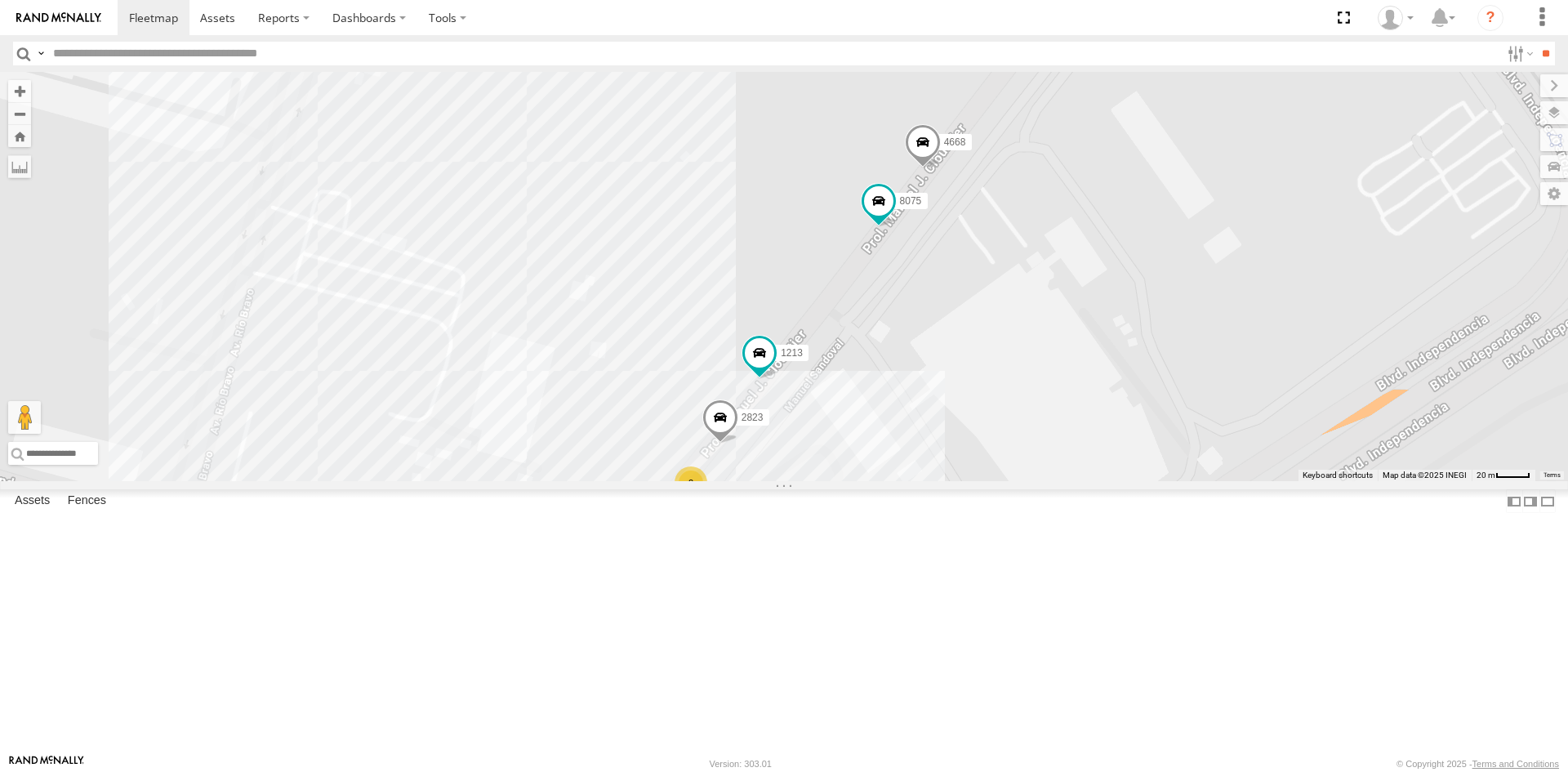 drag, startPoint x: 987, startPoint y: 533, endPoint x: 935, endPoint y: 571, distance: 64.40497 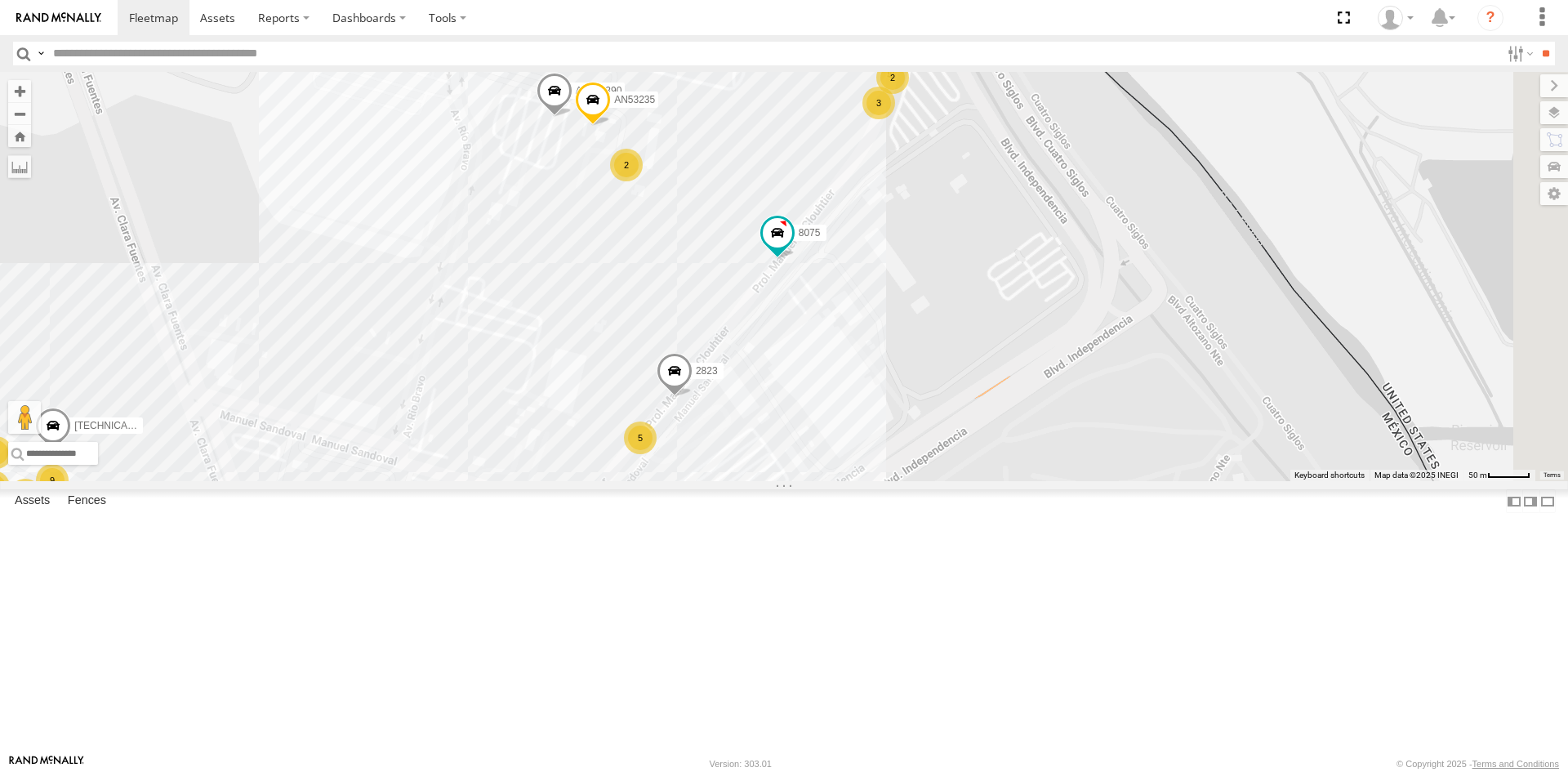 drag, startPoint x: 898, startPoint y: 408, endPoint x: 755, endPoint y: 558, distance: 207.24141 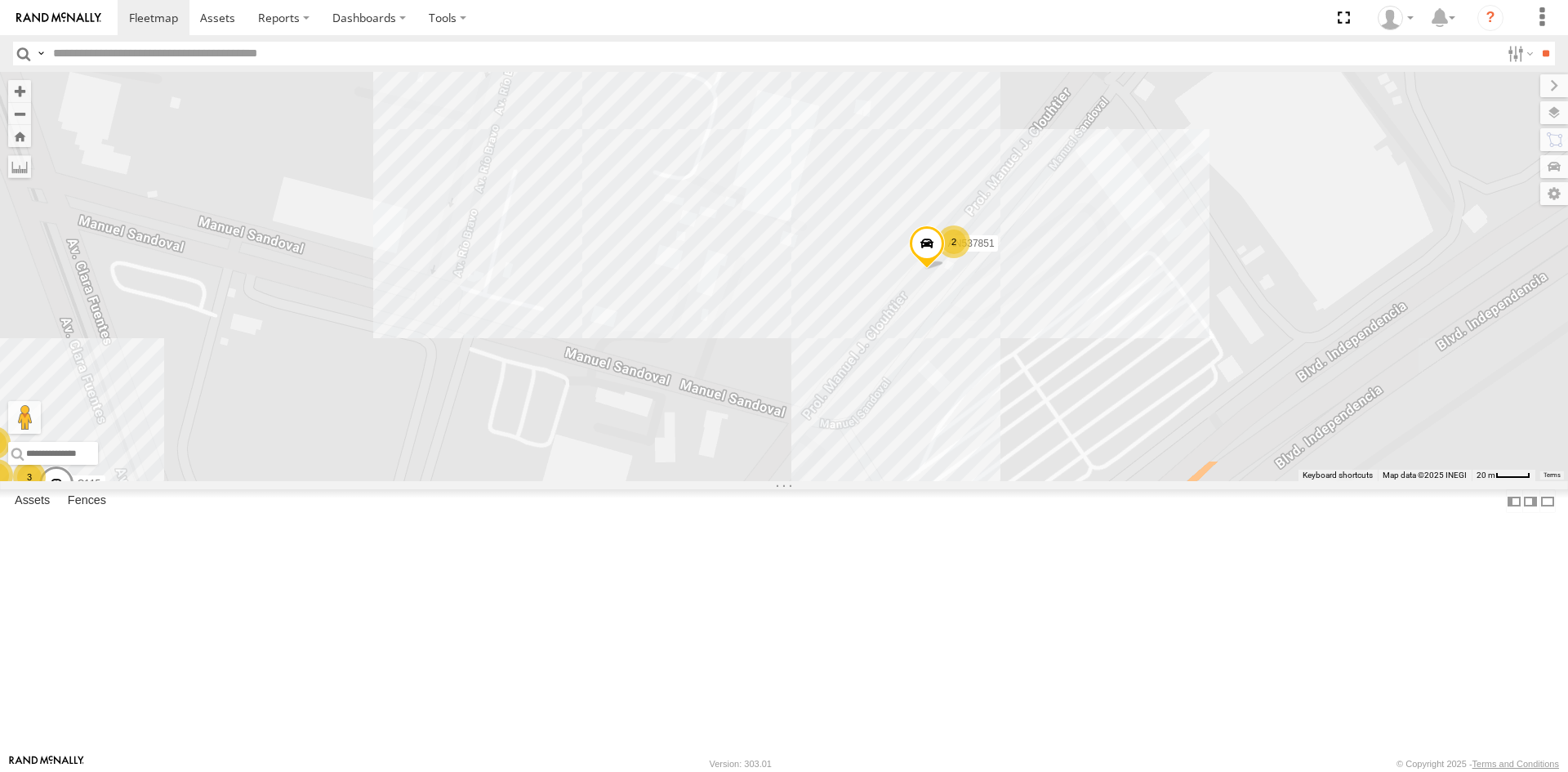 drag, startPoint x: 1146, startPoint y: 366, endPoint x: 1080, endPoint y: 497, distance: 146.68674 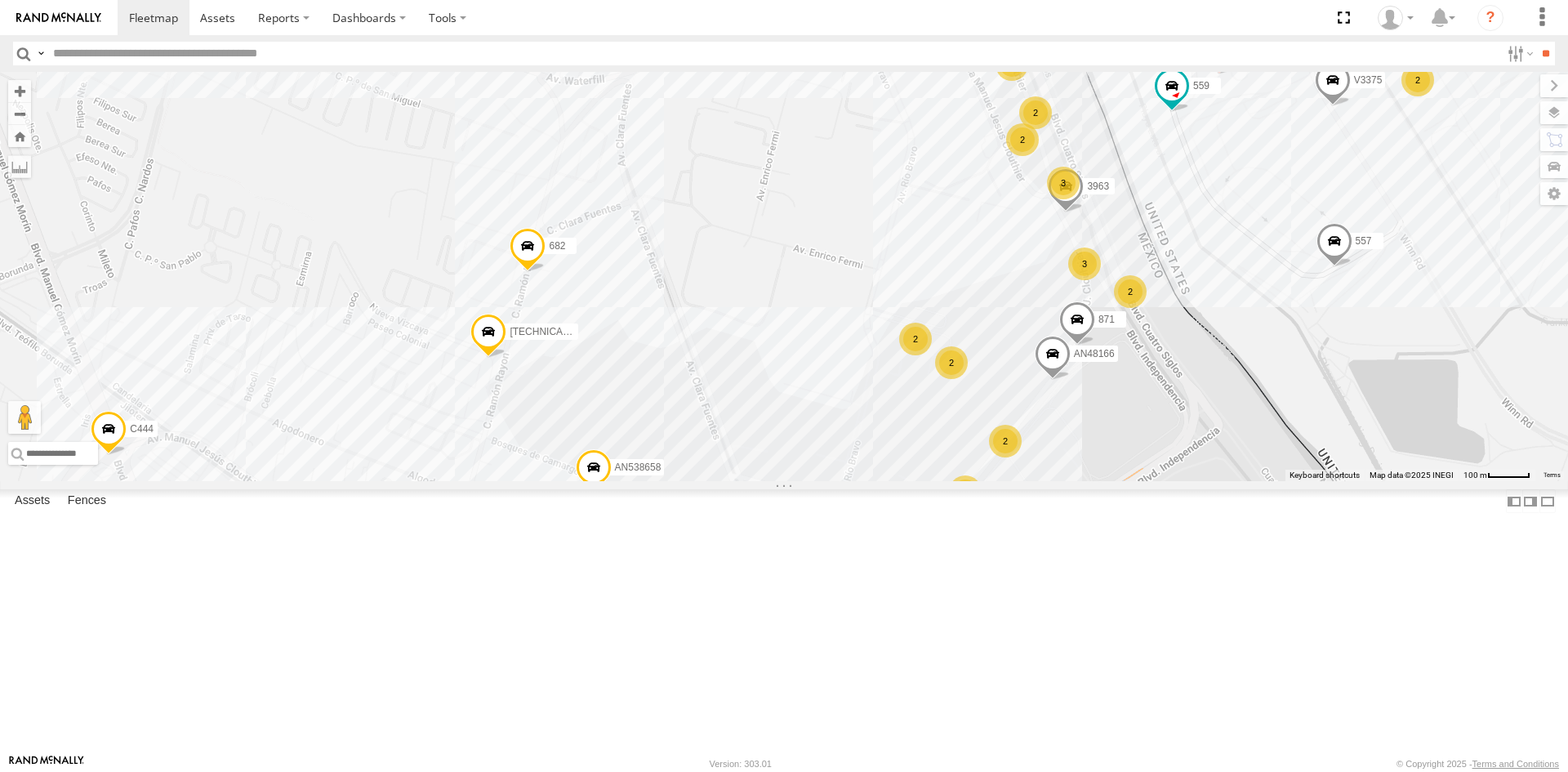drag, startPoint x: 1107, startPoint y: 495, endPoint x: 1071, endPoint y: 572, distance: 85 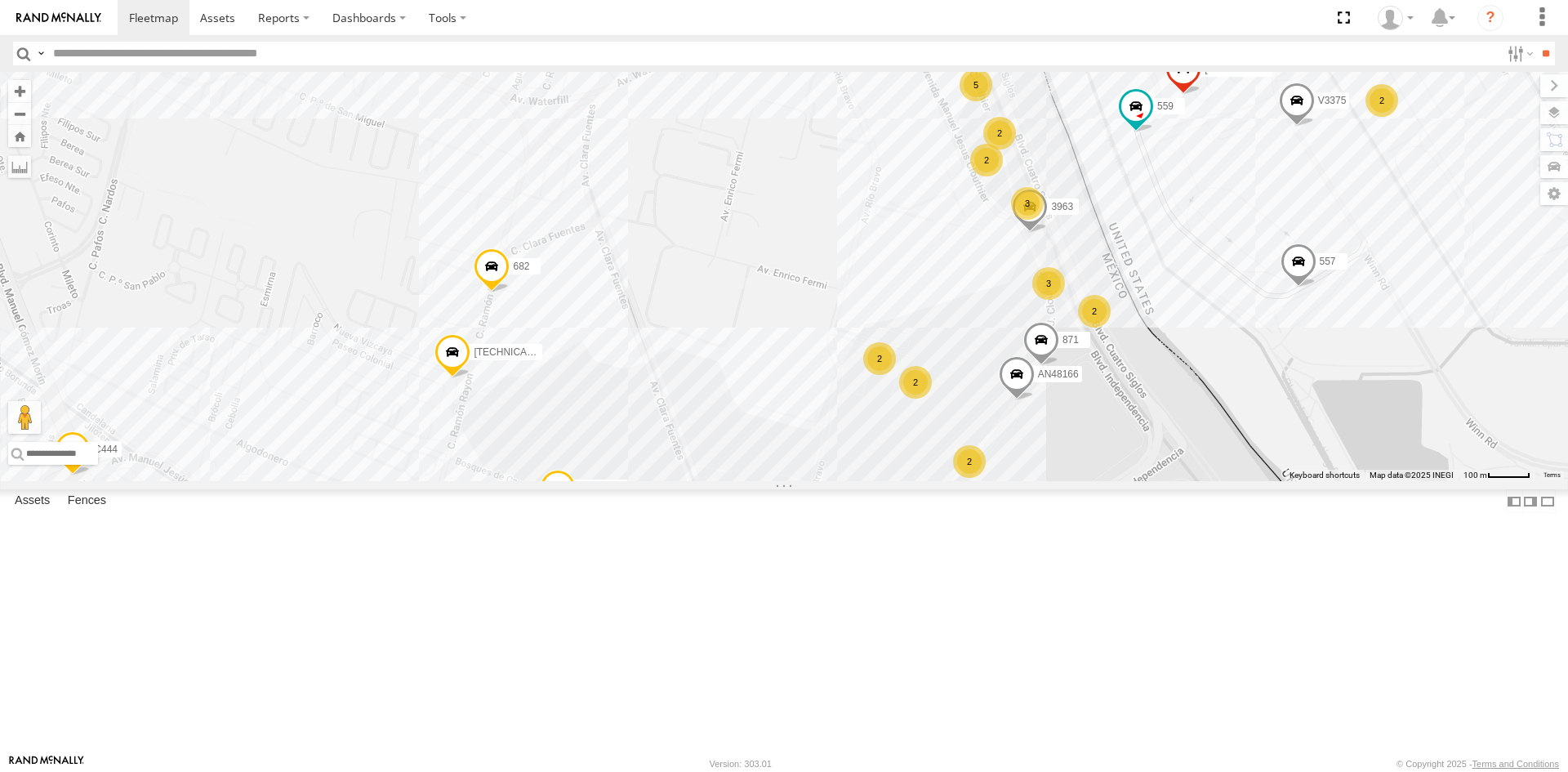drag, startPoint x: 1196, startPoint y: 404, endPoint x: 1196, endPoint y: 373, distance: 31 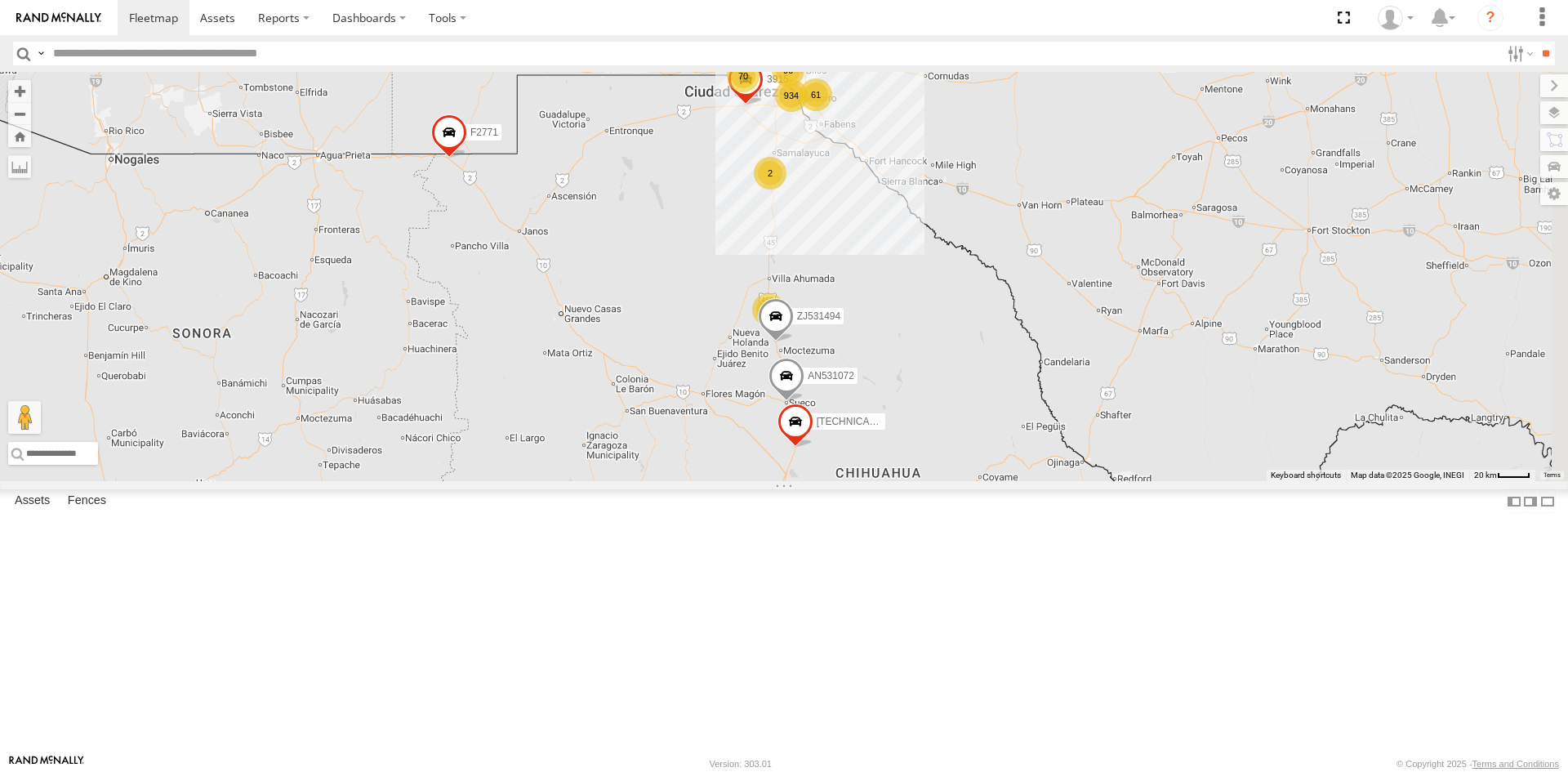 drag, startPoint x: 865, startPoint y: 181, endPoint x: 834, endPoint y: 267, distance: 91.41663 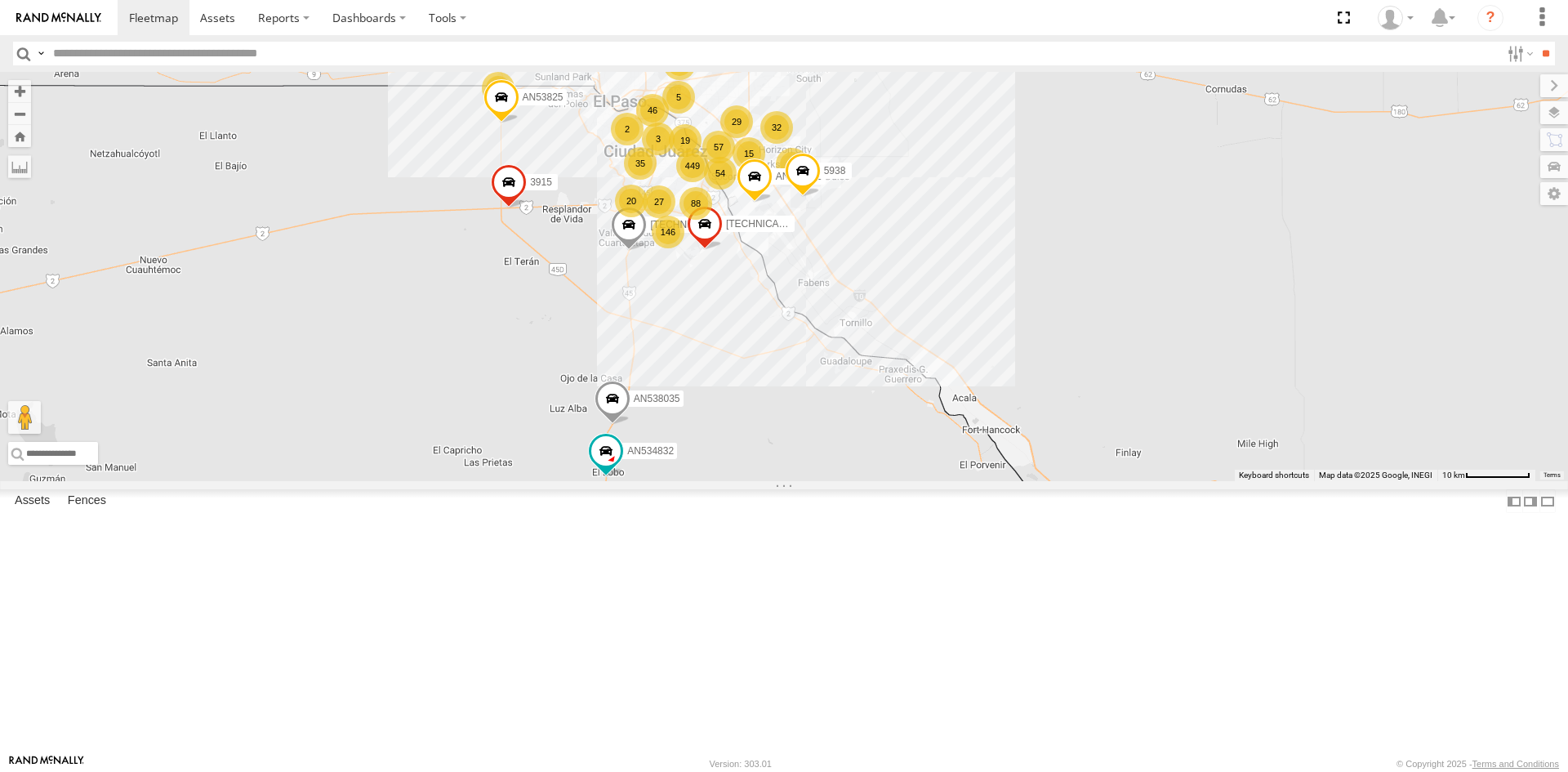 drag, startPoint x: 816, startPoint y: 243, endPoint x: 829, endPoint y: 328, distance: 85.98837 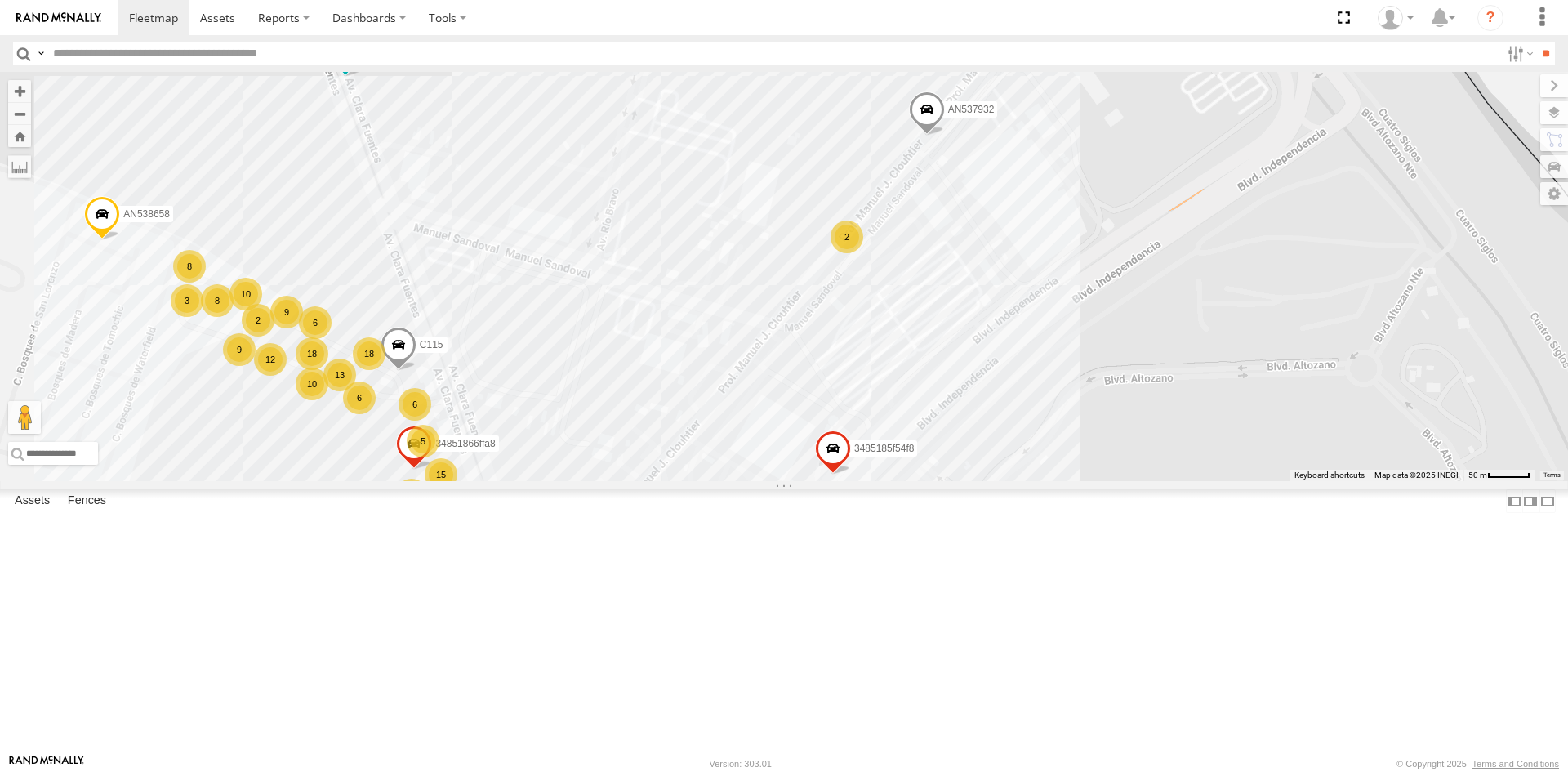 drag, startPoint x: 1059, startPoint y: 295, endPoint x: 849, endPoint y: 454, distance: 263.403 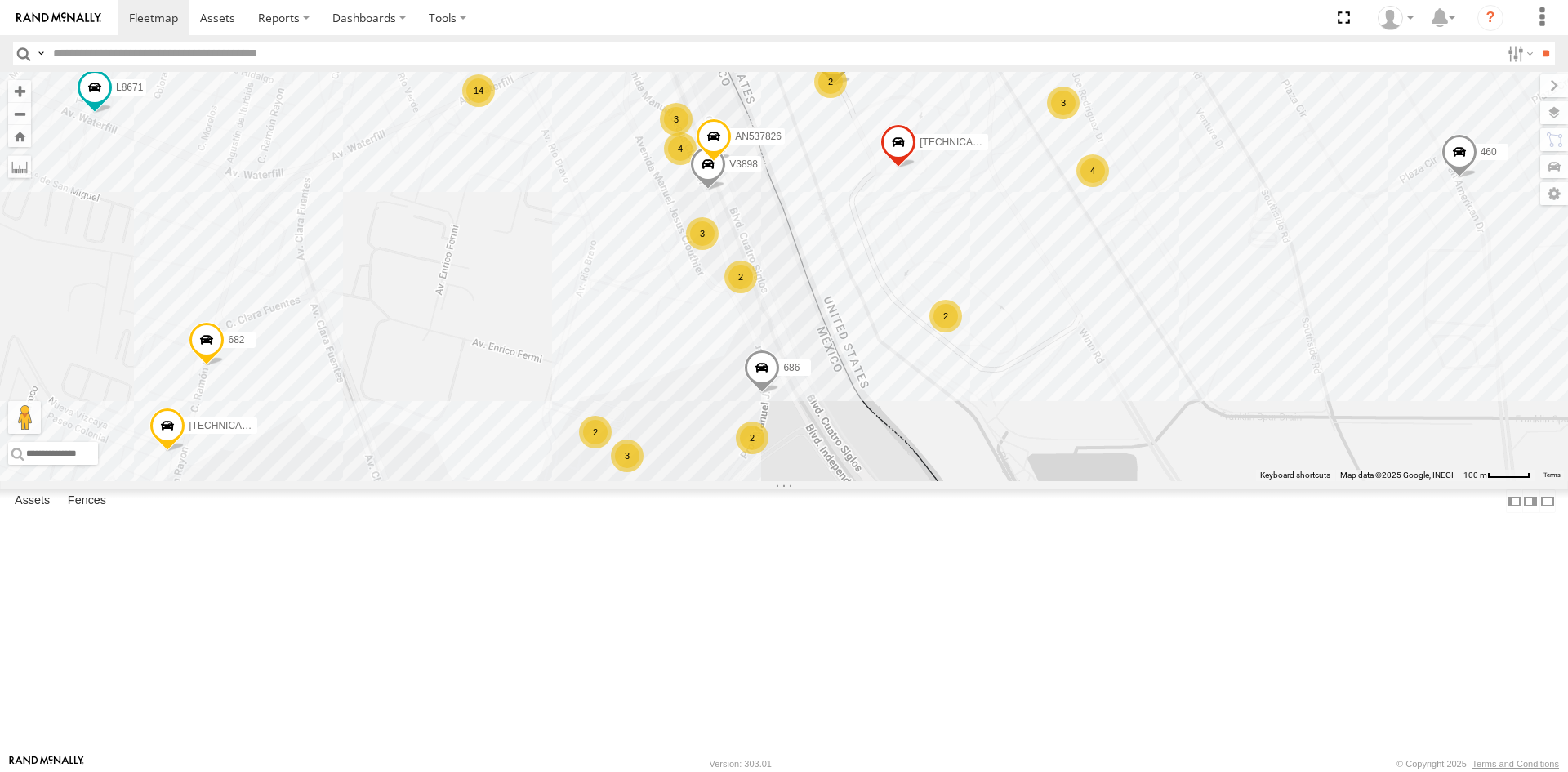 drag, startPoint x: 724, startPoint y: 704, endPoint x: 736, endPoint y: 463, distance: 241.2986 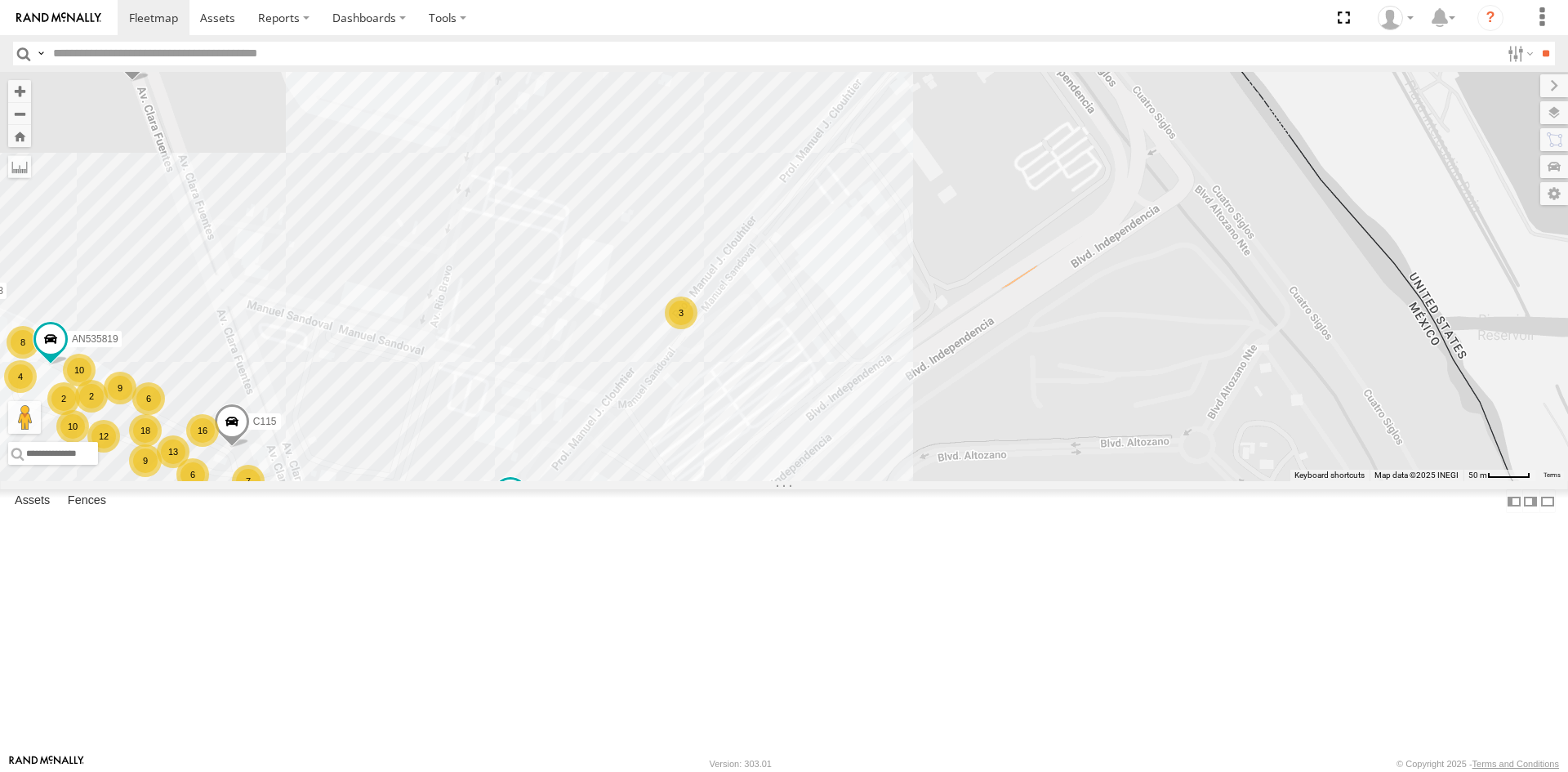 drag, startPoint x: 835, startPoint y: 424, endPoint x: 755, endPoint y: 573, distance: 169.1183 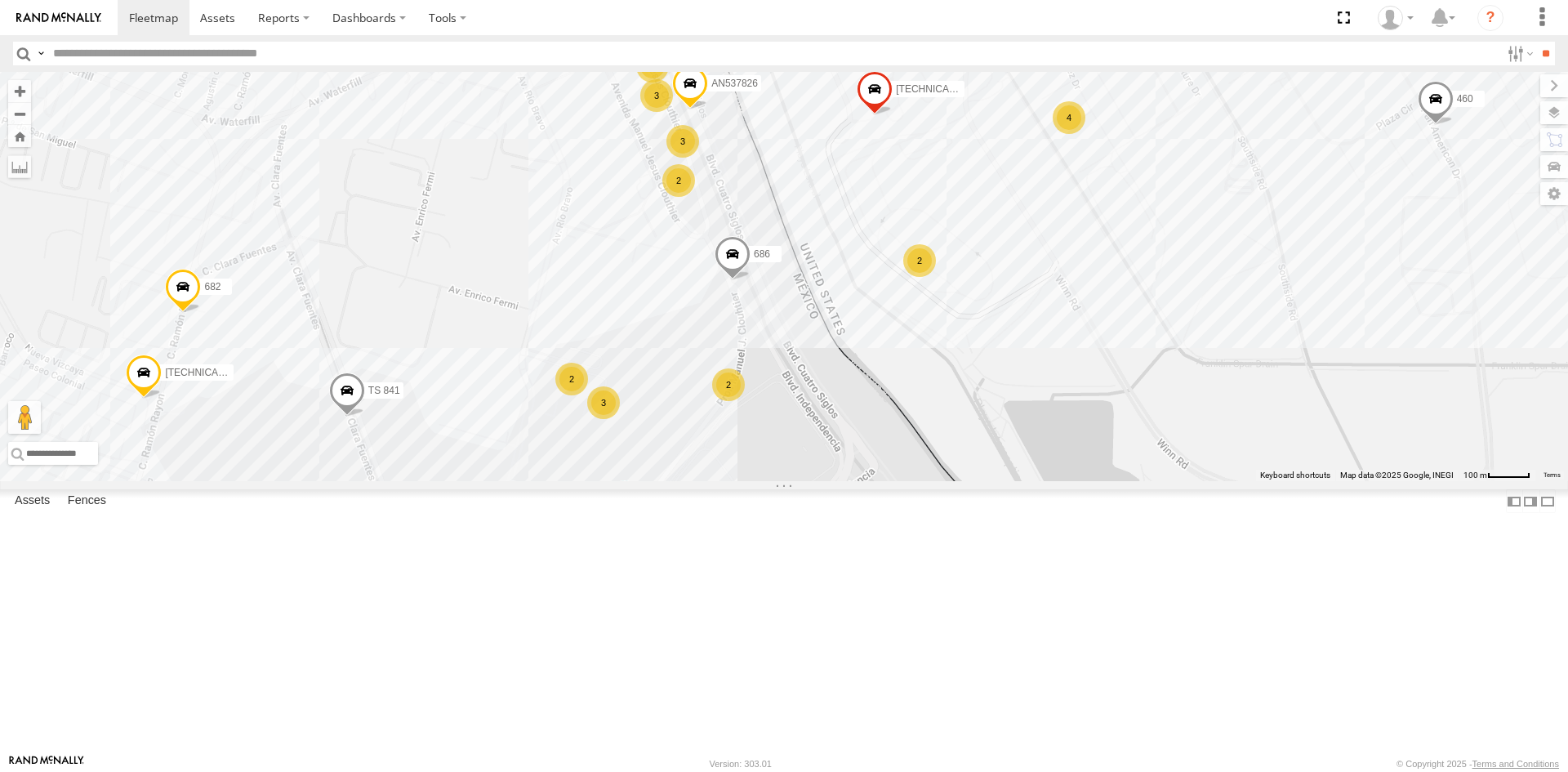 drag, startPoint x: 835, startPoint y: 471, endPoint x: 813, endPoint y: 515, distance: 49.193496 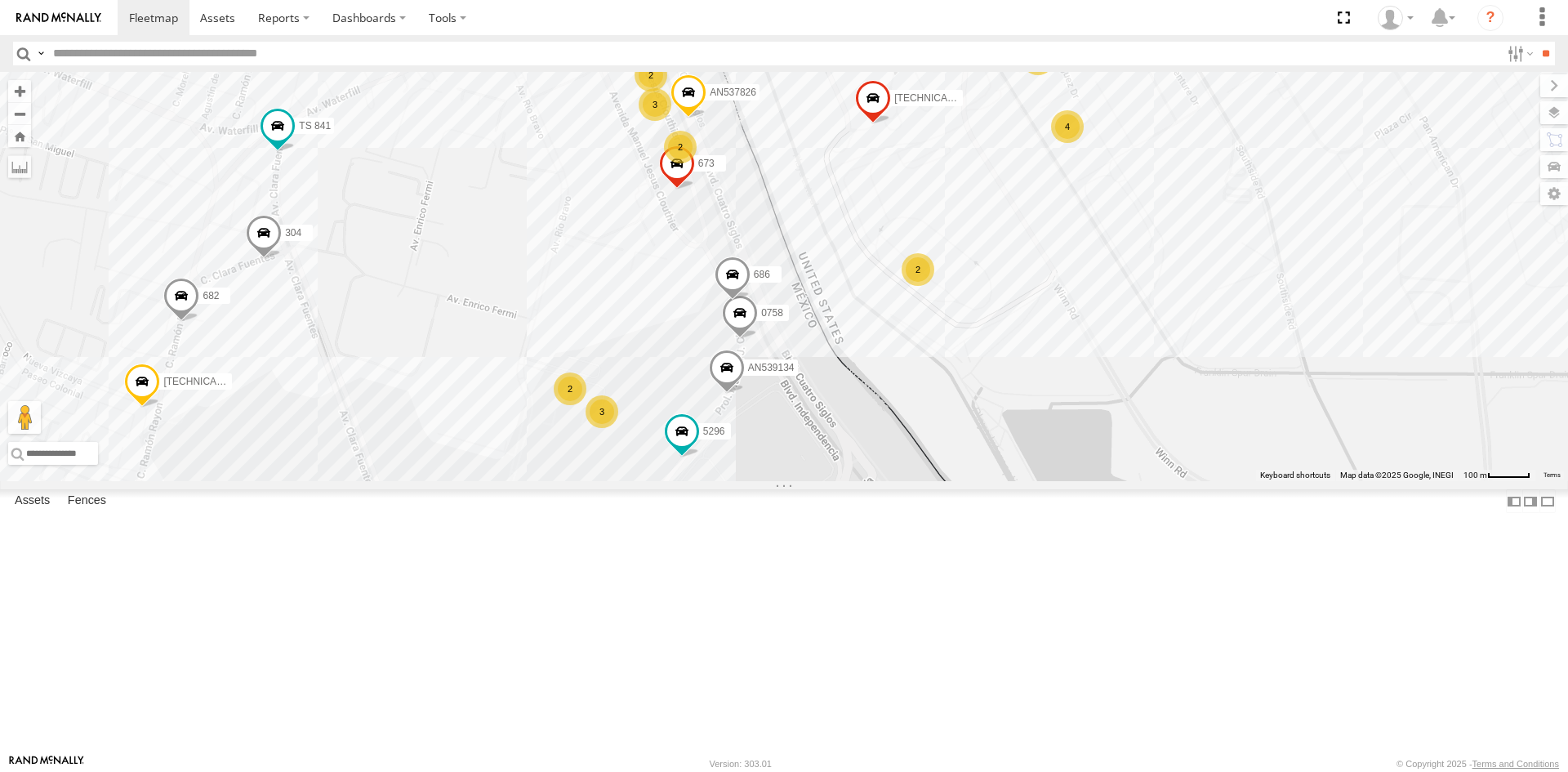 drag, startPoint x: 845, startPoint y: 297, endPoint x: 841, endPoint y: 413, distance: 116.069 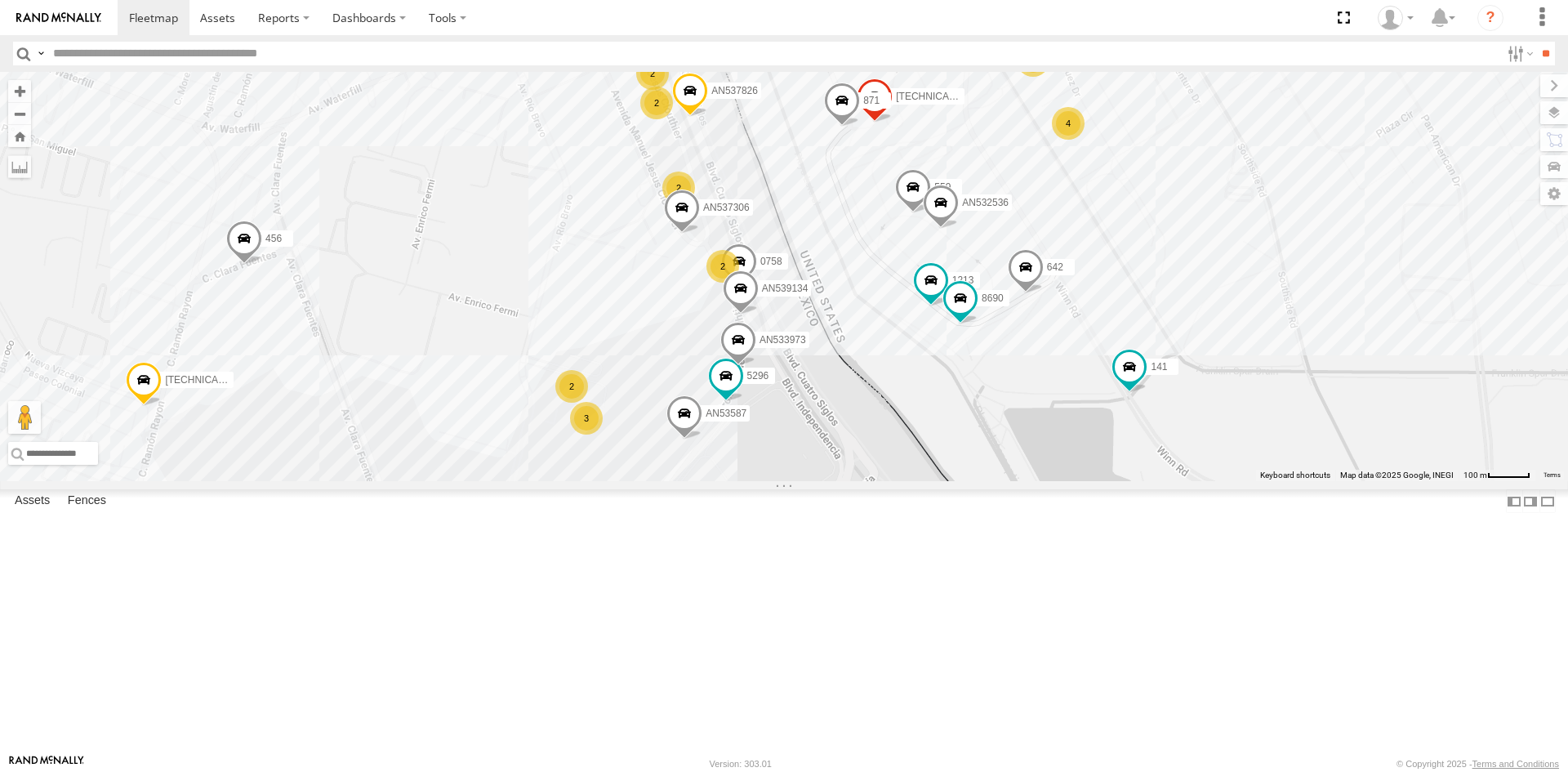 drag, startPoint x: 715, startPoint y: 614, endPoint x: 795, endPoint y: 573, distance: 89.89438 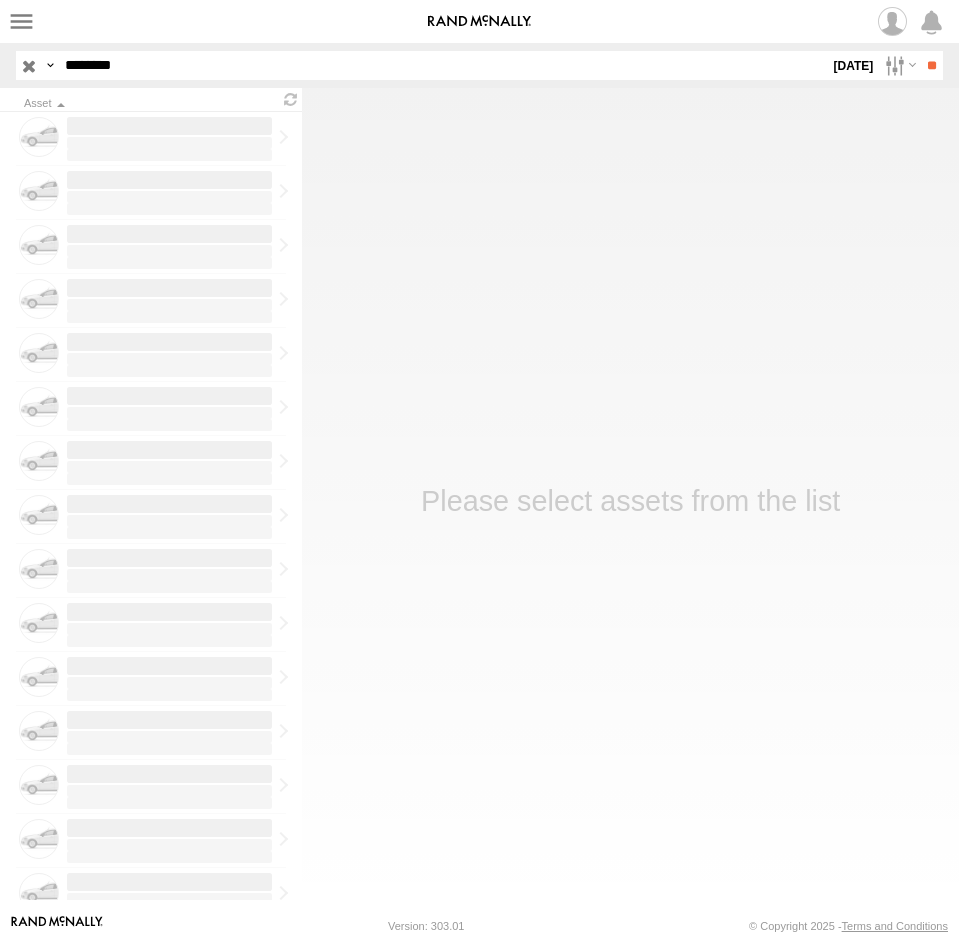 scroll, scrollTop: 0, scrollLeft: 0, axis: both 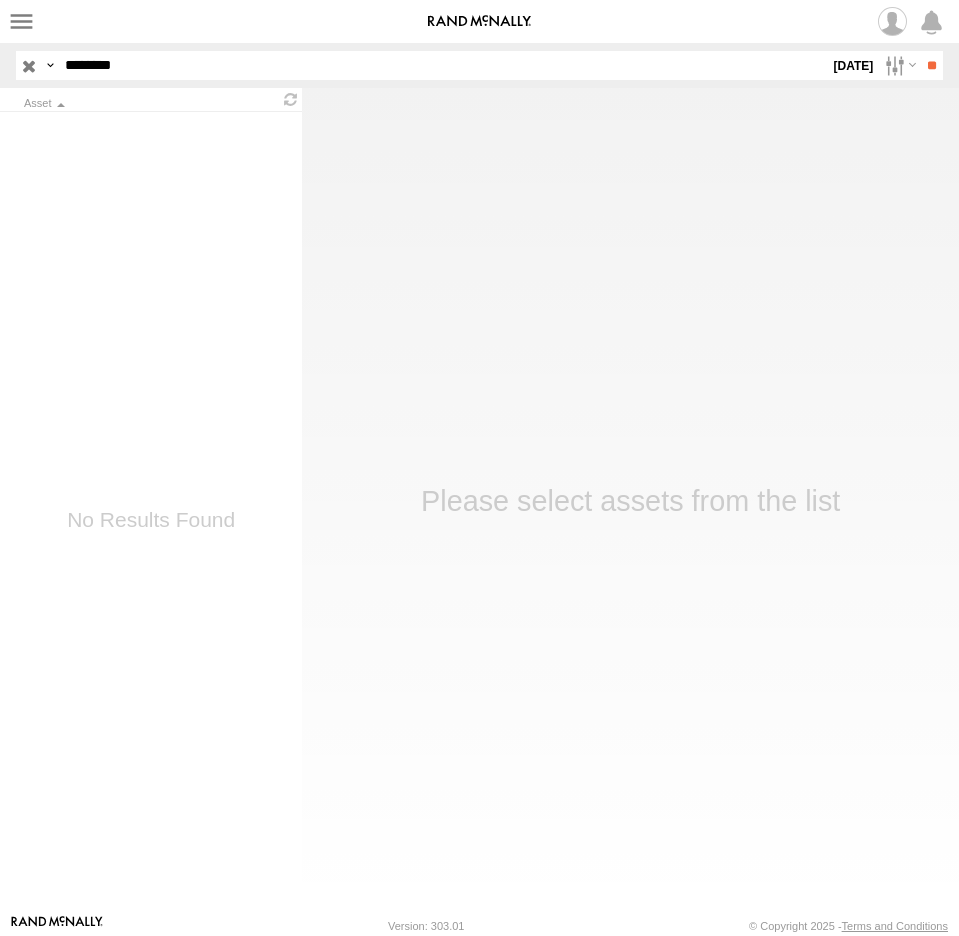 drag, startPoint x: 16, startPoint y: 66, endPoint x: -137, endPoint y: 78, distance: 153.46986 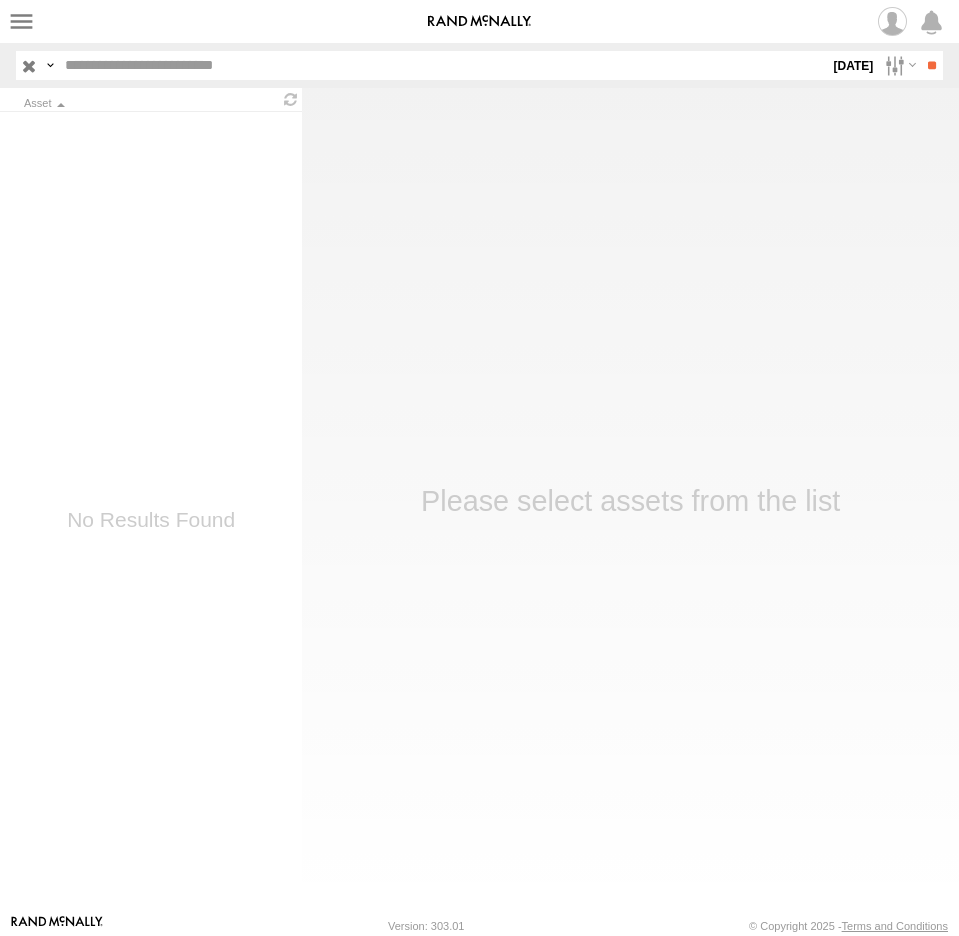 type 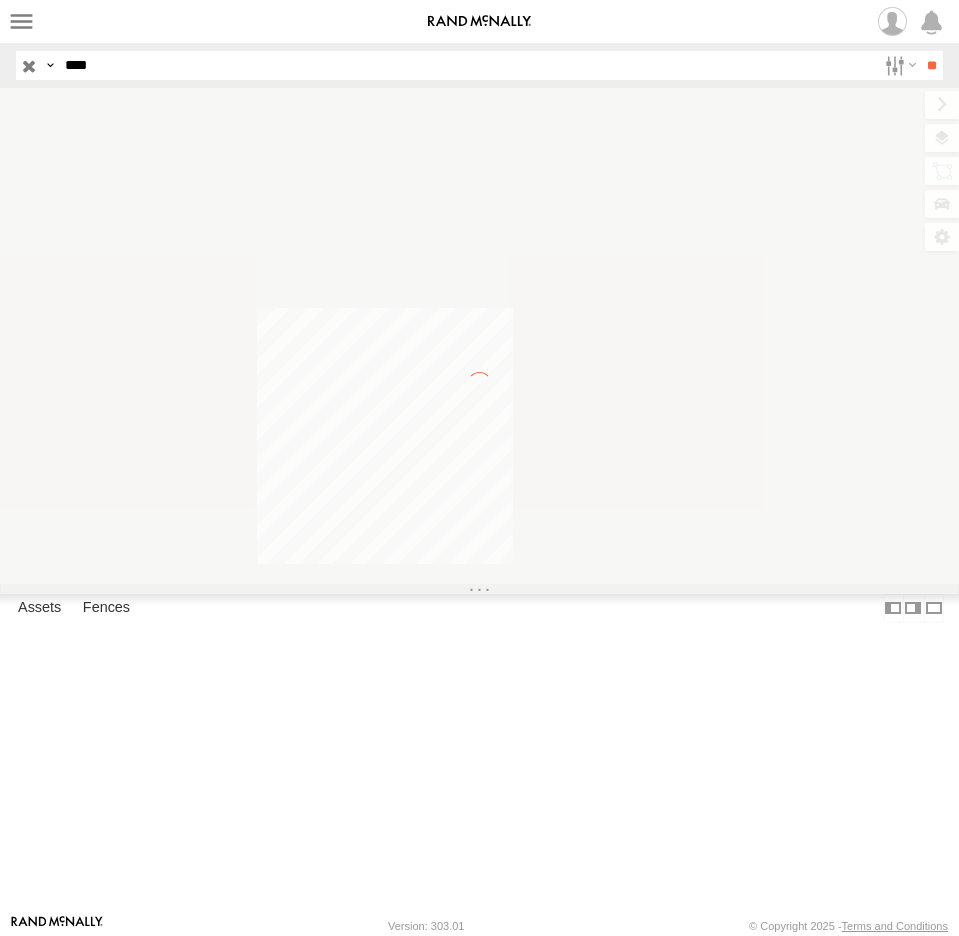 scroll, scrollTop: 0, scrollLeft: 0, axis: both 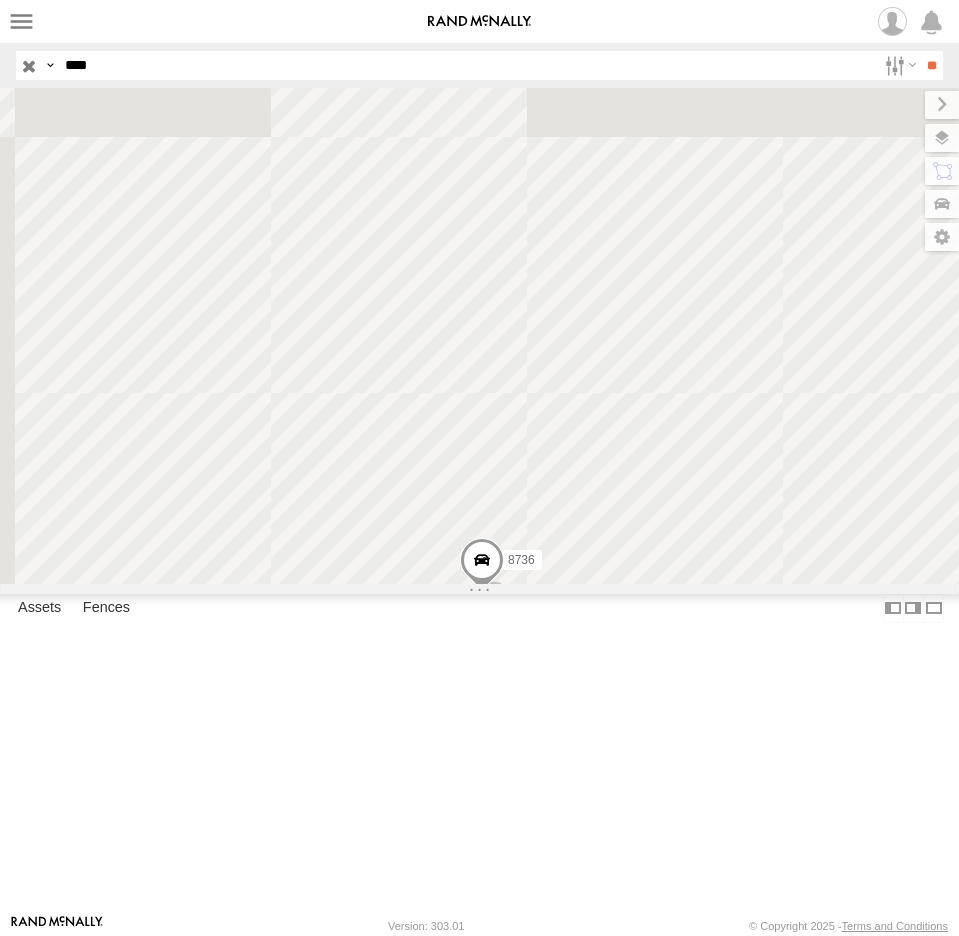drag, startPoint x: 0, startPoint y: 0, endPoint x: 47, endPoint y: 64, distance: 79.40403 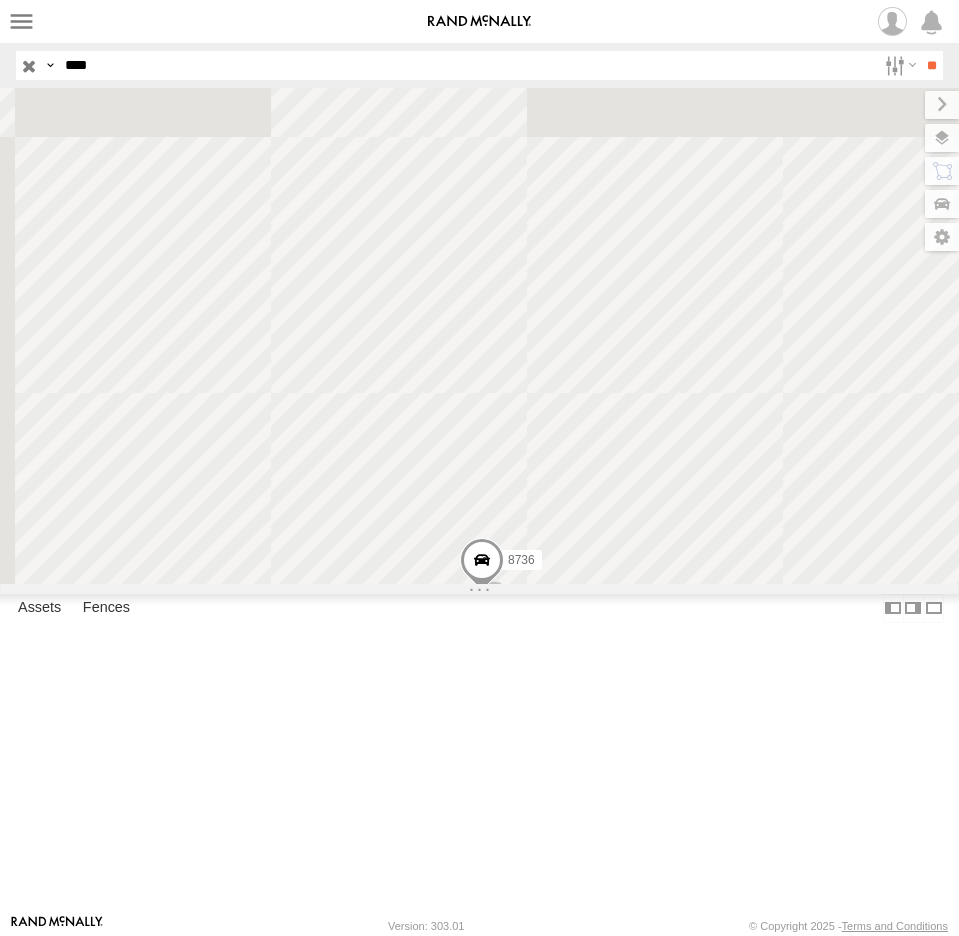 click on "Search Query
Asset ID
Asset Label
Registration
Manufacturer
Model
VIN
Job ID Driver Id OOS" at bounding box center (468, 65) 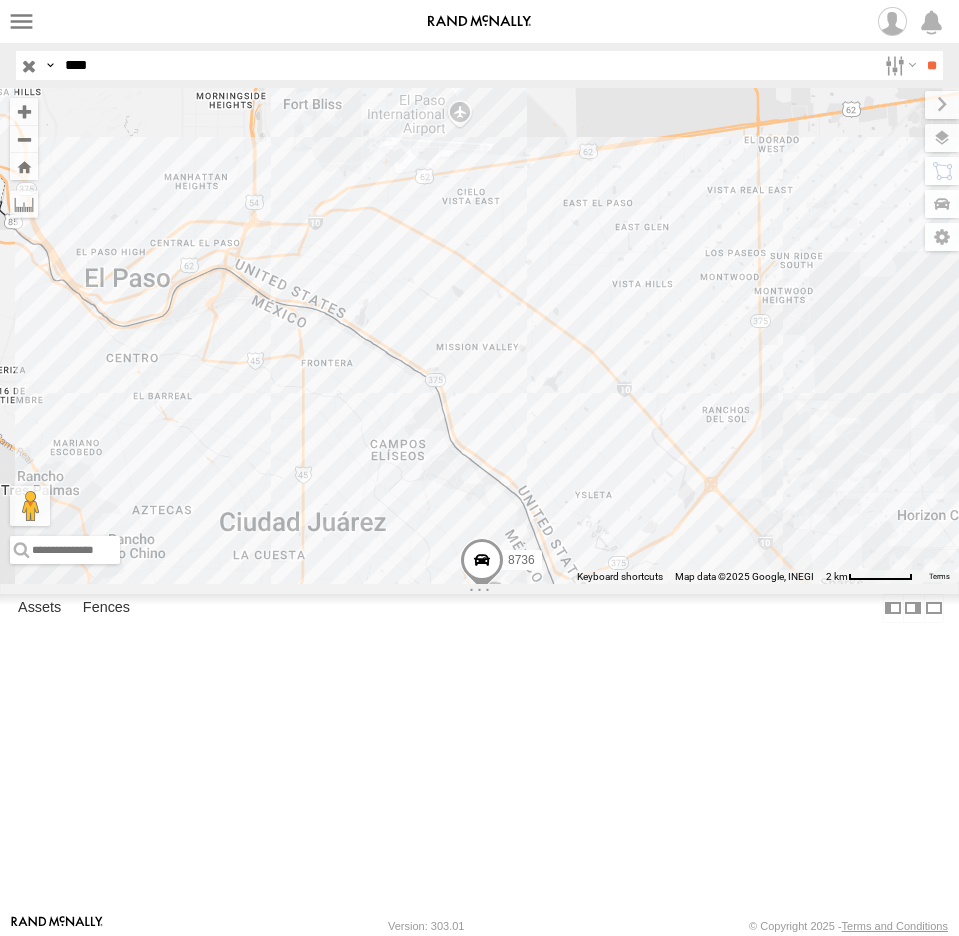 click on "**" at bounding box center [931, 65] 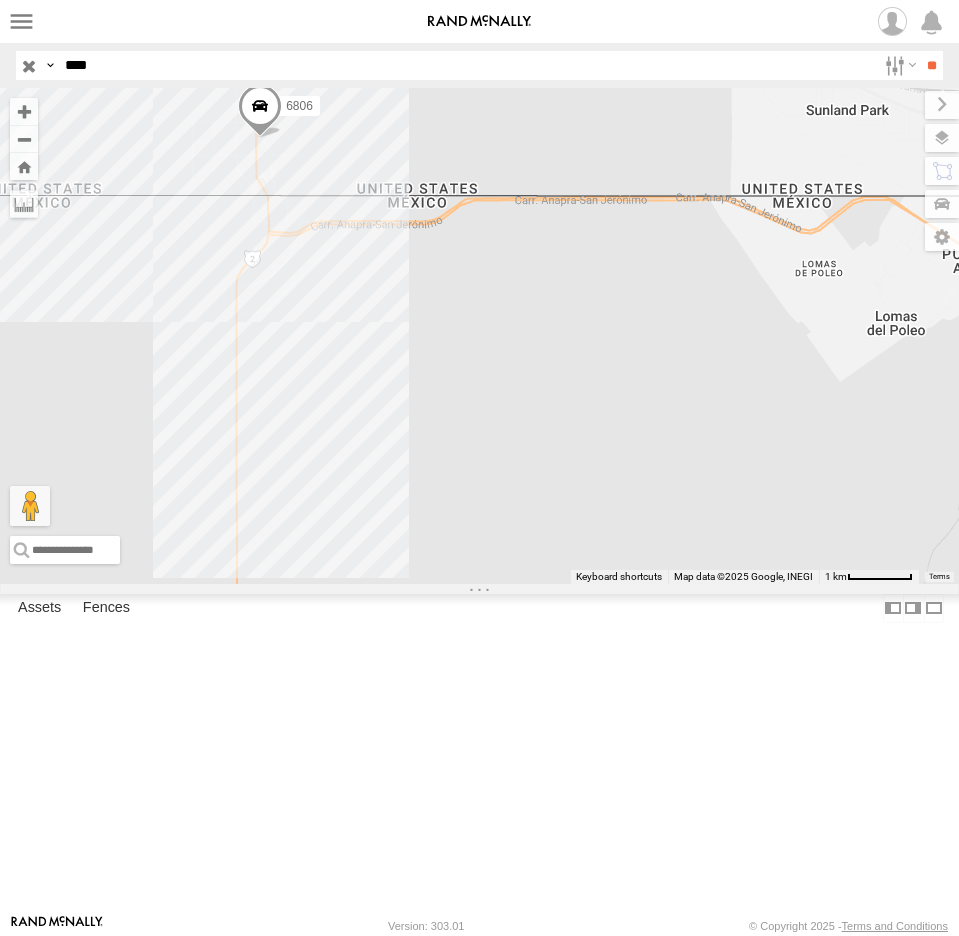 drag, startPoint x: 136, startPoint y: 73, endPoint x: -51, endPoint y: 82, distance: 187.21645 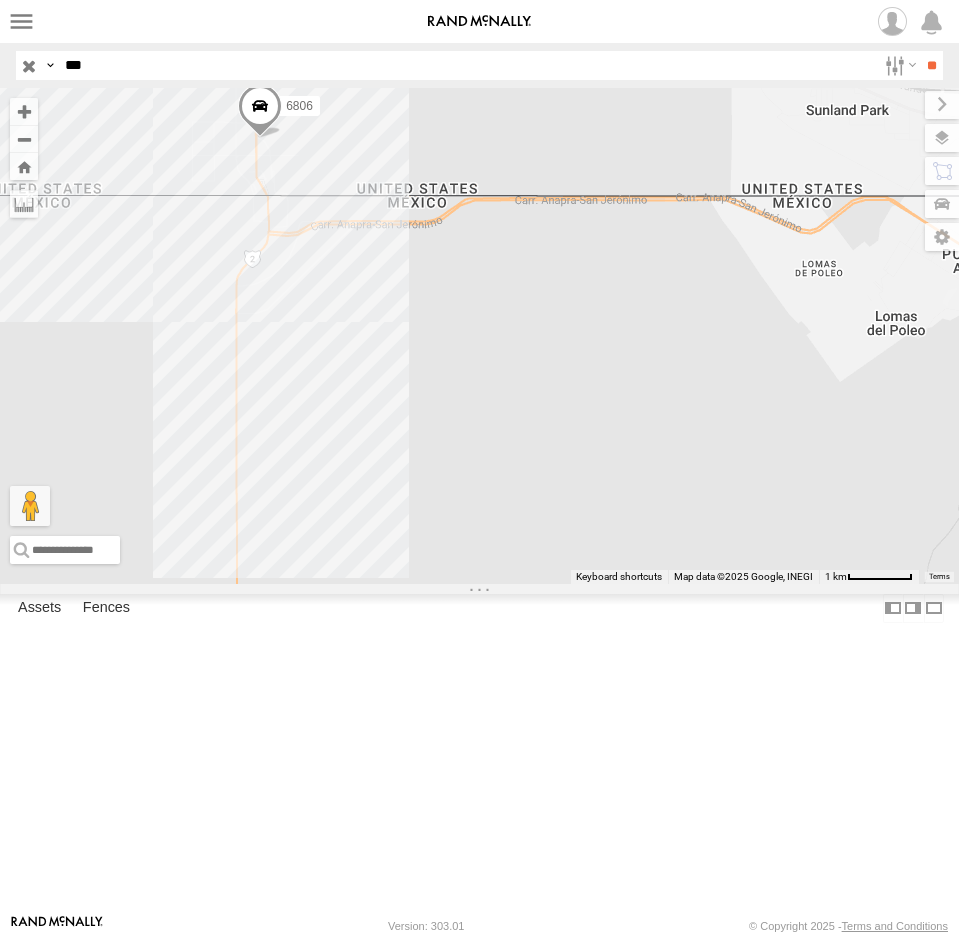 click on "**" at bounding box center [931, 65] 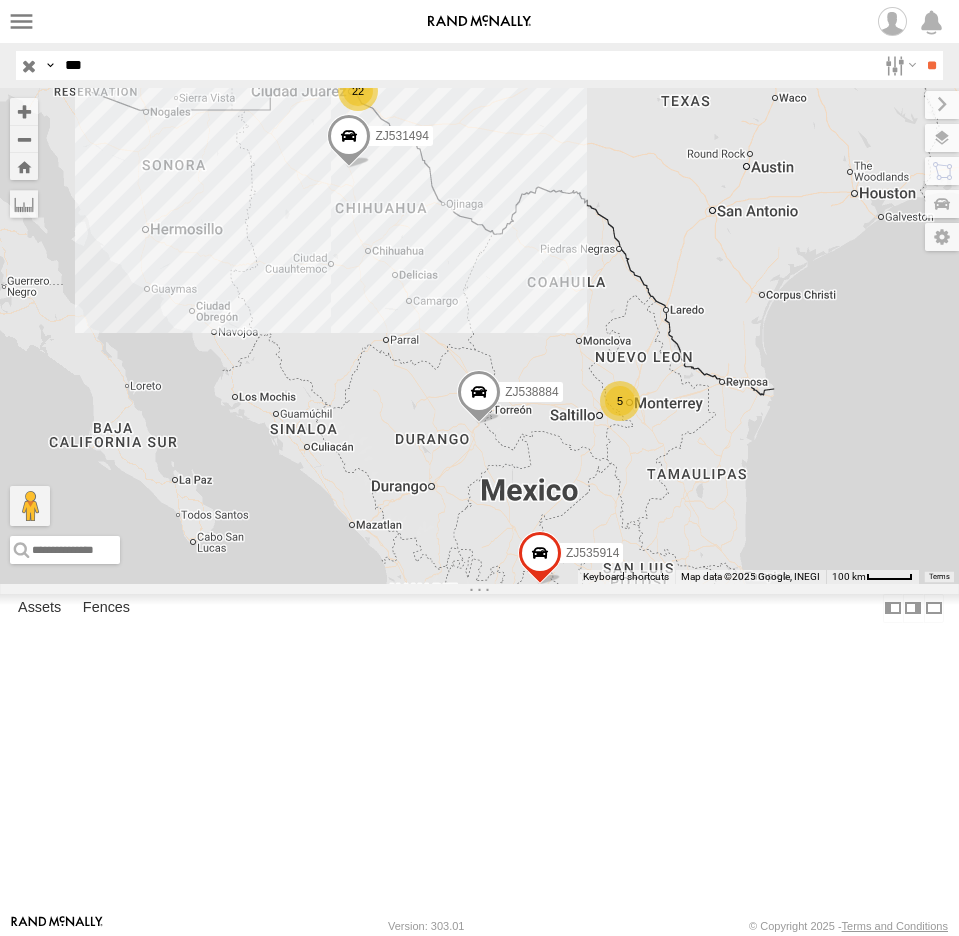 drag, startPoint x: 66, startPoint y: 61, endPoint x: 5, endPoint y: 61, distance: 61 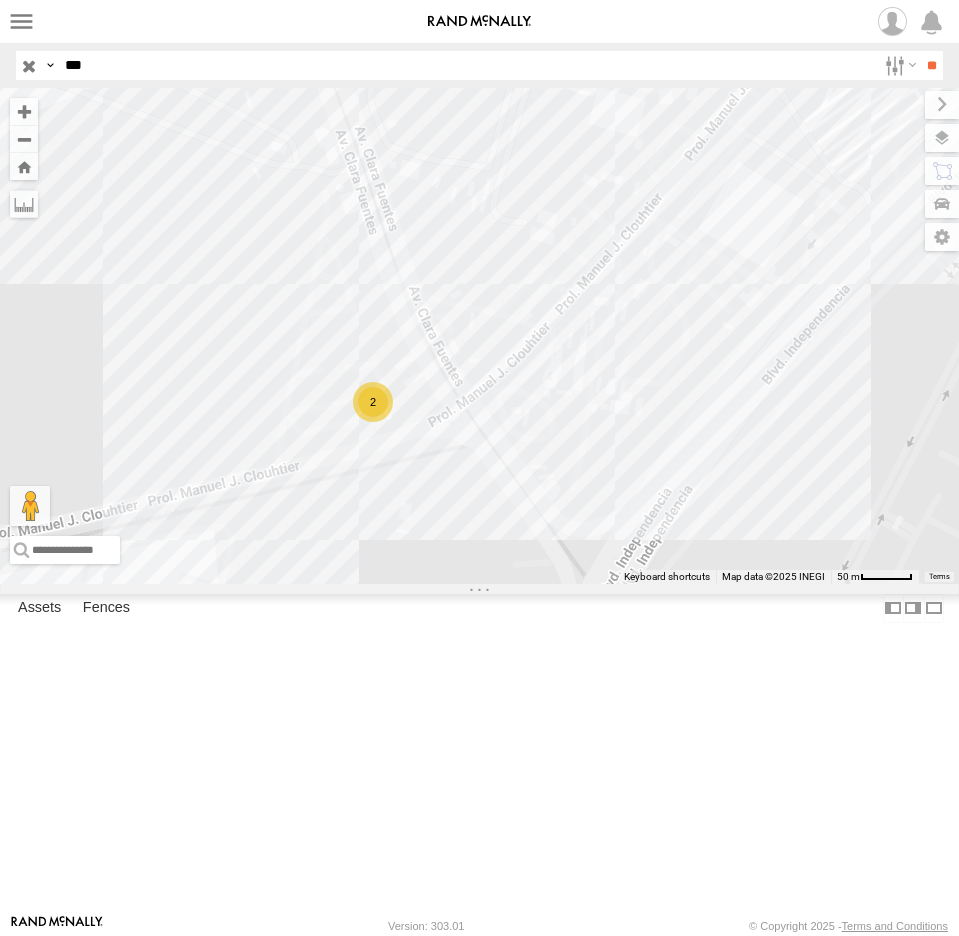 click on "2" at bounding box center [373, 402] 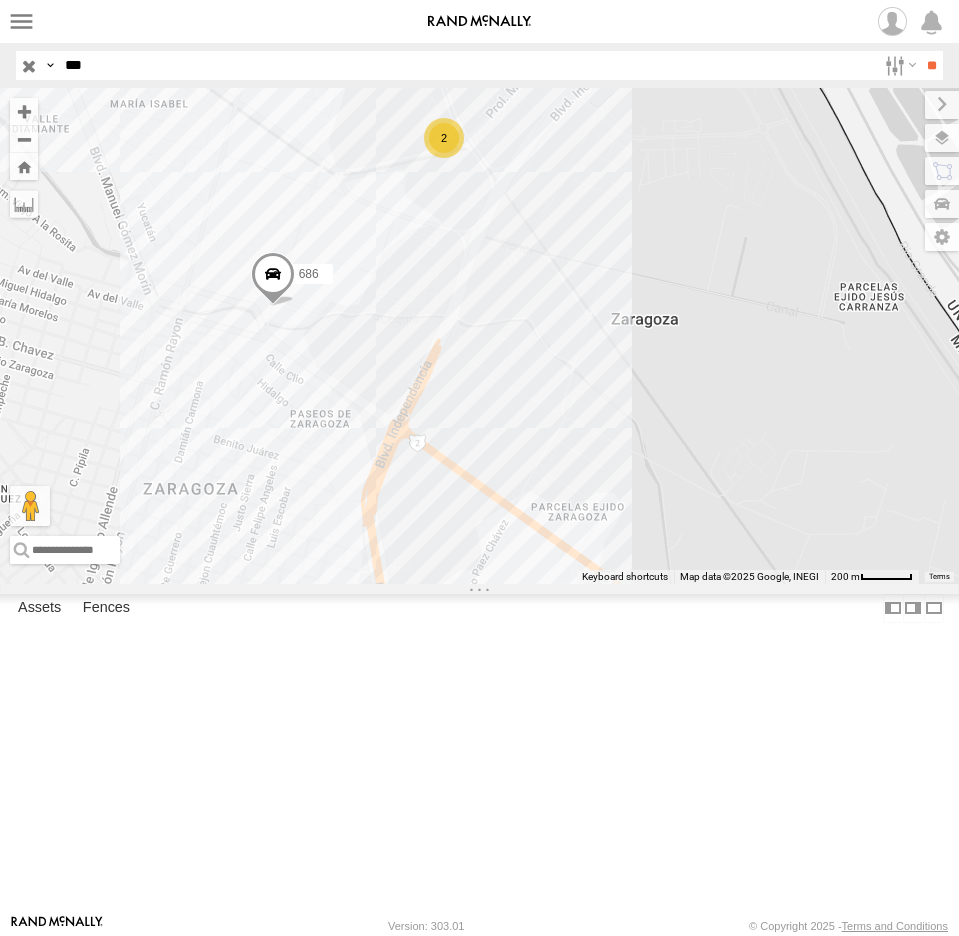 click at bounding box center (272, 279) 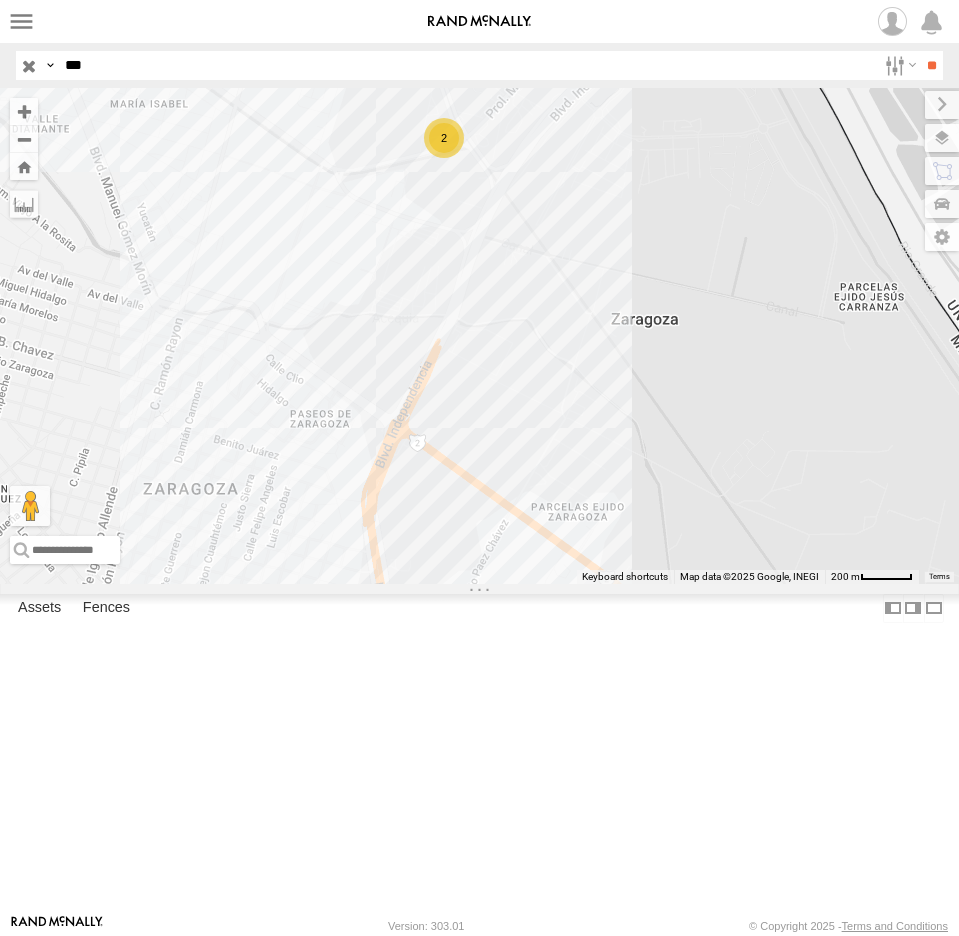 drag, startPoint x: 189, startPoint y: 76, endPoint x: 16, endPoint y: 84, distance: 173.18488 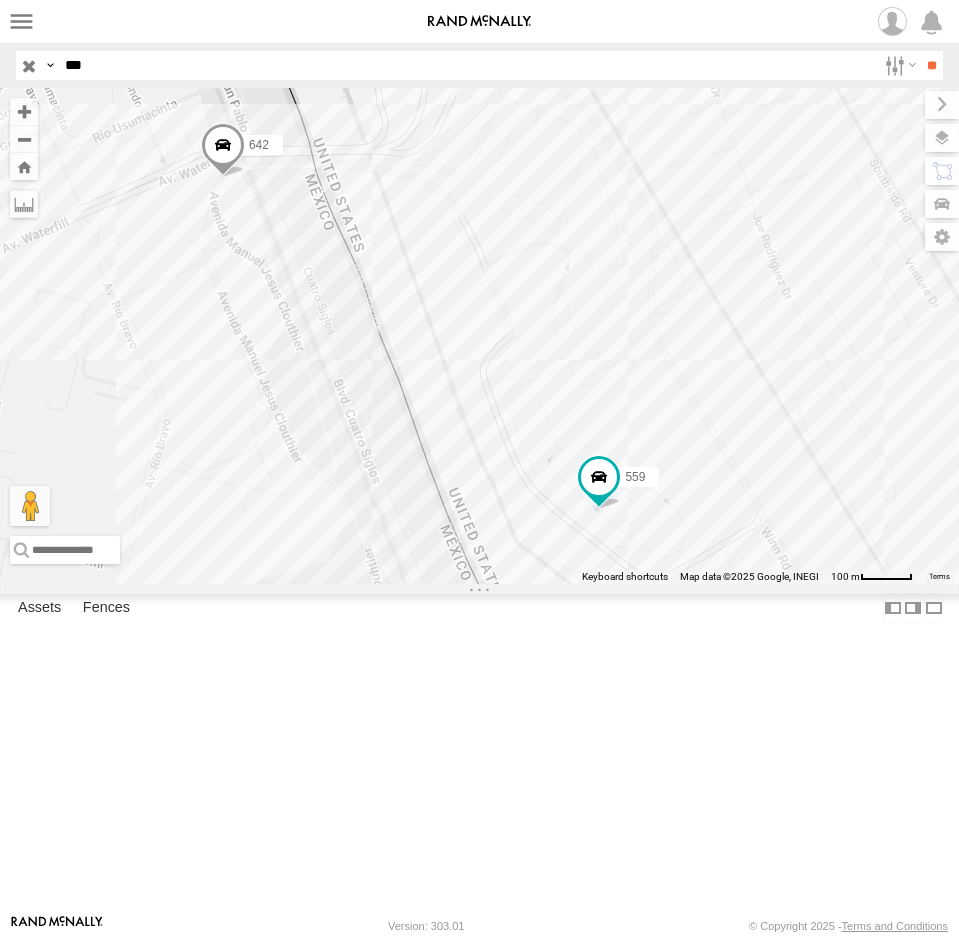 drag, startPoint x: 172, startPoint y: 70, endPoint x: -8, endPoint y: 64, distance: 180.09998 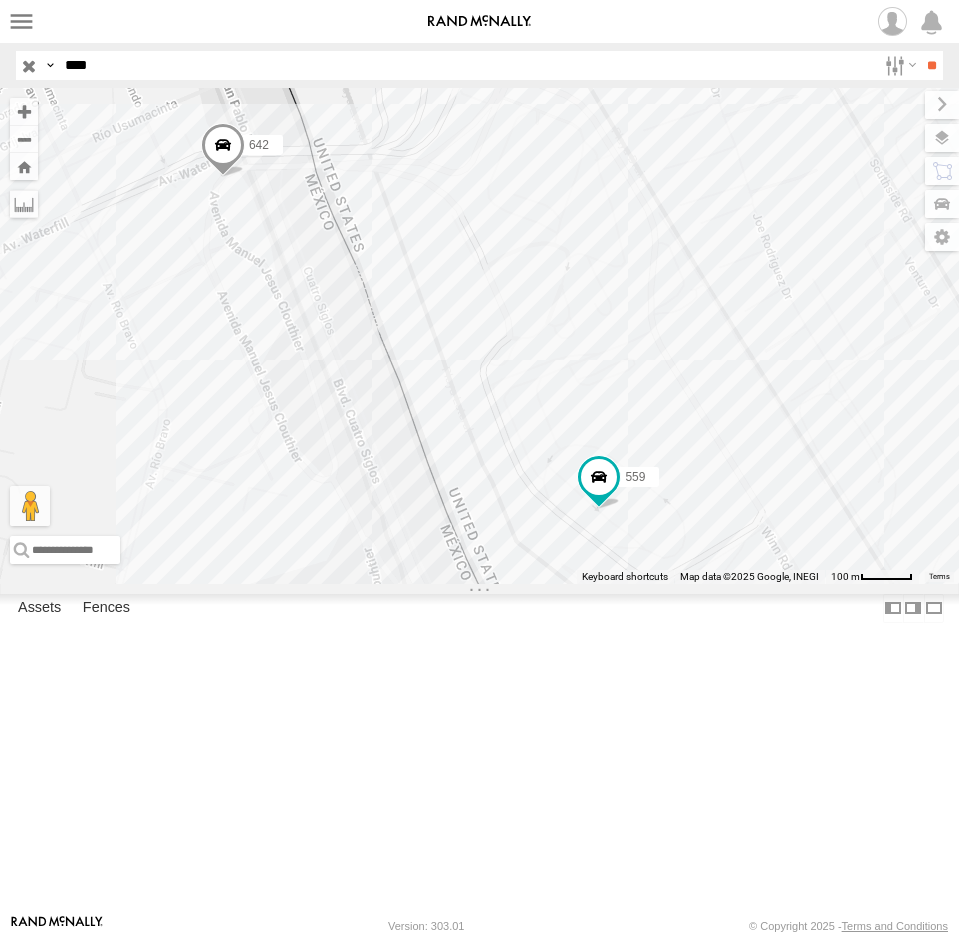 click on "**" at bounding box center (931, 65) 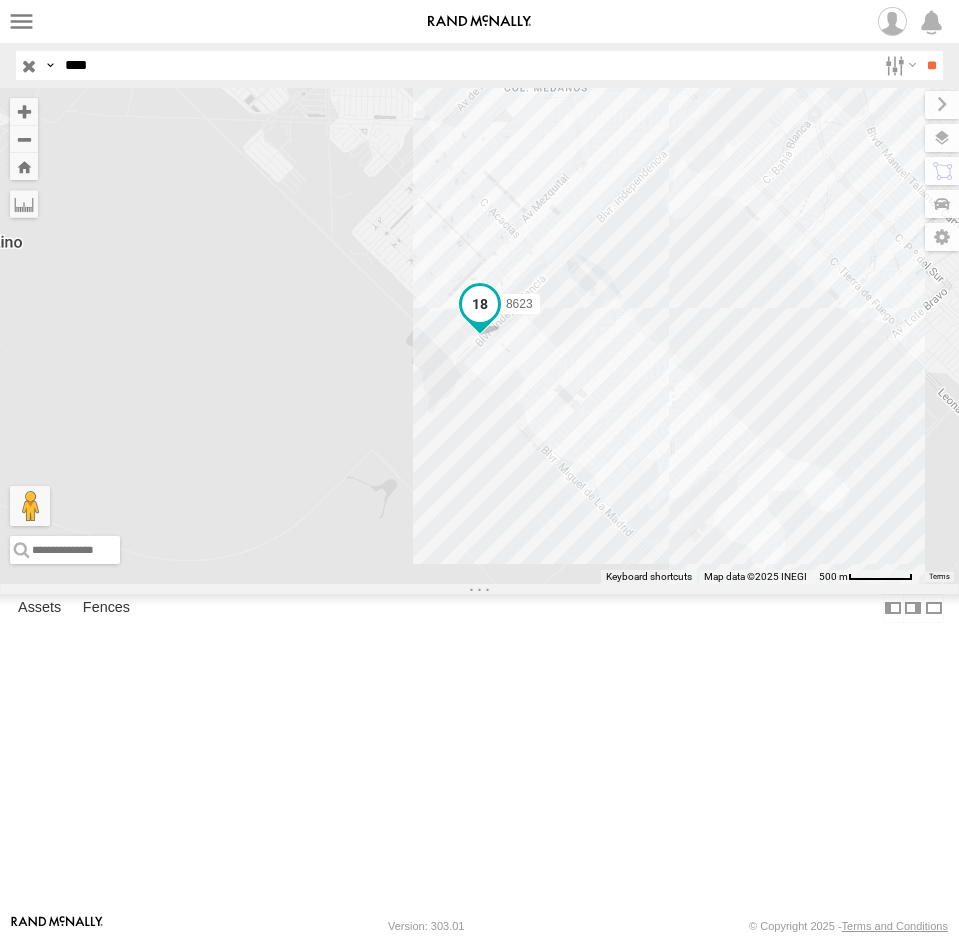 click at bounding box center (479, 304) 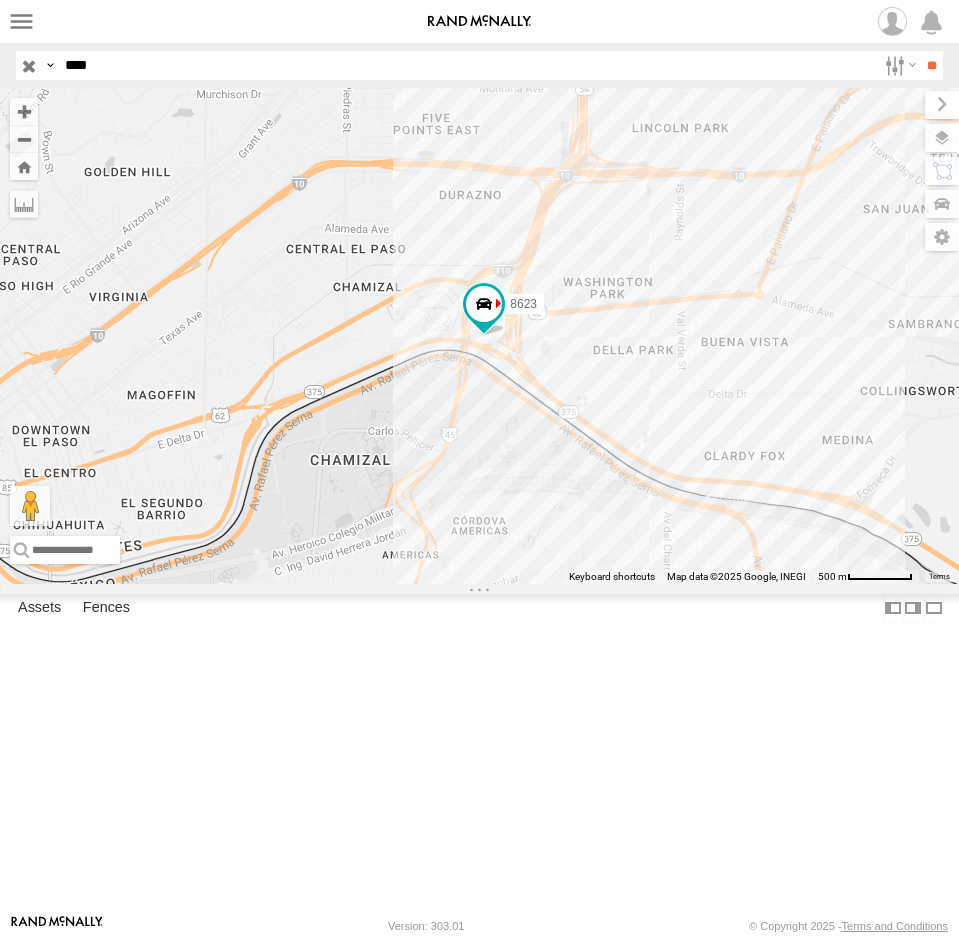 drag, startPoint x: -30, startPoint y: 55, endPoint x: -44, endPoint y: 55, distance: 14 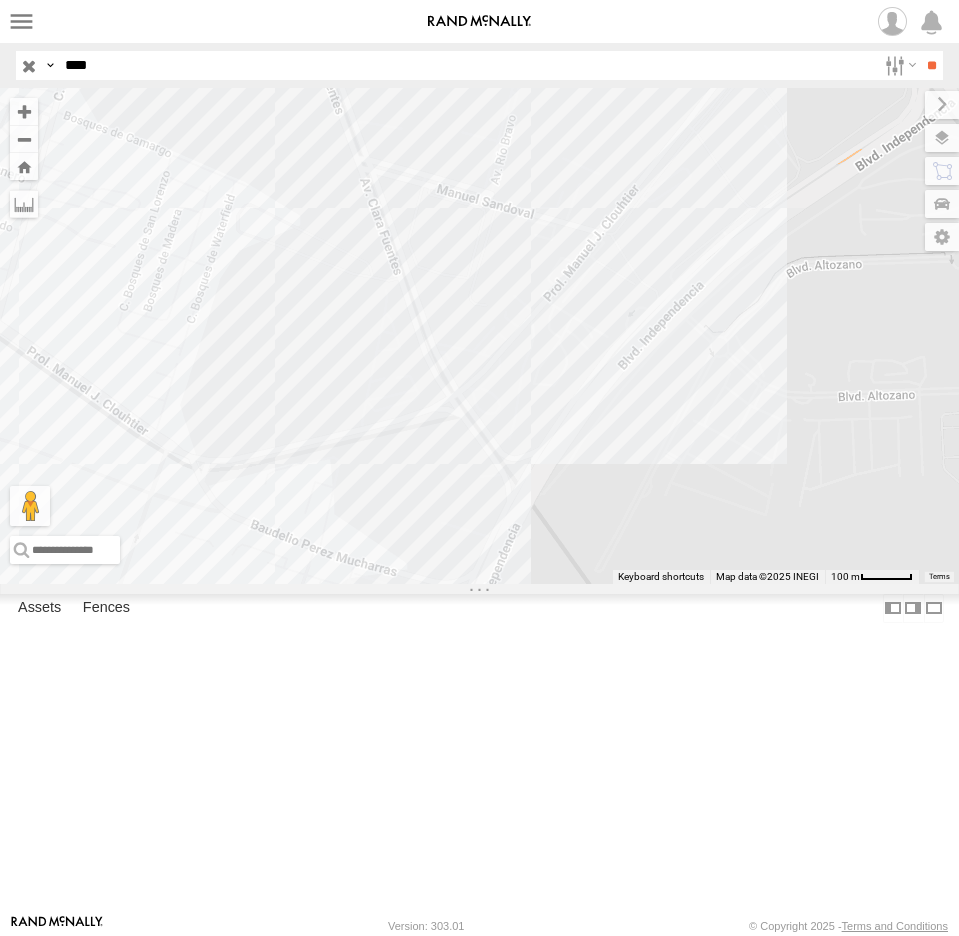 drag, startPoint x: 158, startPoint y: 67, endPoint x: -5, endPoint y: 77, distance: 163.30646 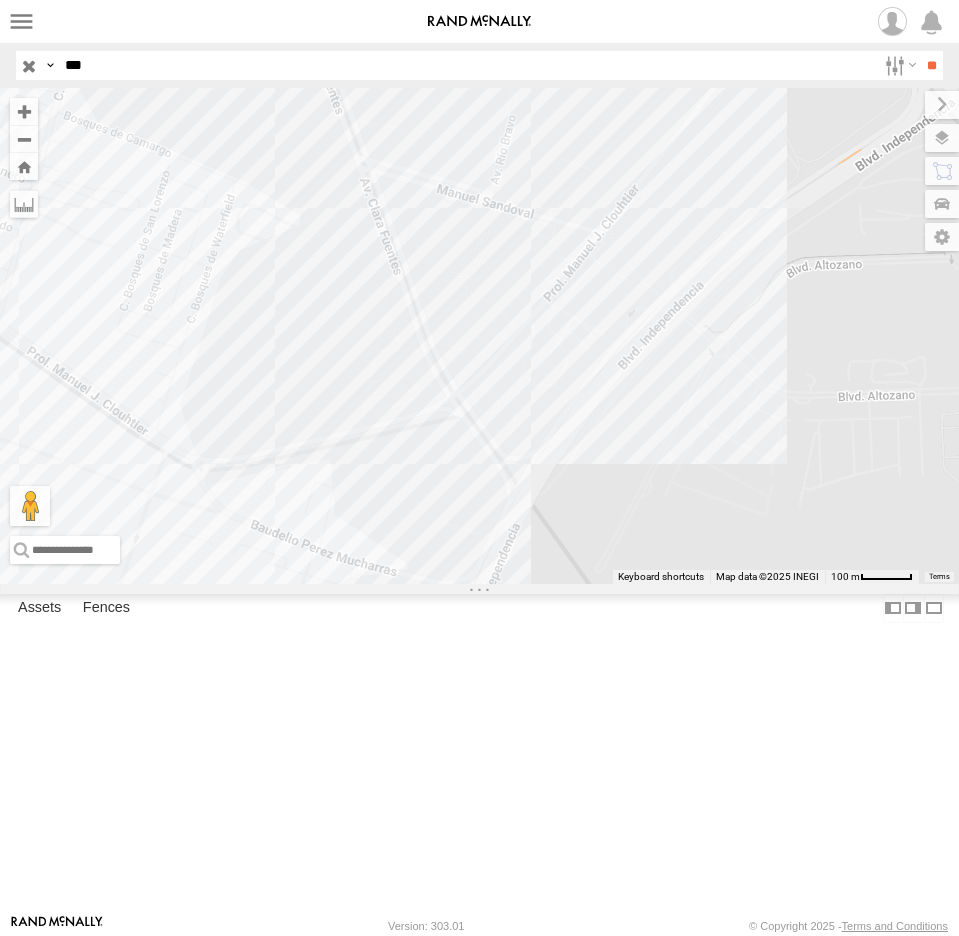 click on "**" at bounding box center [931, 65] 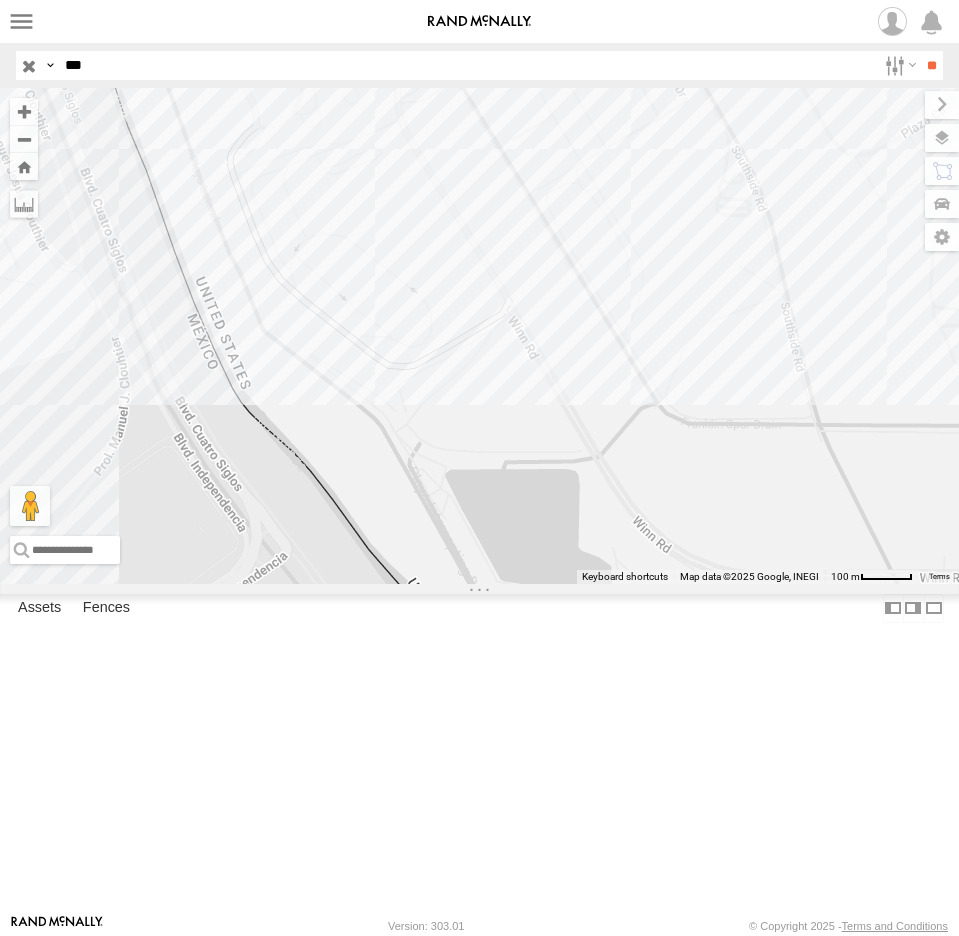 drag, startPoint x: 161, startPoint y: 68, endPoint x: -135, endPoint y: 71, distance: 296.0152 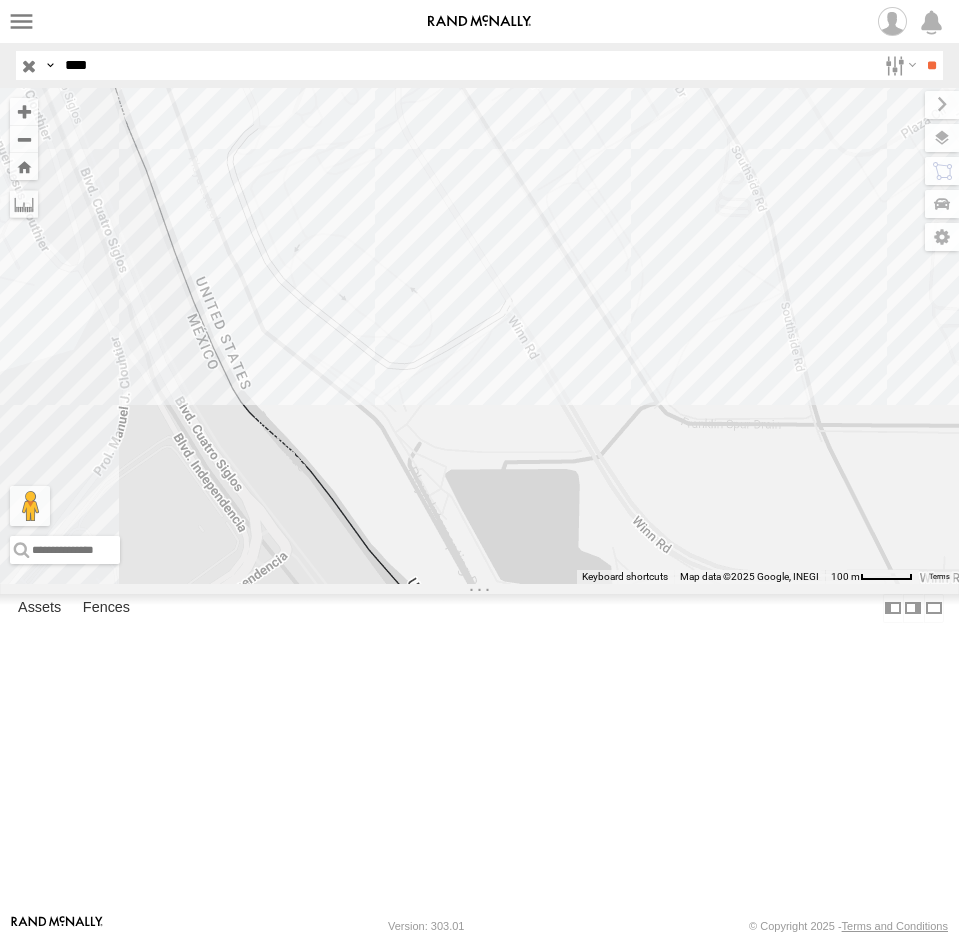 click on "**" at bounding box center [931, 65] 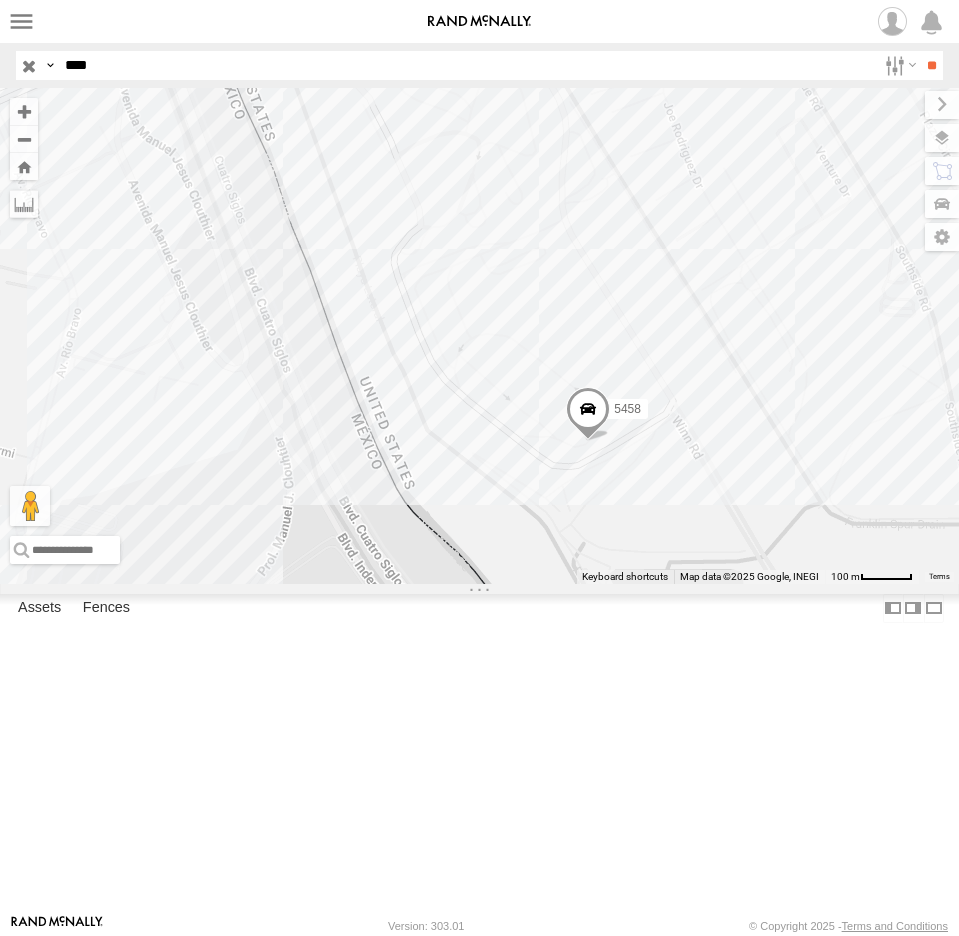 drag, startPoint x: 157, startPoint y: 60, endPoint x: -48, endPoint y: 61, distance: 205.00244 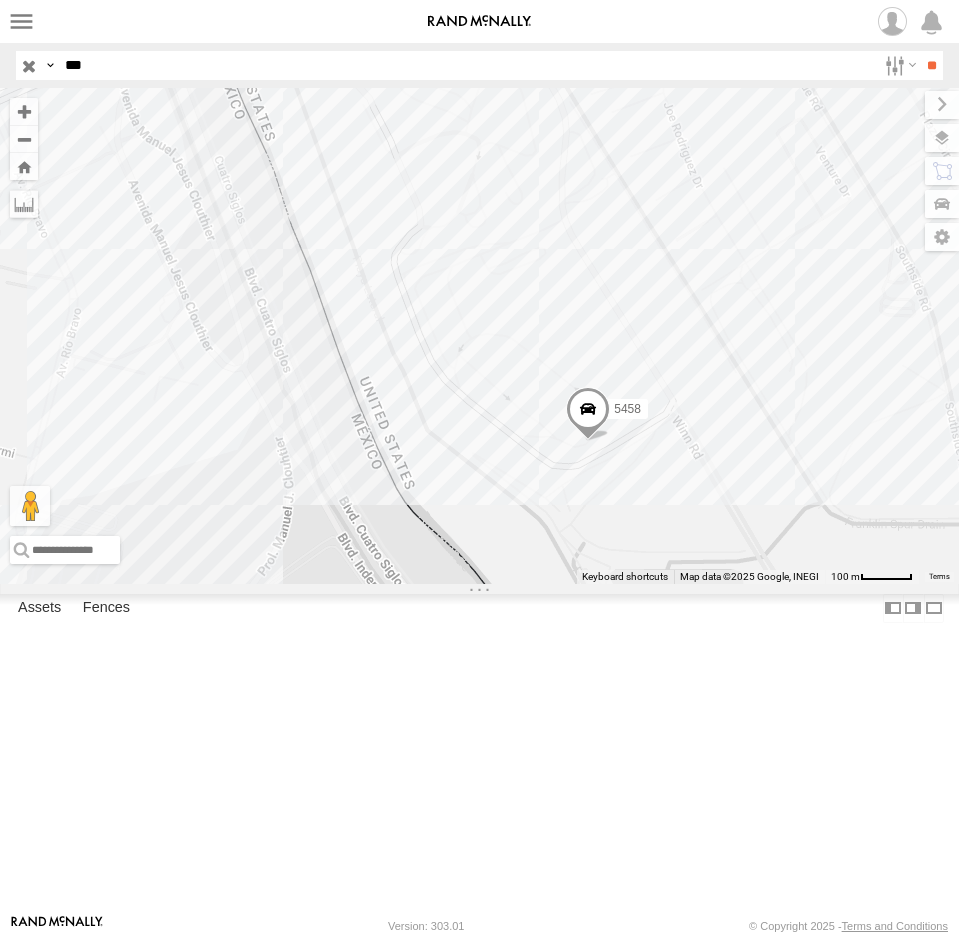 click on "**" at bounding box center (931, 65) 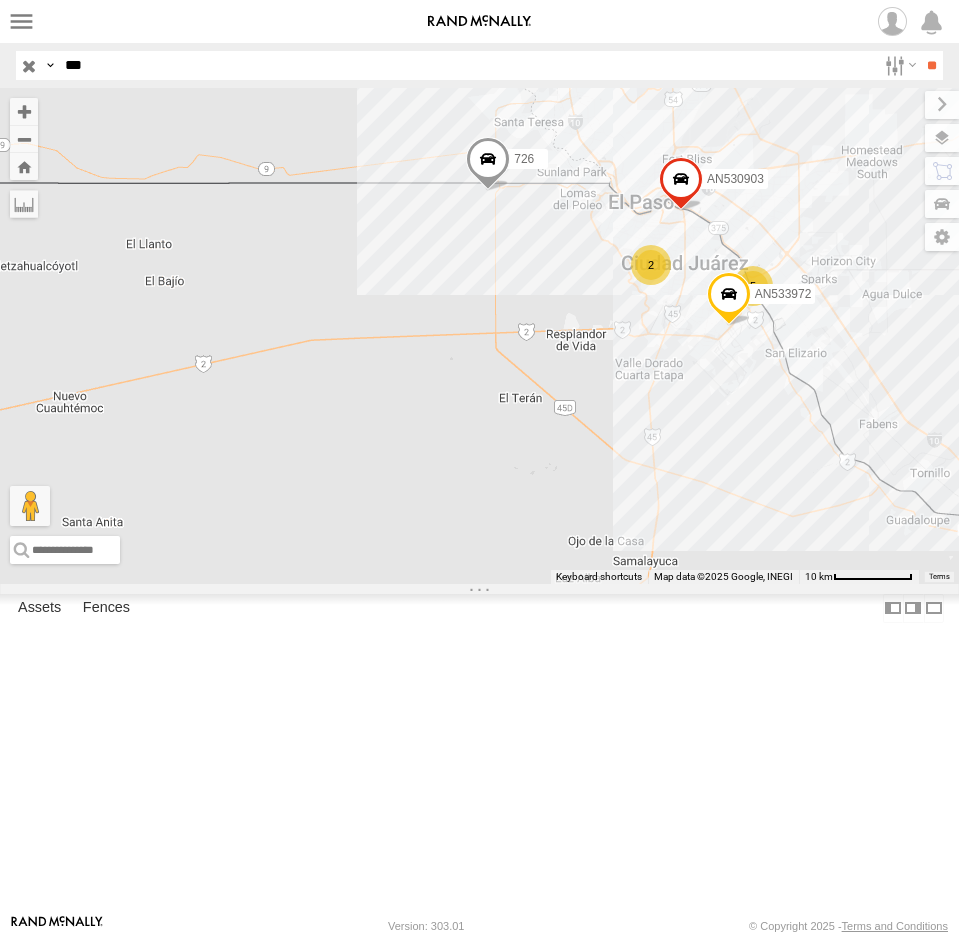 drag, startPoint x: 510, startPoint y: 274, endPoint x: 406, endPoint y: 335, distance: 120.56948 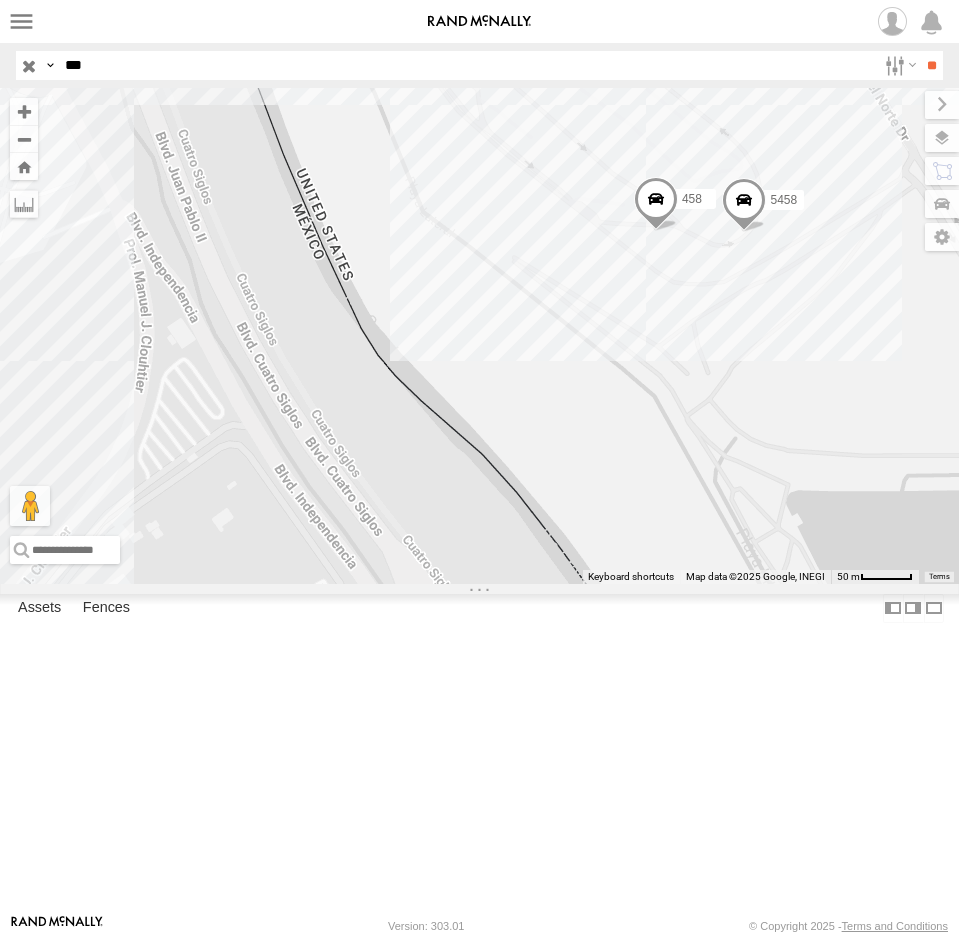 drag, startPoint x: 704, startPoint y: 422, endPoint x: 649, endPoint y: 487, distance: 85.146935 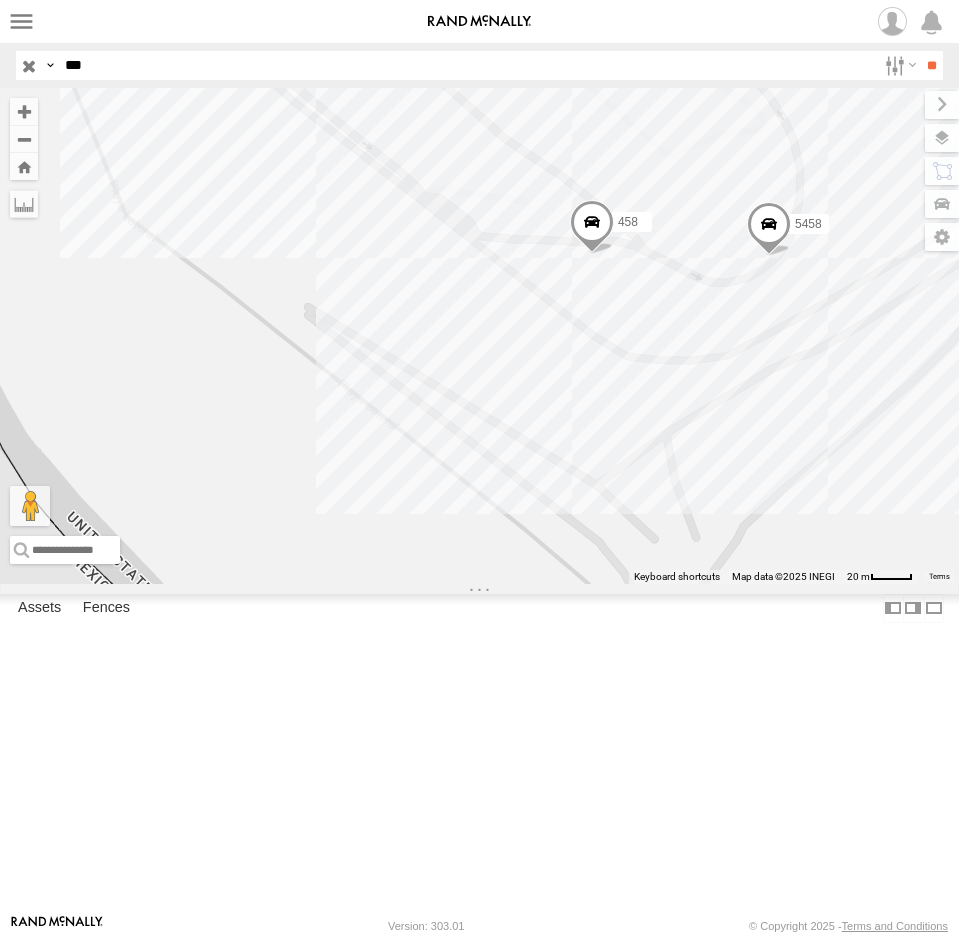 drag, startPoint x: 172, startPoint y: 456, endPoint x: 222, endPoint y: 607, distance: 159.06288 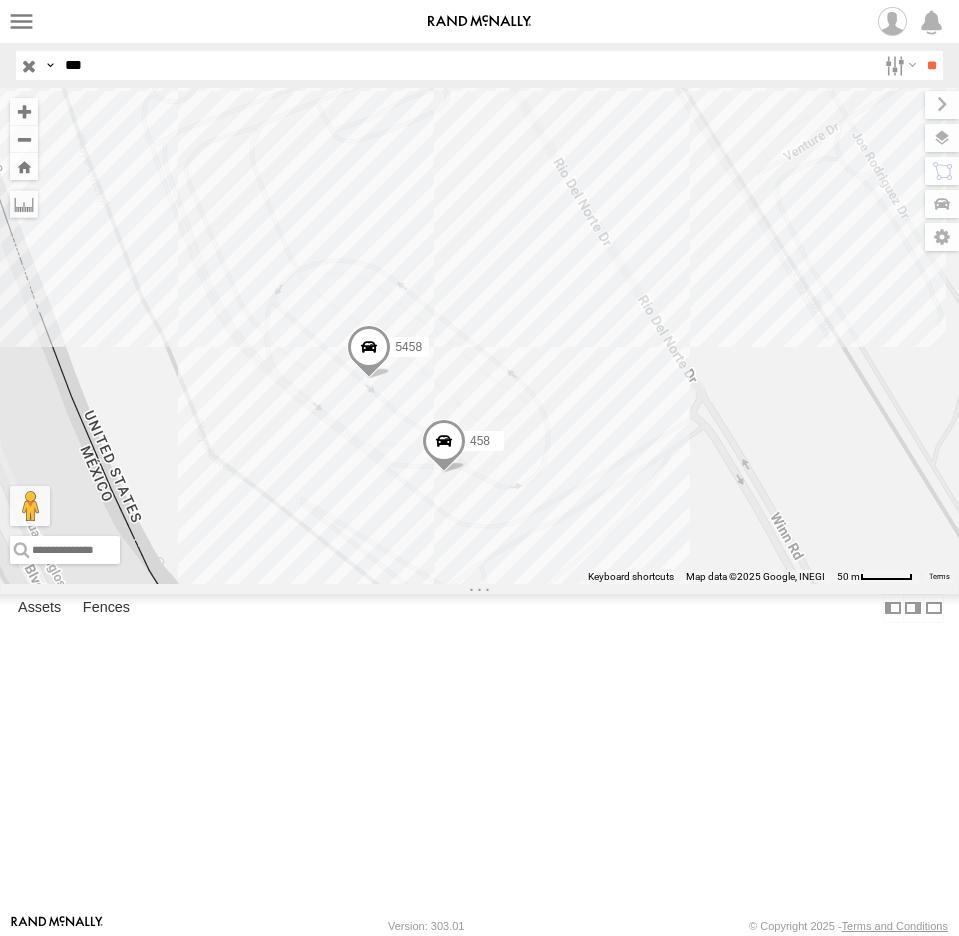 drag, startPoint x: 480, startPoint y: 70, endPoint x: 34, endPoint y: 69, distance: 446.00113 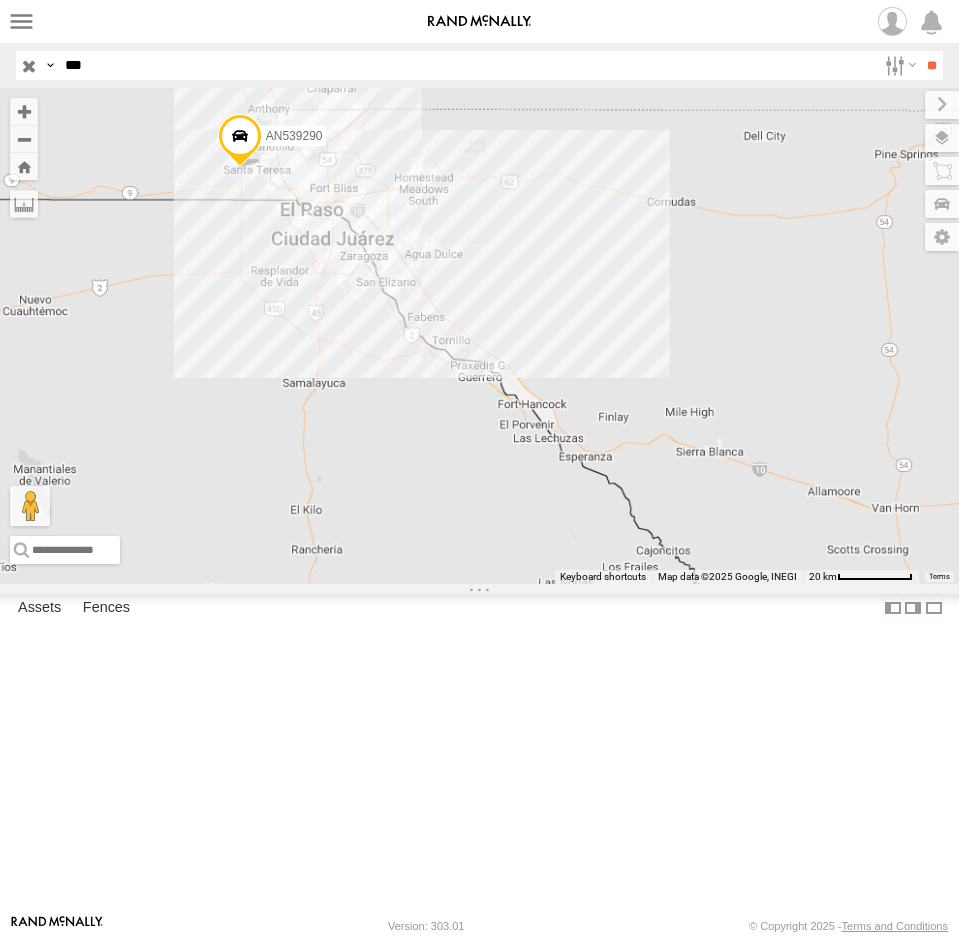 drag, startPoint x: 229, startPoint y: 192, endPoint x: 246, endPoint y: 487, distance: 295.4894 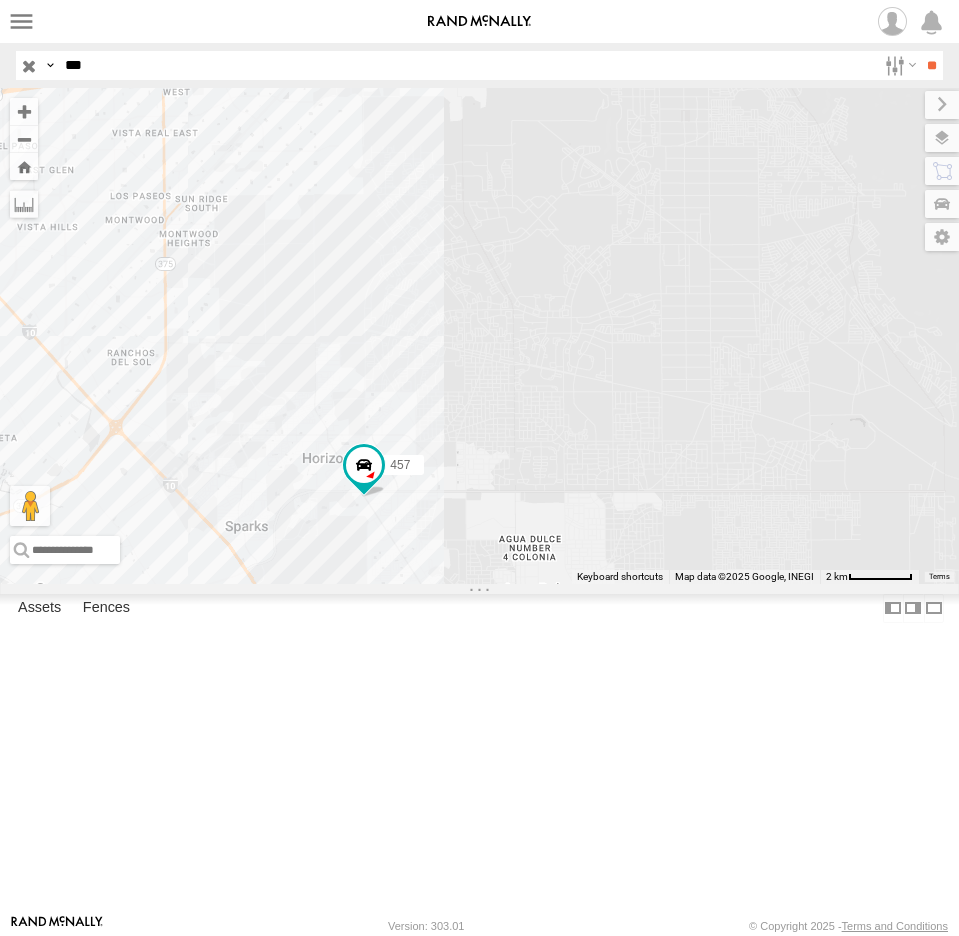 drag, startPoint x: 419, startPoint y: 689, endPoint x: 608, endPoint y: 563, distance: 227.14973 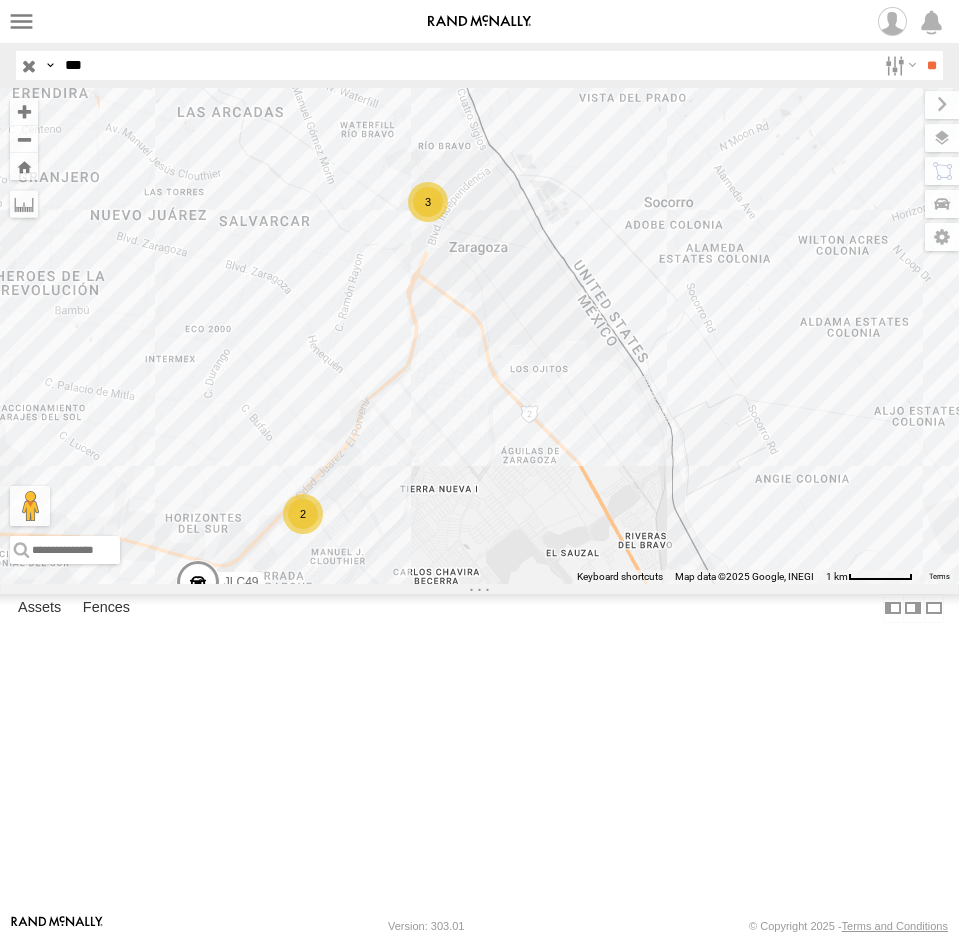 drag, startPoint x: 488, startPoint y: 454, endPoint x: 466, endPoint y: 516, distance: 65.78754 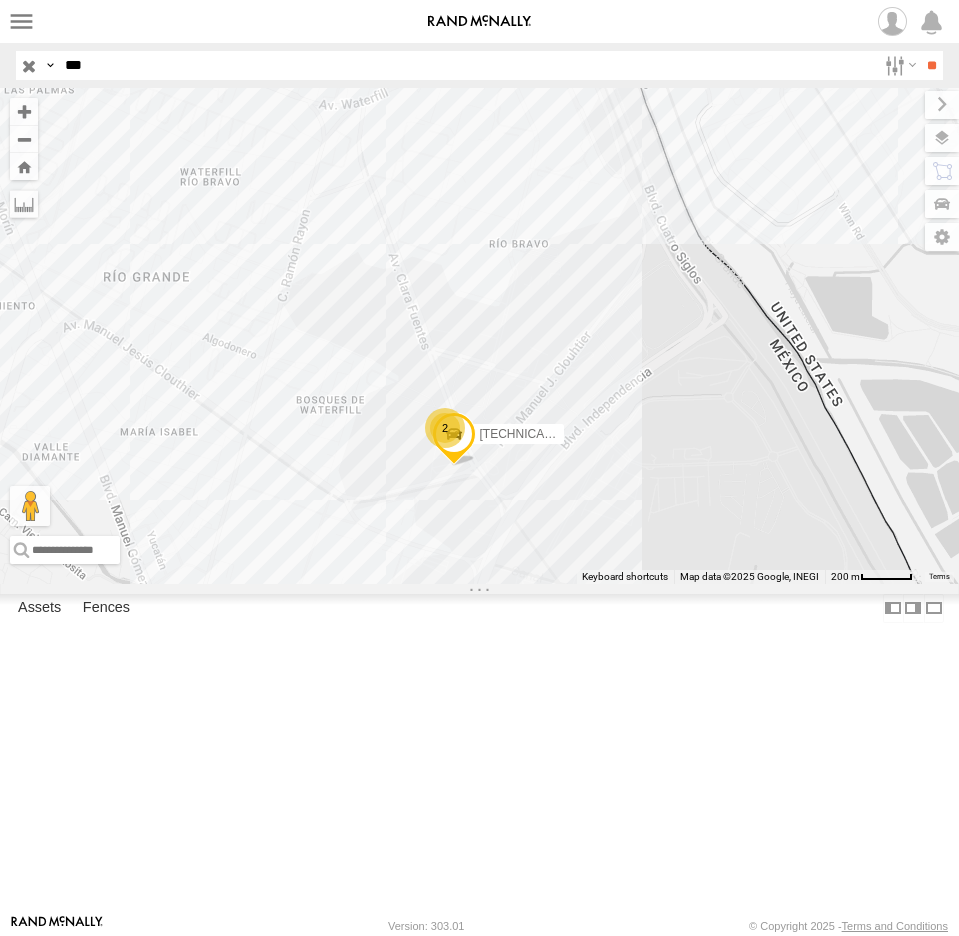drag, startPoint x: 410, startPoint y: 699, endPoint x: 484, endPoint y: 703, distance: 74.10803 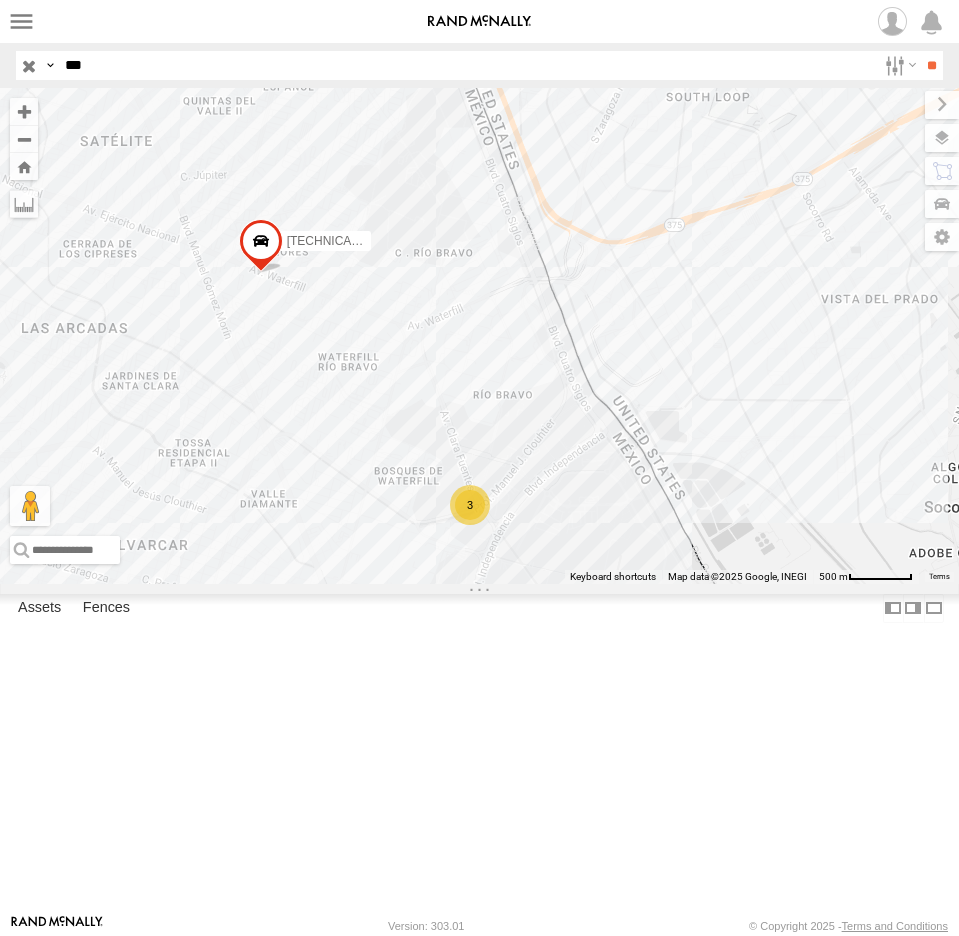 drag, startPoint x: 123, startPoint y: 75, endPoint x: -41, endPoint y: 67, distance: 164.195 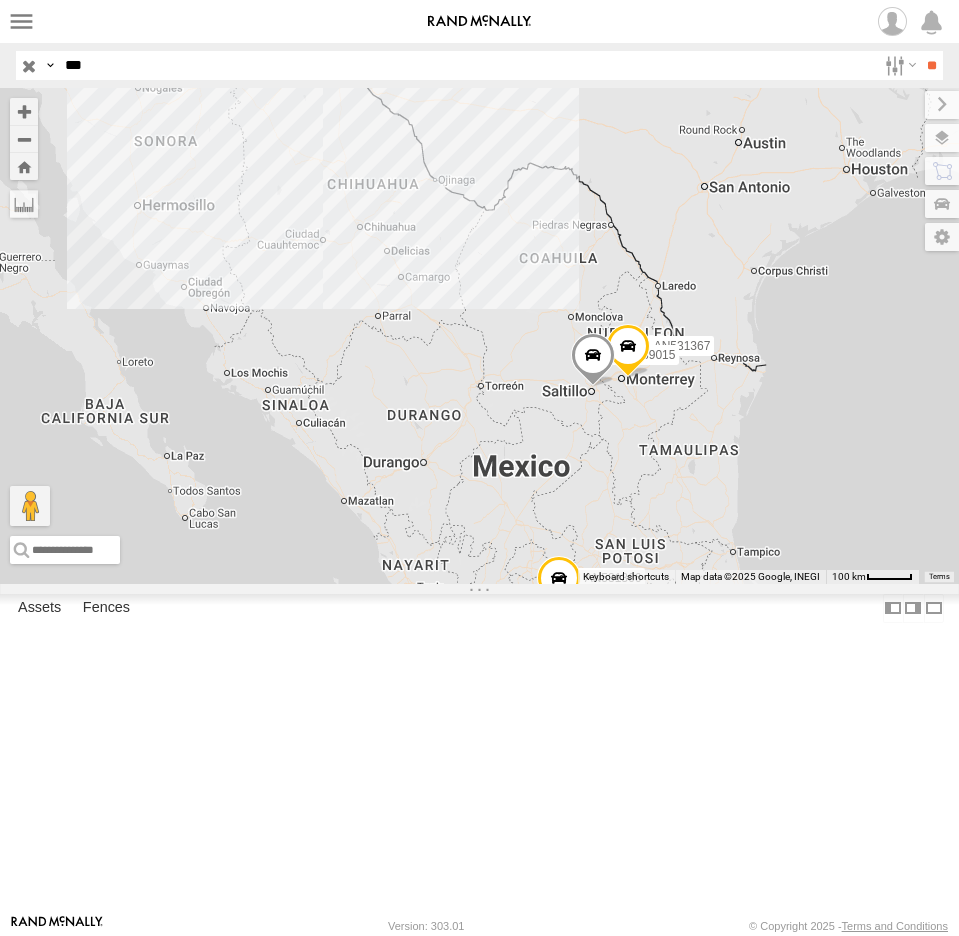 click on "***" at bounding box center (466, 65) 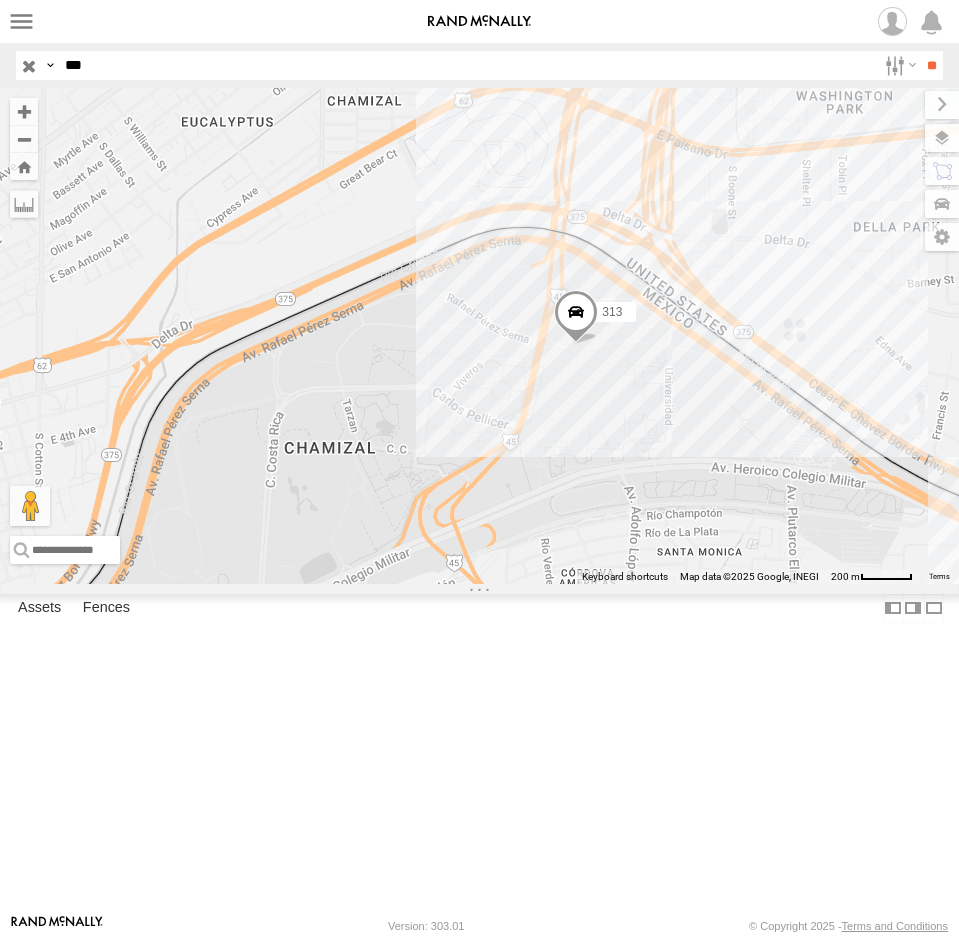 click at bounding box center [29, 65] 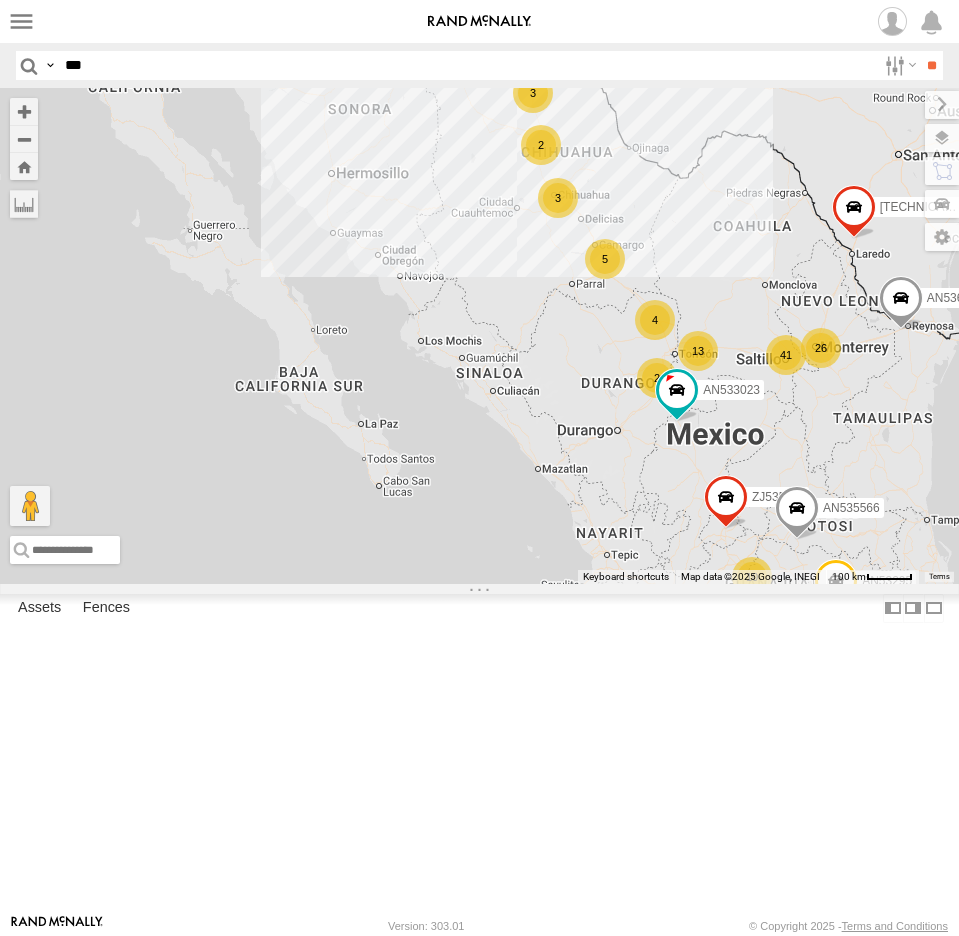 click on "***" at bounding box center [466, 65] 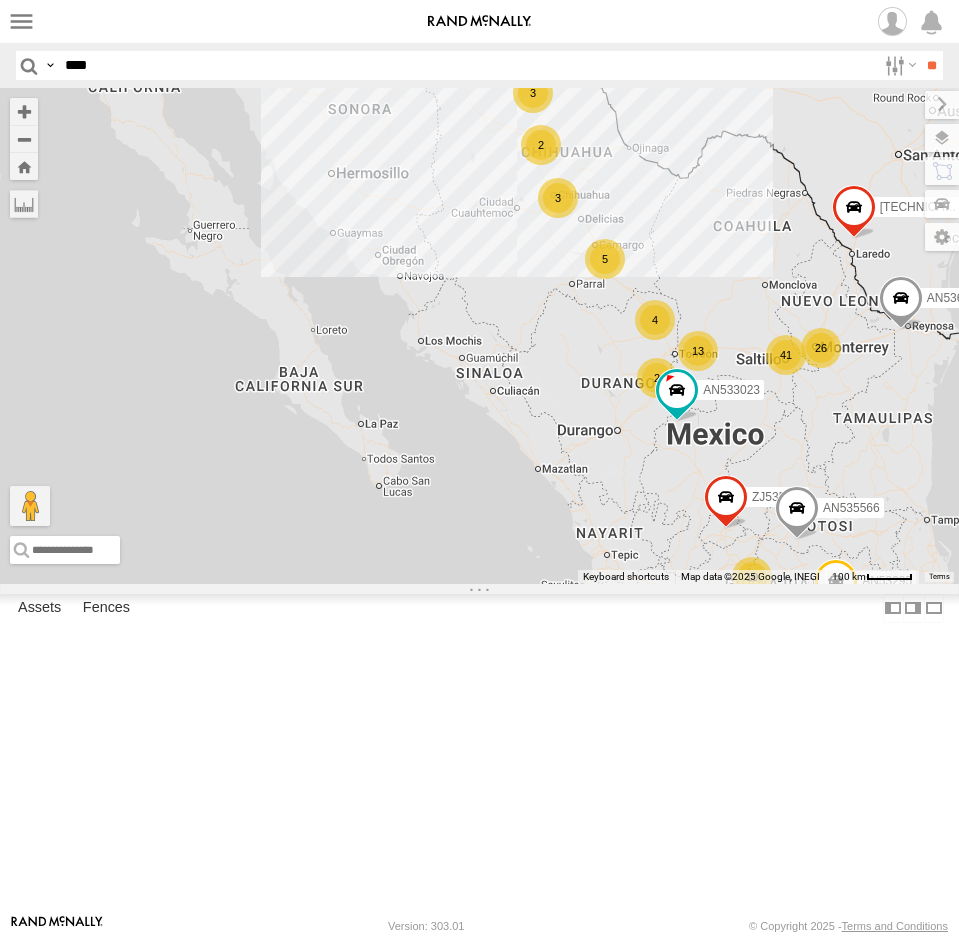 click on "**" at bounding box center (931, 65) 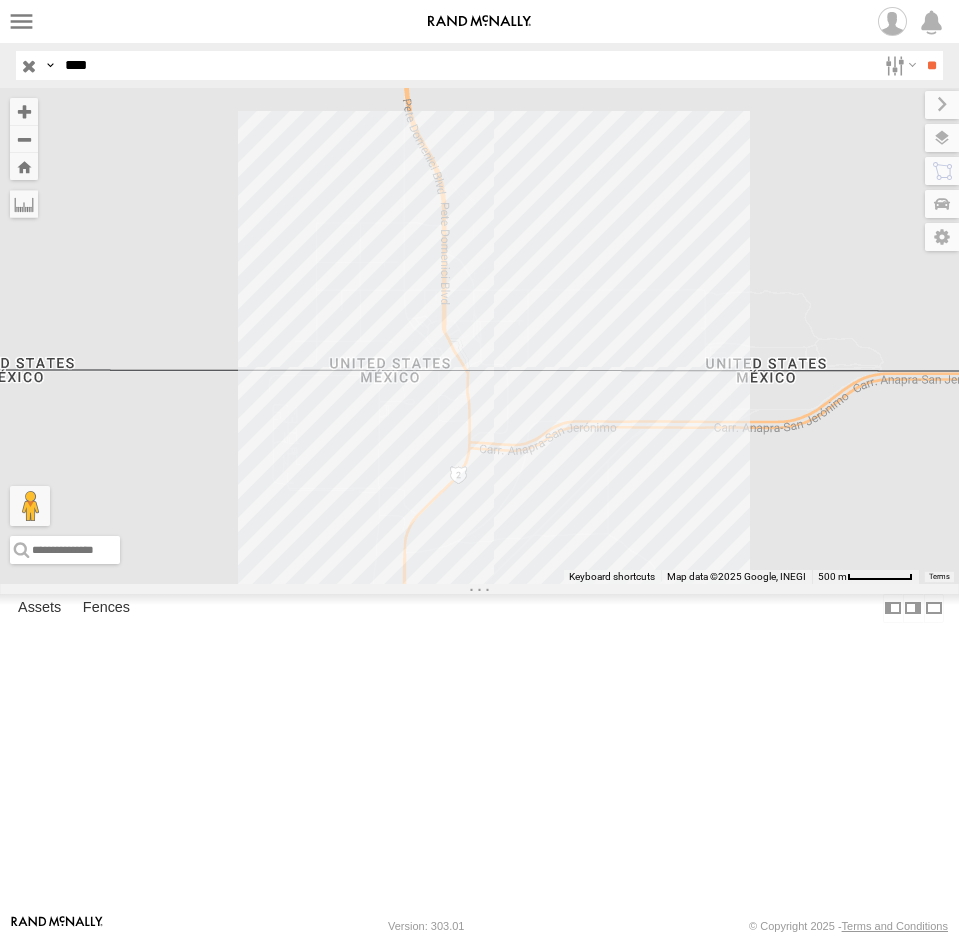 drag, startPoint x: 98, startPoint y: 57, endPoint x: 2, endPoint y: 70, distance: 96.87621 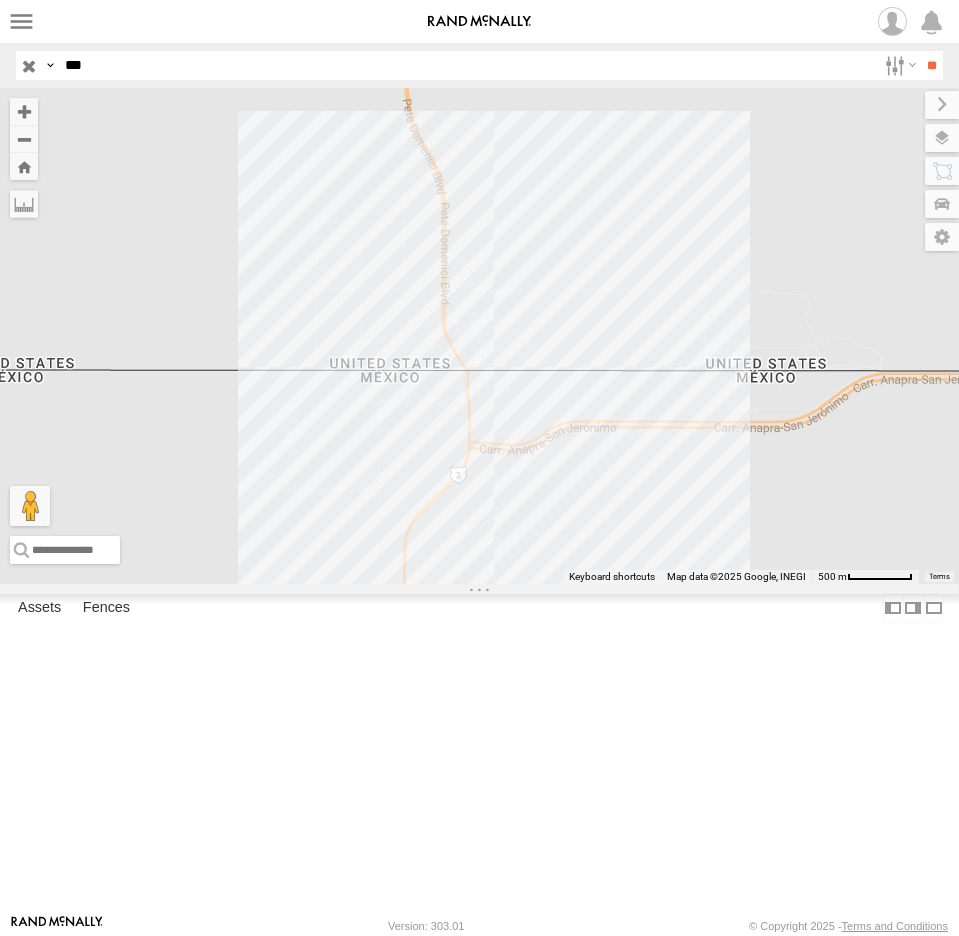 click on "**" at bounding box center [931, 65] 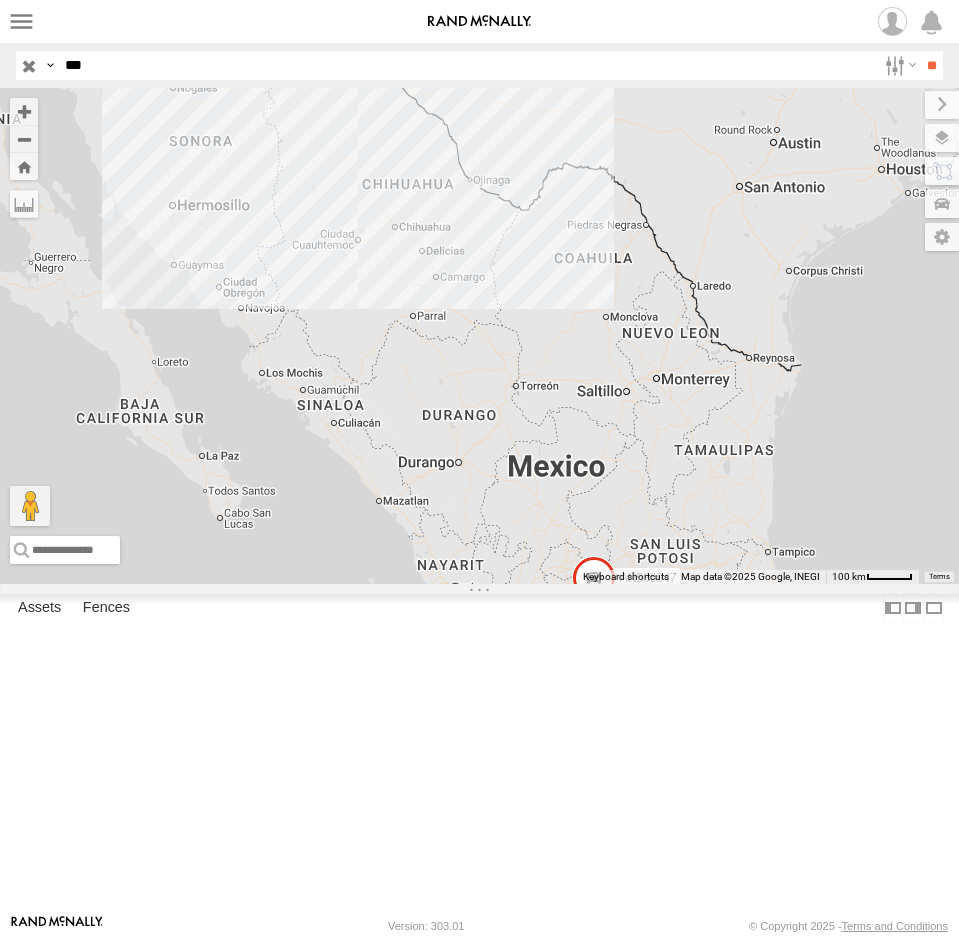 drag, startPoint x: 127, startPoint y: 69, endPoint x: -66, endPoint y: 74, distance: 193.06476 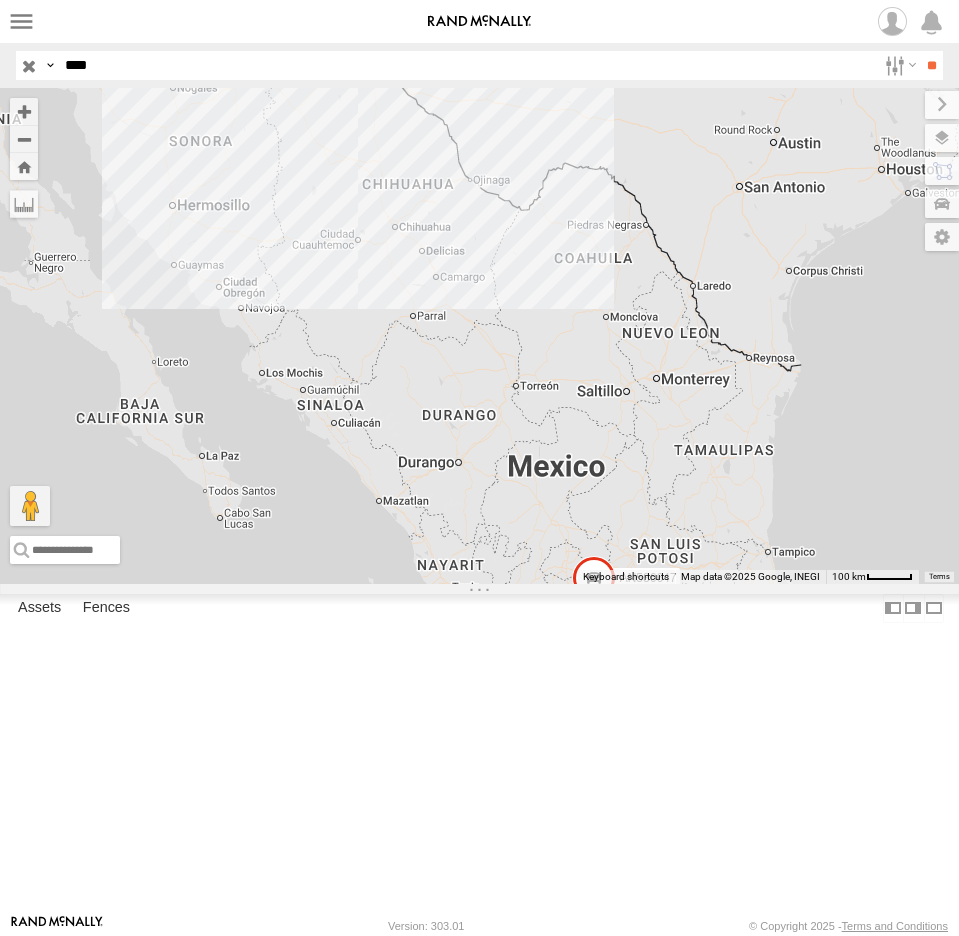 click on "**" at bounding box center (931, 65) 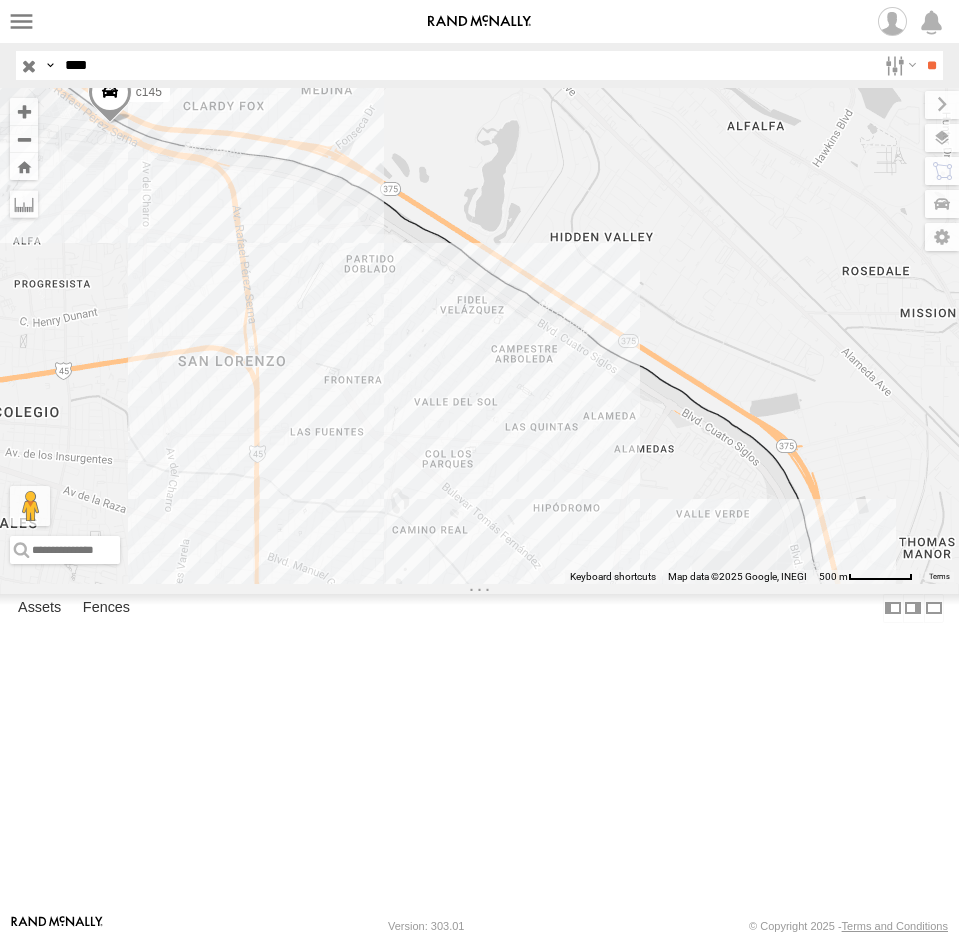 drag, startPoint x: 145, startPoint y: 295, endPoint x: 158, endPoint y: 343, distance: 49.729267 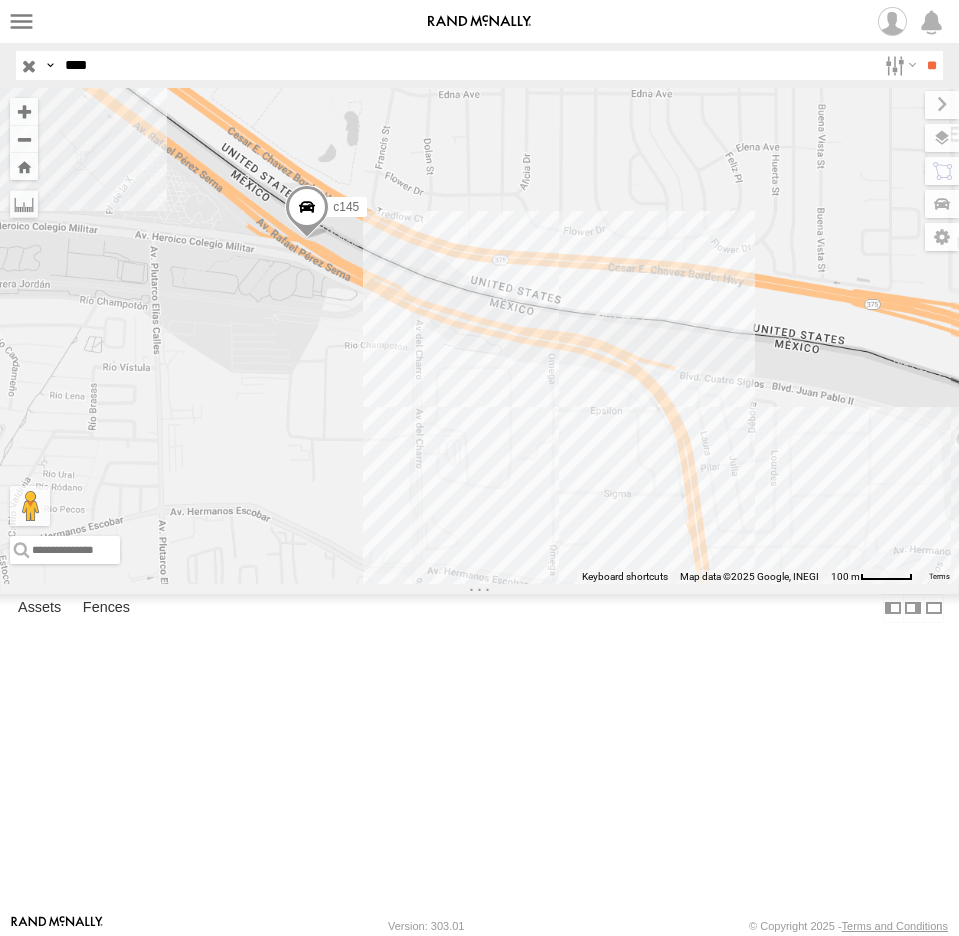 drag, startPoint x: 190, startPoint y: 437, endPoint x: 204, endPoint y: 470, distance: 35.846897 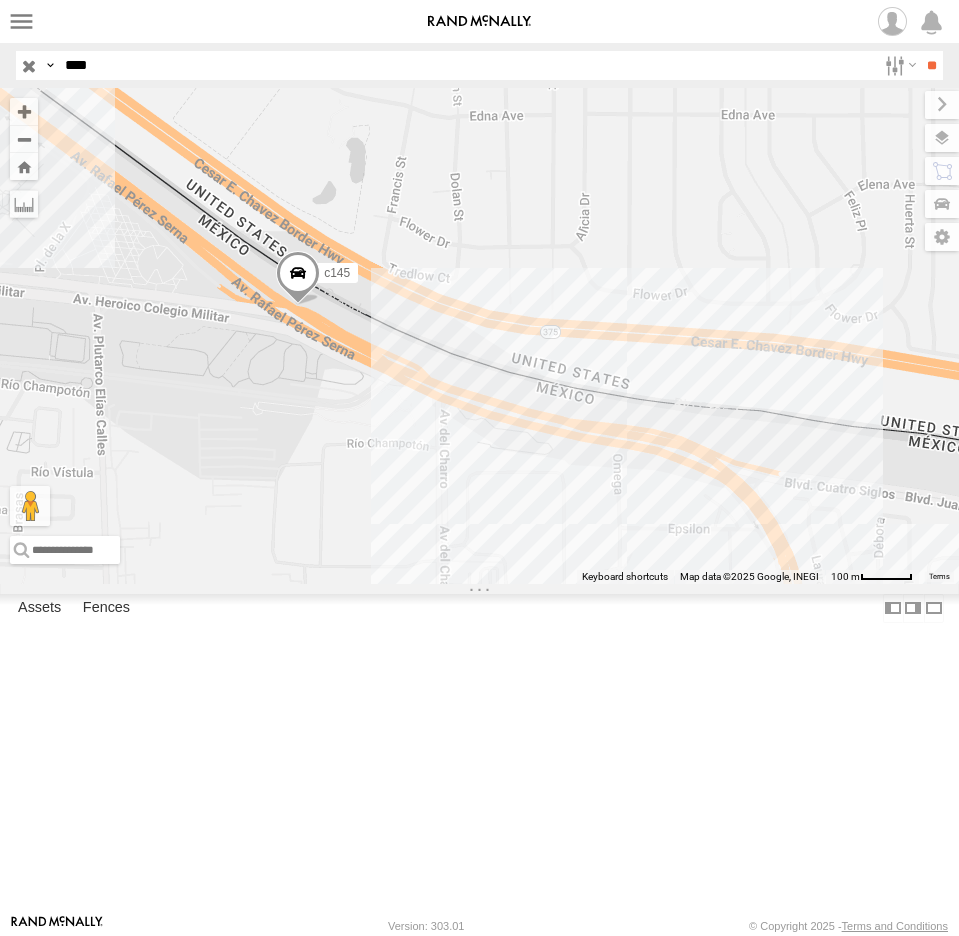 click on "****" at bounding box center [466, 65] 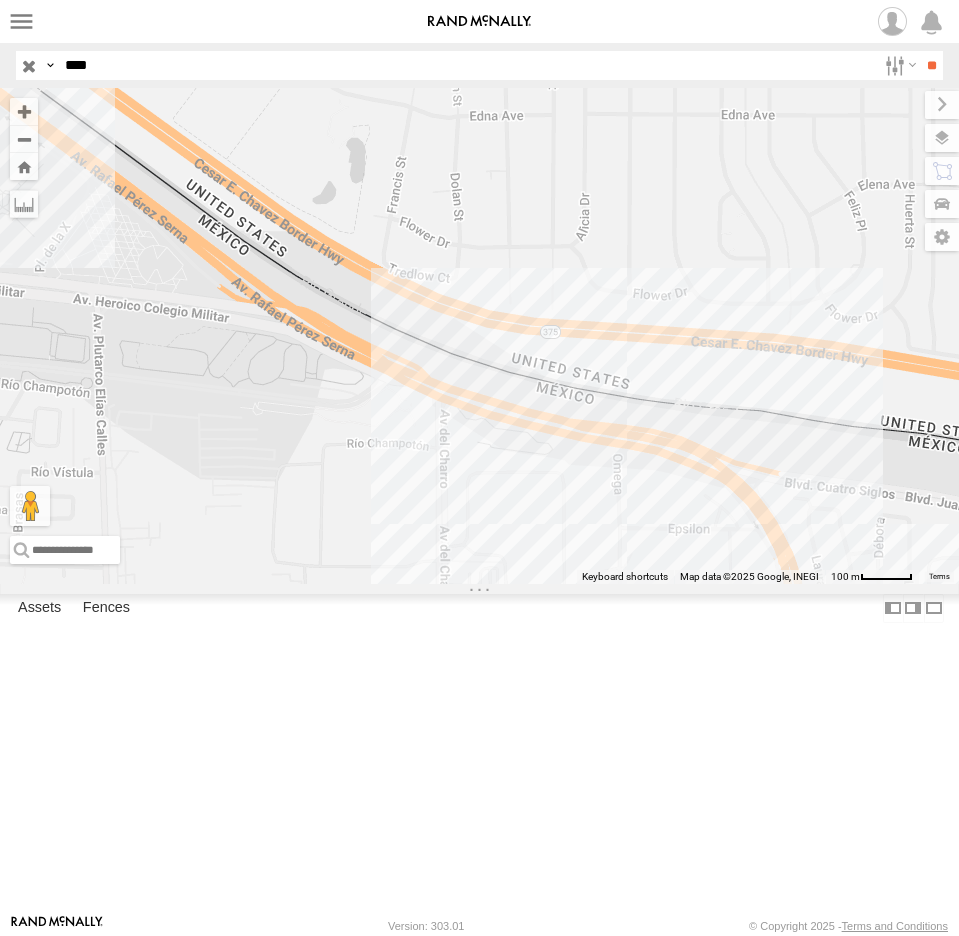 drag, startPoint x: 123, startPoint y: 60, endPoint x: -108, endPoint y: 55, distance: 231.05411 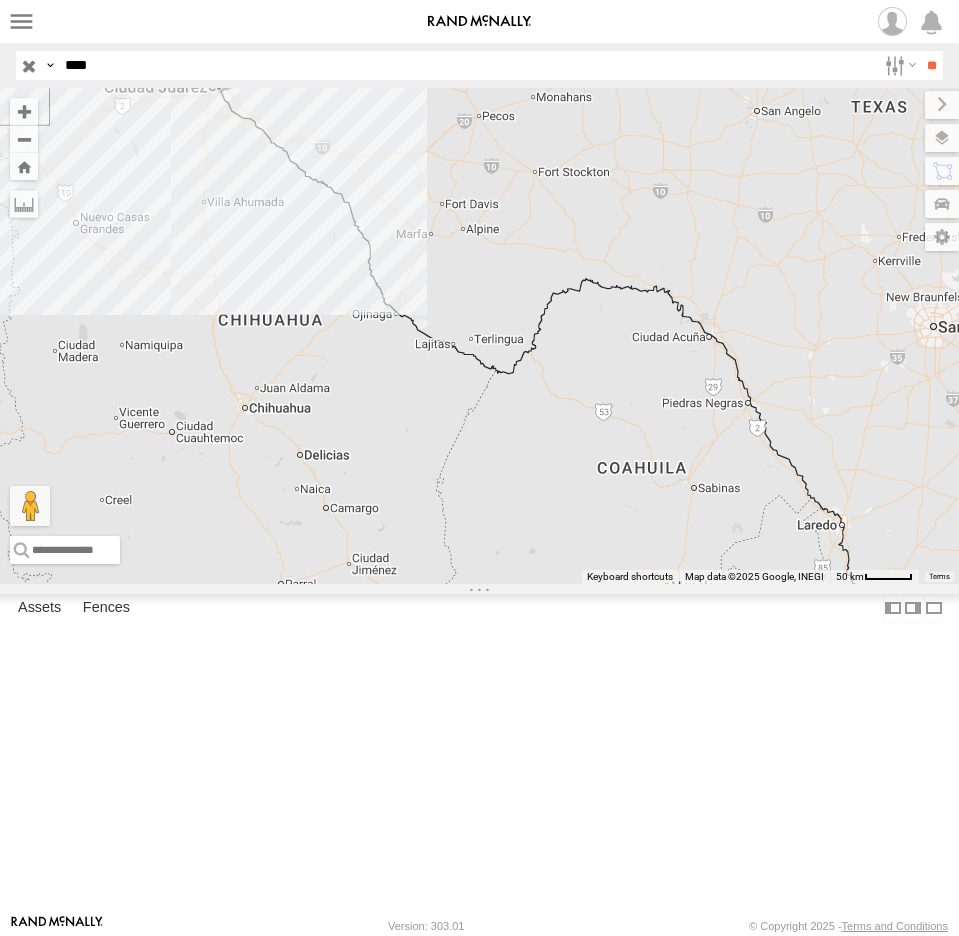 drag, startPoint x: 205, startPoint y: 259, endPoint x: 235, endPoint y: 350, distance: 95.817535 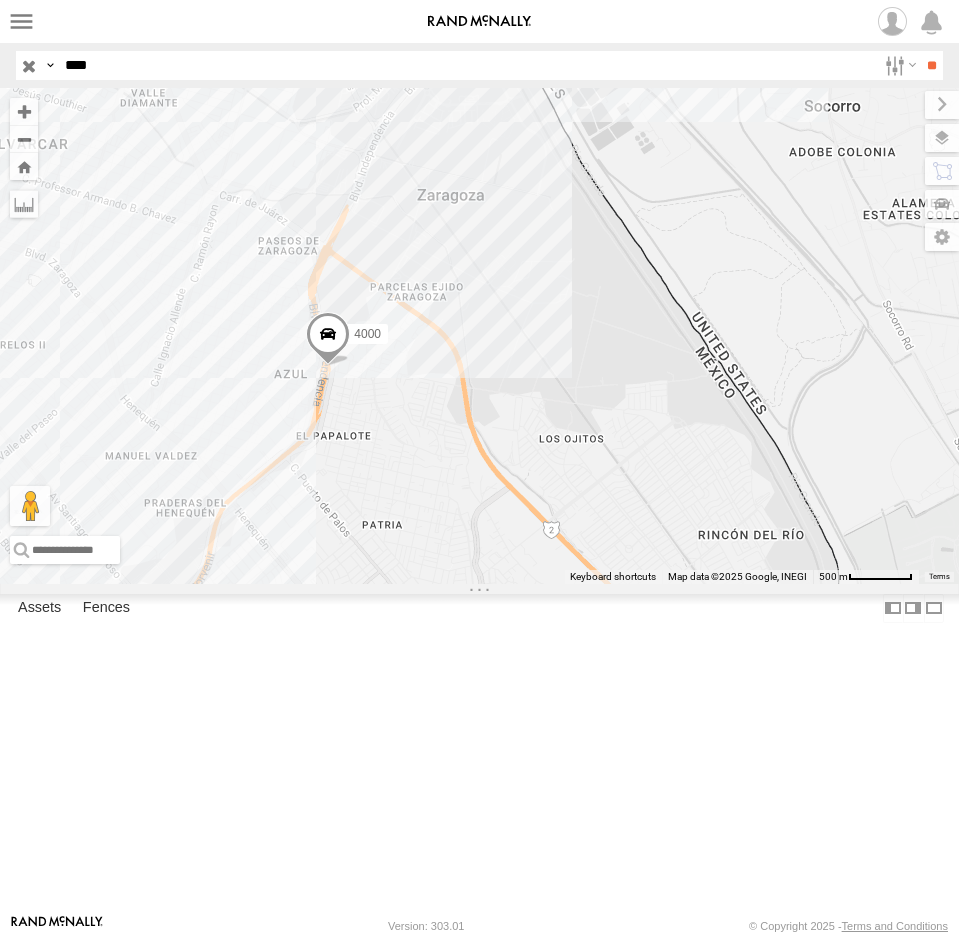 click at bounding box center [328, 339] 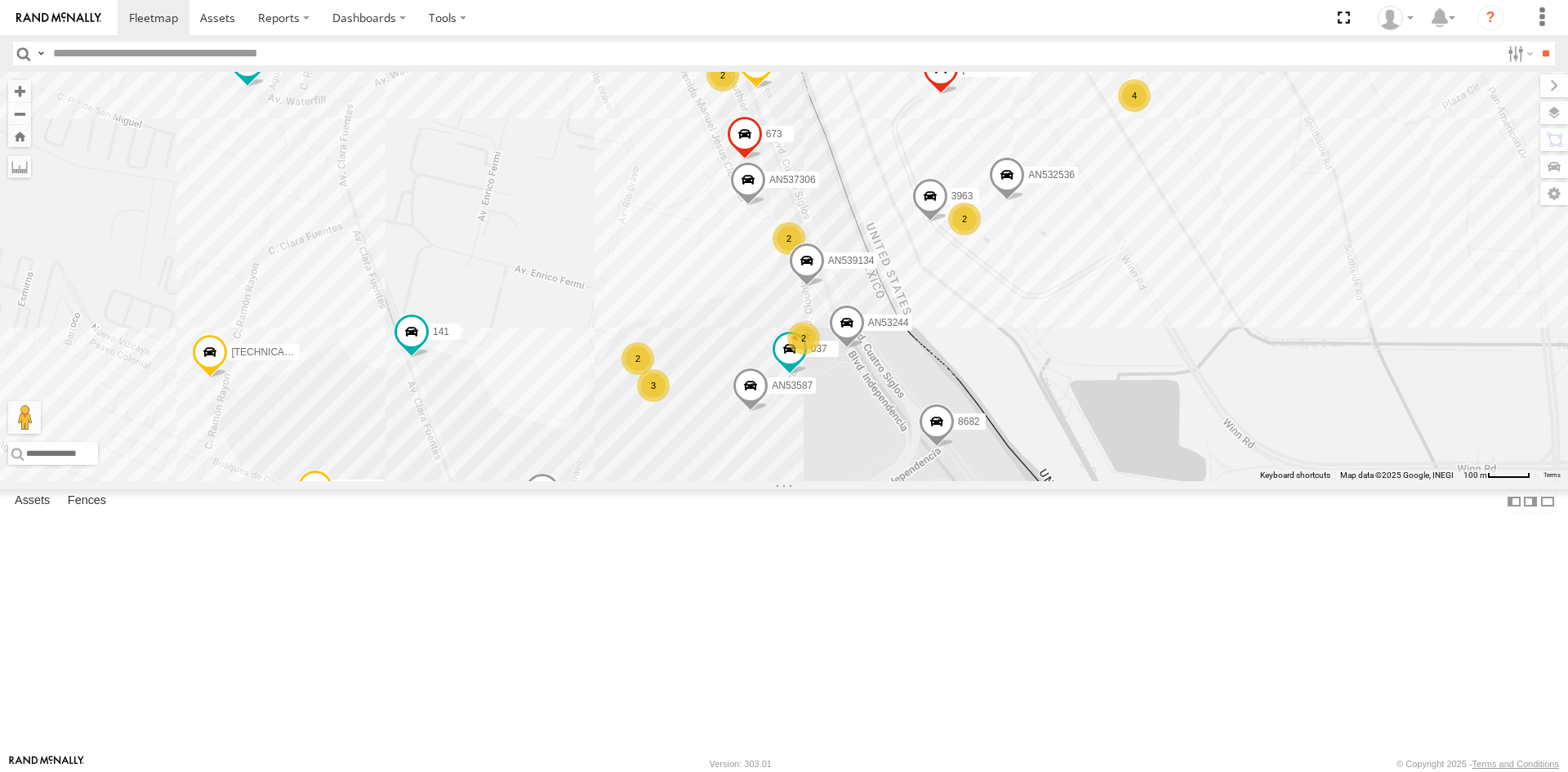 scroll, scrollTop: 0, scrollLeft: 0, axis: both 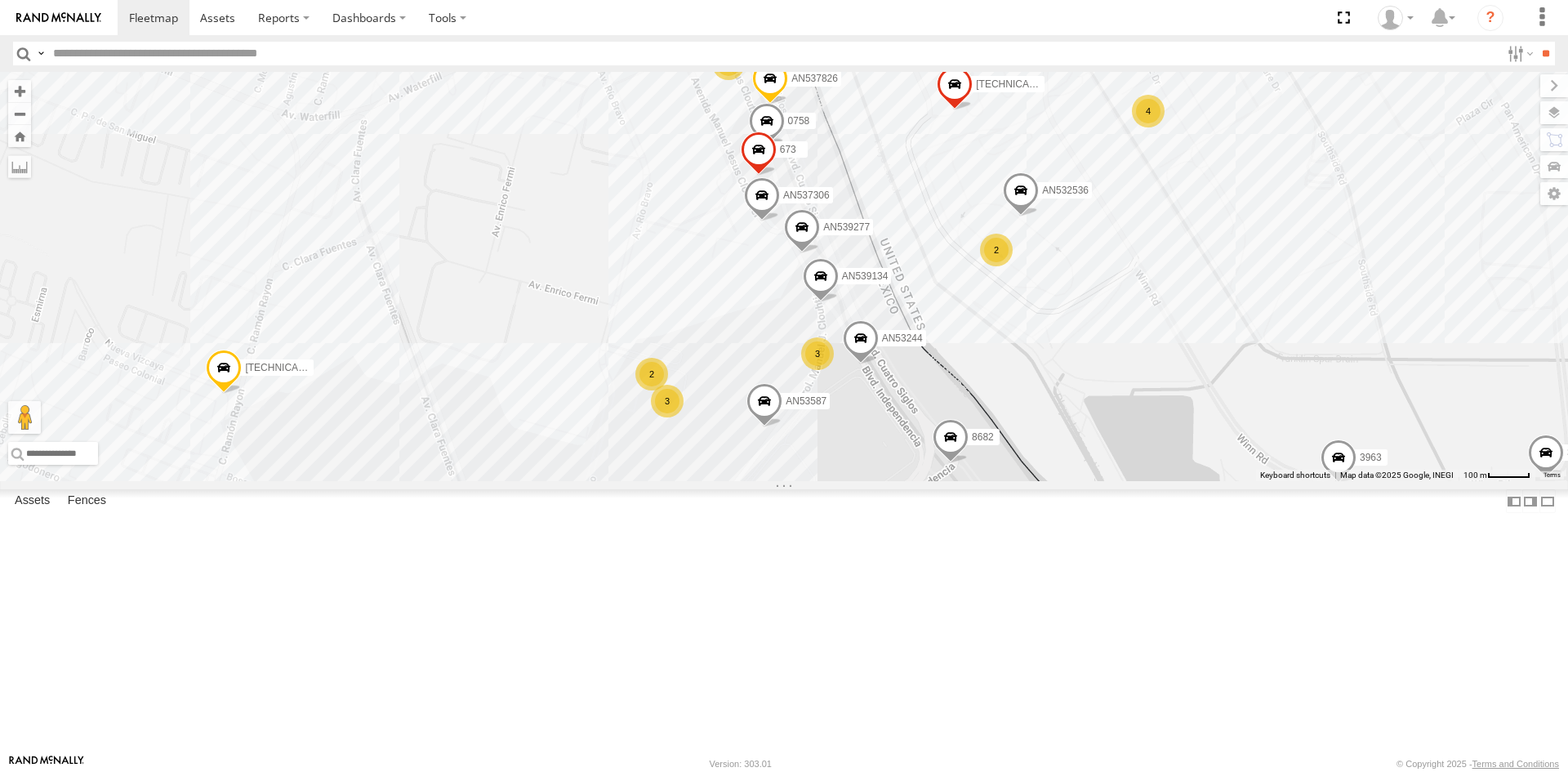 drag, startPoint x: 980, startPoint y: 355, endPoint x: 1050, endPoint y: 428, distance: 101.13852 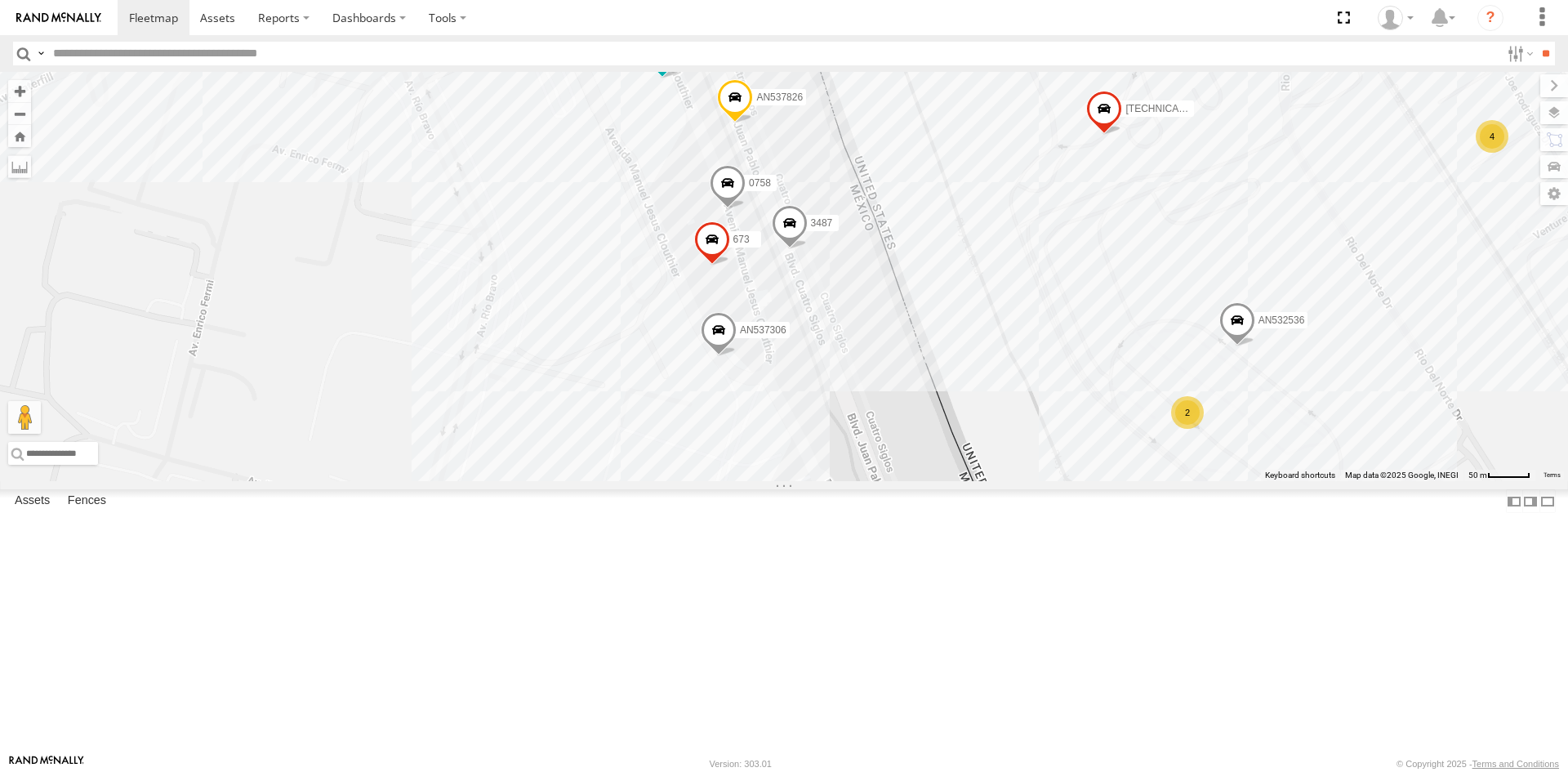 drag, startPoint x: 882, startPoint y: 474, endPoint x: 921, endPoint y: 345, distance: 134.76646 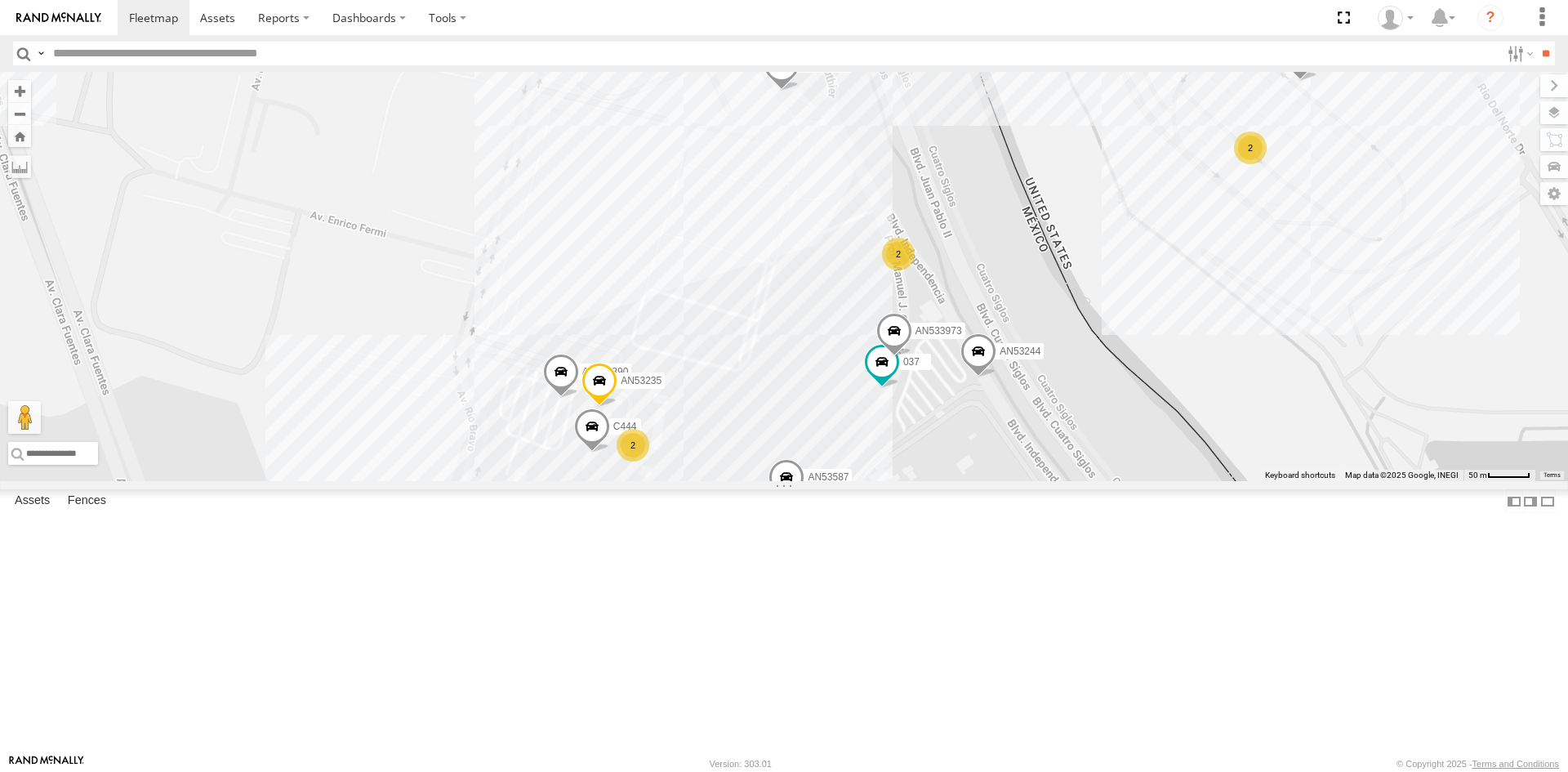 drag, startPoint x: 901, startPoint y: 603, endPoint x: 912, endPoint y: 559, distance: 45.3542 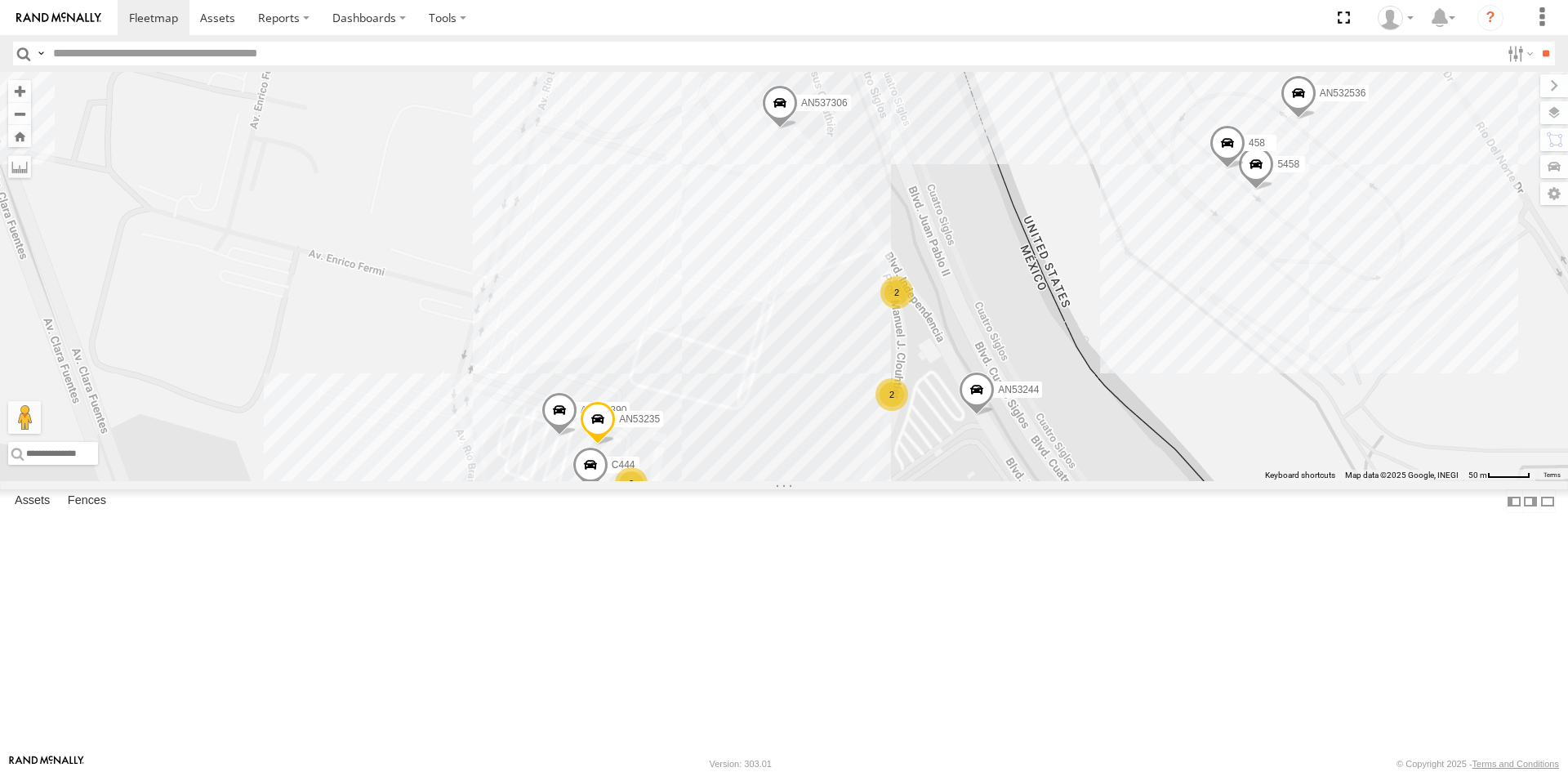 drag, startPoint x: 857, startPoint y: 552, endPoint x: 855, endPoint y: 594, distance: 42.0476 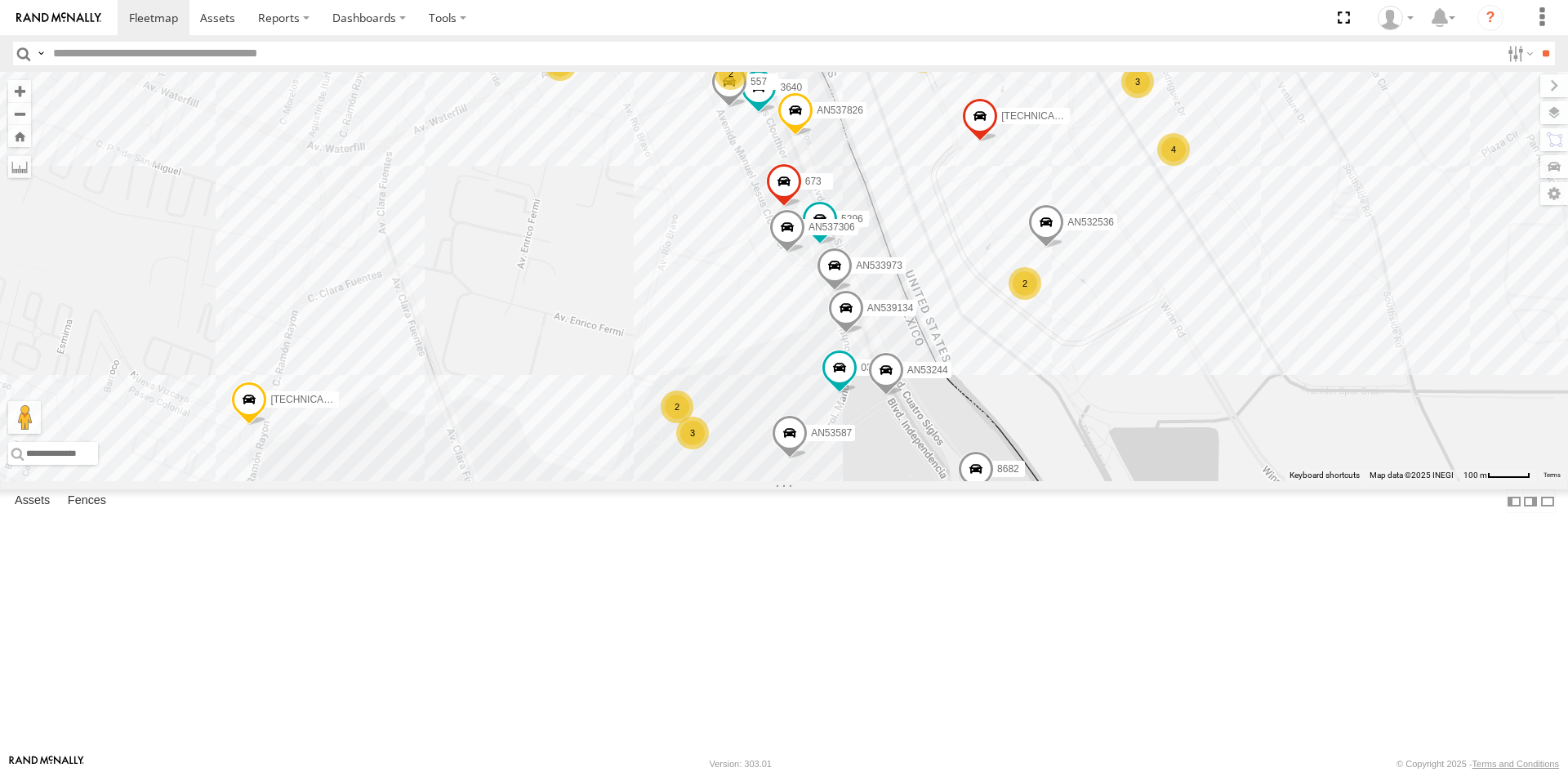drag, startPoint x: 978, startPoint y: 265, endPoint x: 915, endPoint y: 392, distance: 141.7674 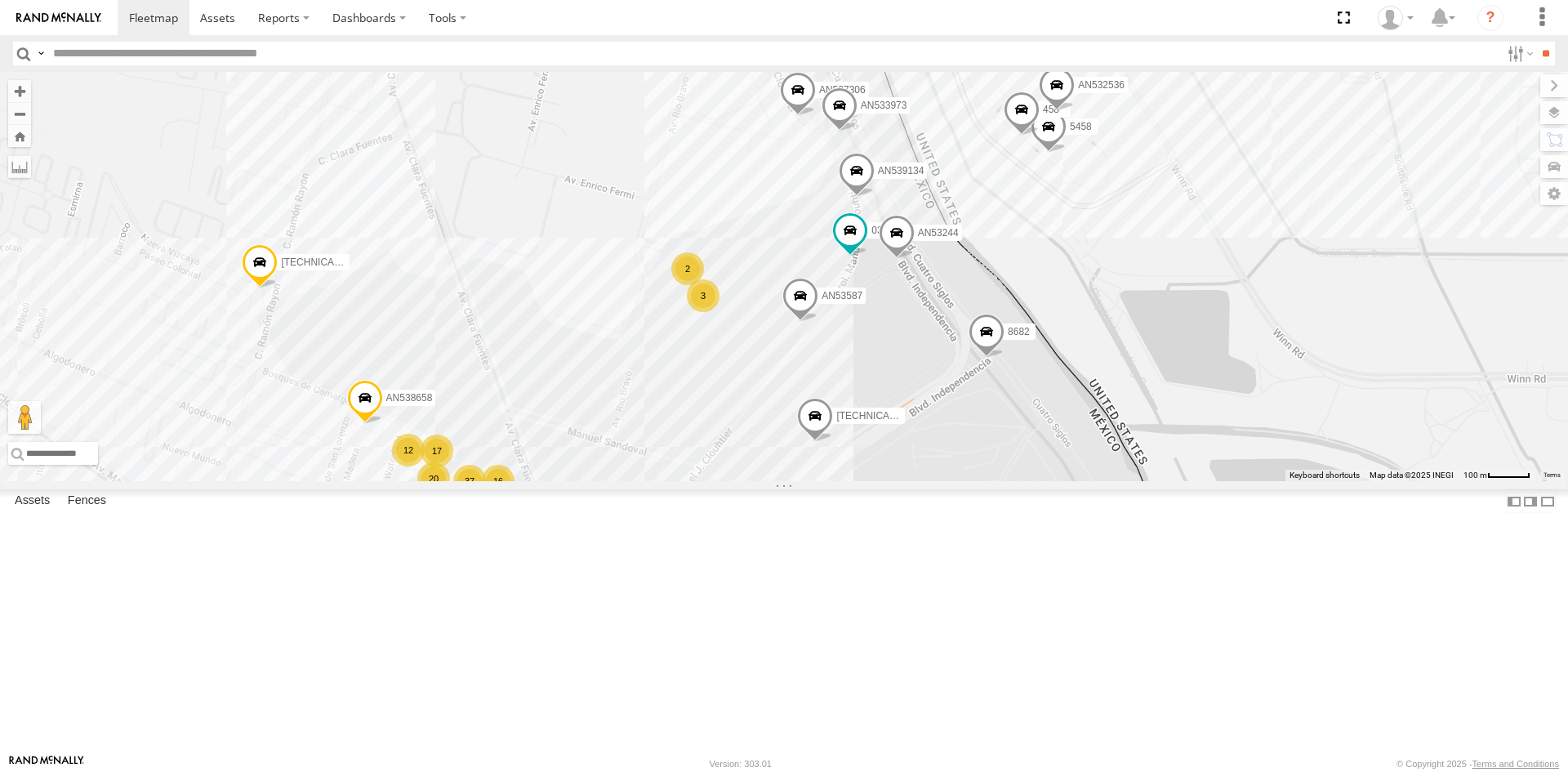 drag, startPoint x: 856, startPoint y: 448, endPoint x: 856, endPoint y: 405, distance: 43 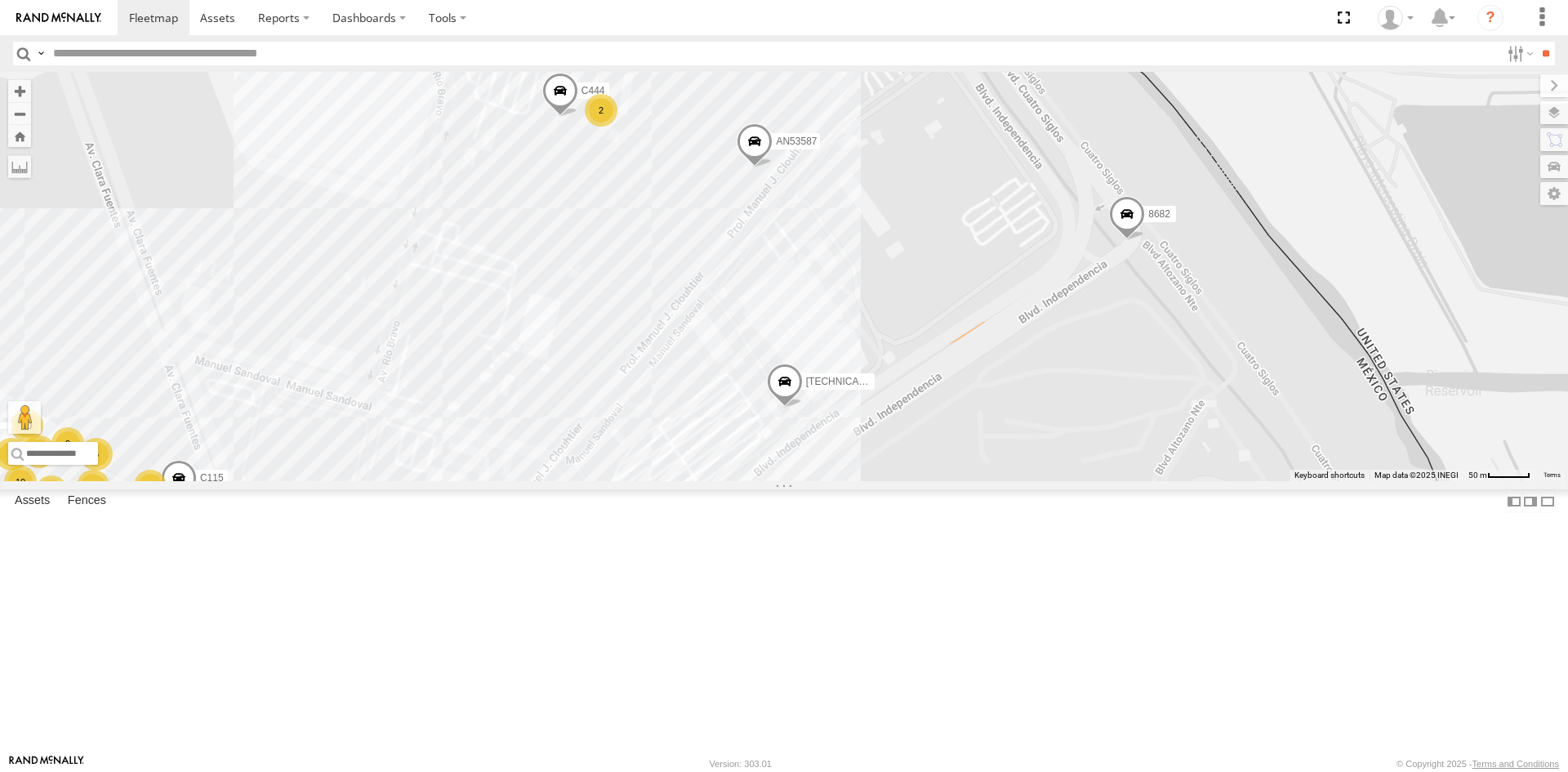drag, startPoint x: 898, startPoint y: 400, endPoint x: 740, endPoint y: 520, distance: 198.40363 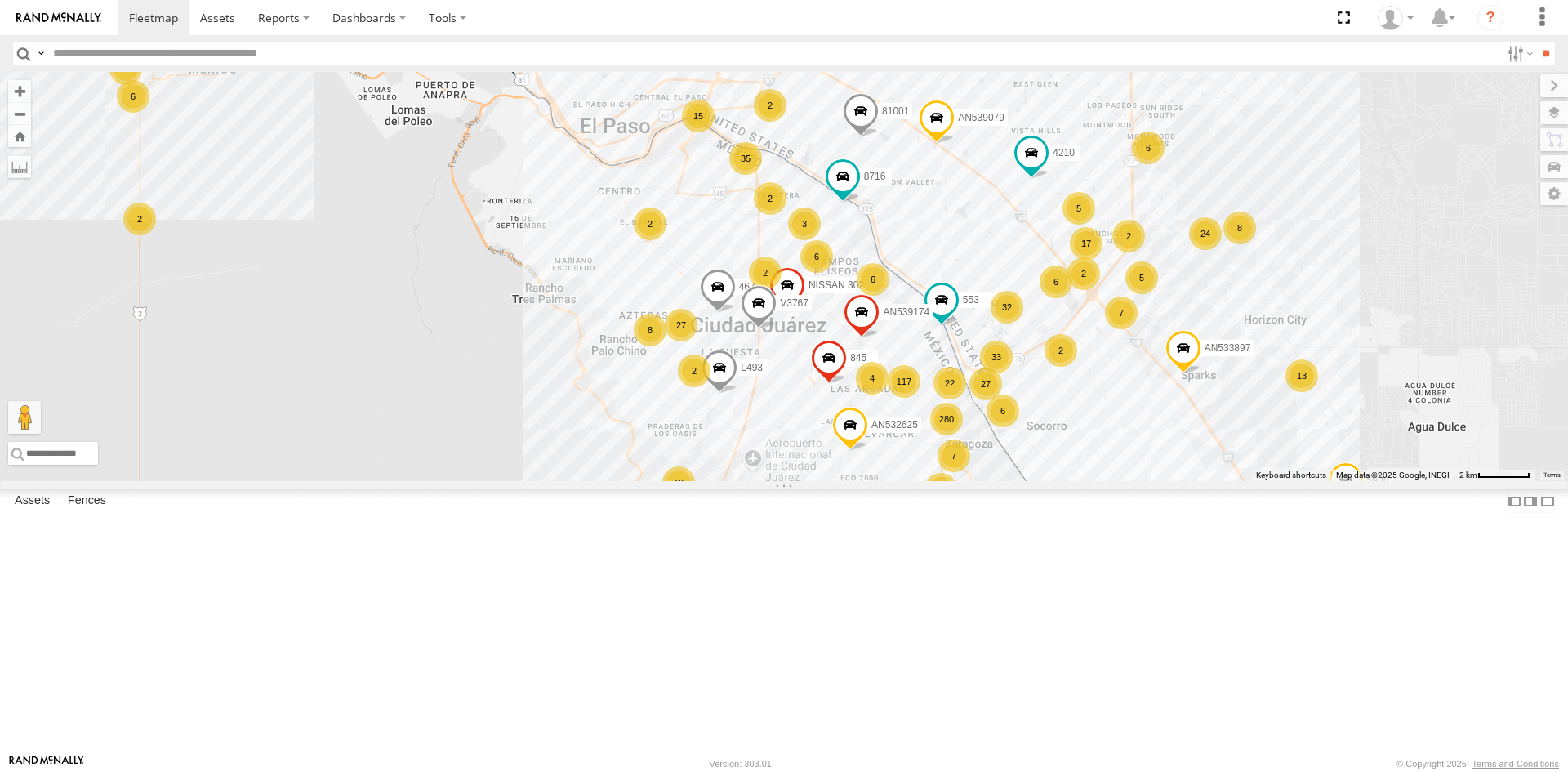 drag, startPoint x: 987, startPoint y: 398, endPoint x: 906, endPoint y: 346, distance: 96.25487 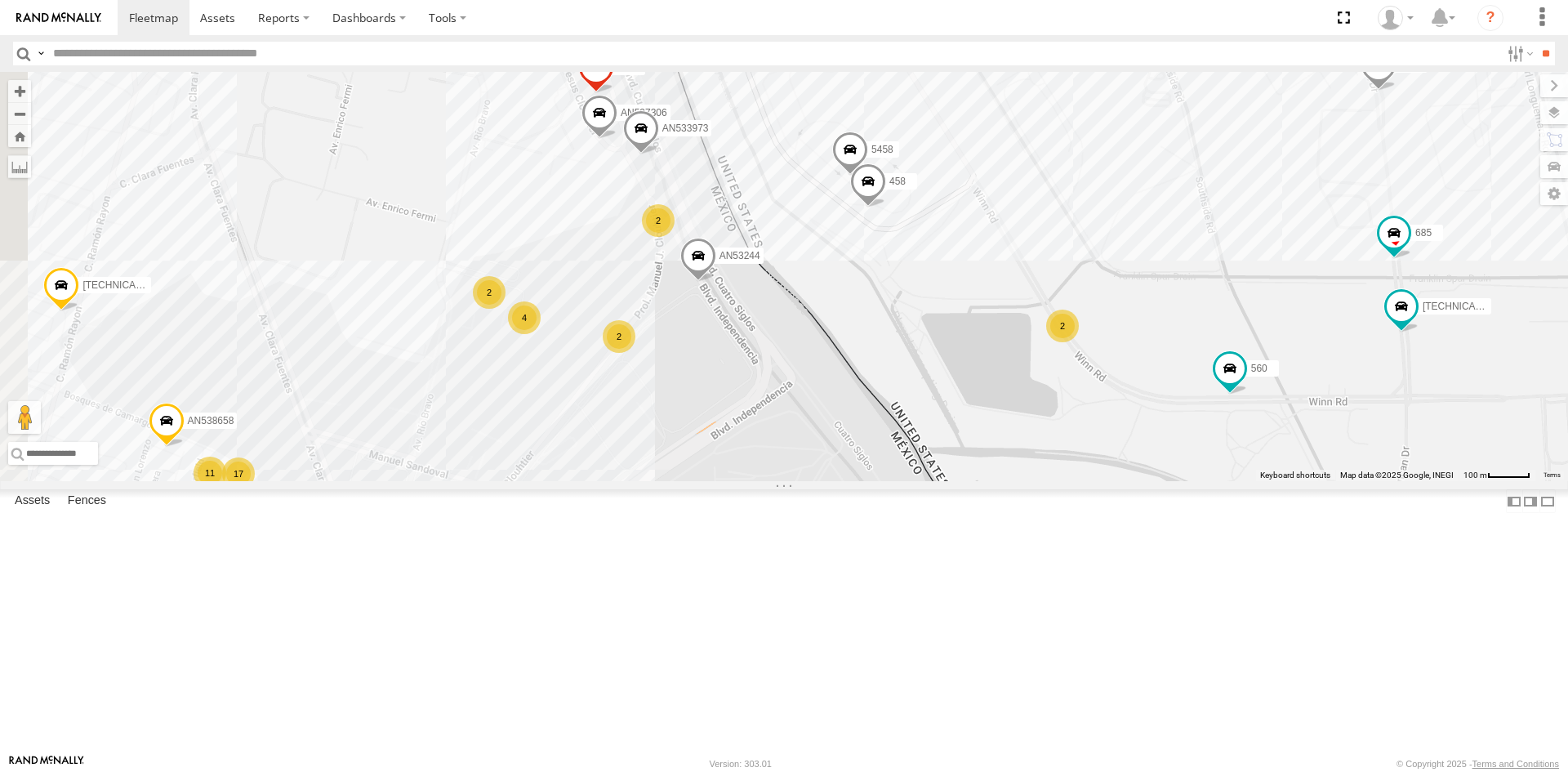 drag, startPoint x: 735, startPoint y: 356, endPoint x: 847, endPoint y: 461, distance: 153.52199 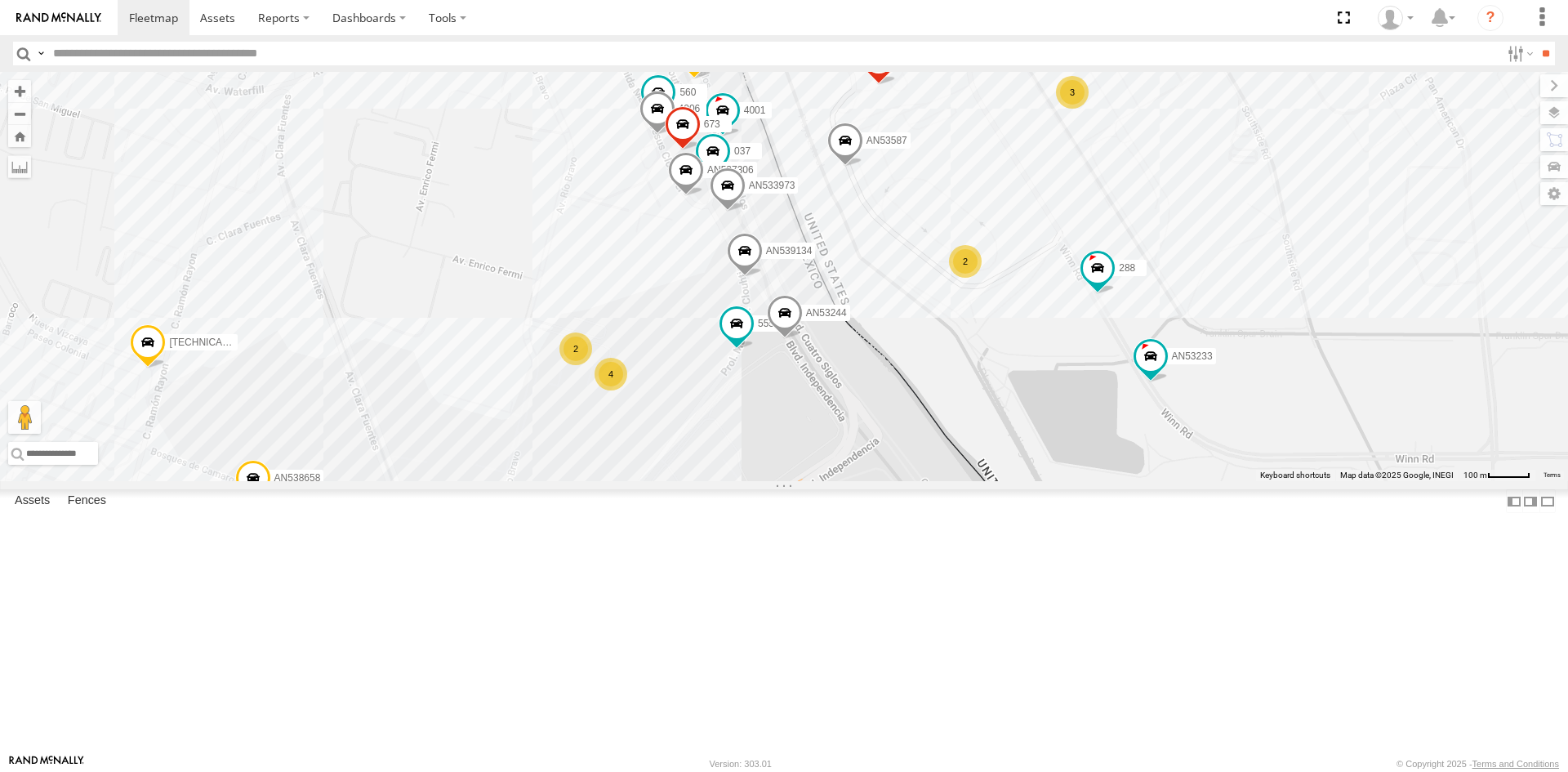 drag, startPoint x: 675, startPoint y: 541, endPoint x: 688, endPoint y: 560, distance: 23.02173 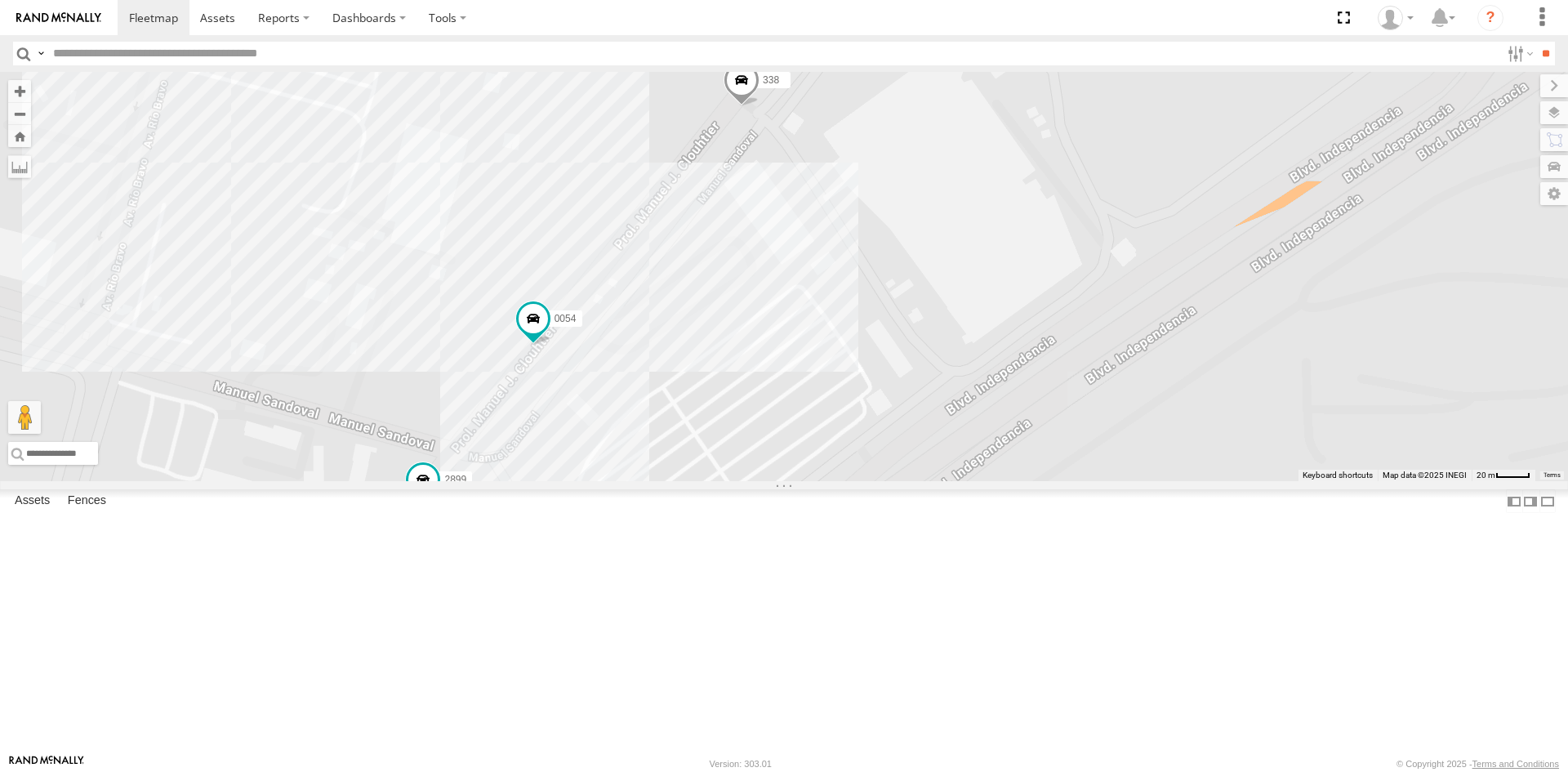 drag, startPoint x: 504, startPoint y: 484, endPoint x: 577, endPoint y: 353, distance: 149.96666 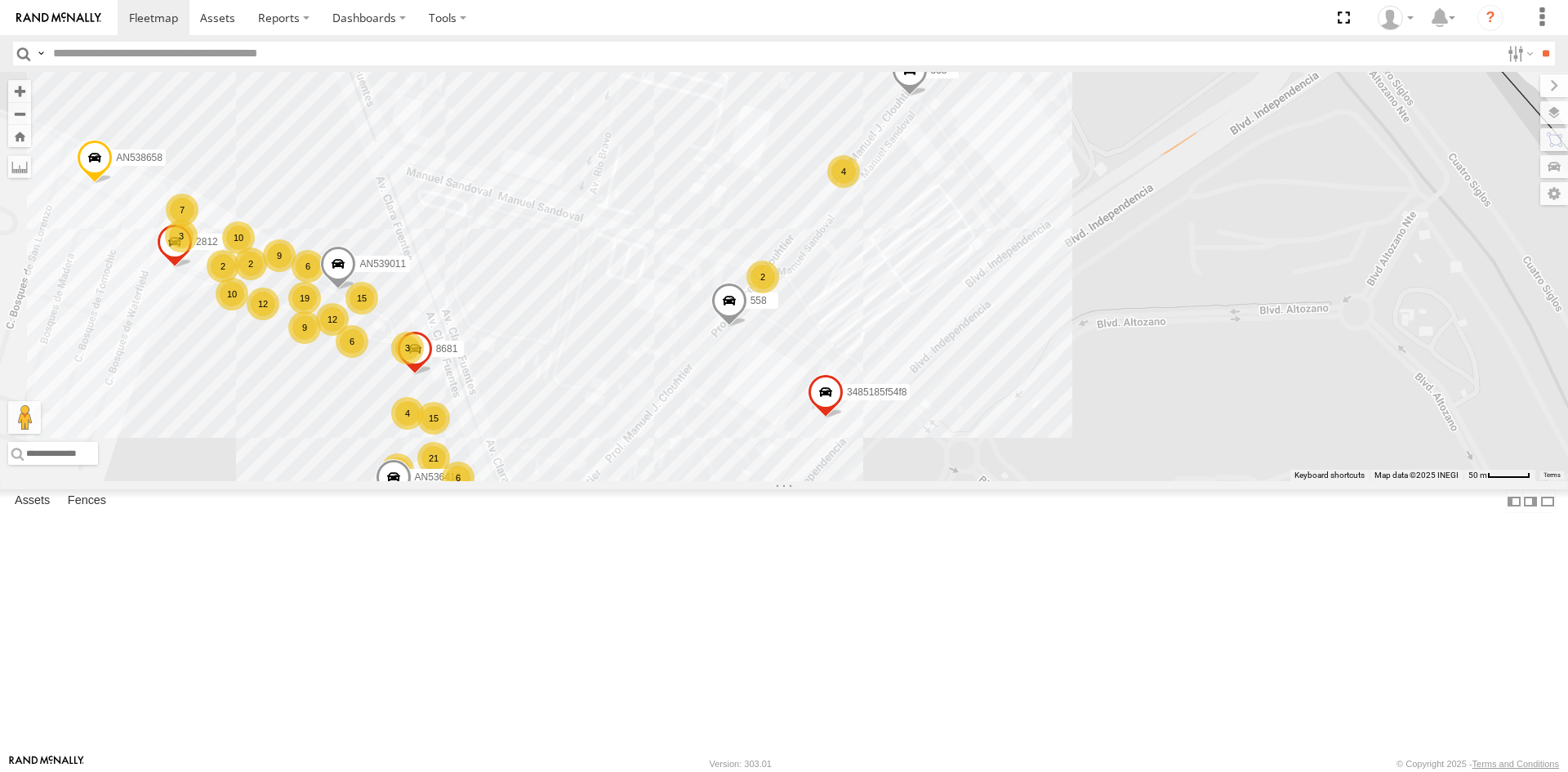 drag, startPoint x: 916, startPoint y: 408, endPoint x: 761, endPoint y: 574, distance: 227.11451 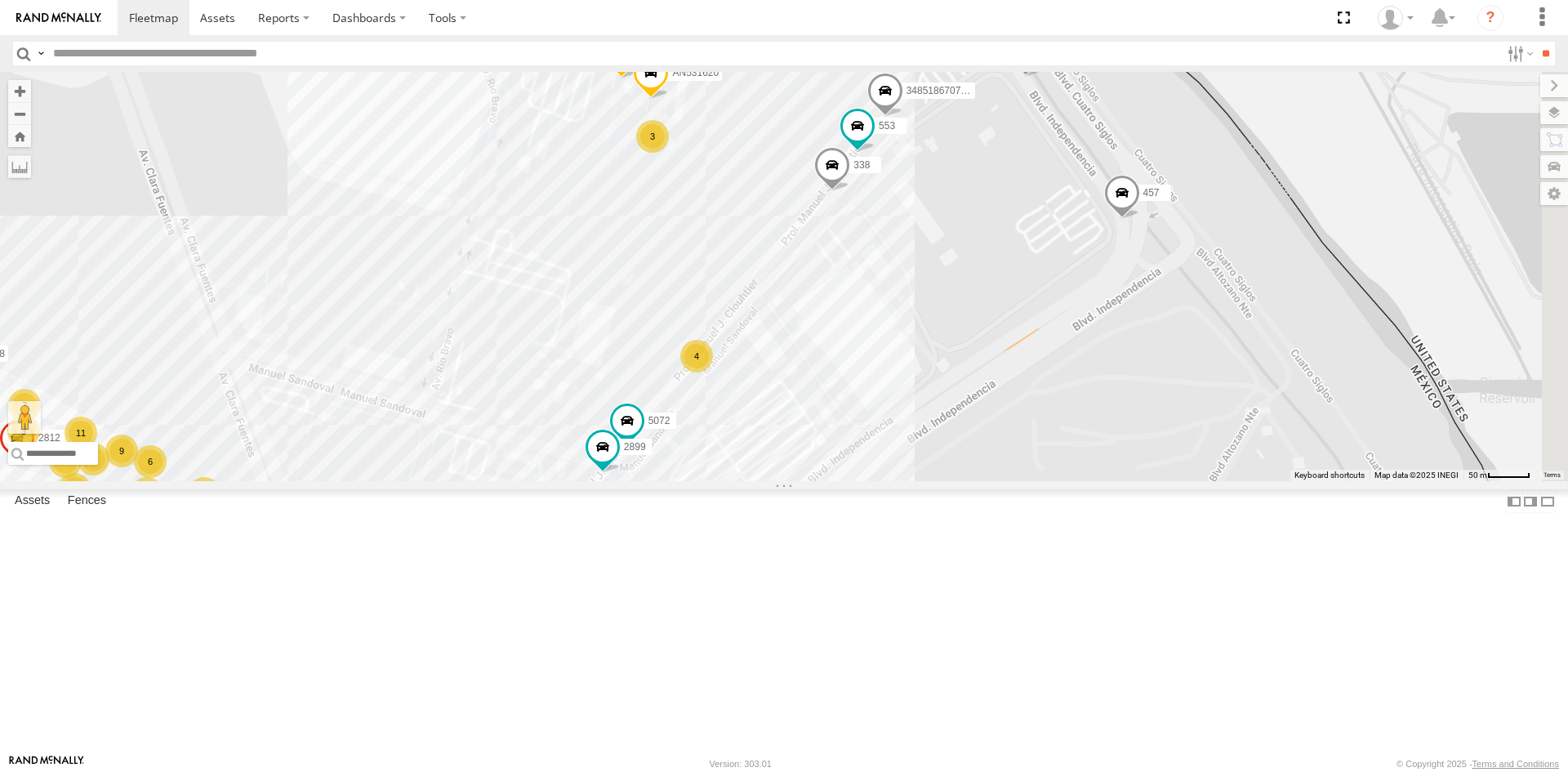 drag, startPoint x: 986, startPoint y: 493, endPoint x: 815, endPoint y: 496, distance: 171.02631 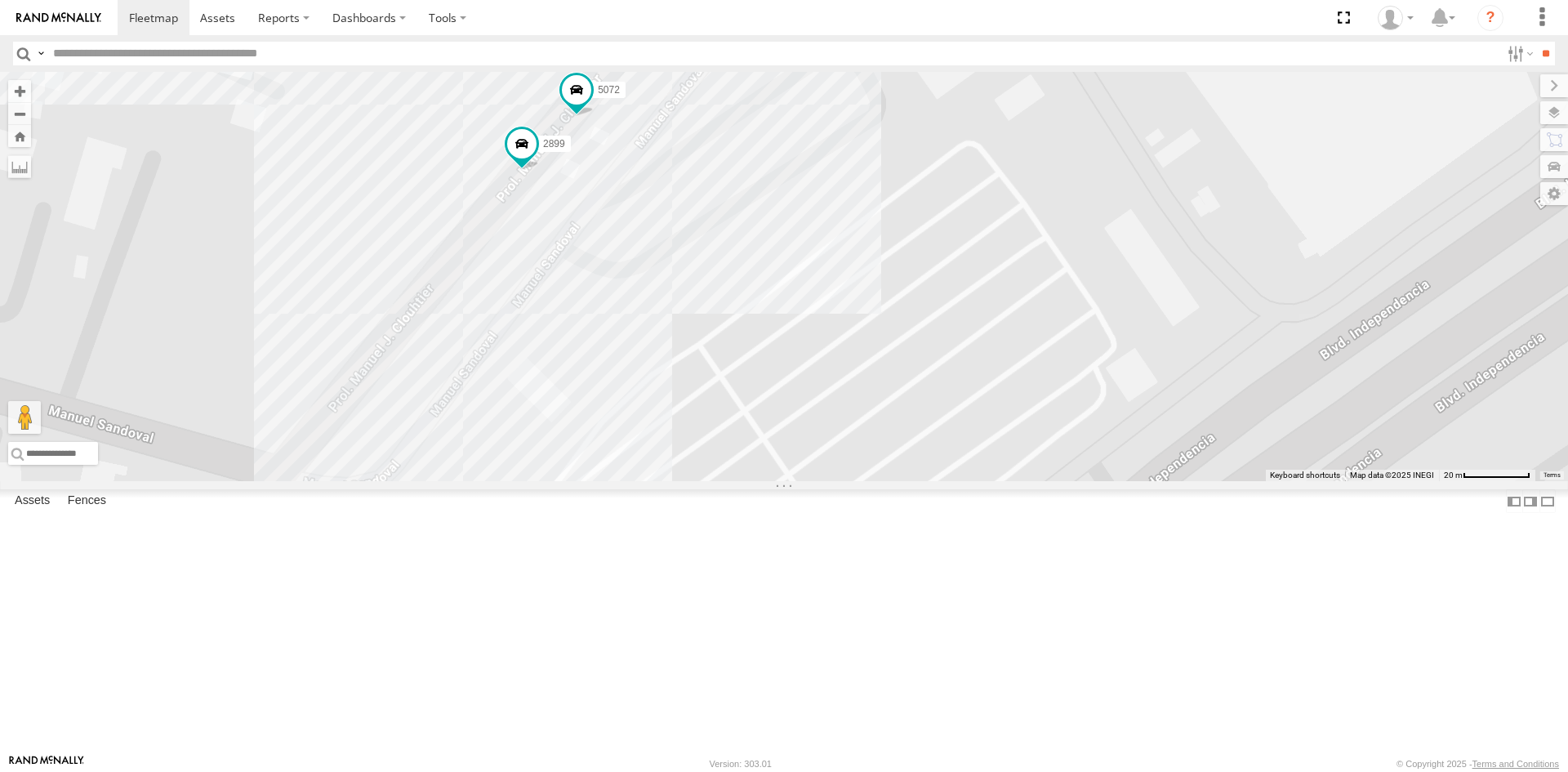 drag, startPoint x: 631, startPoint y: 459, endPoint x: 631, endPoint y: 627, distance: 168 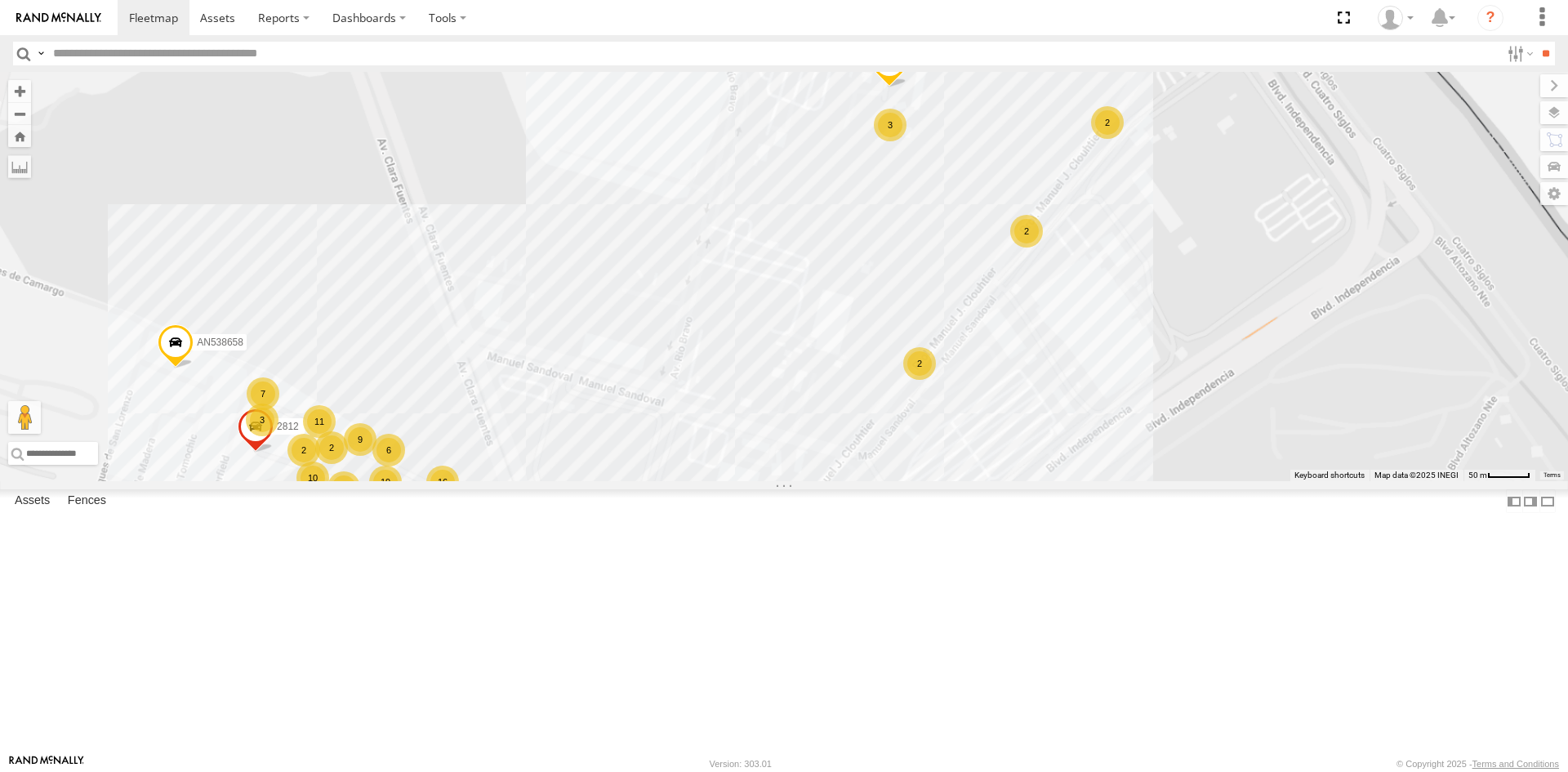 drag, startPoint x: 1060, startPoint y: 484, endPoint x: 841, endPoint y: 667, distance: 285.39446 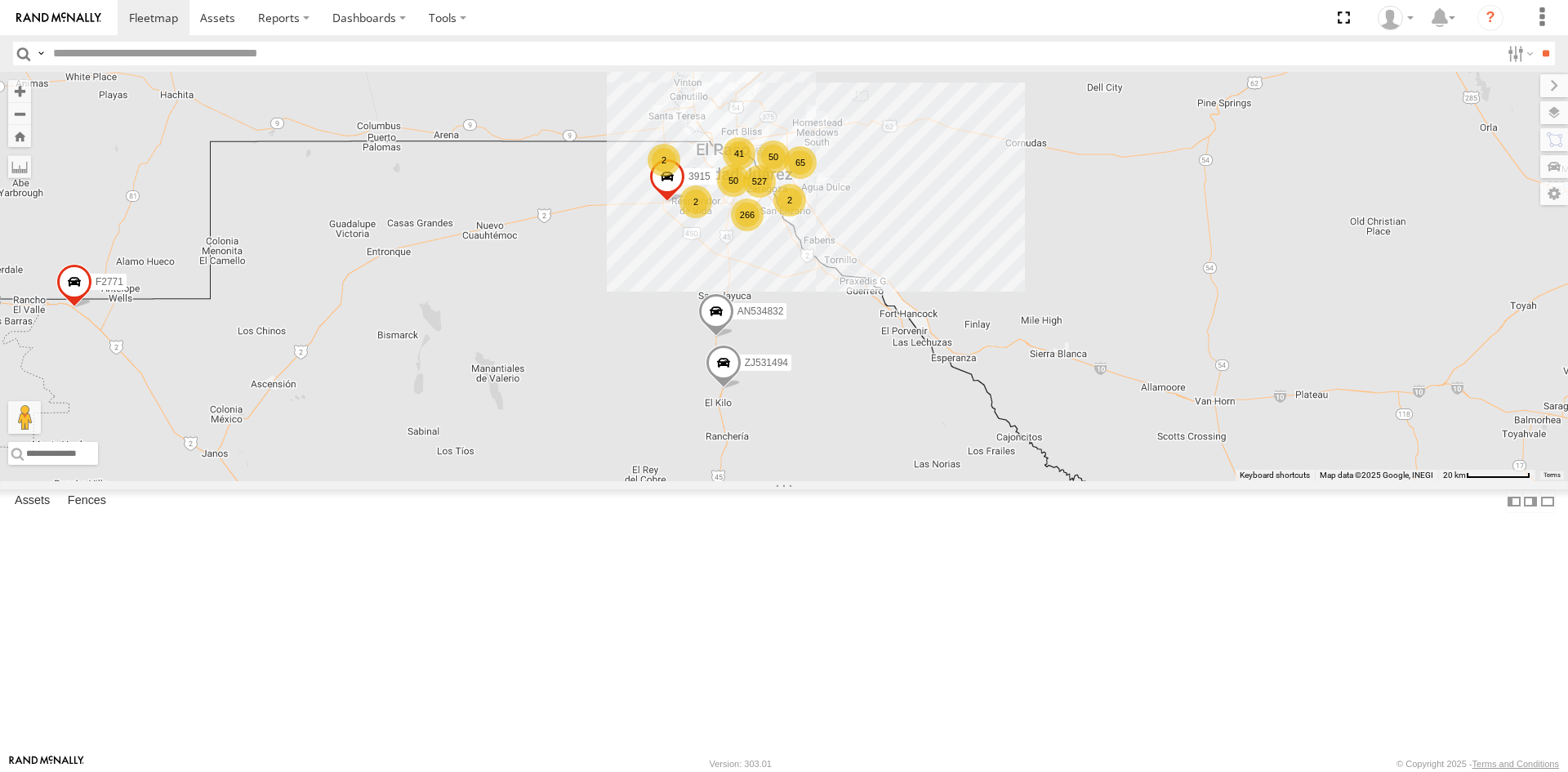 drag, startPoint x: 831, startPoint y: 184, endPoint x: 816, endPoint y: 461, distance: 277.40584 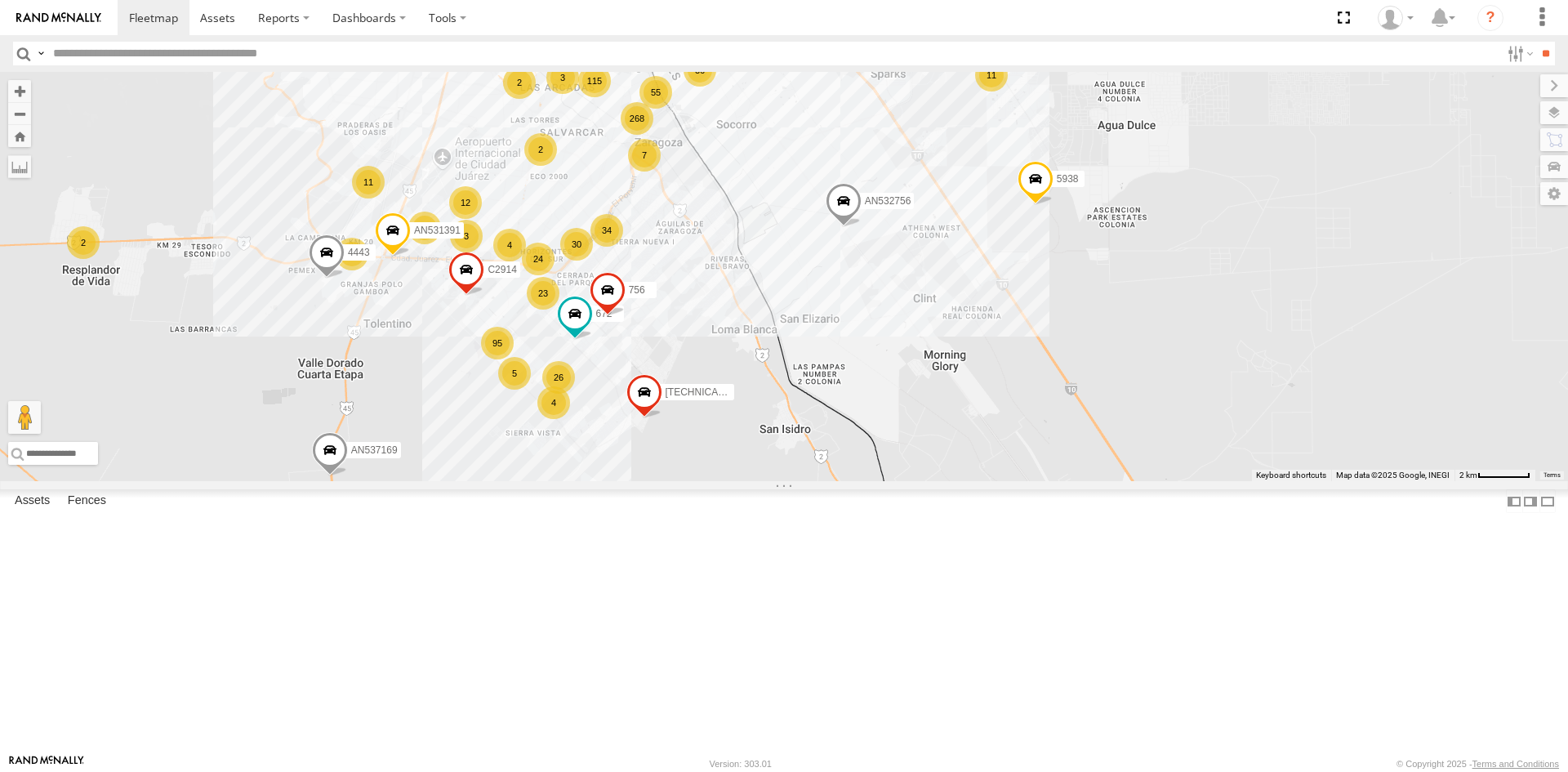drag, startPoint x: 679, startPoint y: 256, endPoint x: 679, endPoint y: 353, distance: 97 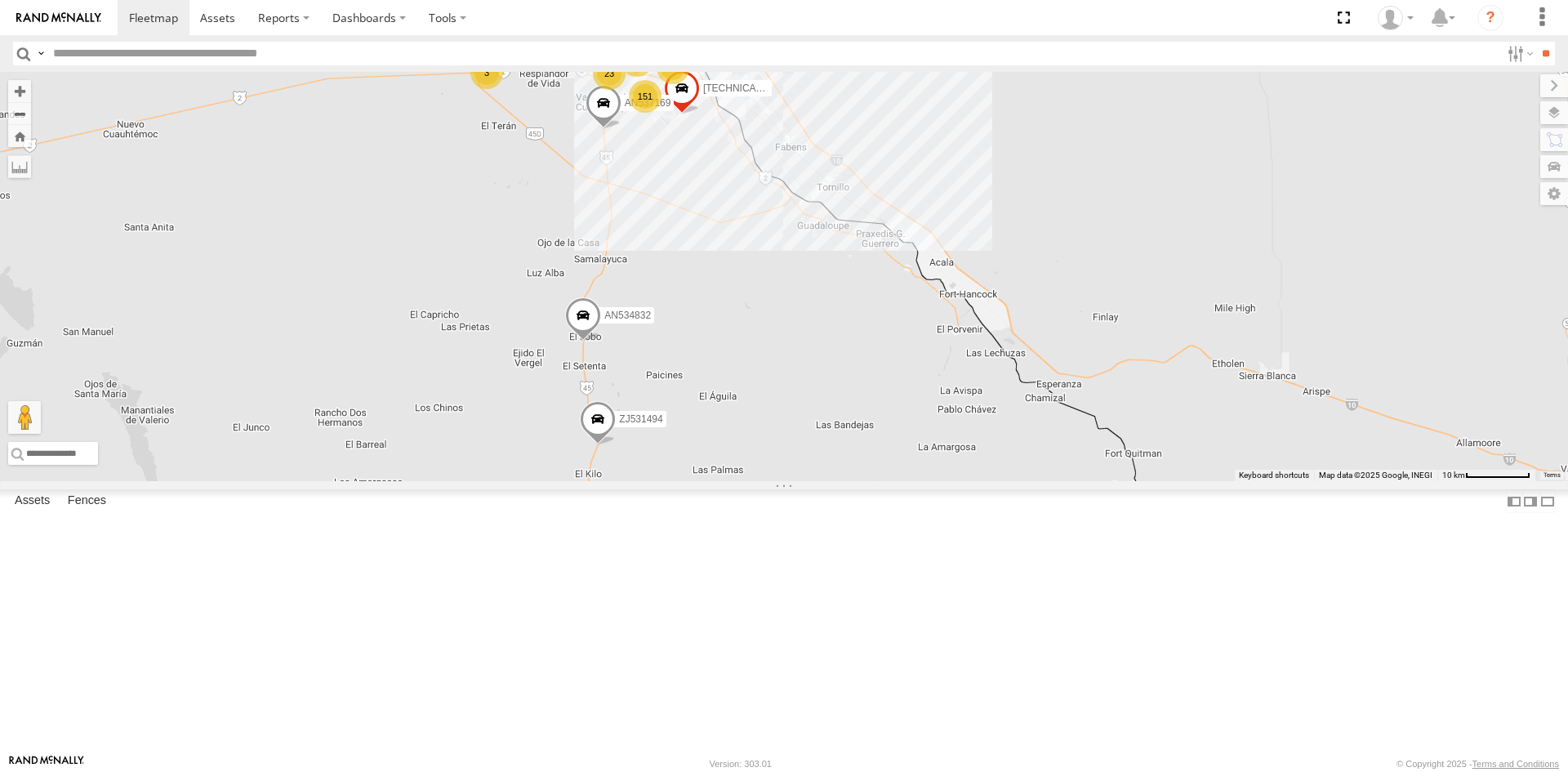 drag, startPoint x: 730, startPoint y: 203, endPoint x: 736, endPoint y: 346, distance: 143.12582 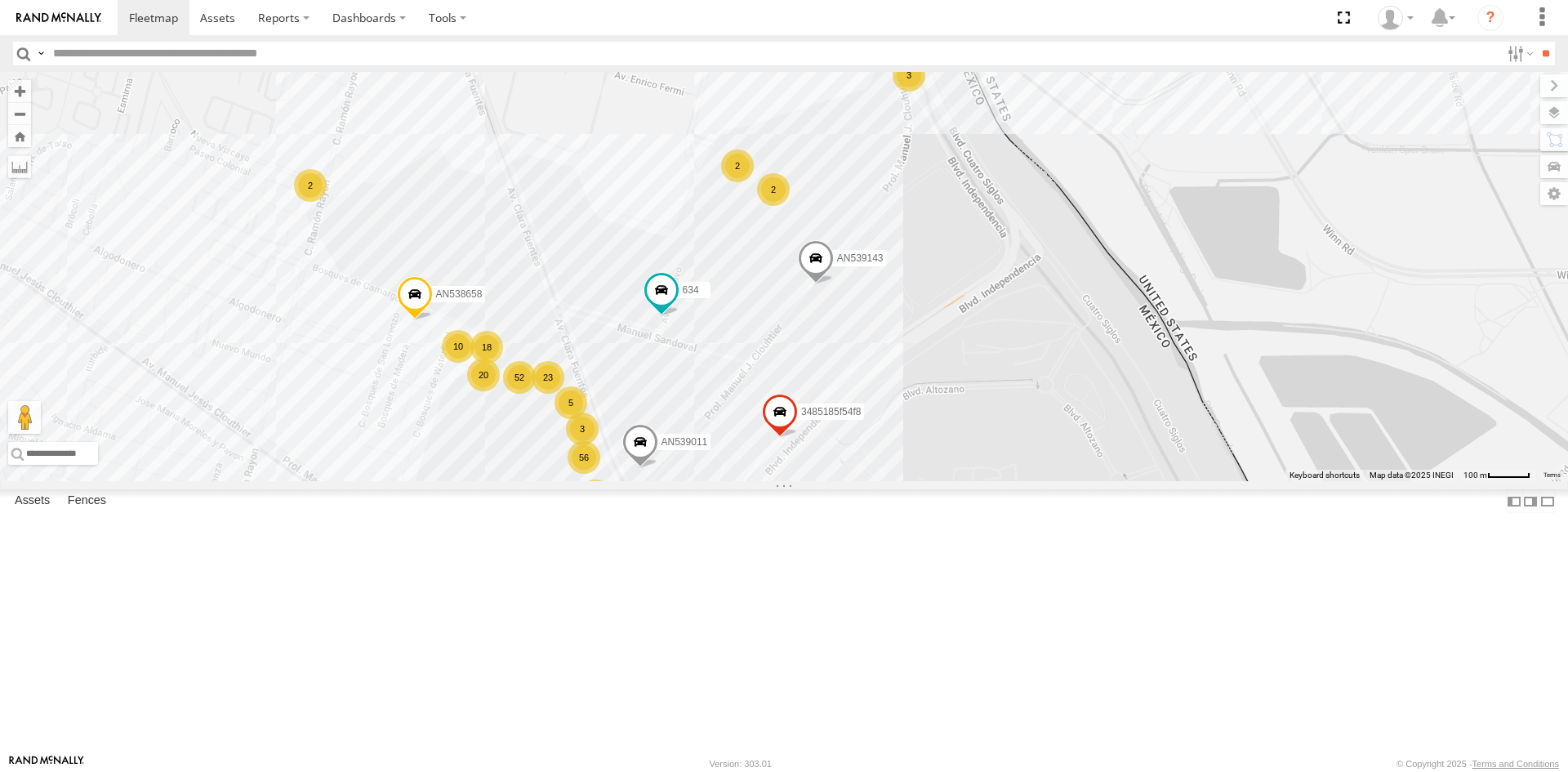 drag, startPoint x: 1058, startPoint y: 321, endPoint x: 1032, endPoint y: 373, distance: 58.13777 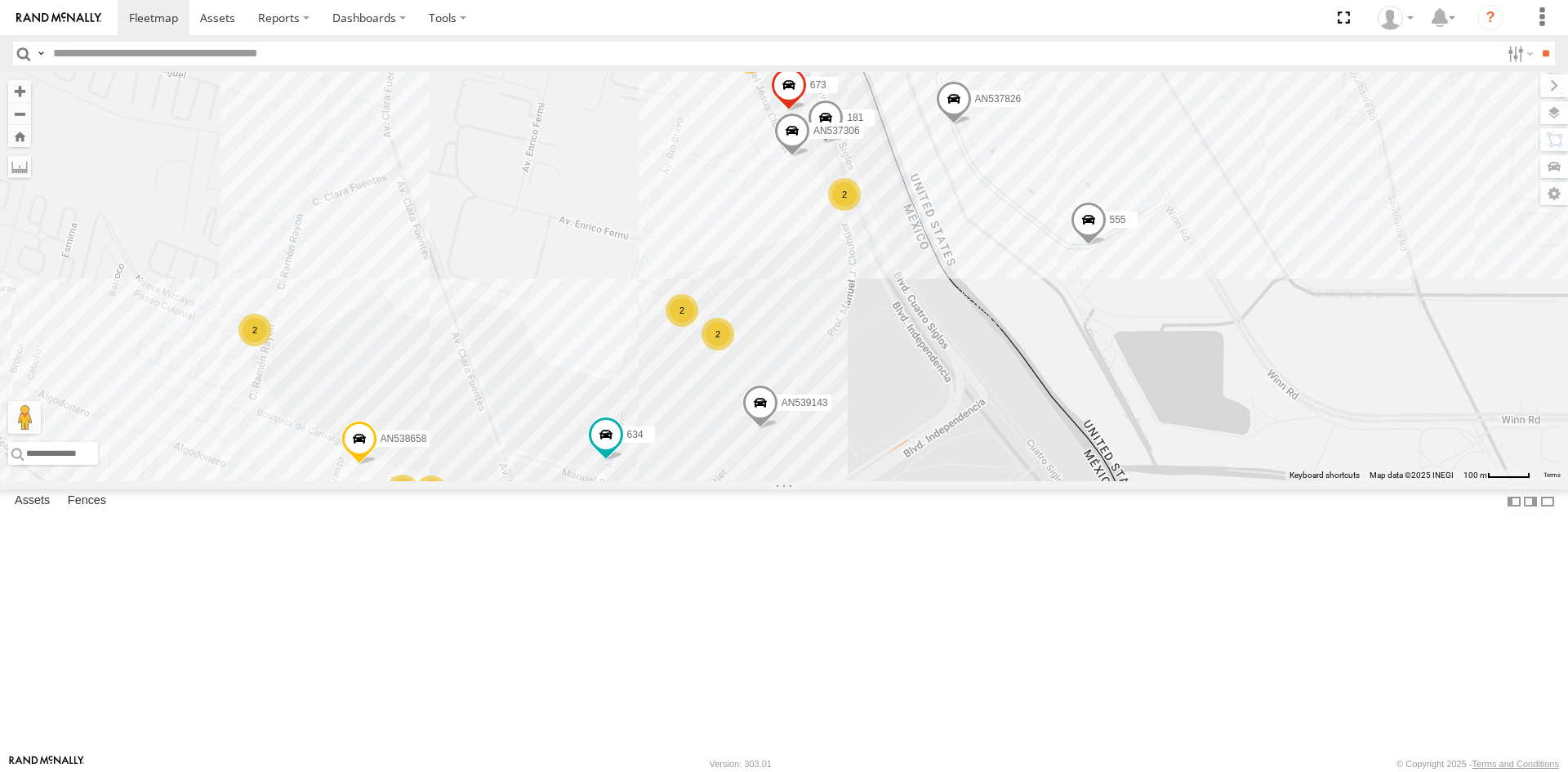 drag, startPoint x: 940, startPoint y: 515, endPoint x: 897, endPoint y: 599, distance: 94.36631 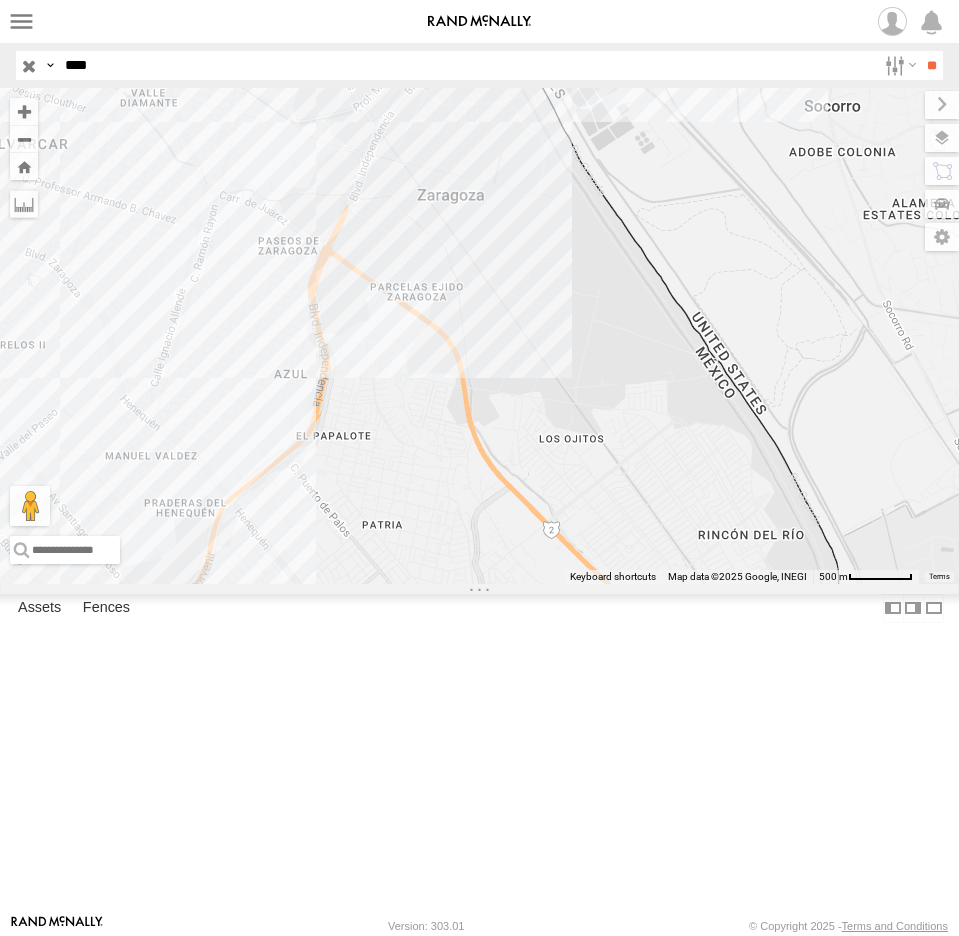 scroll, scrollTop: 0, scrollLeft: 0, axis: both 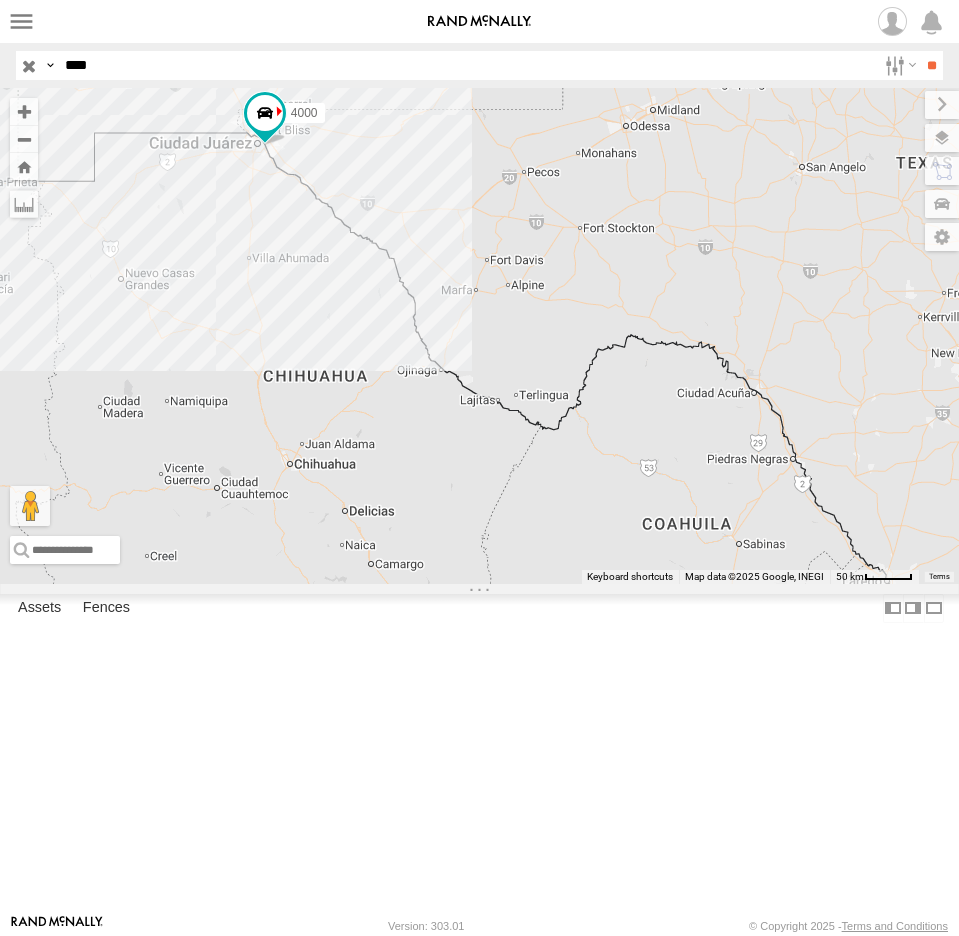 drag, startPoint x: 311, startPoint y: 187, endPoint x: 378, endPoint y: 315, distance: 144.47491 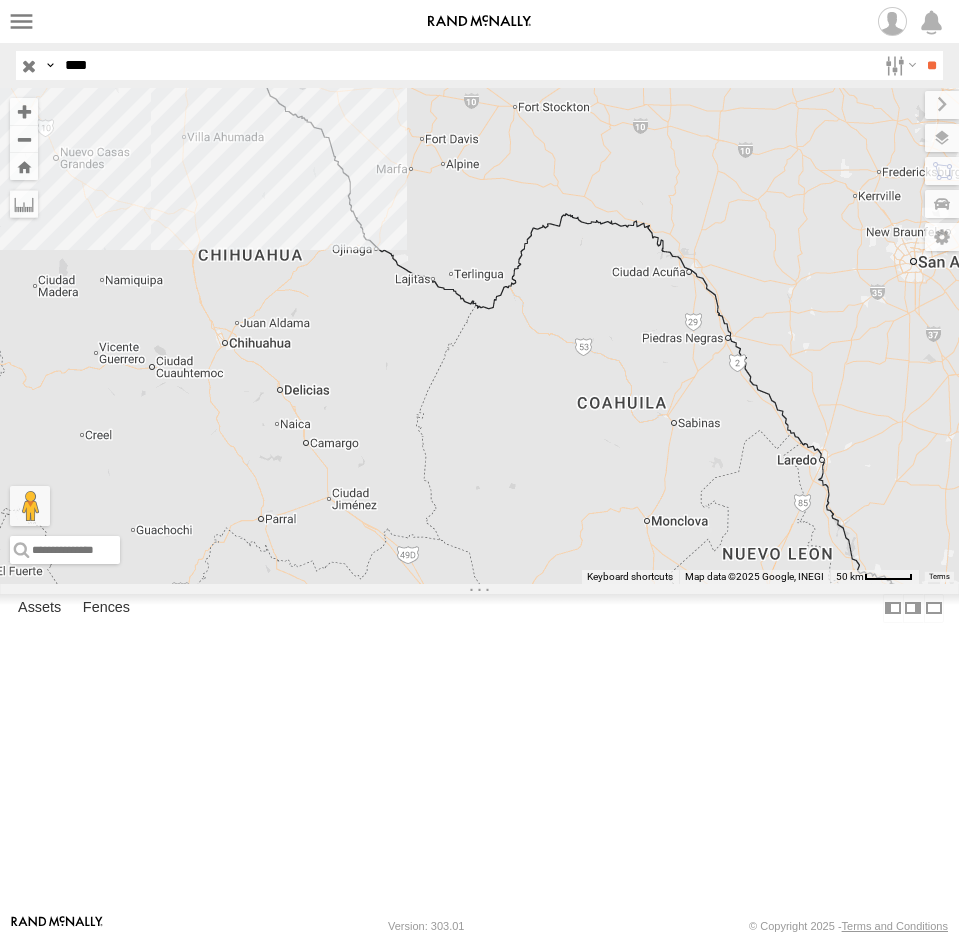 drag, startPoint x: 252, startPoint y: 294, endPoint x: 282, endPoint y: 373, distance: 84.50444 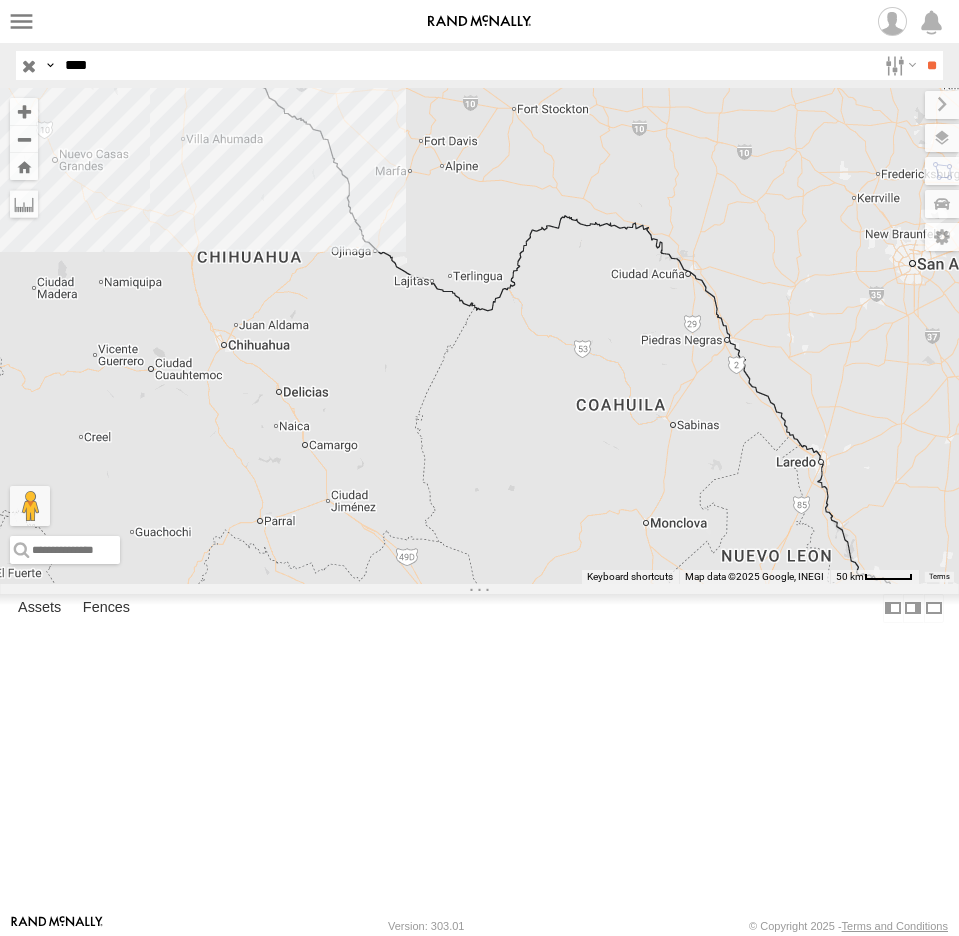 drag, startPoint x: 121, startPoint y: 67, endPoint x: -12, endPoint y: 77, distance: 133.37541 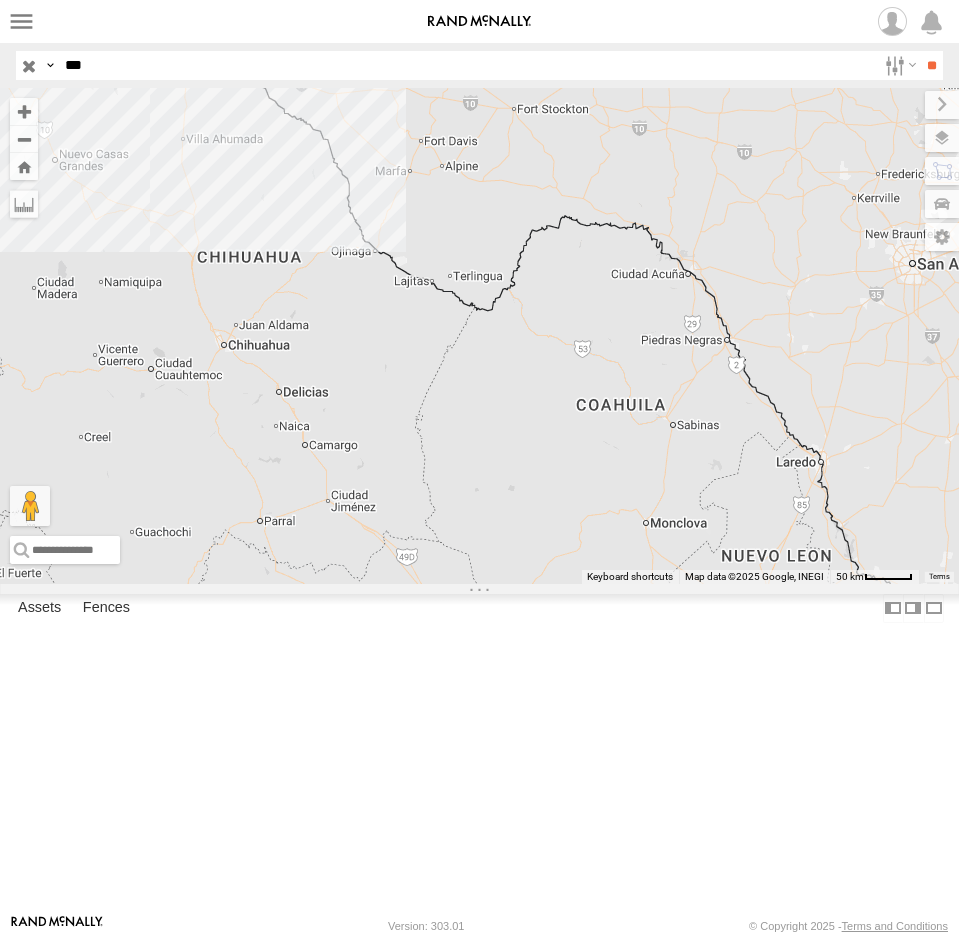 type on "***" 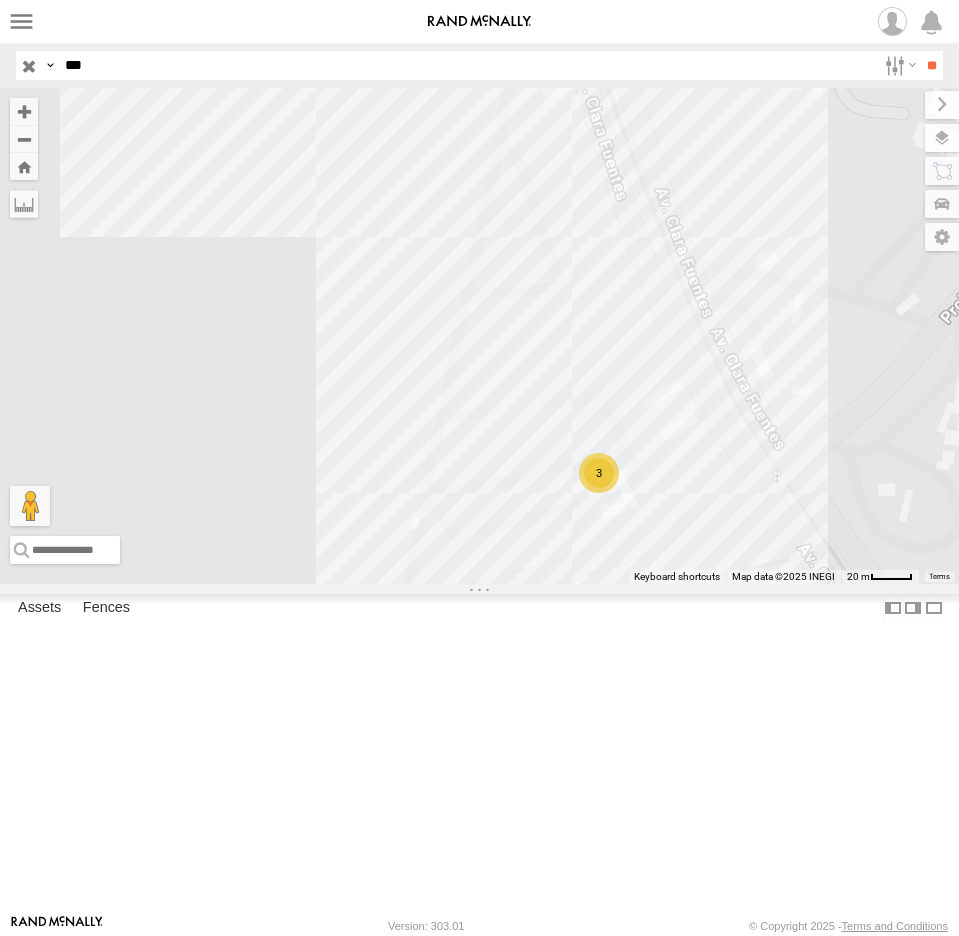 drag, startPoint x: 293, startPoint y: 458, endPoint x: 450, endPoint y: 730, distance: 314.0589 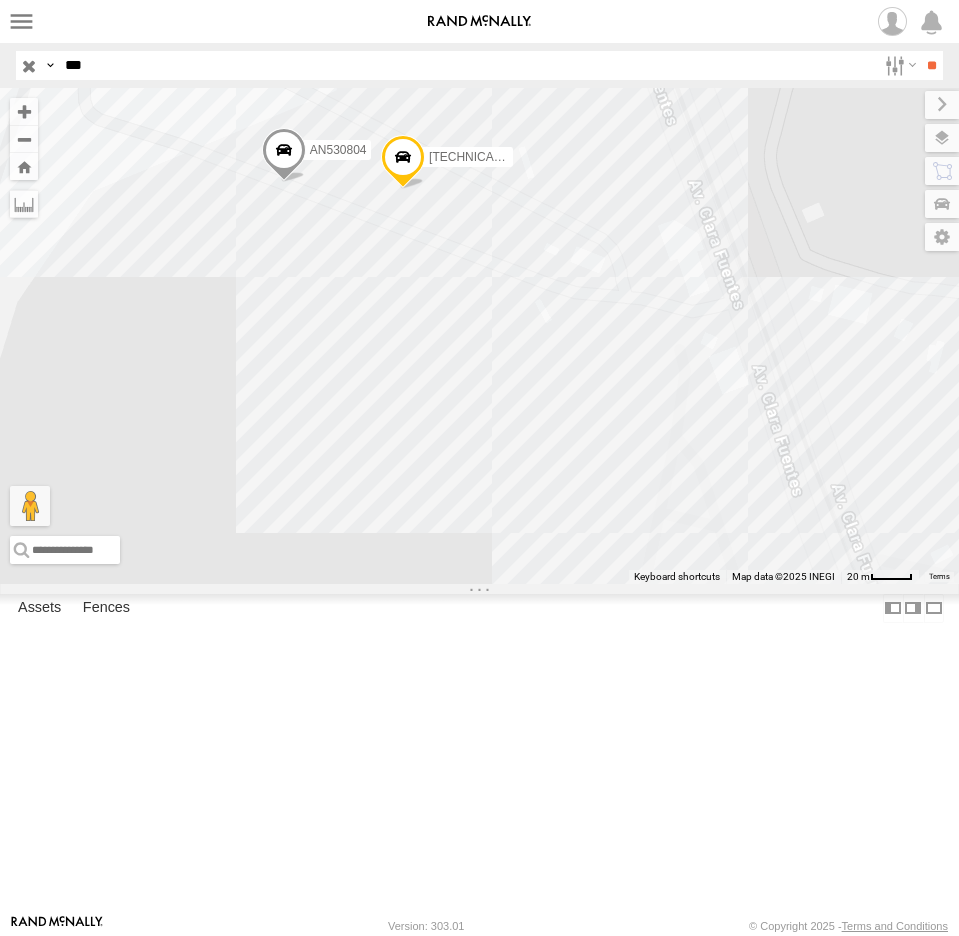 click at bounding box center (0, 0) 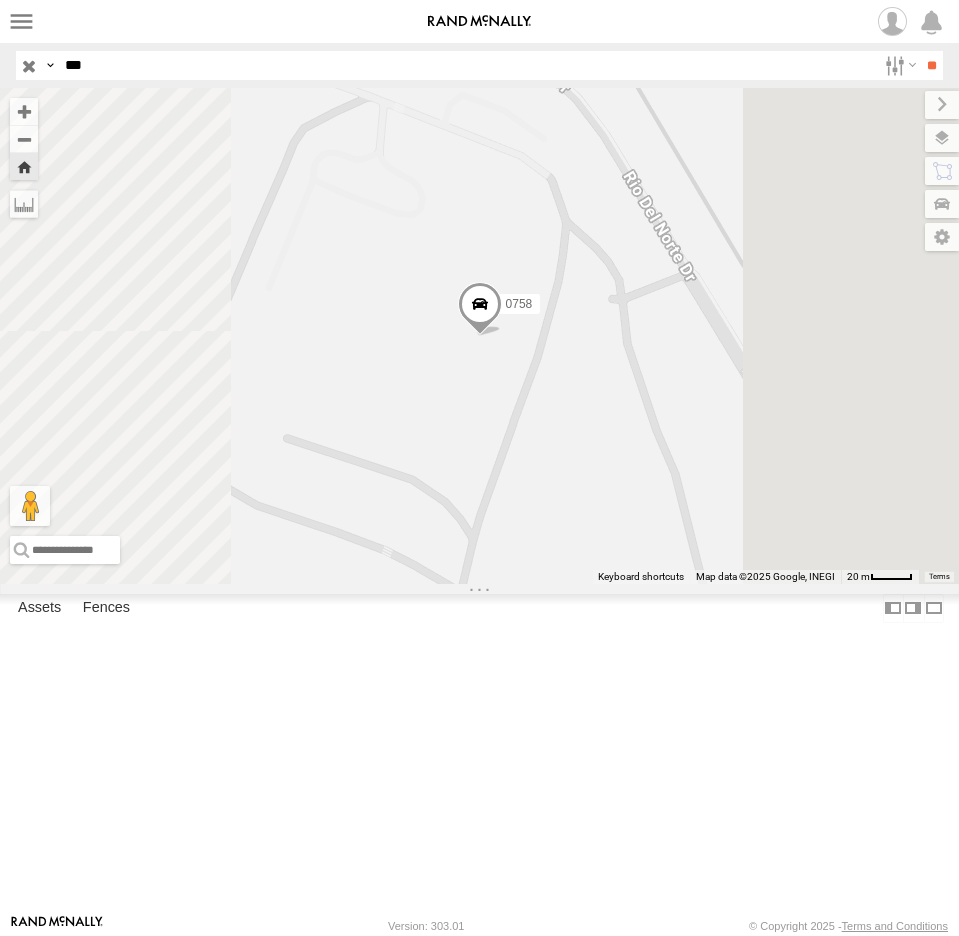 click at bounding box center [479, 309] 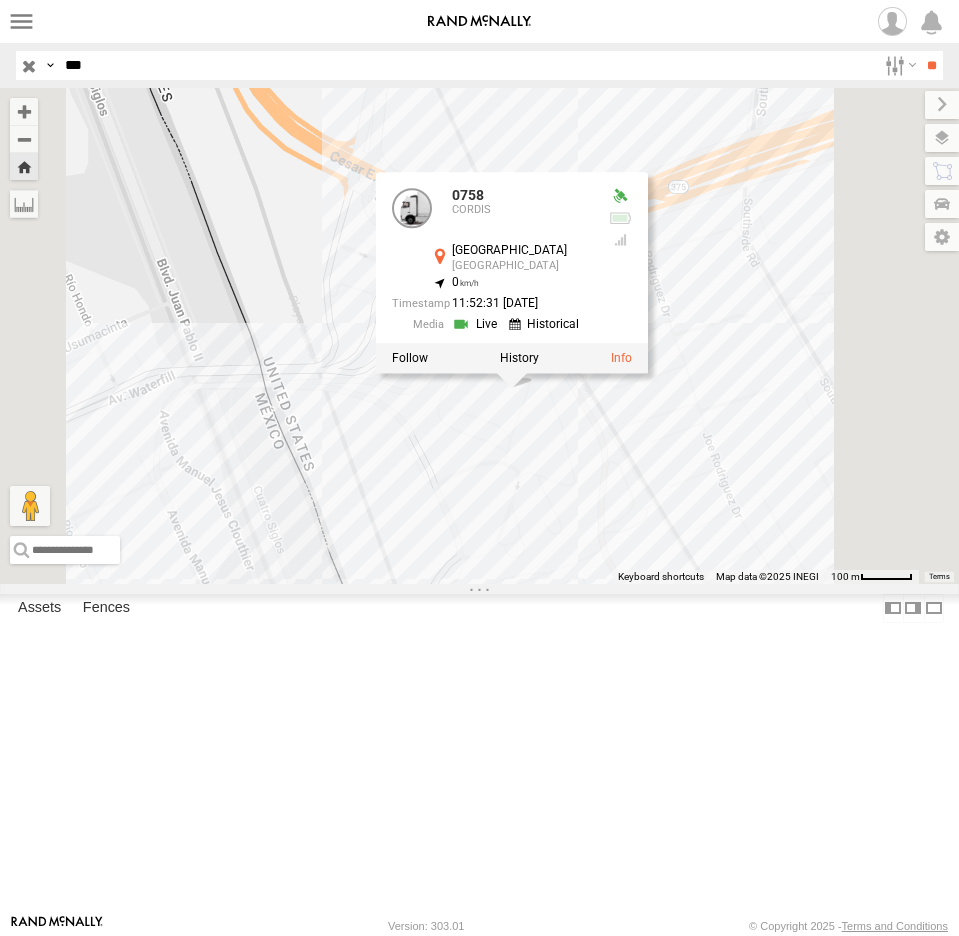 drag, startPoint x: 827, startPoint y: 667, endPoint x: 762, endPoint y: 510, distance: 169.92351 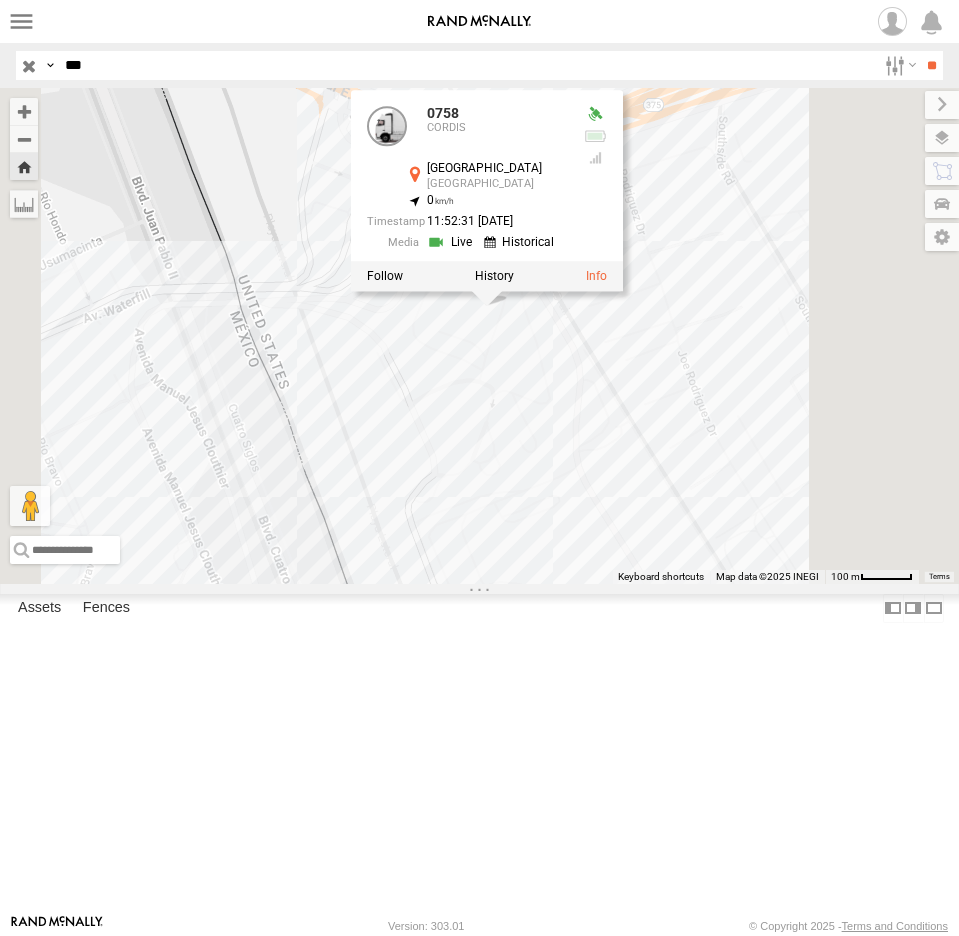 click on "0758 0758 [GEOGRAPHIC_DATA] 31.67089 ,  -106.33259 0 11:52:31 [DATE]" at bounding box center [479, 336] 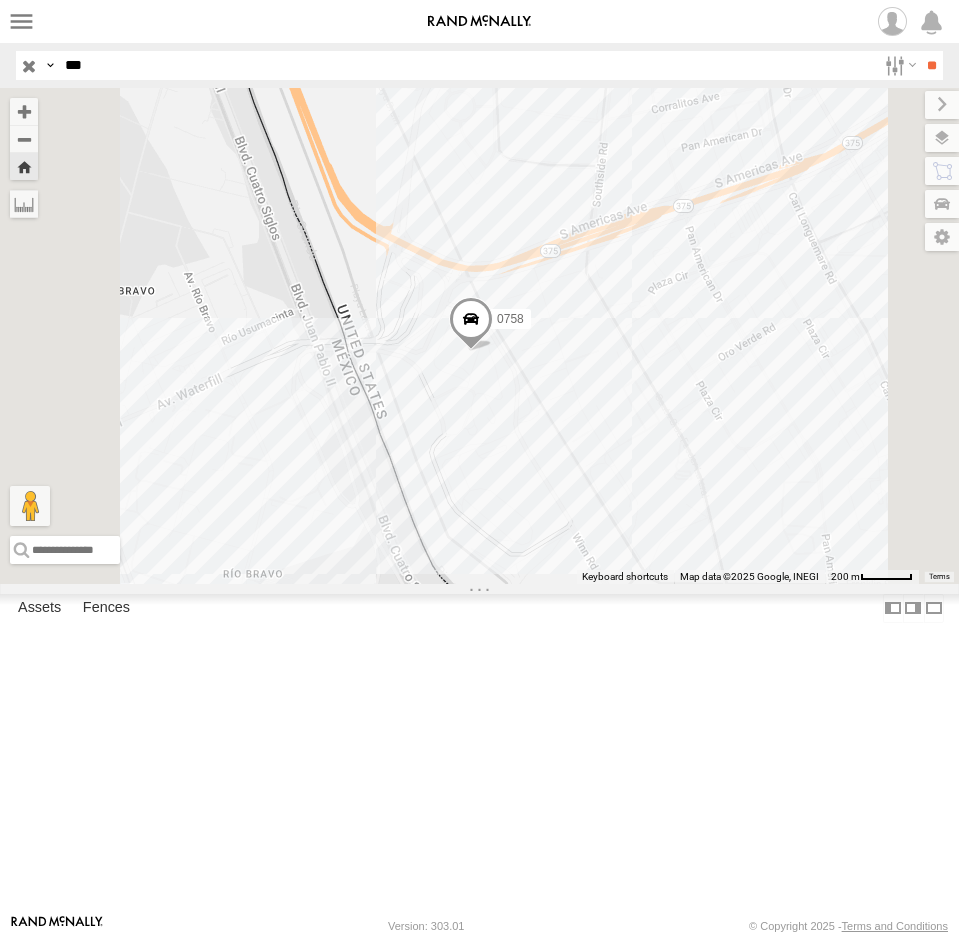 click on "758" at bounding box center [0, 0] 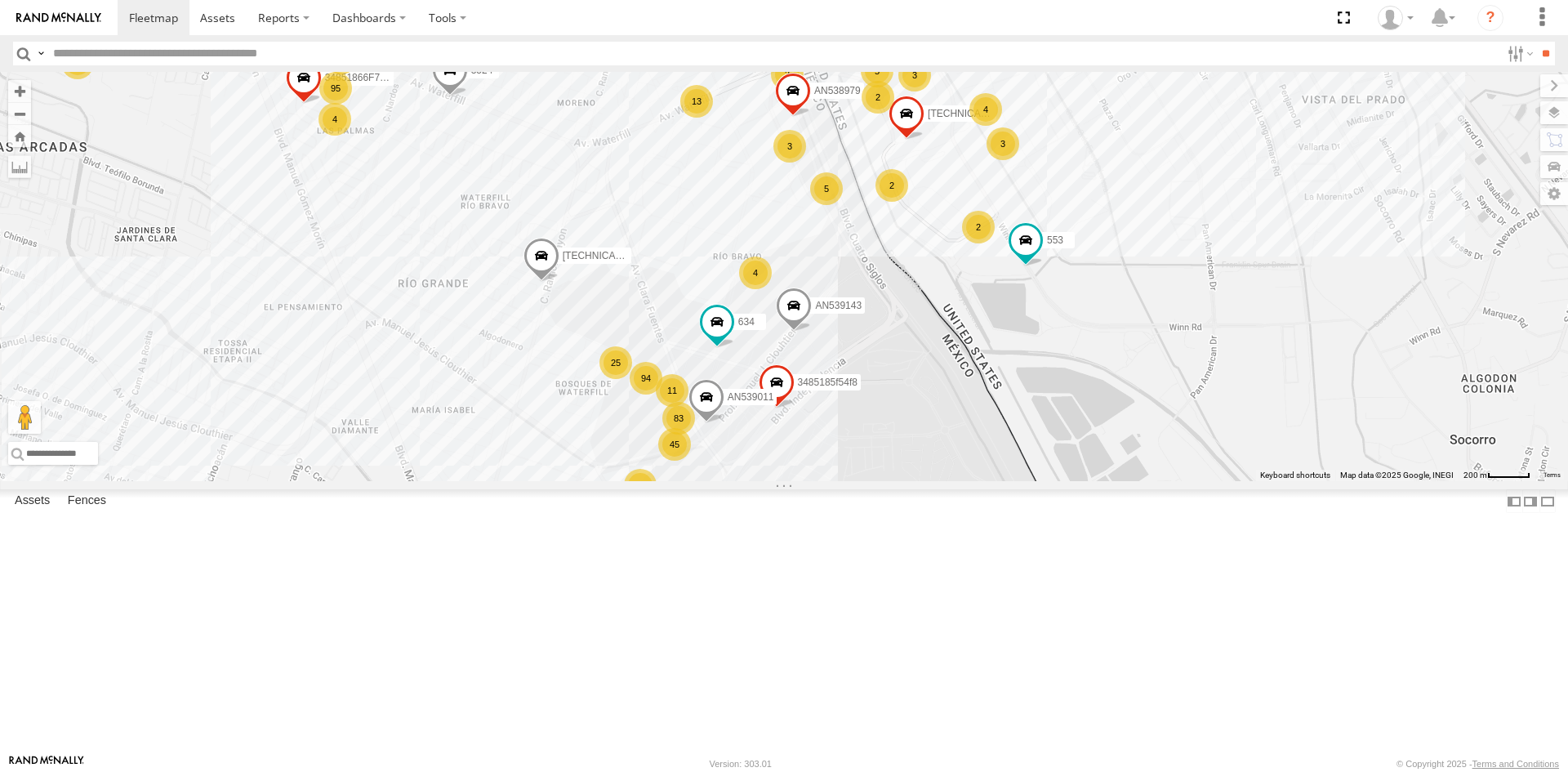 scroll, scrollTop: 0, scrollLeft: 0, axis: both 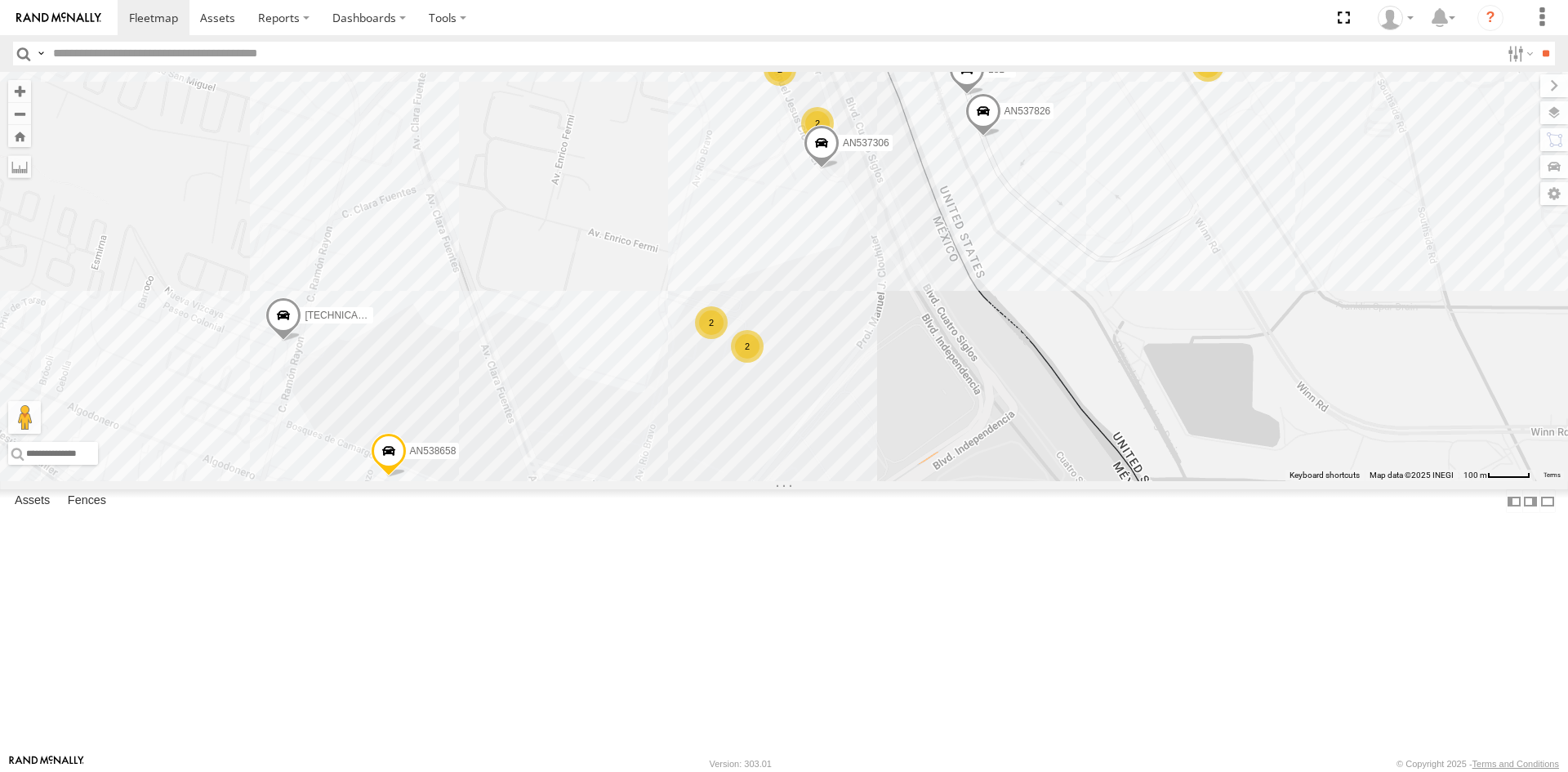 drag, startPoint x: 912, startPoint y: 420, endPoint x: 924, endPoint y: 500, distance: 80.89499 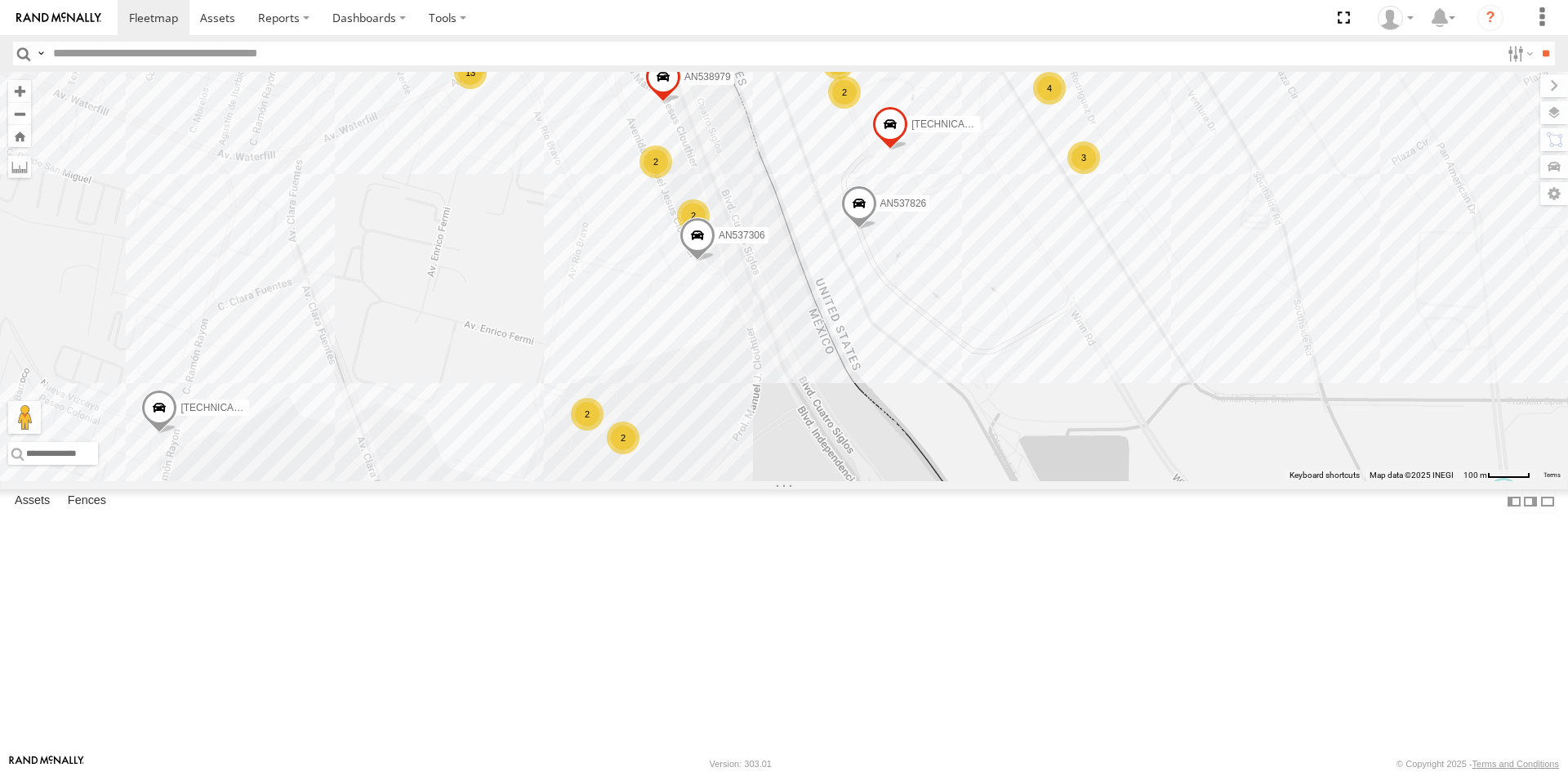 drag, startPoint x: 895, startPoint y: 401, endPoint x: 768, endPoint y: 496, distance: 158.6001 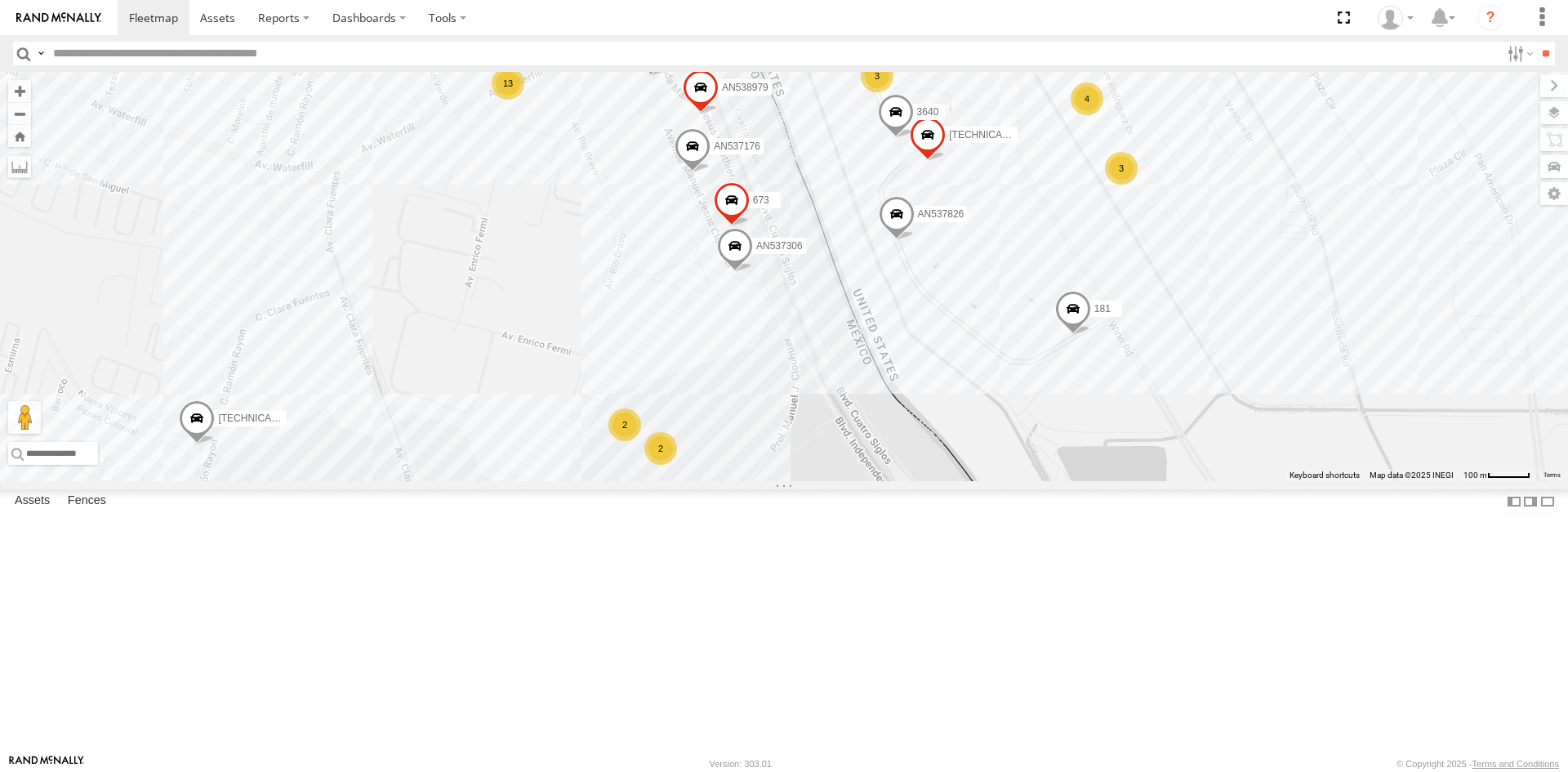 drag, startPoint x: 814, startPoint y: 314, endPoint x: 853, endPoint y: 327, distance: 41.10961 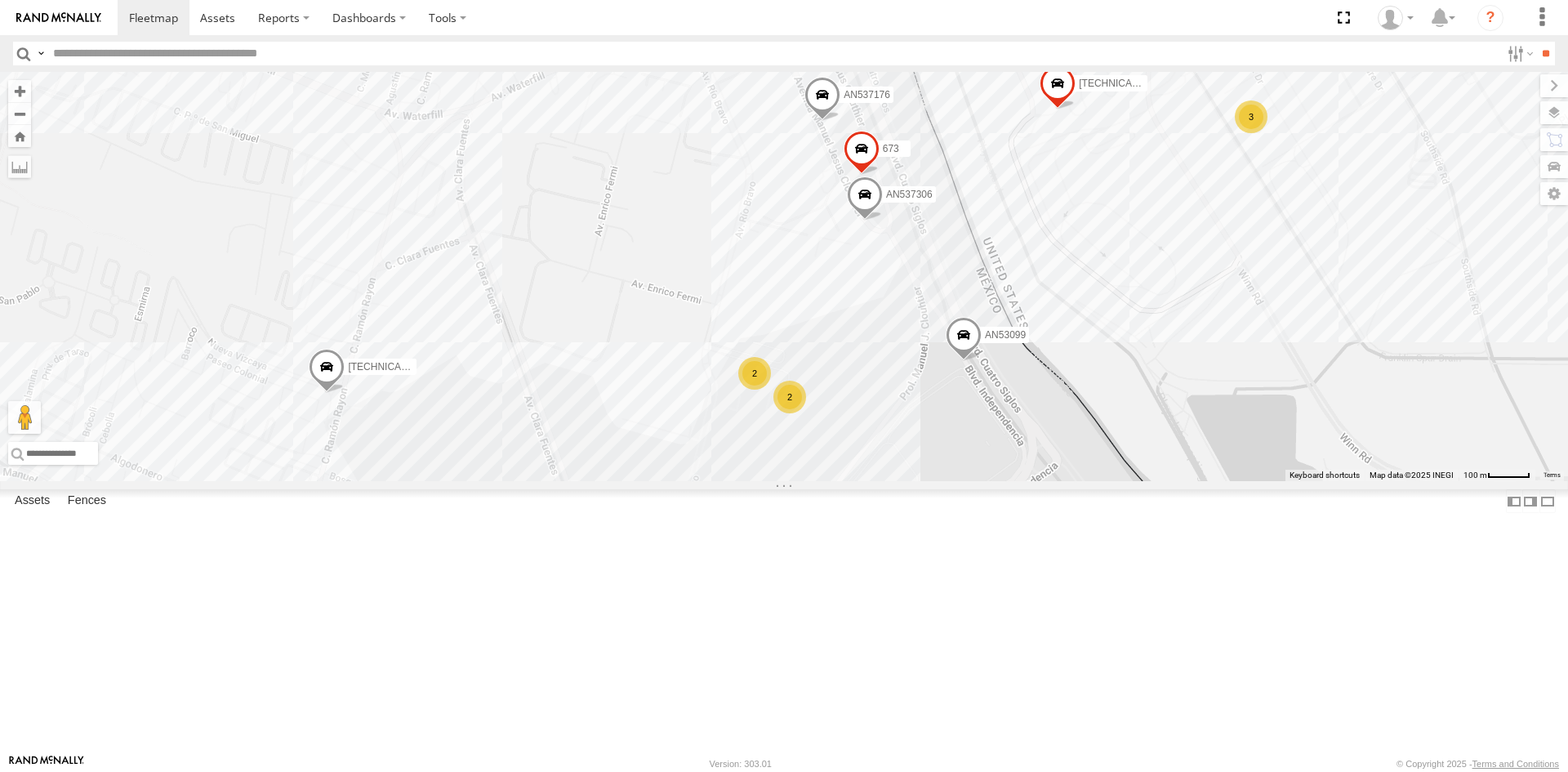 drag, startPoint x: 1084, startPoint y: 341, endPoint x: 1058, endPoint y: 378, distance: 45.221676 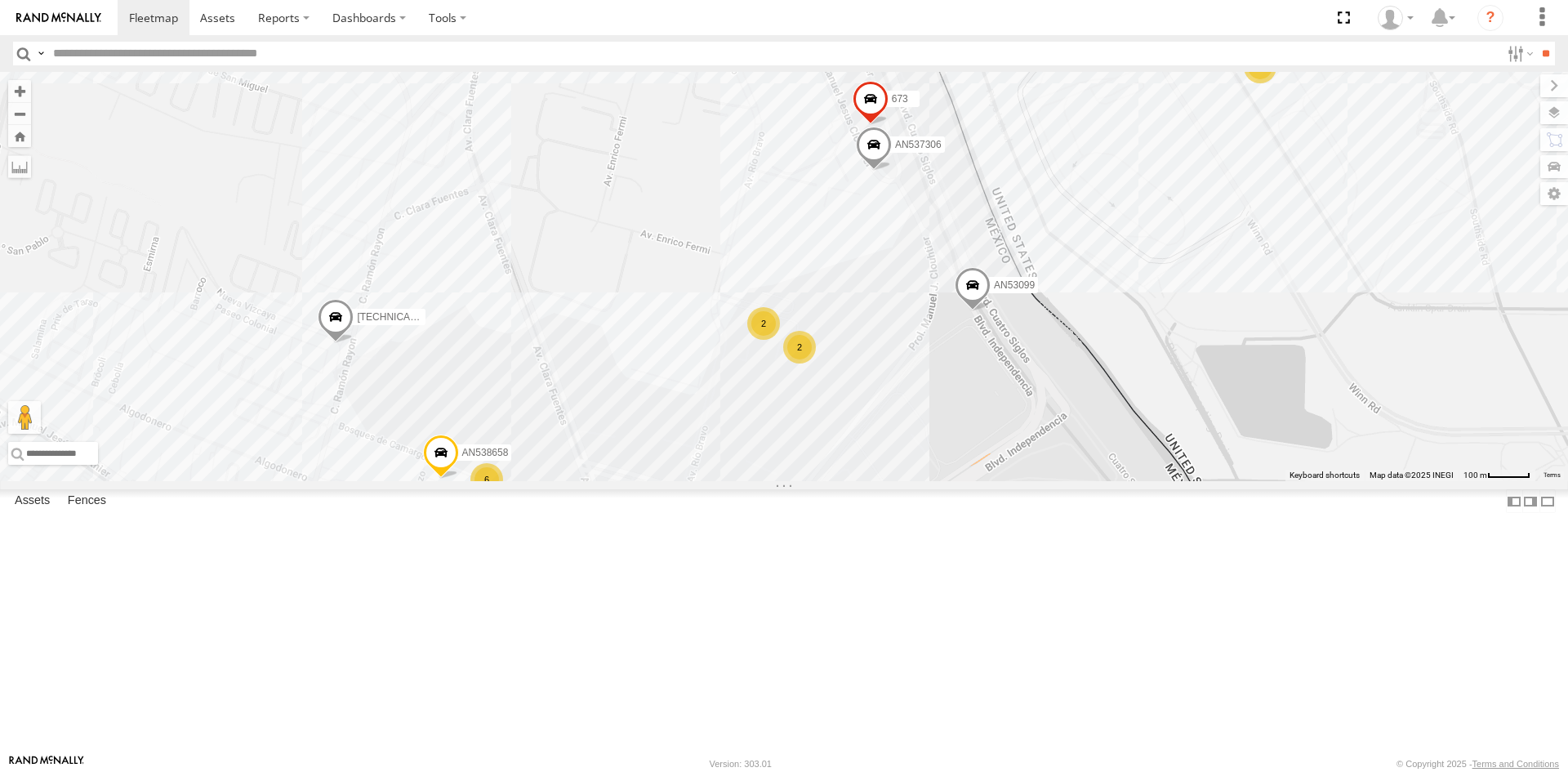 drag, startPoint x: 882, startPoint y: 515, endPoint x: 898, endPoint y: 422, distance: 94.366 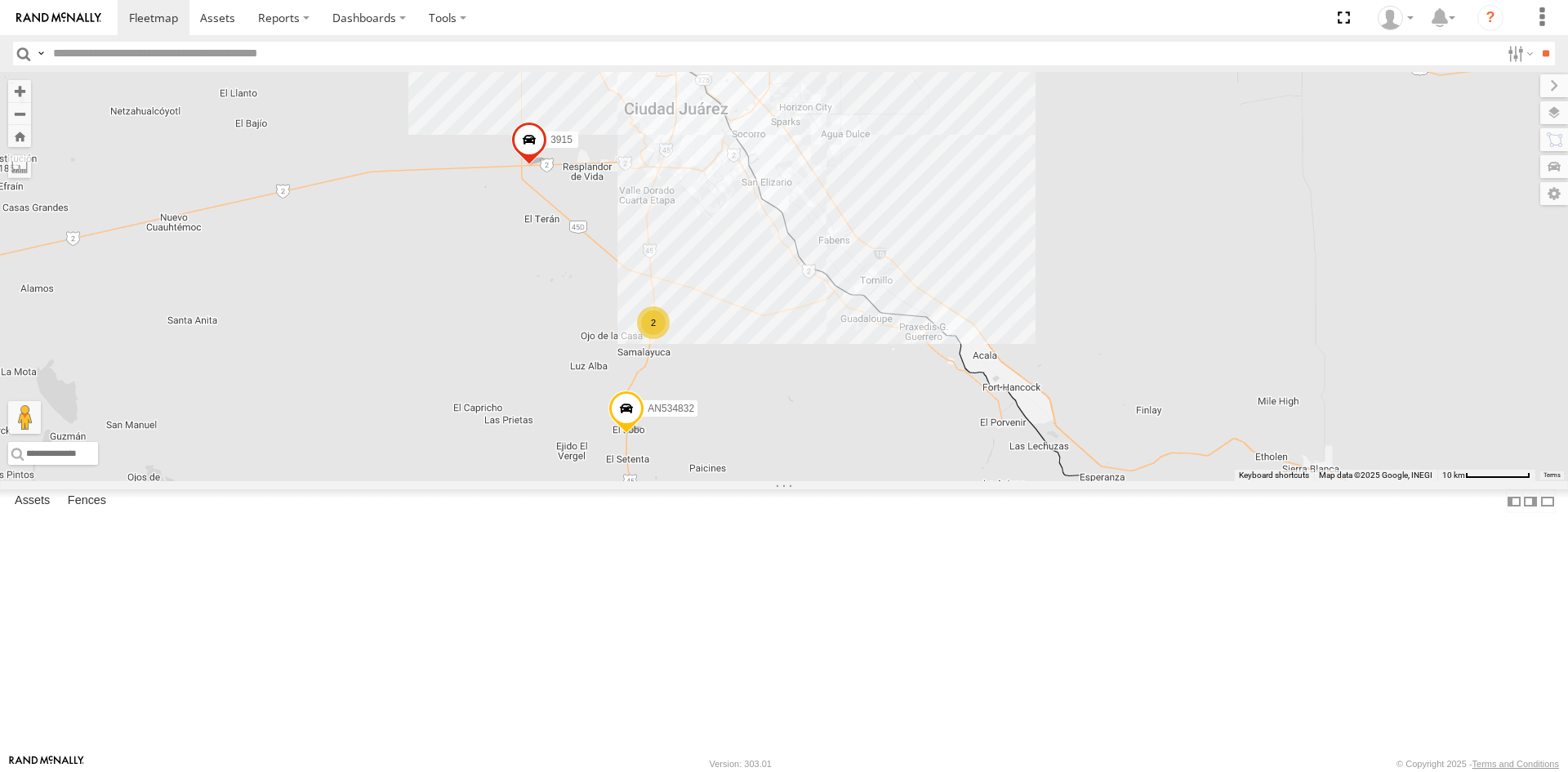 drag, startPoint x: 815, startPoint y: 307, endPoint x: 745, endPoint y: 740, distance: 438.622 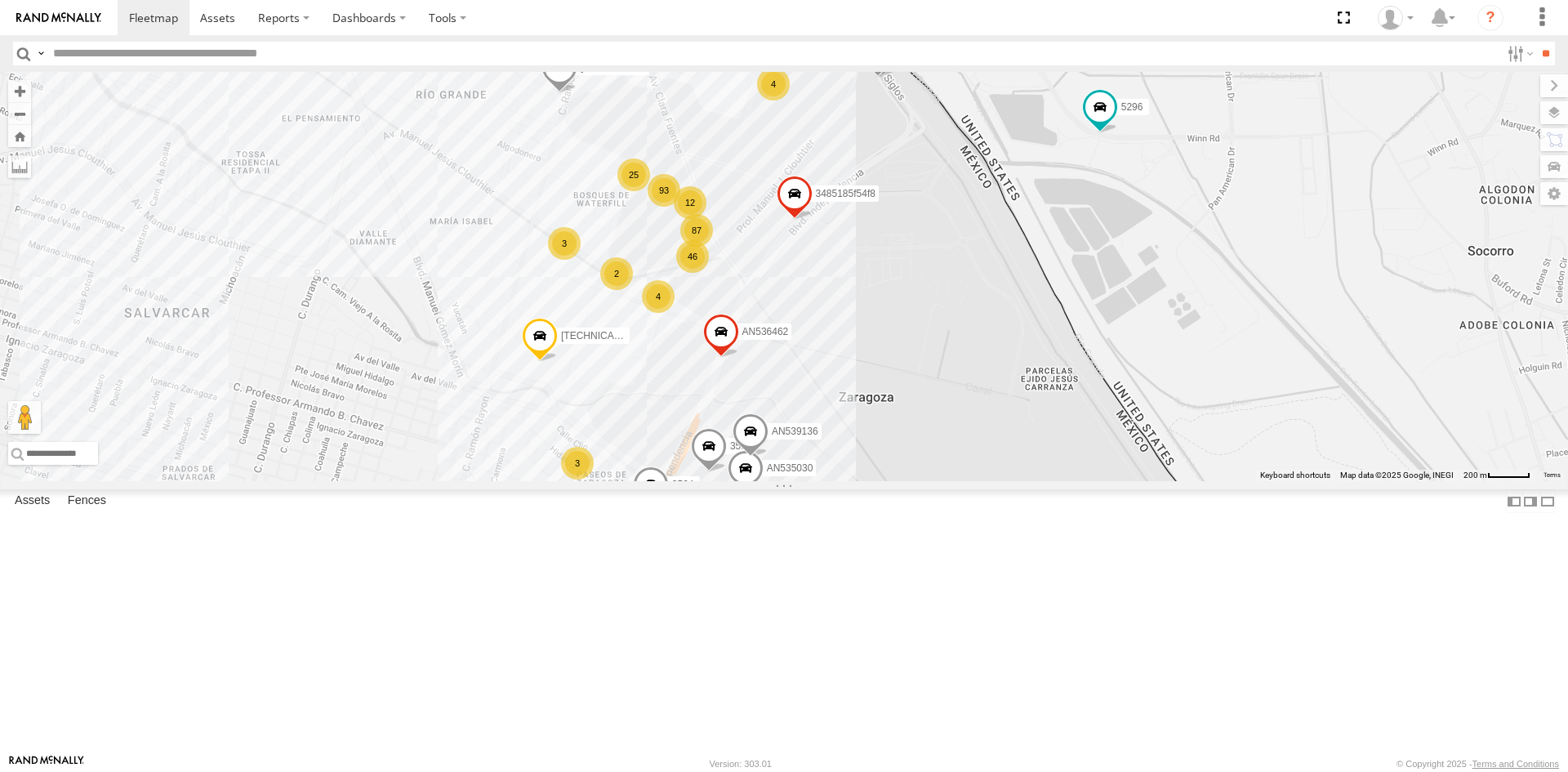 drag, startPoint x: 861, startPoint y: 252, endPoint x: 821, endPoint y: 410, distance: 162.98466 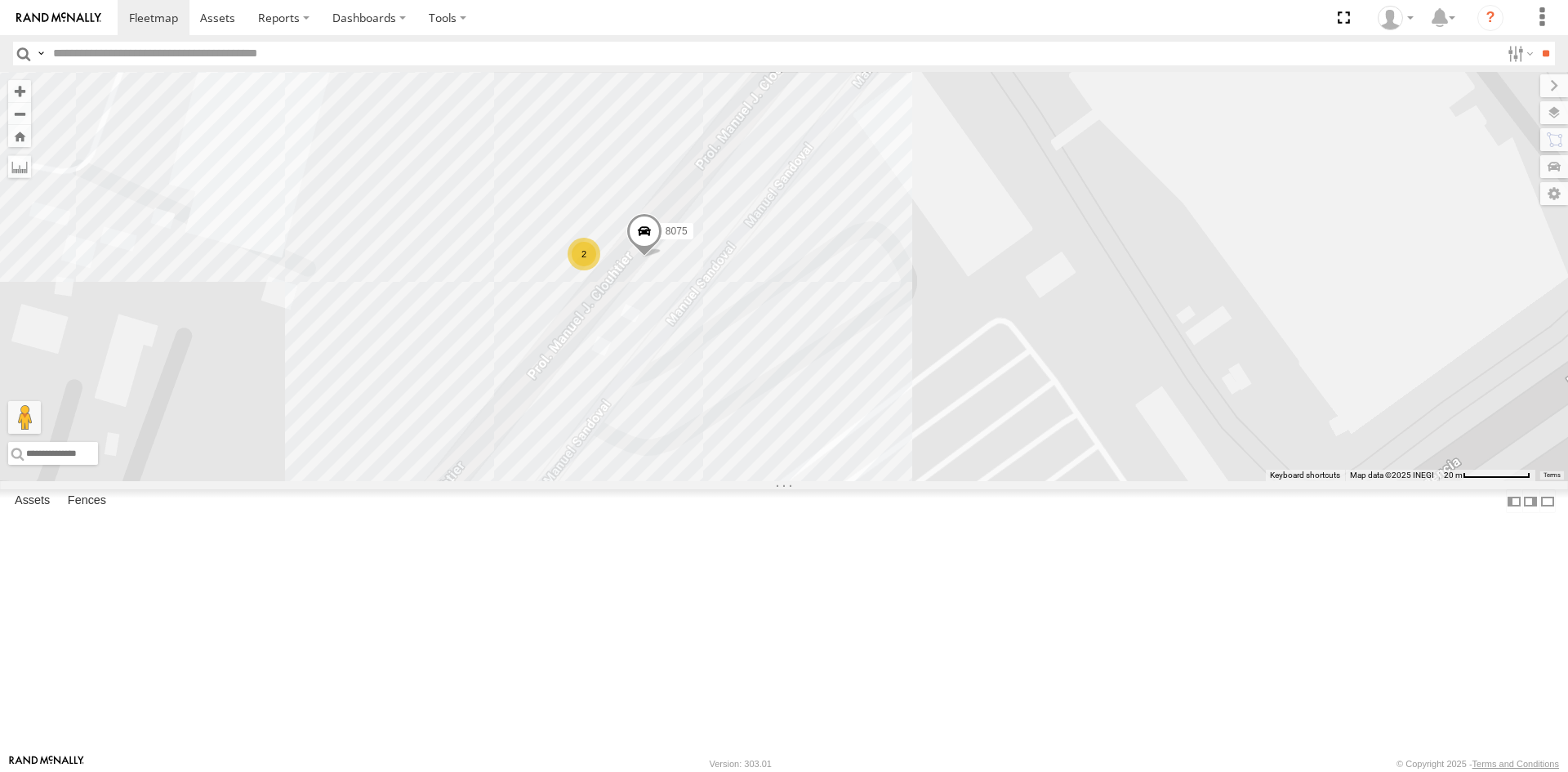 drag, startPoint x: 909, startPoint y: 440, endPoint x: 847, endPoint y: 524, distance: 104.40307 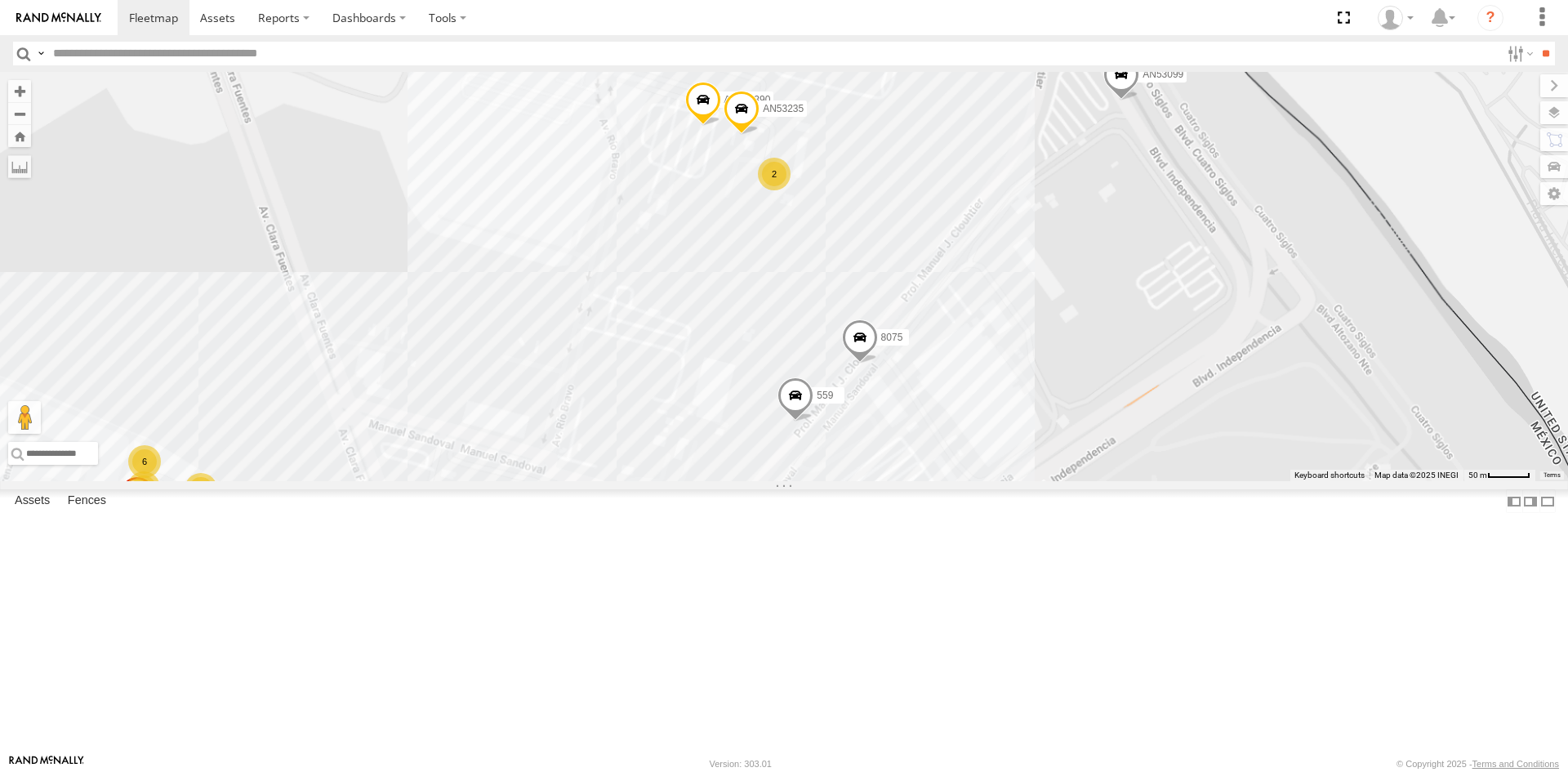 drag, startPoint x: 1137, startPoint y: 399, endPoint x: 835, endPoint y: 501, distance: 318.7601 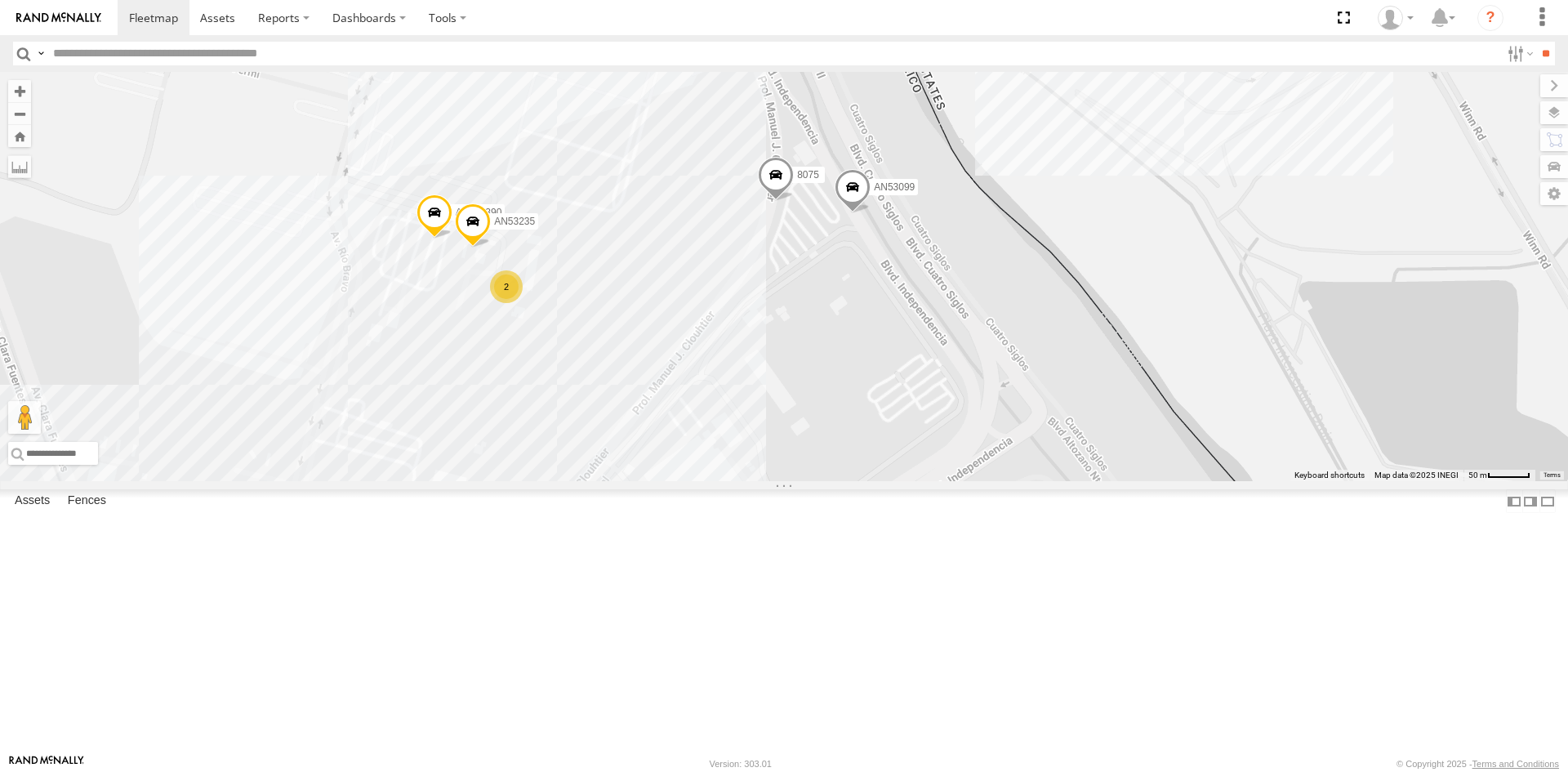 drag, startPoint x: 733, startPoint y: 434, endPoint x: 713, endPoint y: 515, distance: 83.43261 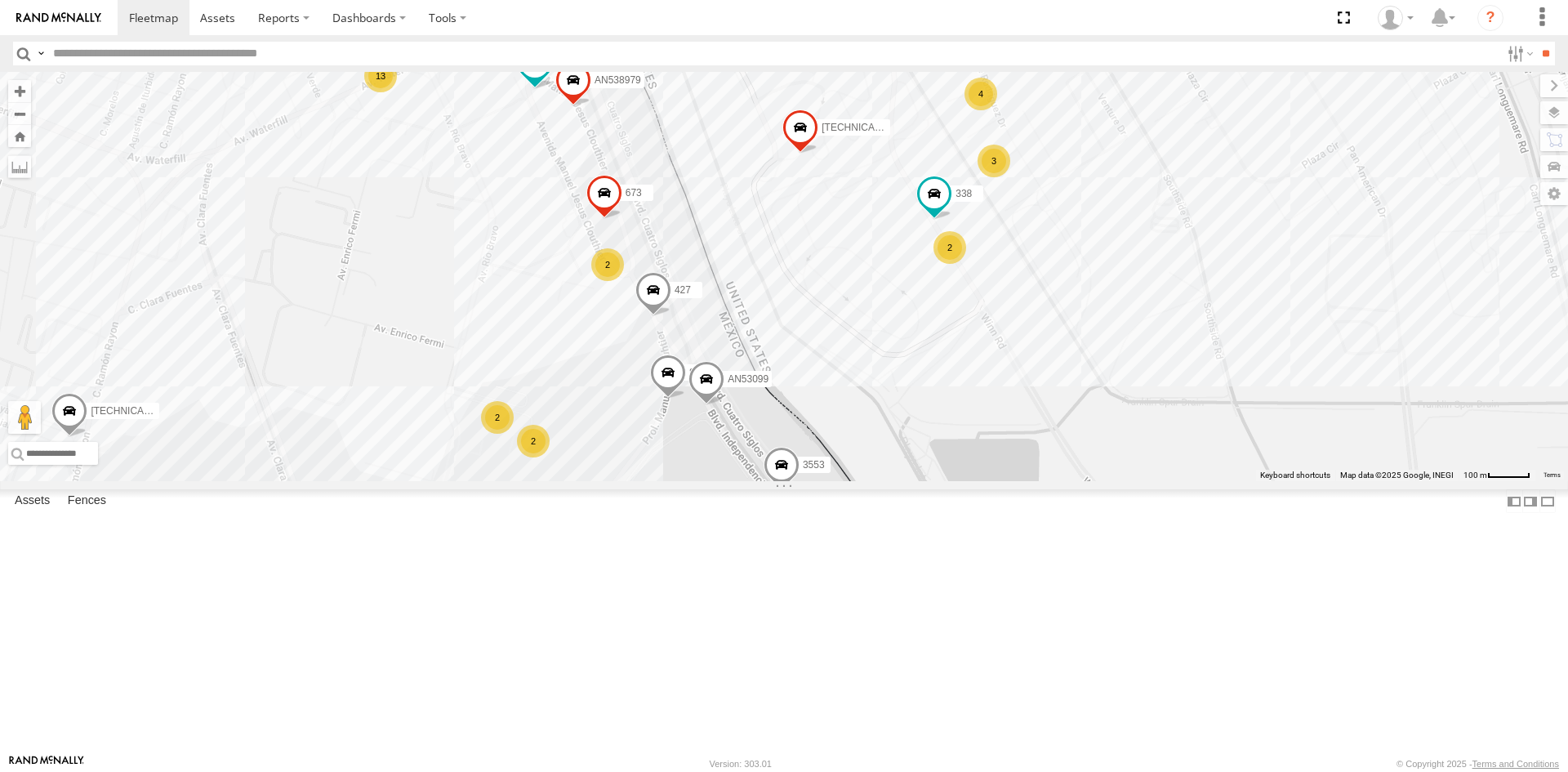 drag, startPoint x: 884, startPoint y: 462, endPoint x: 779, endPoint y: 569, distance: 149.91331 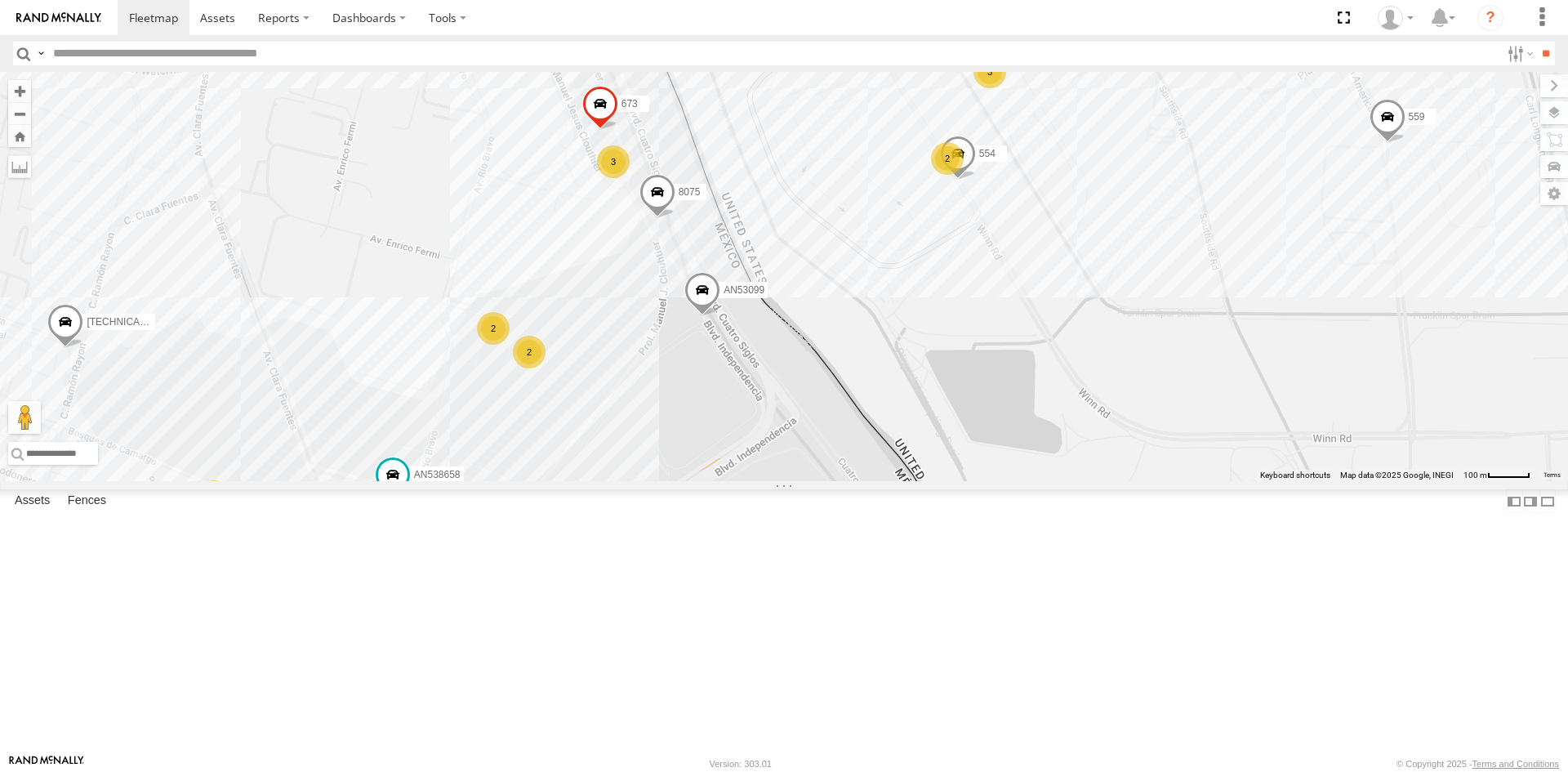 drag, startPoint x: 629, startPoint y: 570, endPoint x: 678, endPoint y: 423, distance: 154.95161 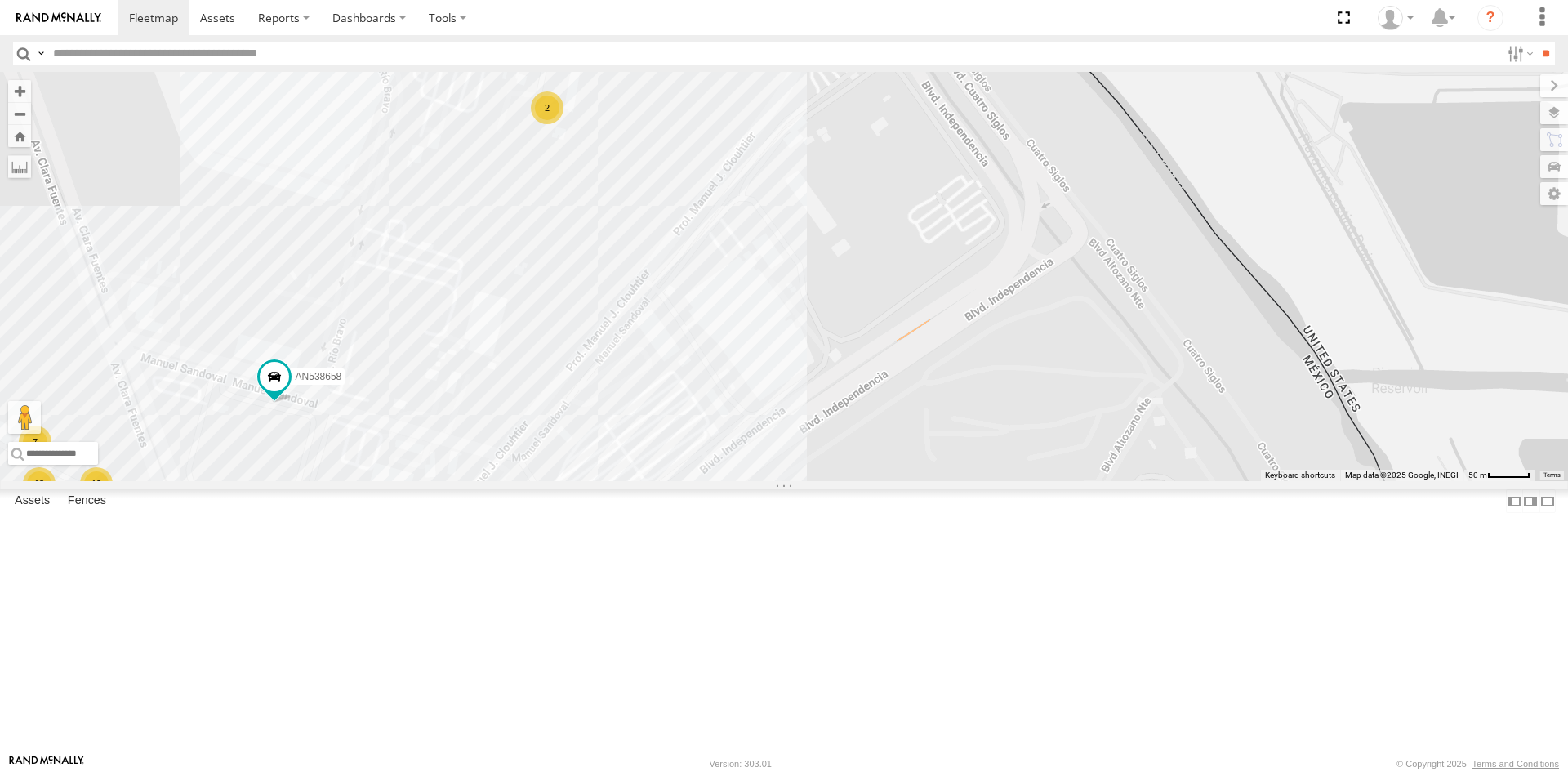 drag, startPoint x: 572, startPoint y: 623, endPoint x: 643, endPoint y: 497, distance: 144.62711 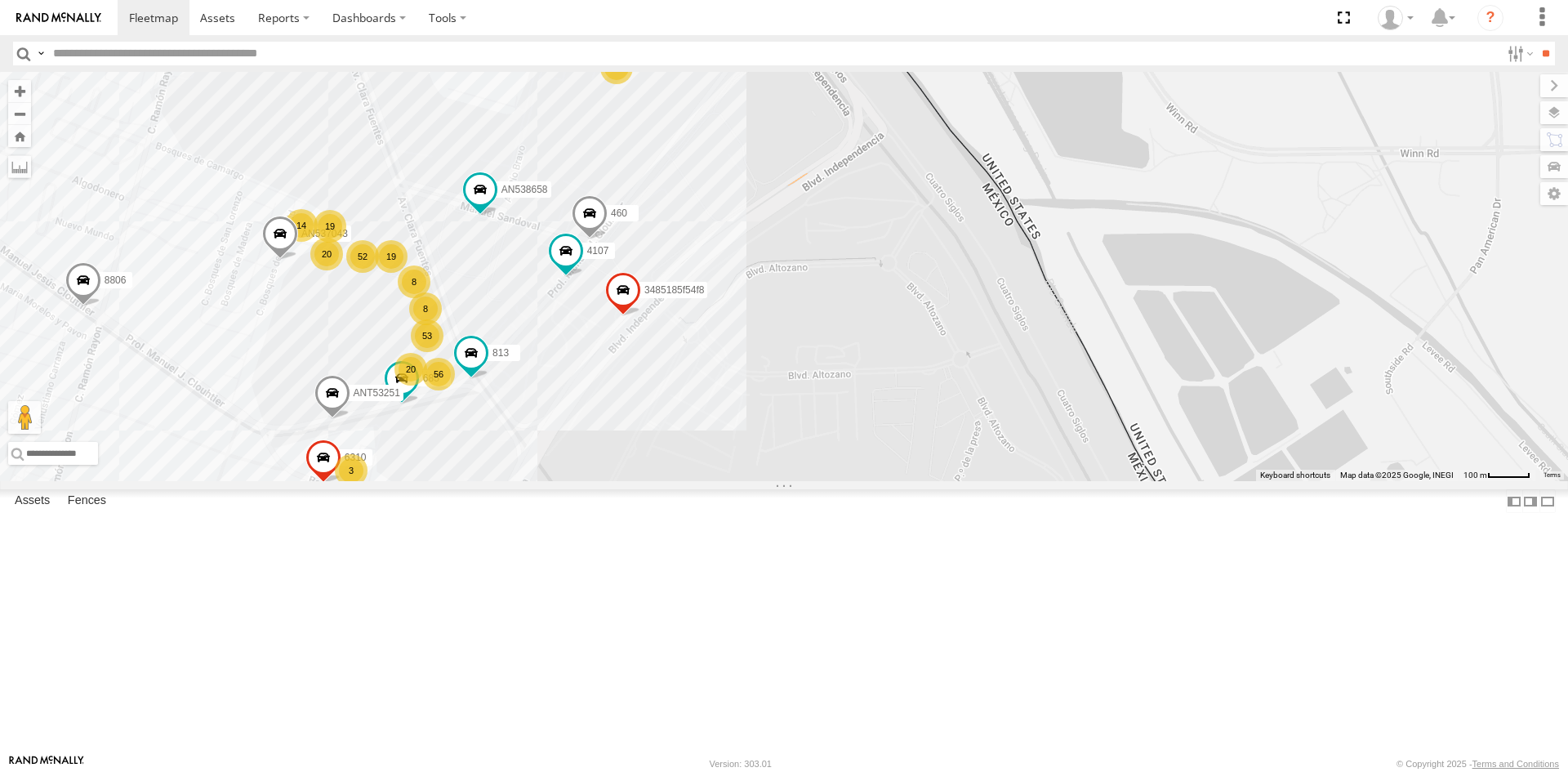 drag, startPoint x: 735, startPoint y: 391, endPoint x: 644, endPoint y: 569, distance: 199.91248 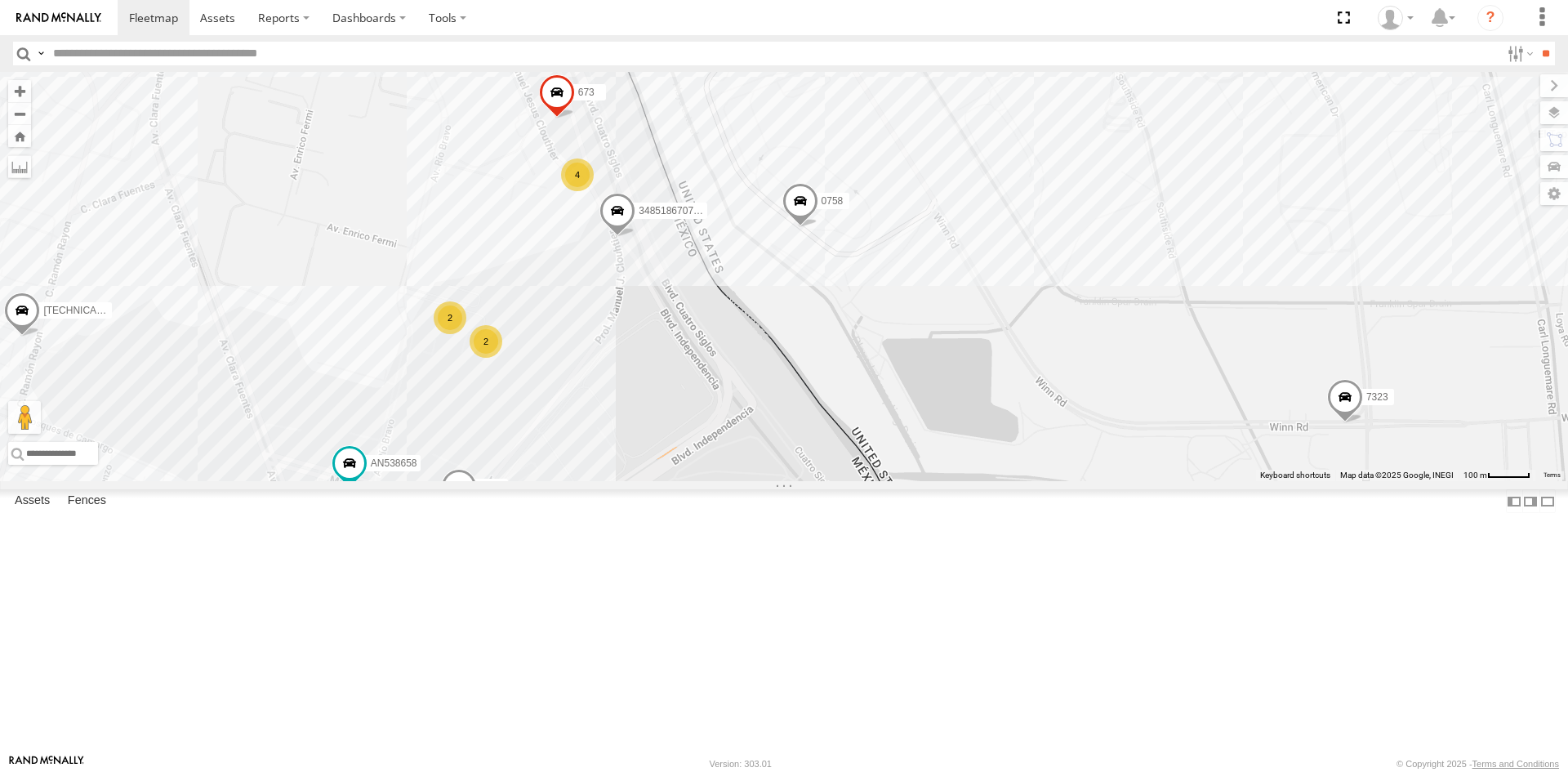 drag, startPoint x: 737, startPoint y: 364, endPoint x: 616, endPoint y: 535, distance: 209.4803 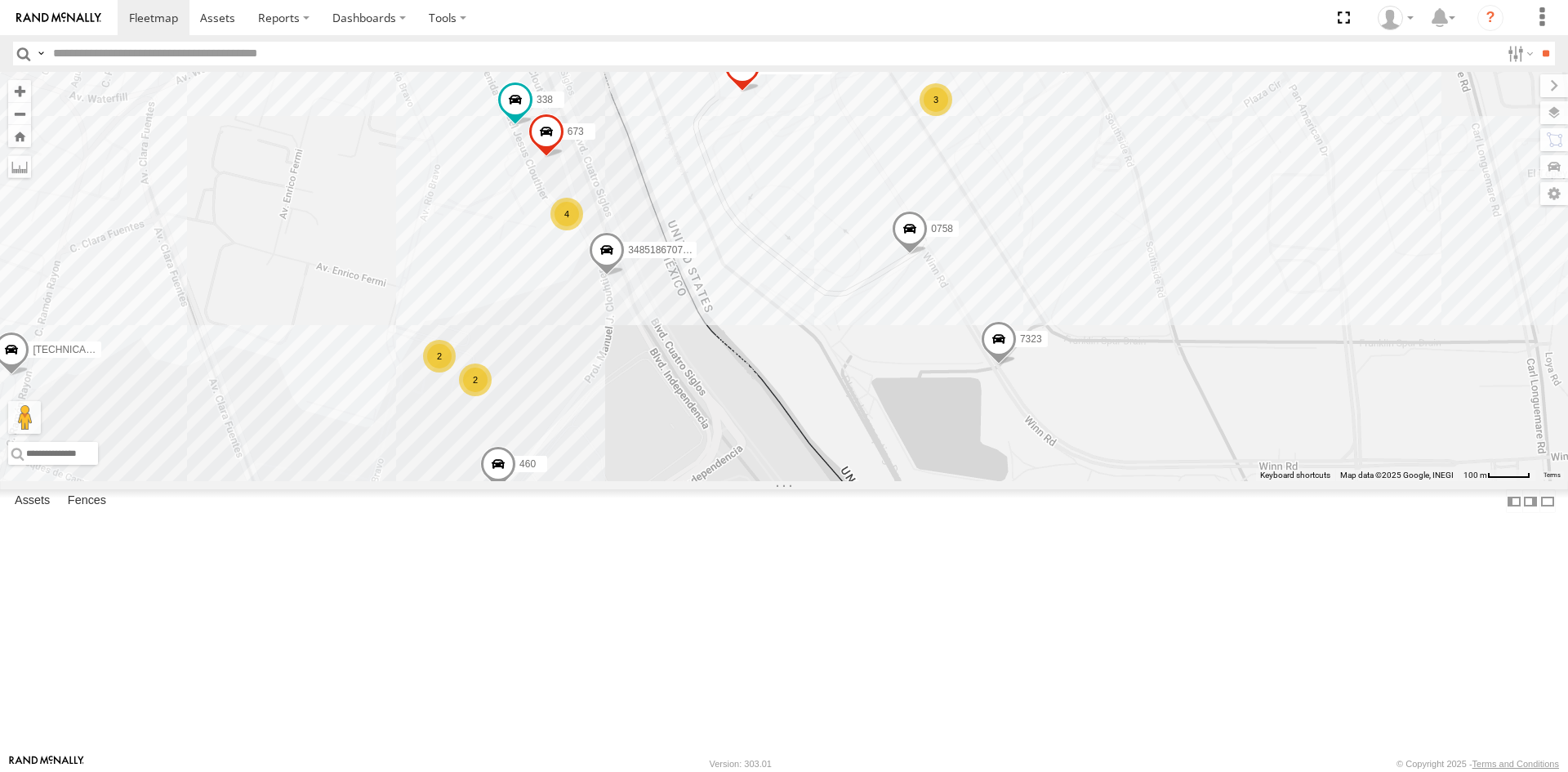 drag, startPoint x: 706, startPoint y: 351, endPoint x: 700, endPoint y: 392, distance: 41.436699 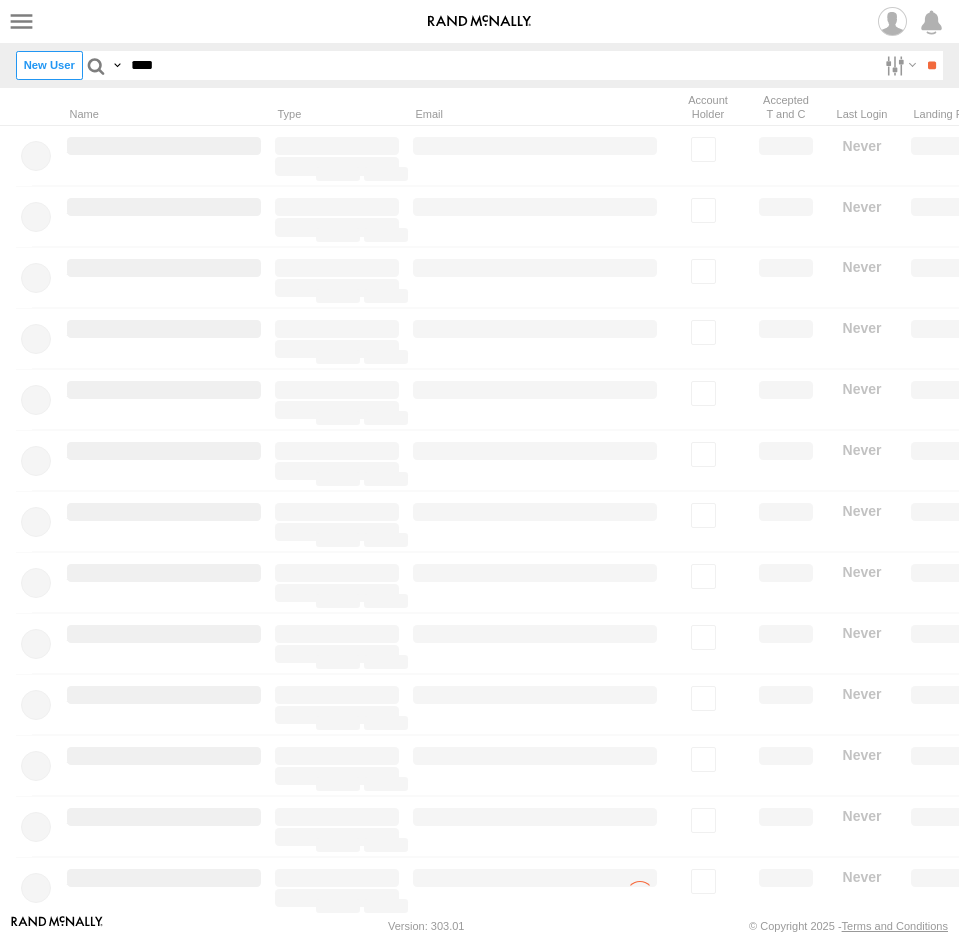 scroll, scrollTop: 0, scrollLeft: 0, axis: both 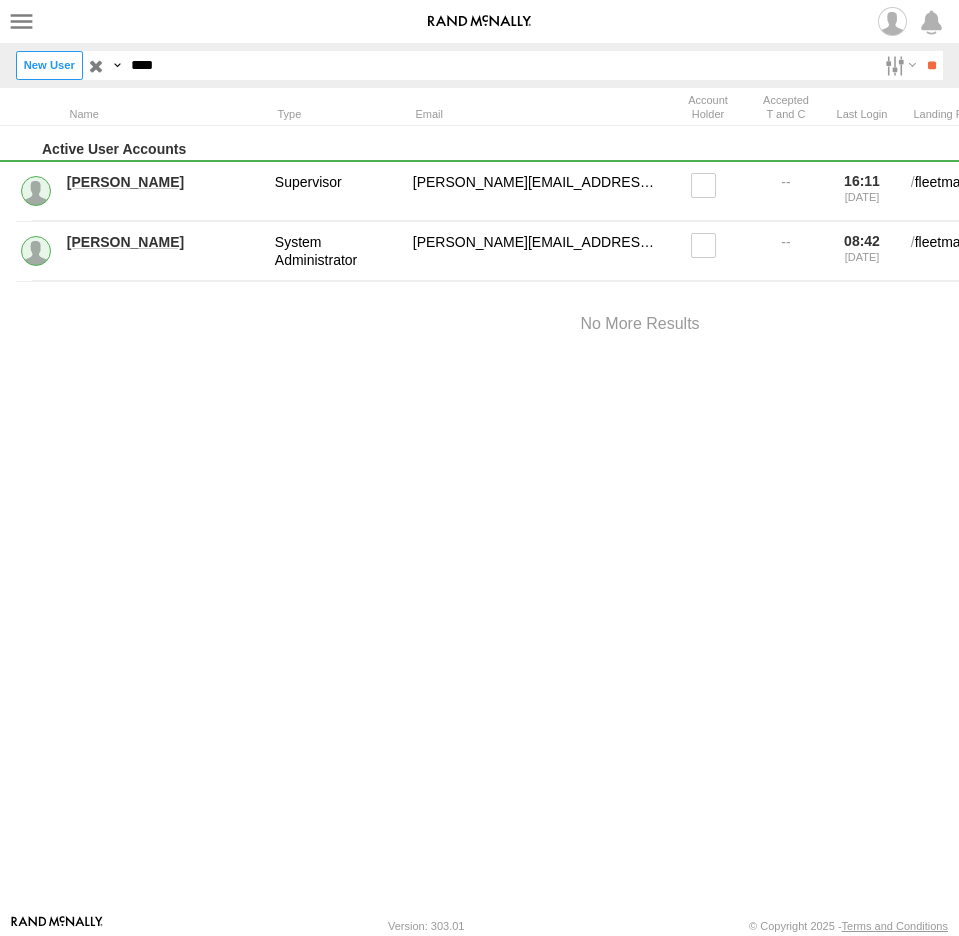 drag, startPoint x: 171, startPoint y: 68, endPoint x: 101, endPoint y: 76, distance: 70.45566 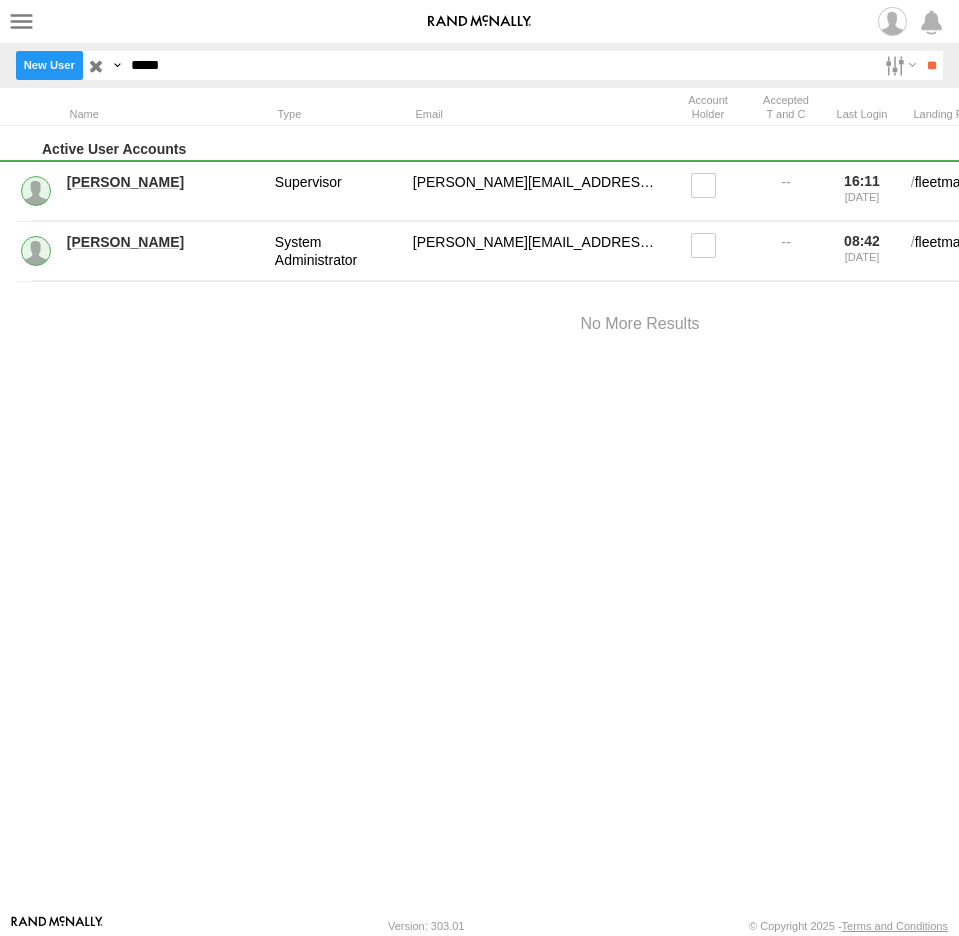 type on "*****" 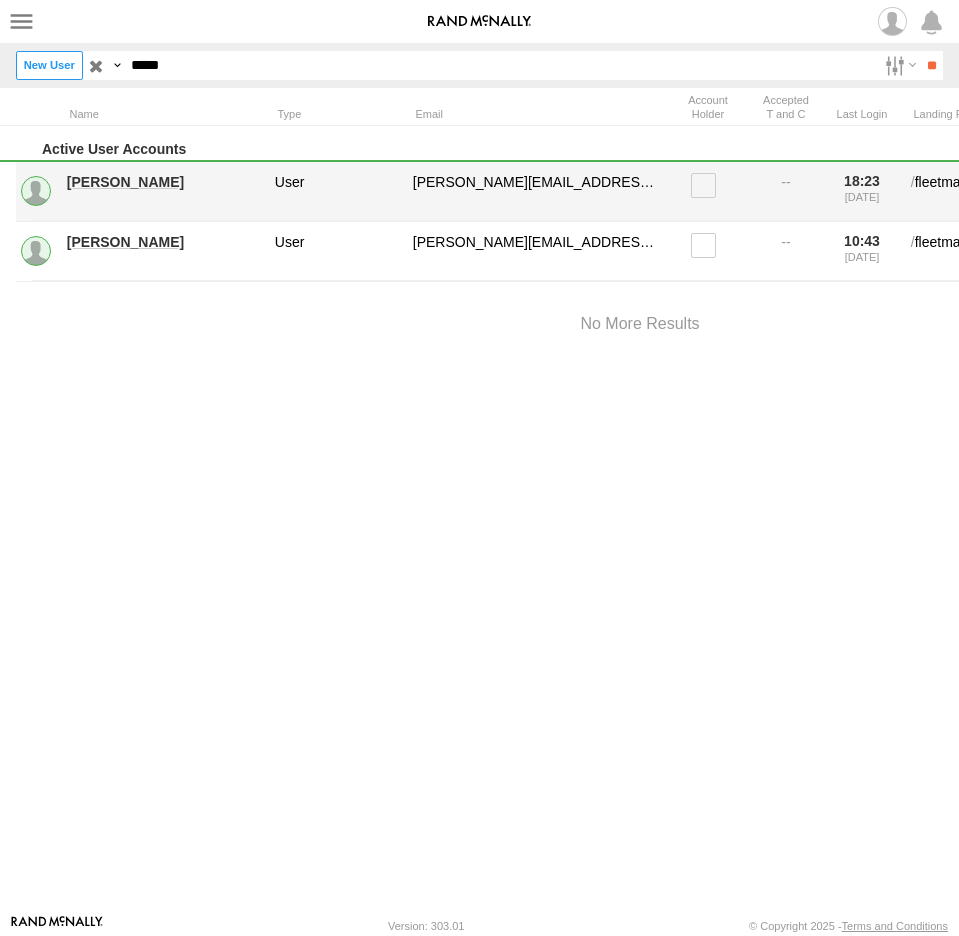click on "rob jurad" at bounding box center [164, 182] 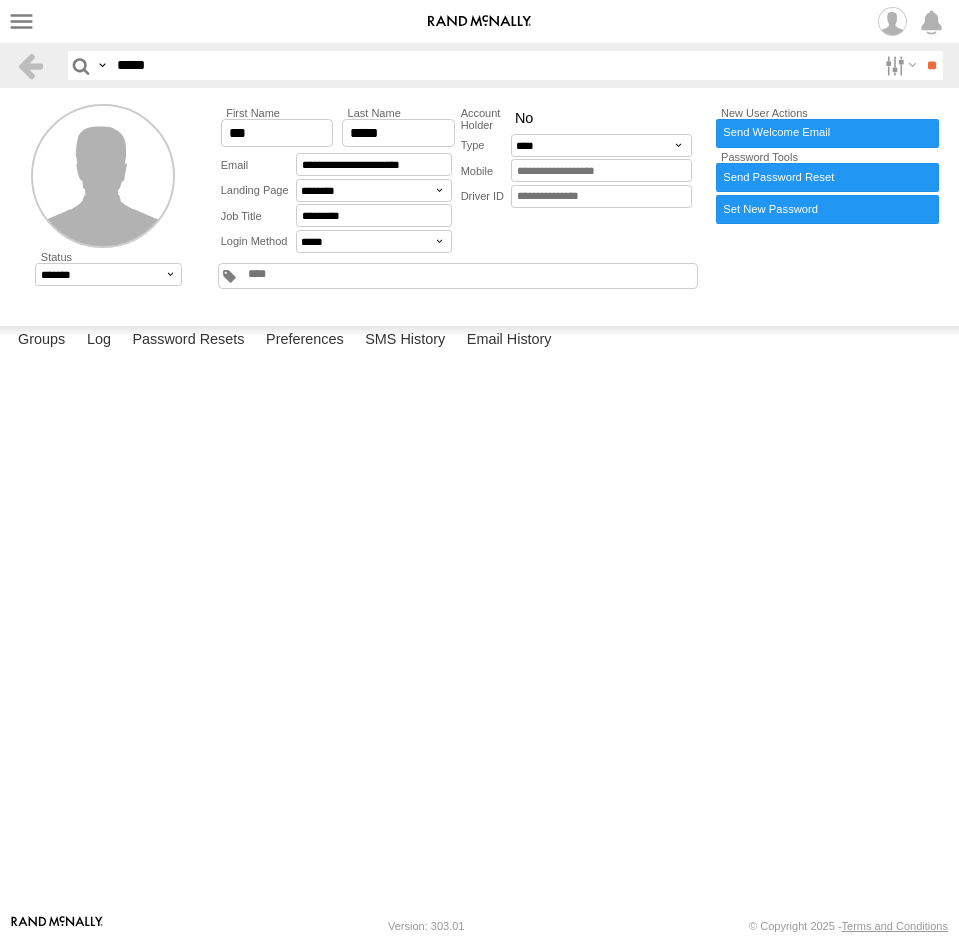 scroll, scrollTop: 0, scrollLeft: 0, axis: both 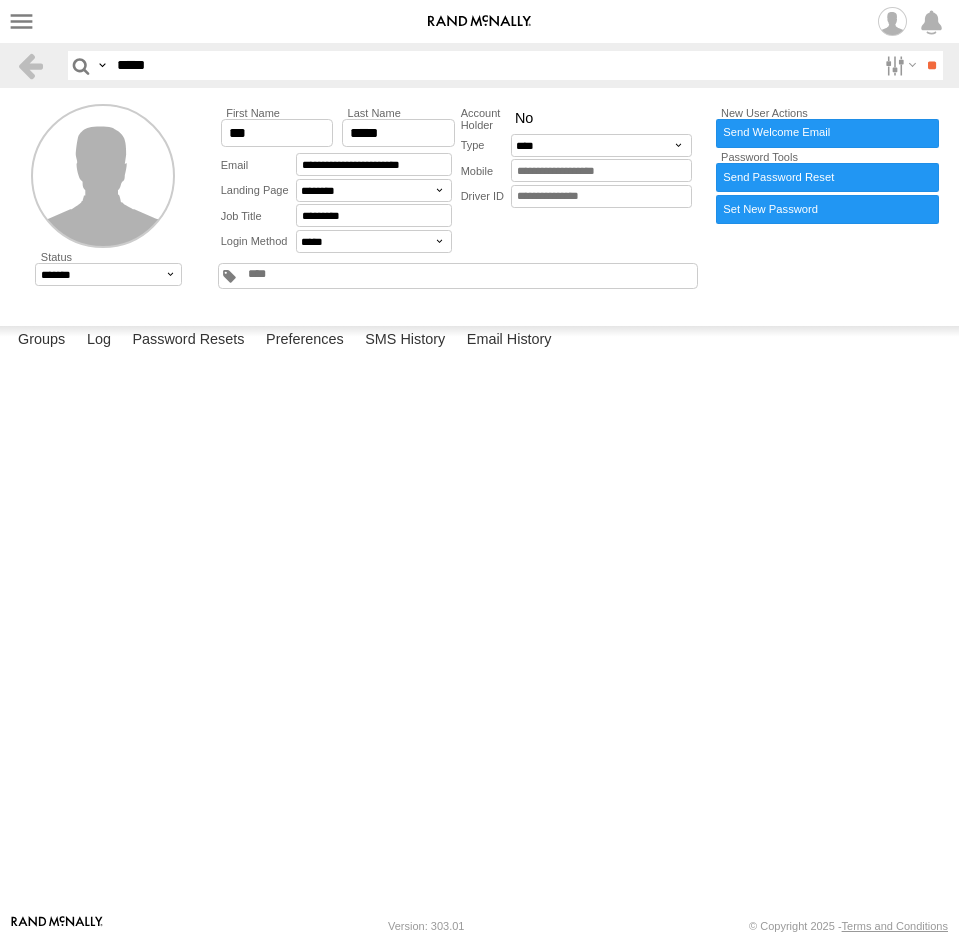 click at bounding box center (0, 0) 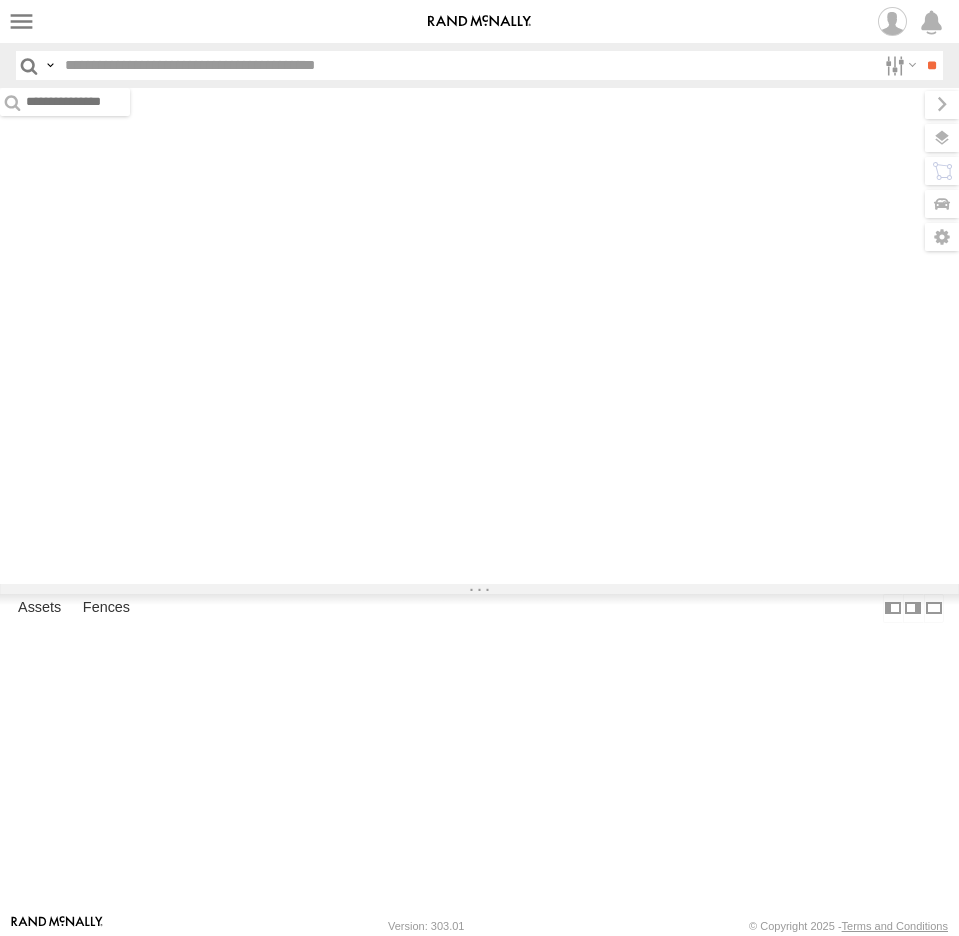 scroll, scrollTop: 0, scrollLeft: 0, axis: both 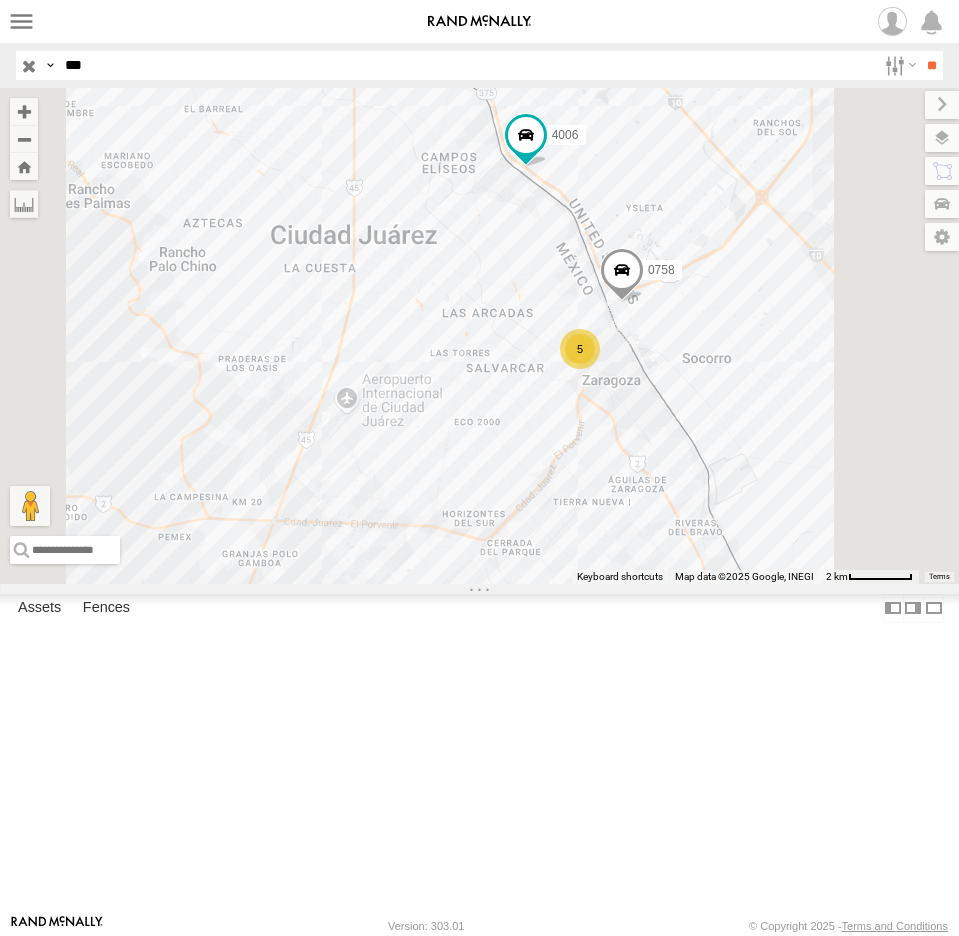 drag, startPoint x: 164, startPoint y: 61, endPoint x: -1, endPoint y: 79, distance: 165.97891 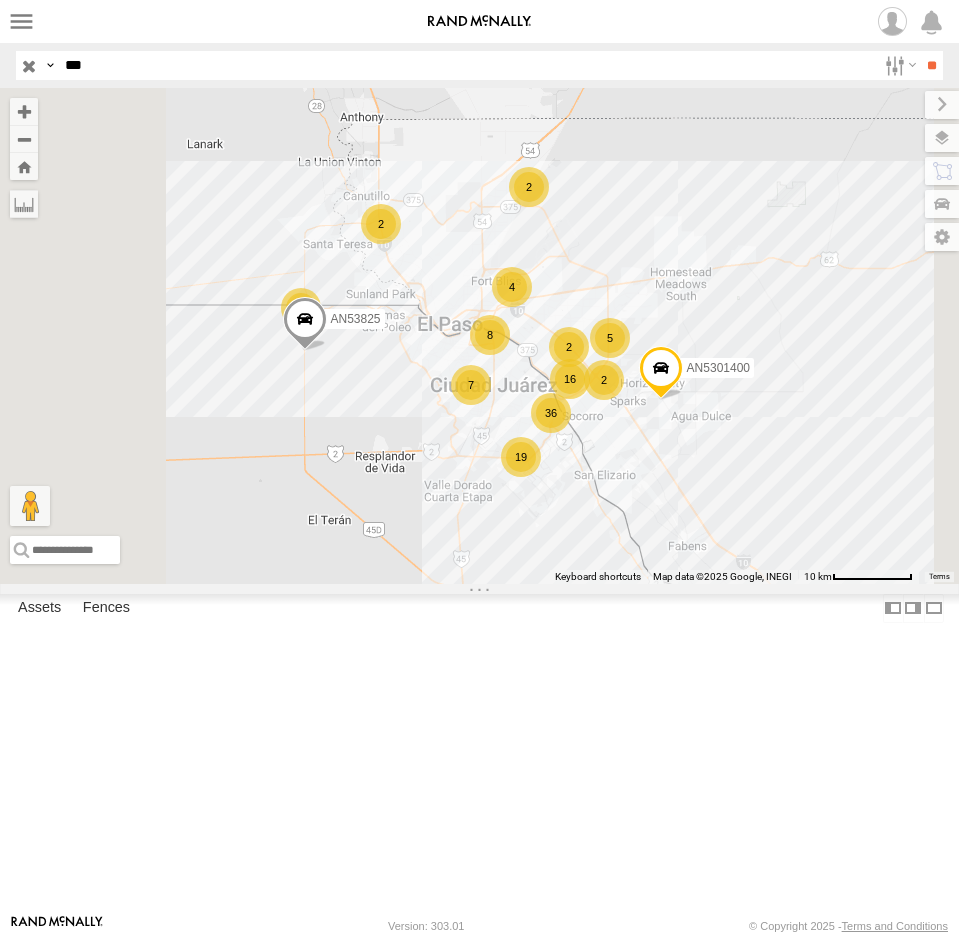 drag, startPoint x: 266, startPoint y: 15, endPoint x: 266, endPoint y: 29, distance: 14 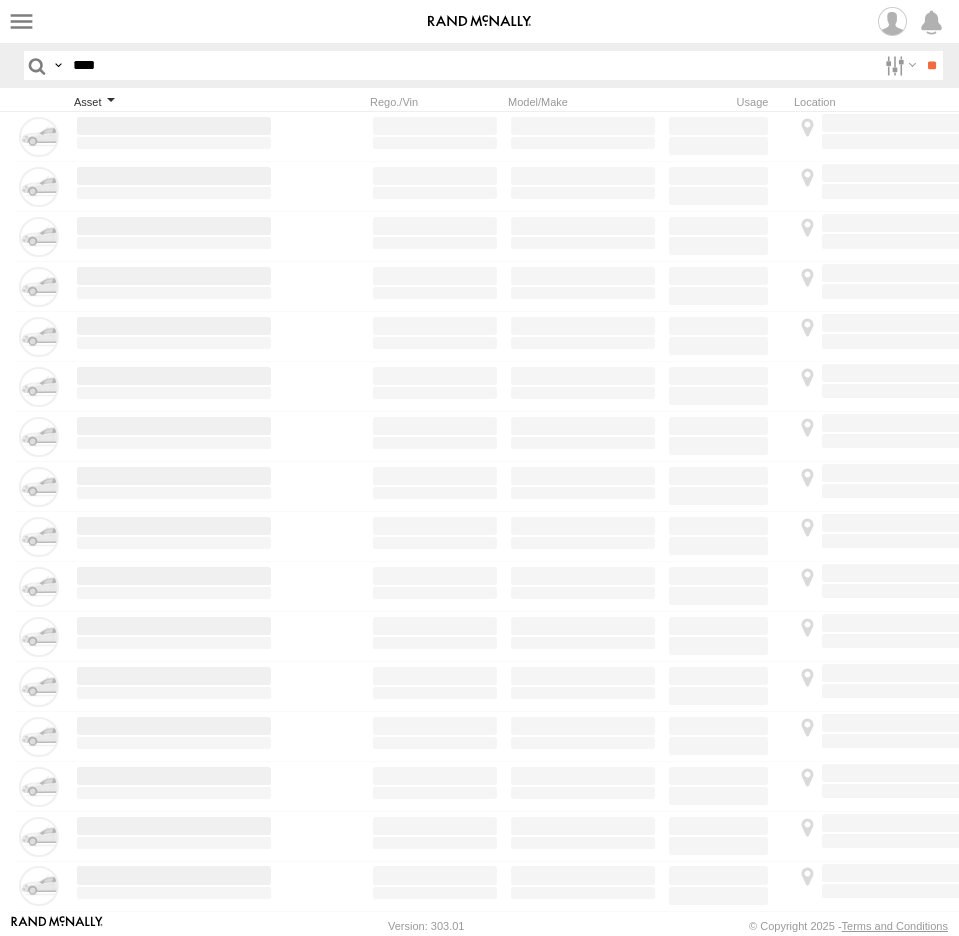 scroll, scrollTop: 0, scrollLeft: 0, axis: both 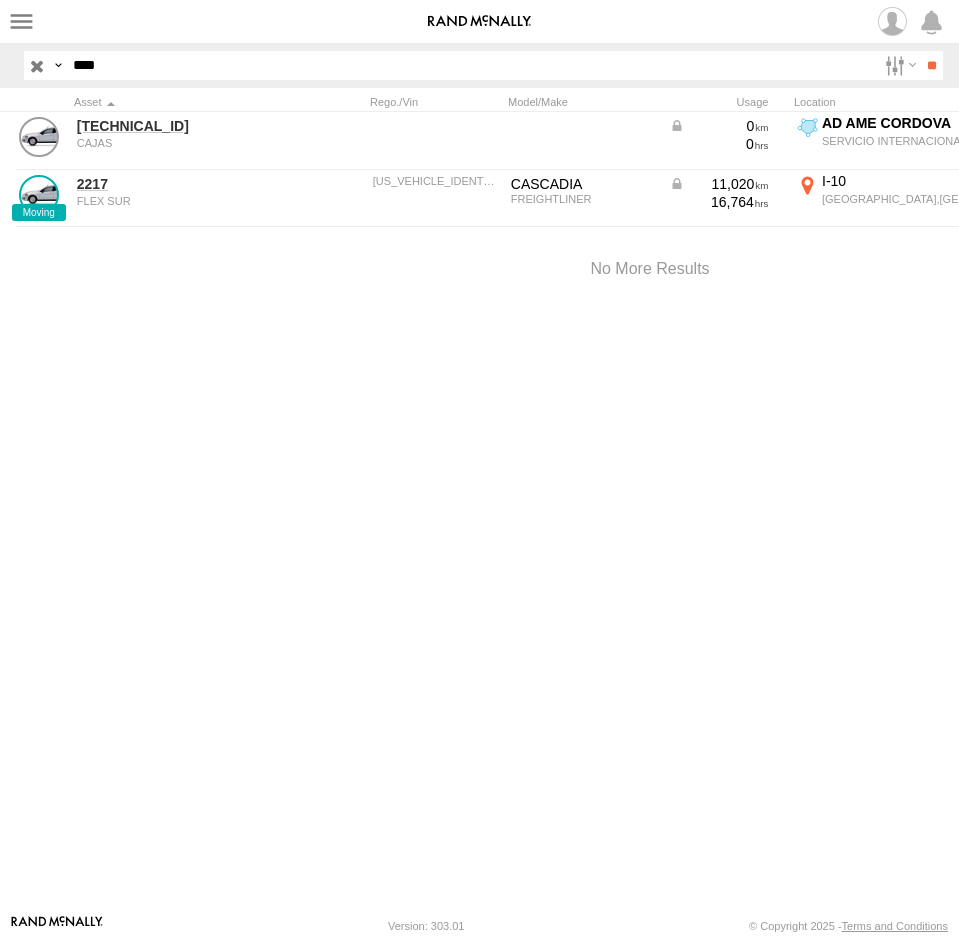 drag, startPoint x: 99, startPoint y: 56, endPoint x: -49, endPoint y: 67, distance: 148.40822 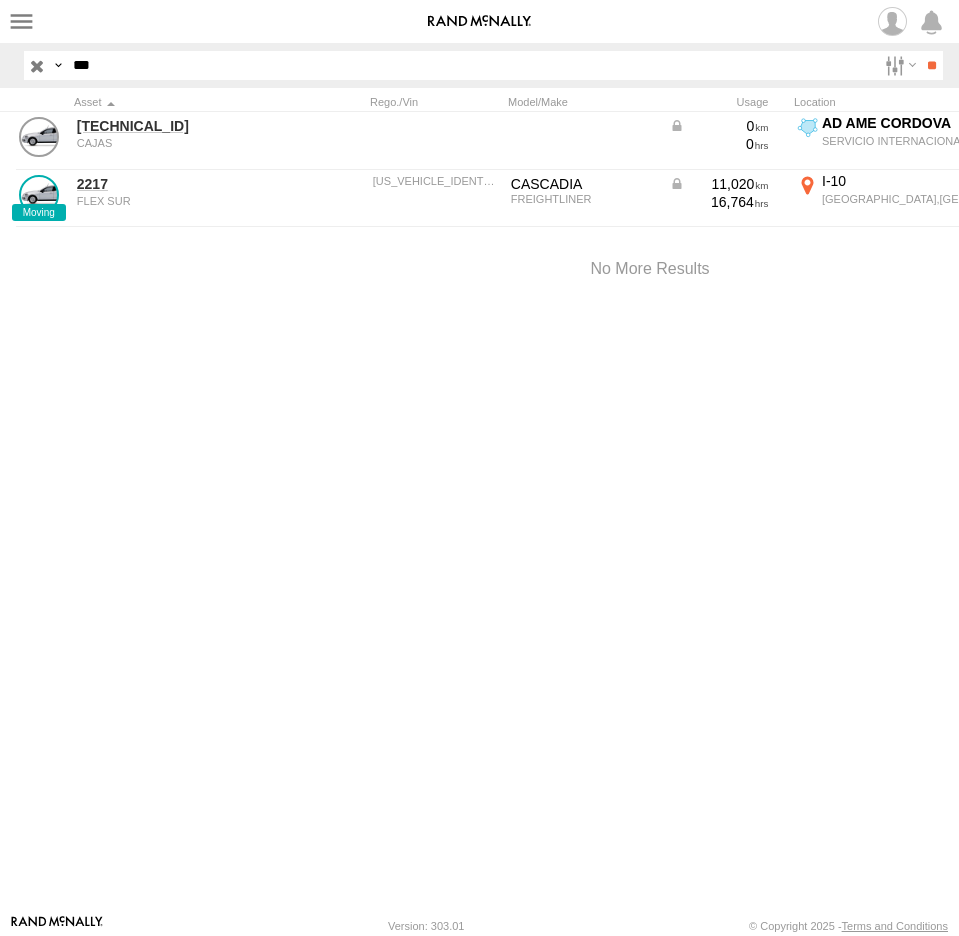 type on "***" 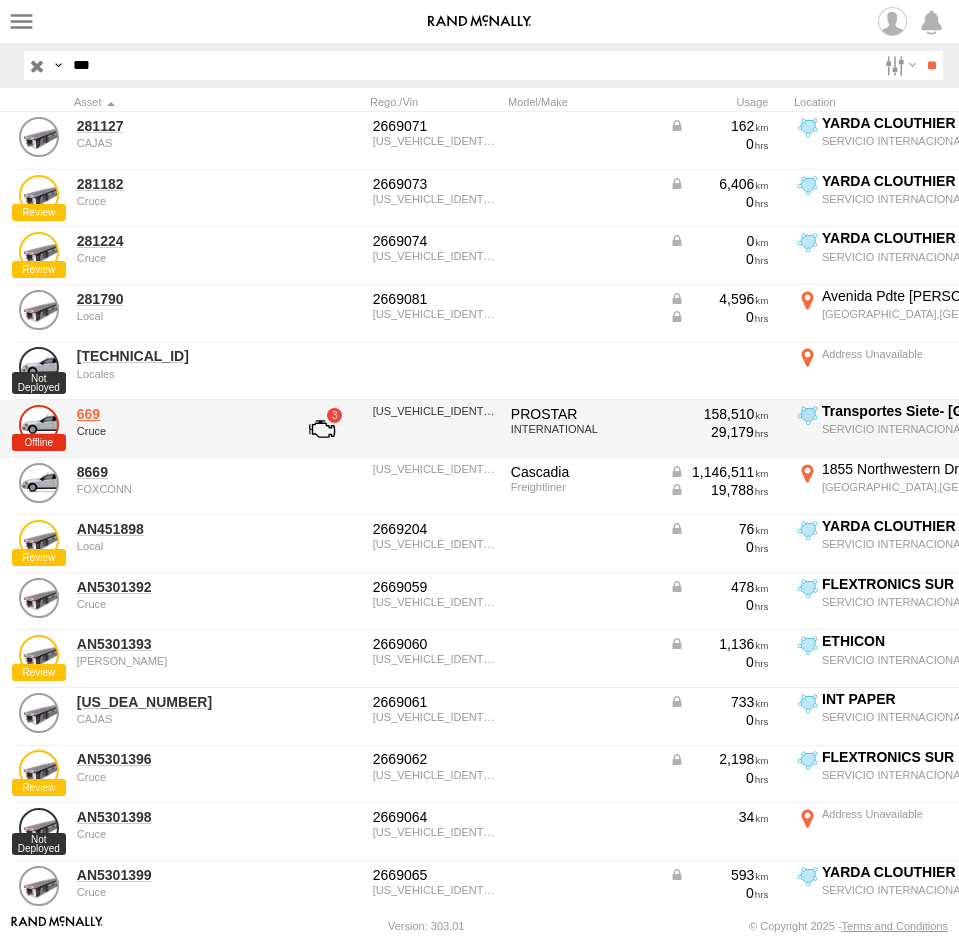 click on "669" at bounding box center [174, 414] 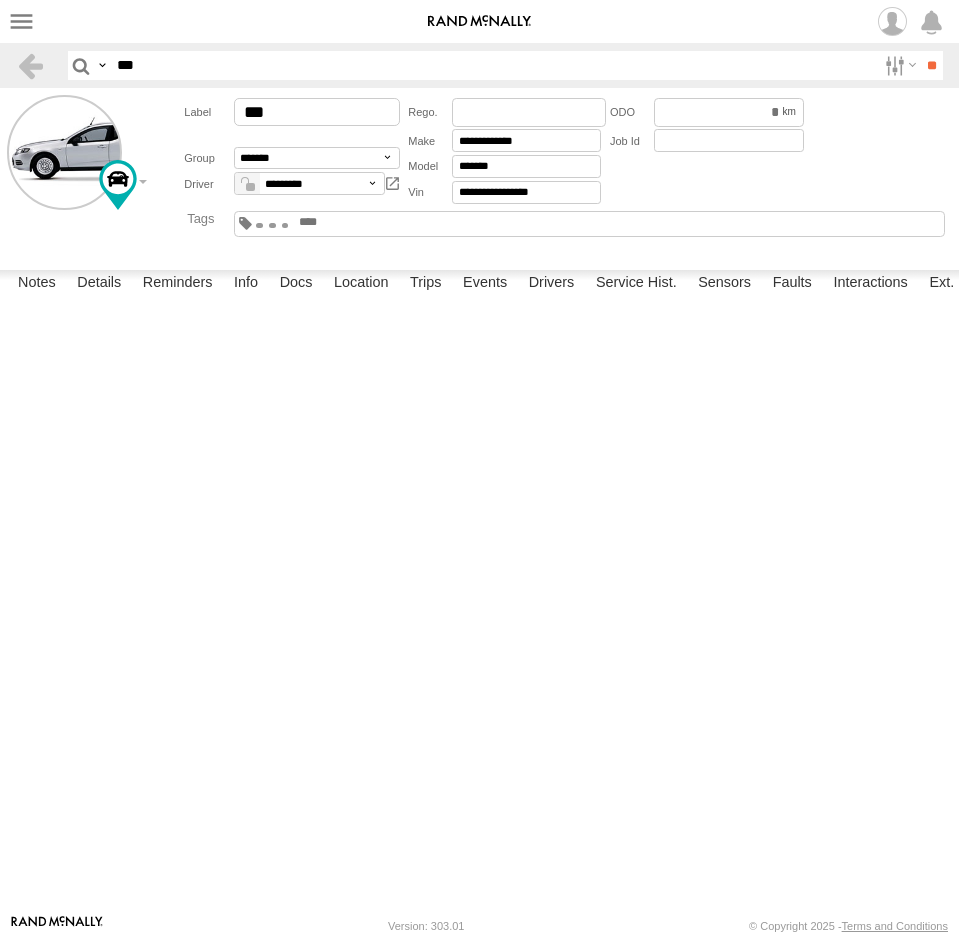 scroll, scrollTop: 0, scrollLeft: 0, axis: both 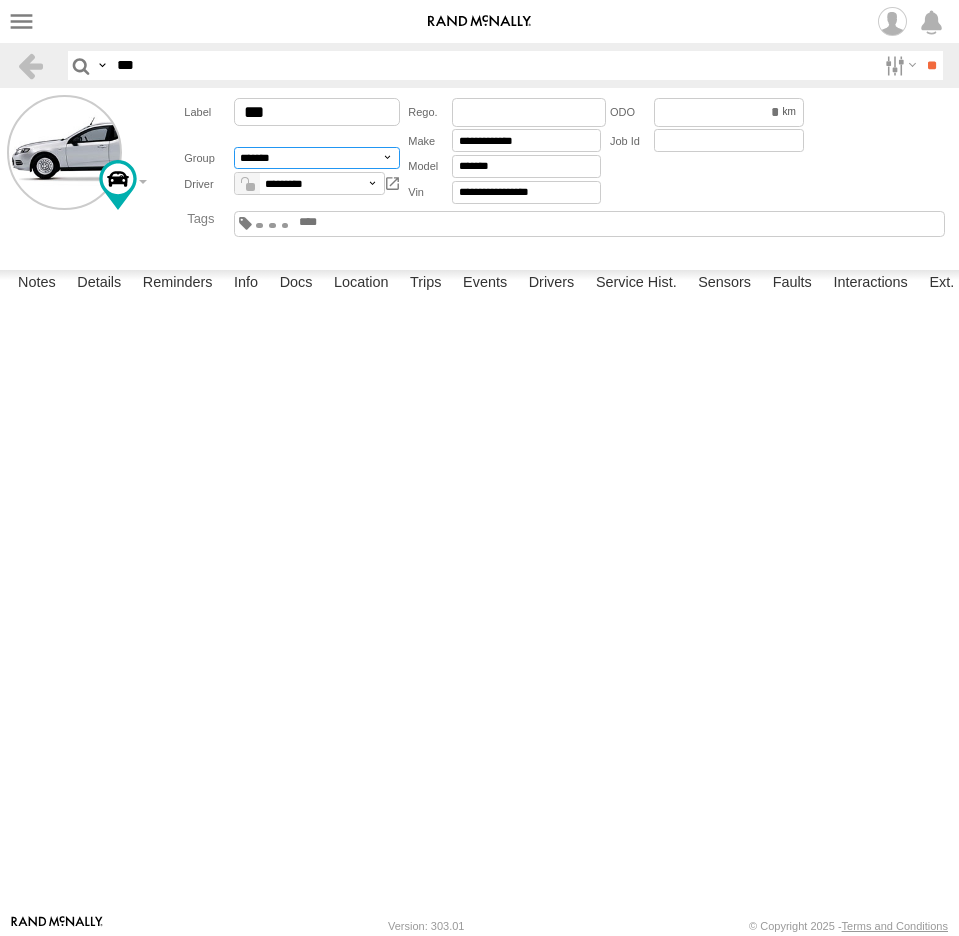 click on "**********" at bounding box center (316, 158) 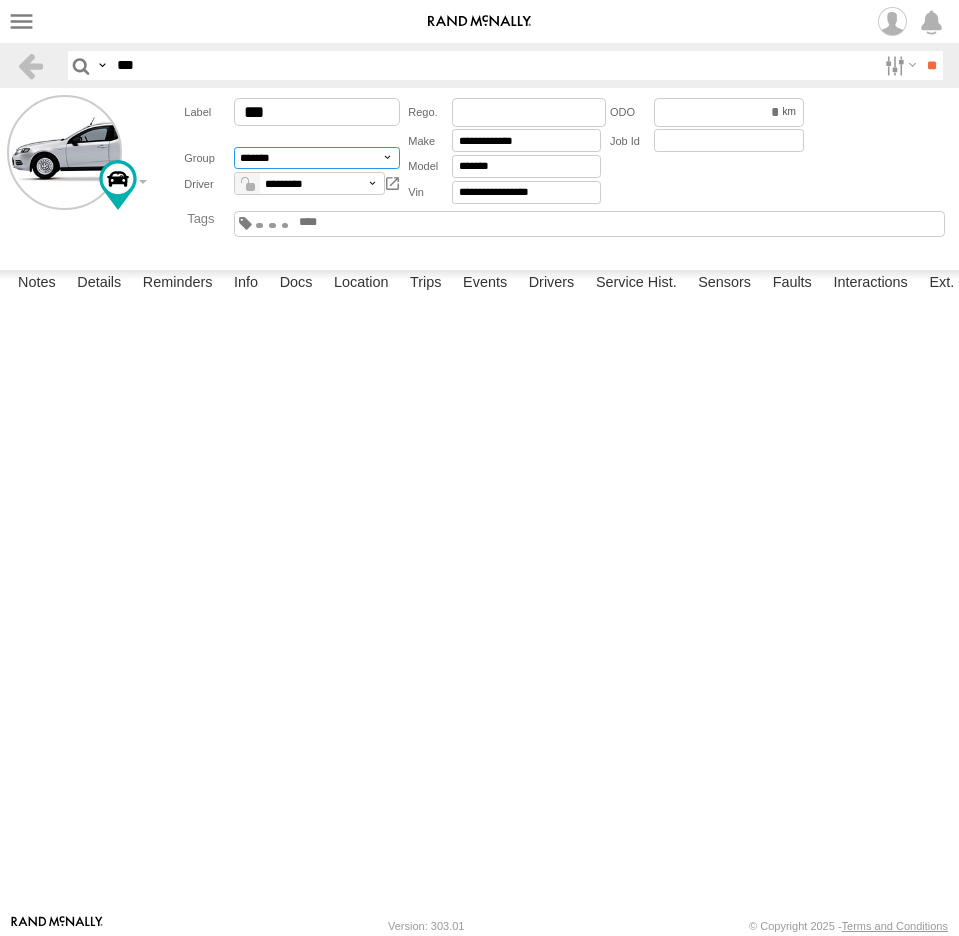select on "*****" 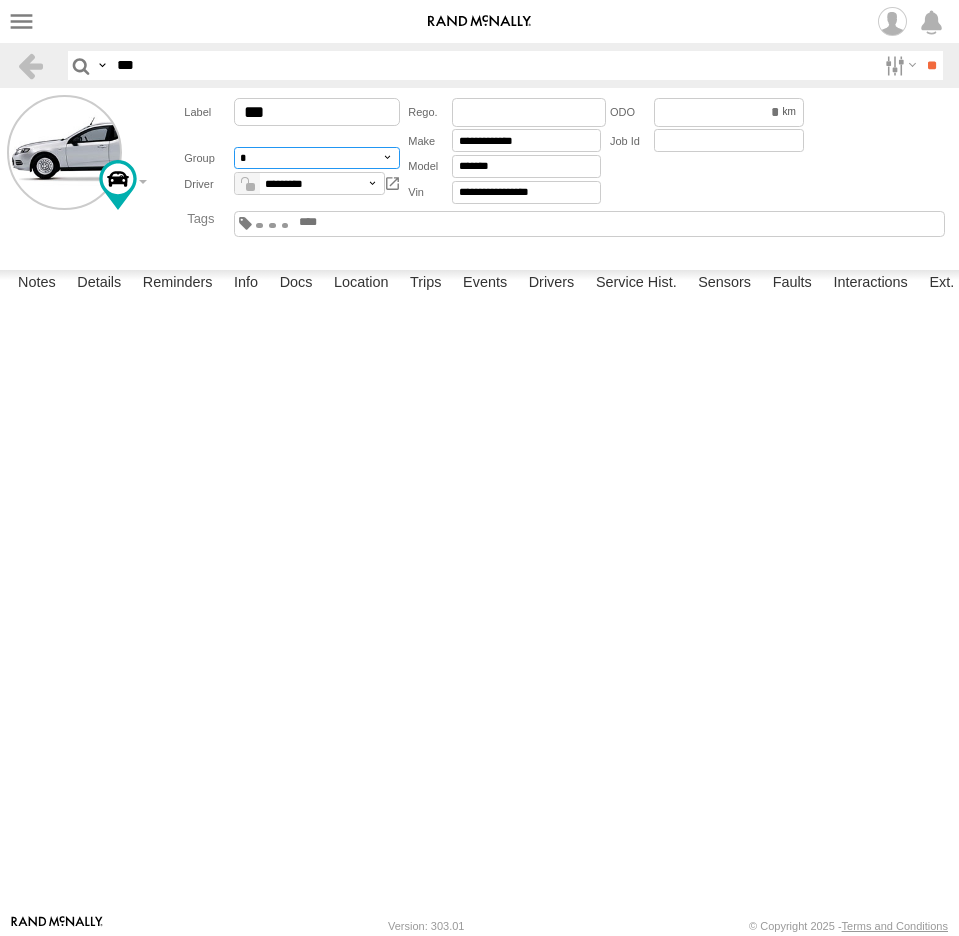 click on "**********" at bounding box center (316, 158) 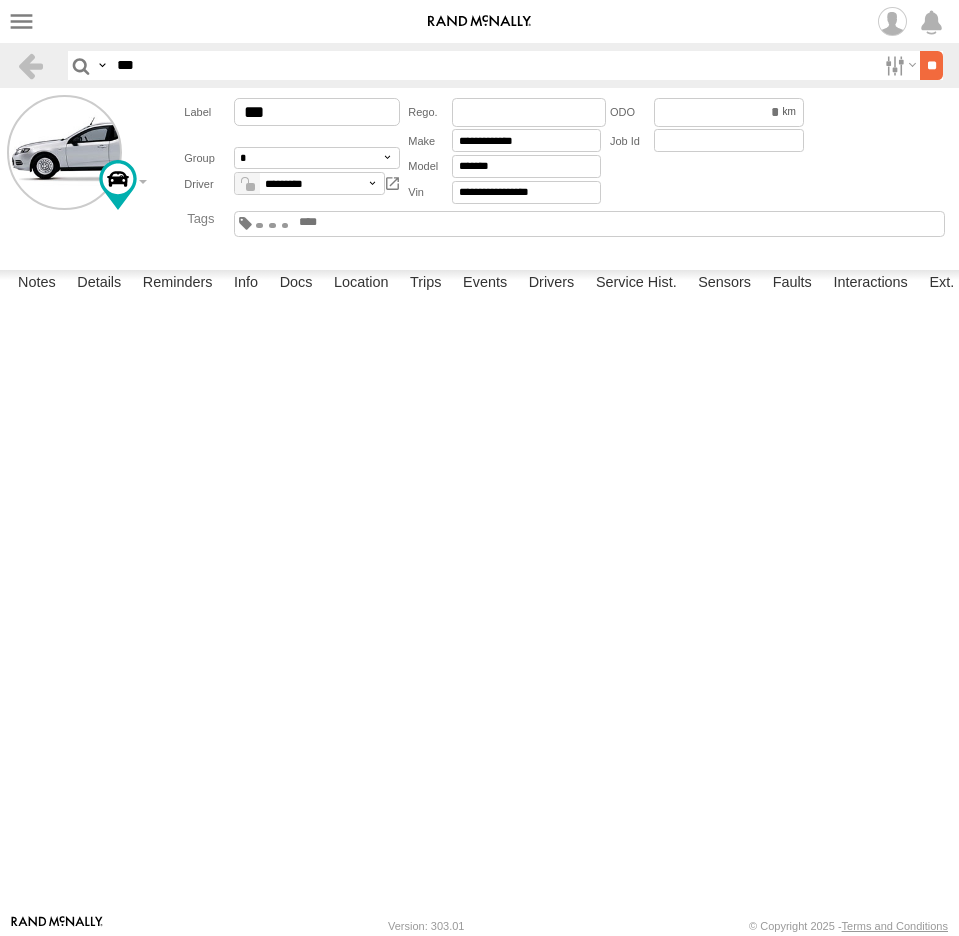 click on "**" at bounding box center (931, 65) 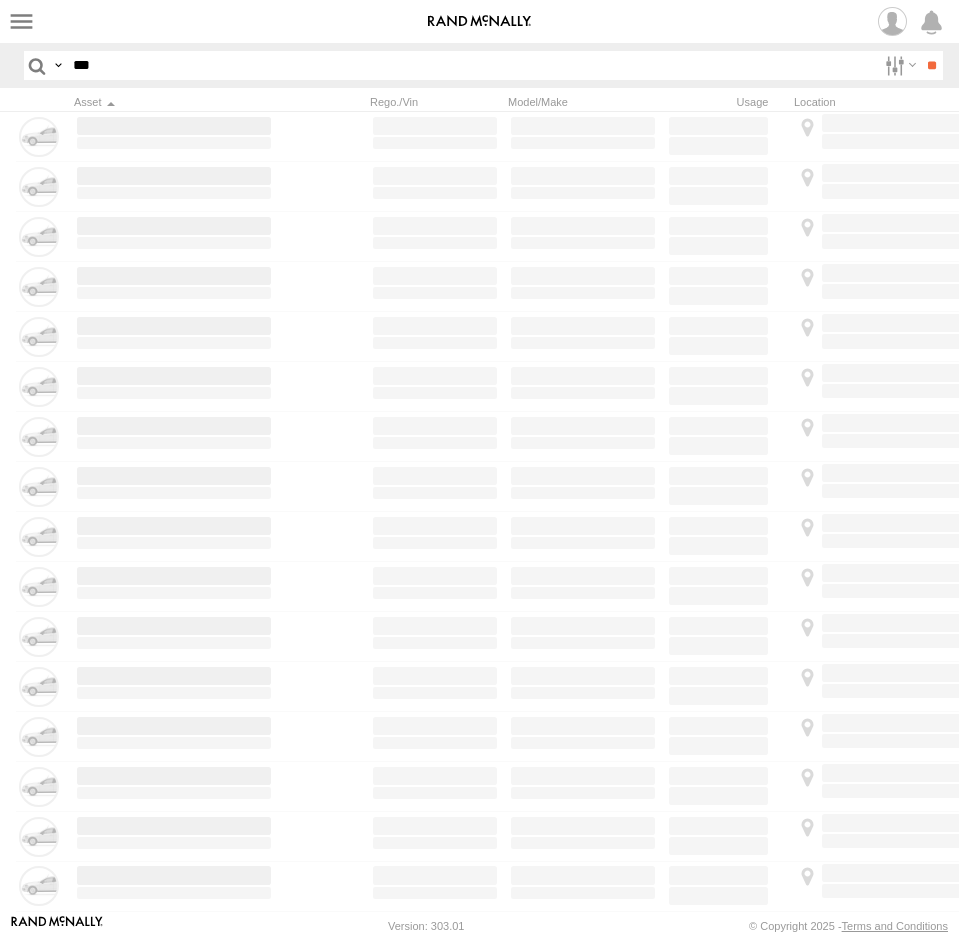 scroll, scrollTop: 0, scrollLeft: 0, axis: both 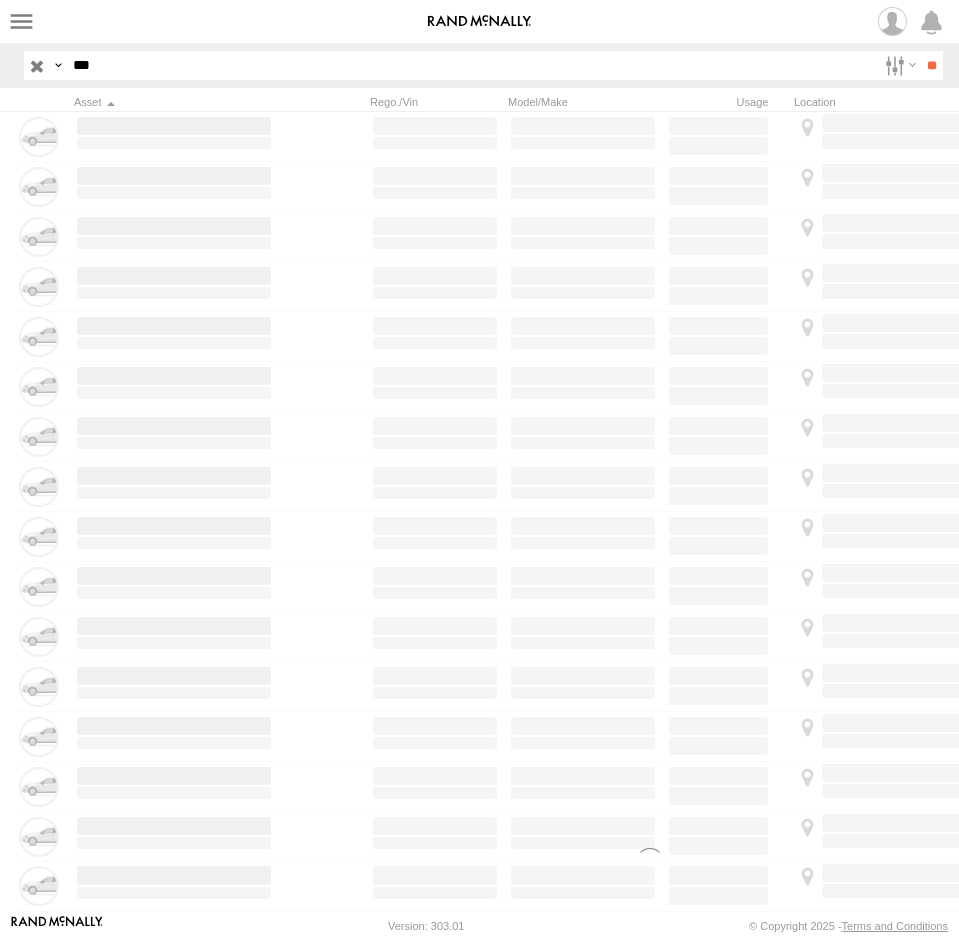 drag, startPoint x: 73, startPoint y: 61, endPoint x: -74, endPoint y: 53, distance: 147.21753 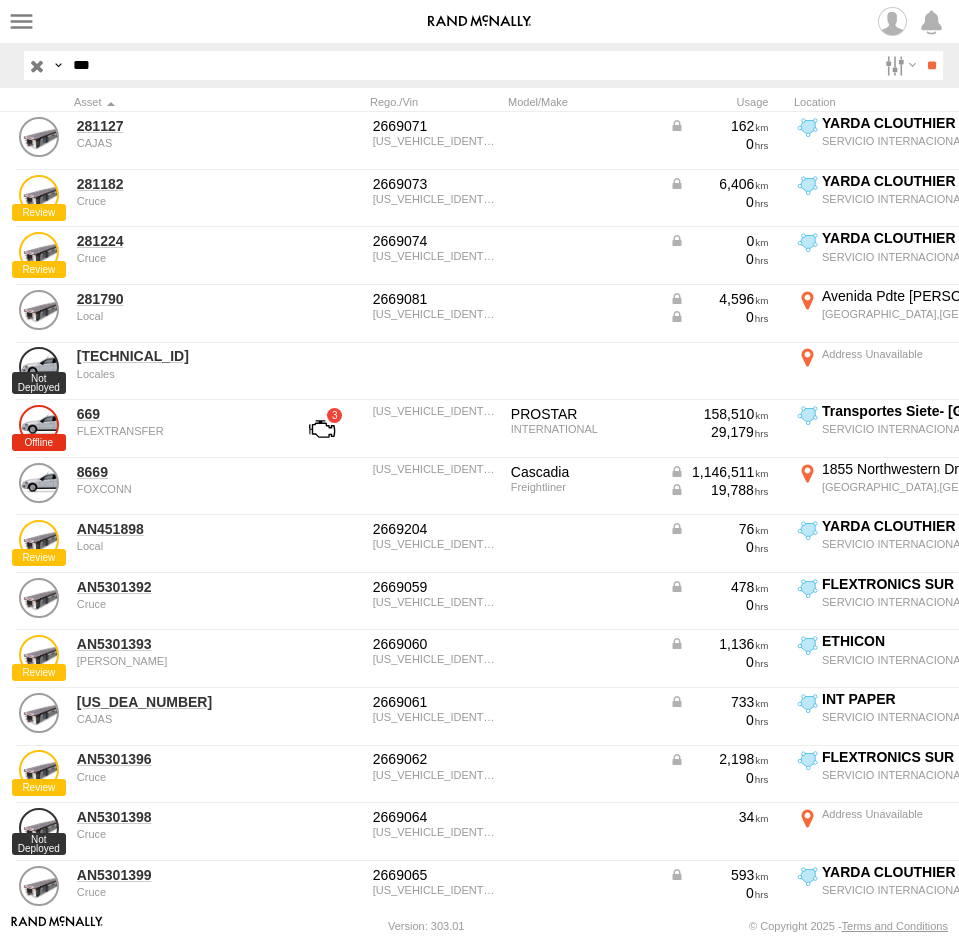 type on "***" 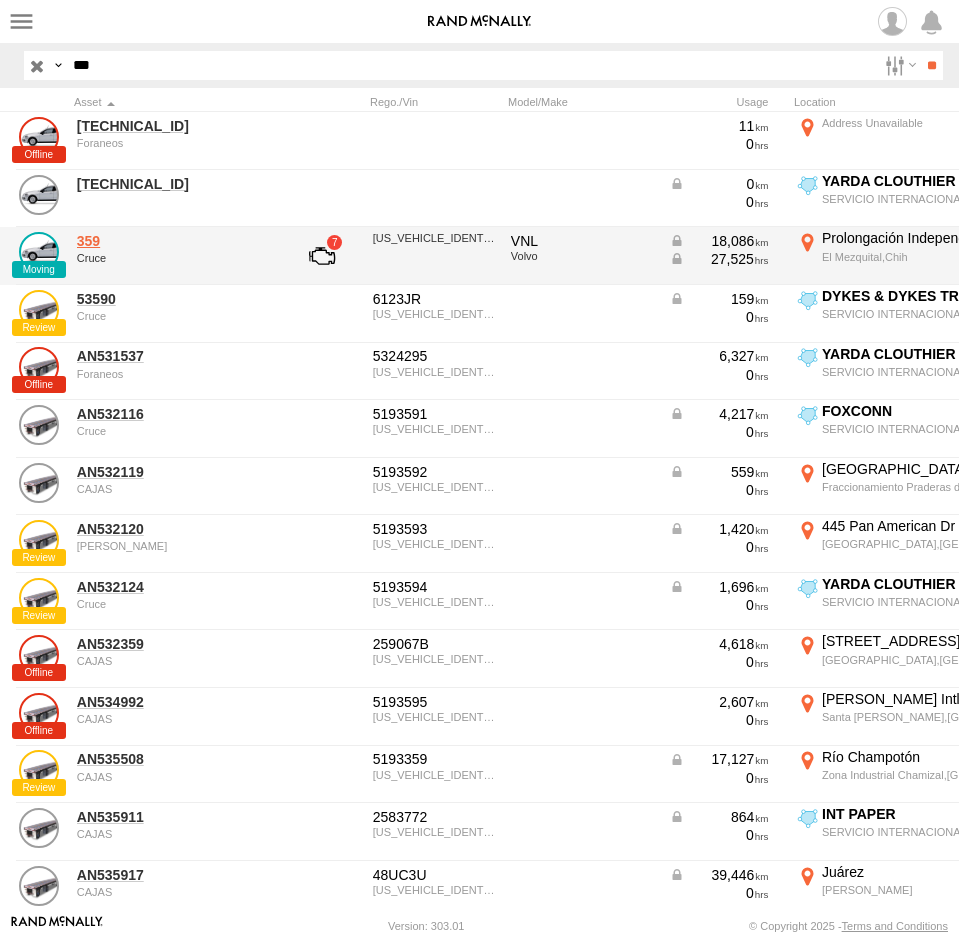 click on "359" at bounding box center [174, 241] 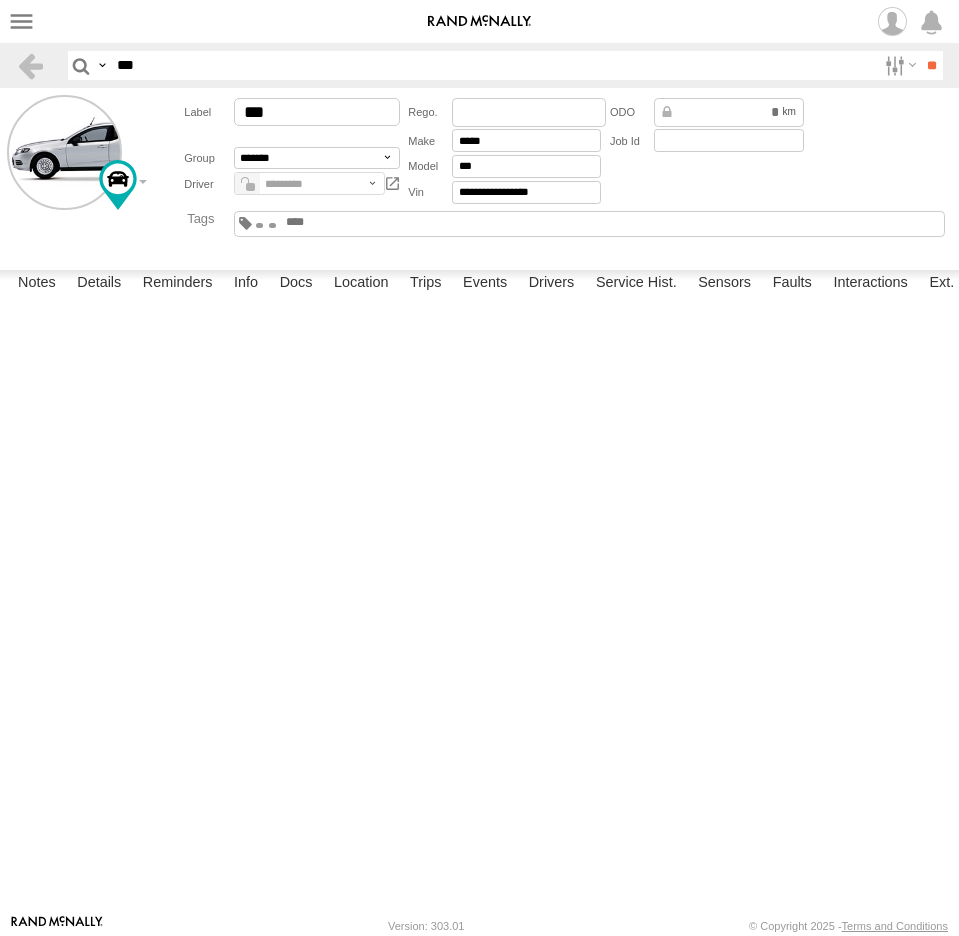 scroll, scrollTop: 0, scrollLeft: 0, axis: both 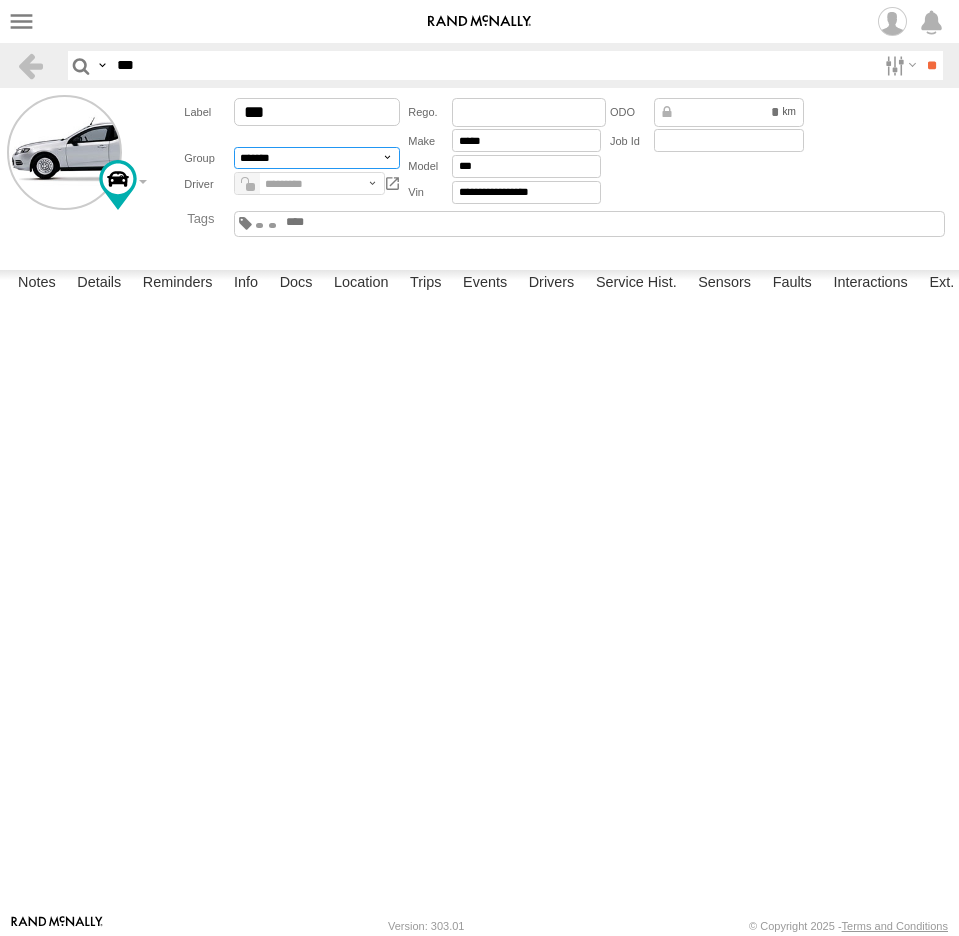 click on "**********" at bounding box center (316, 158) 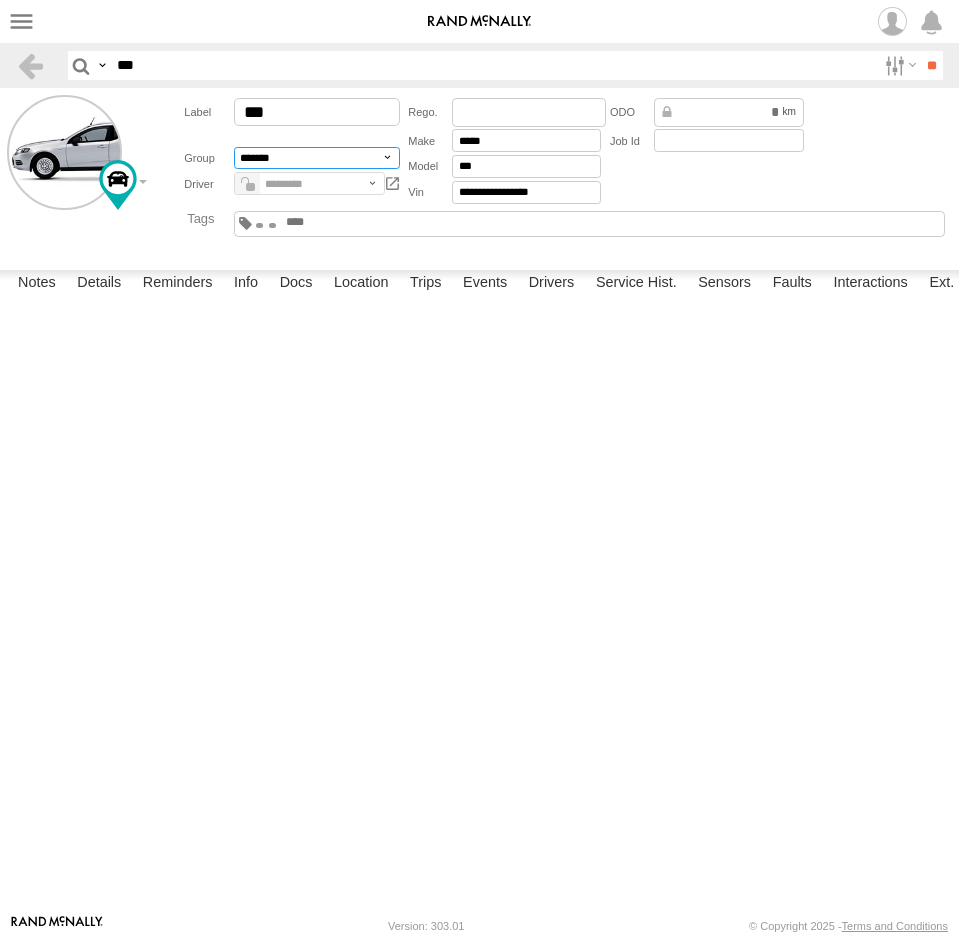 select on "*****" 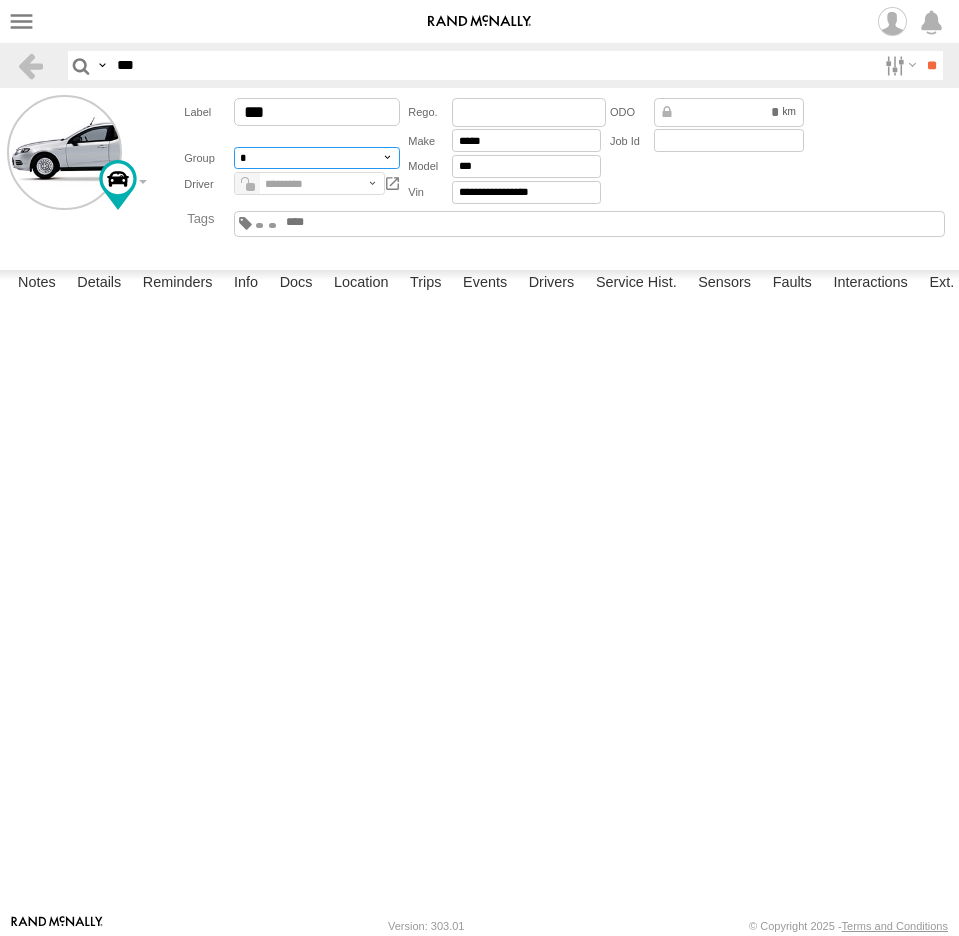 click on "**********" at bounding box center (316, 158) 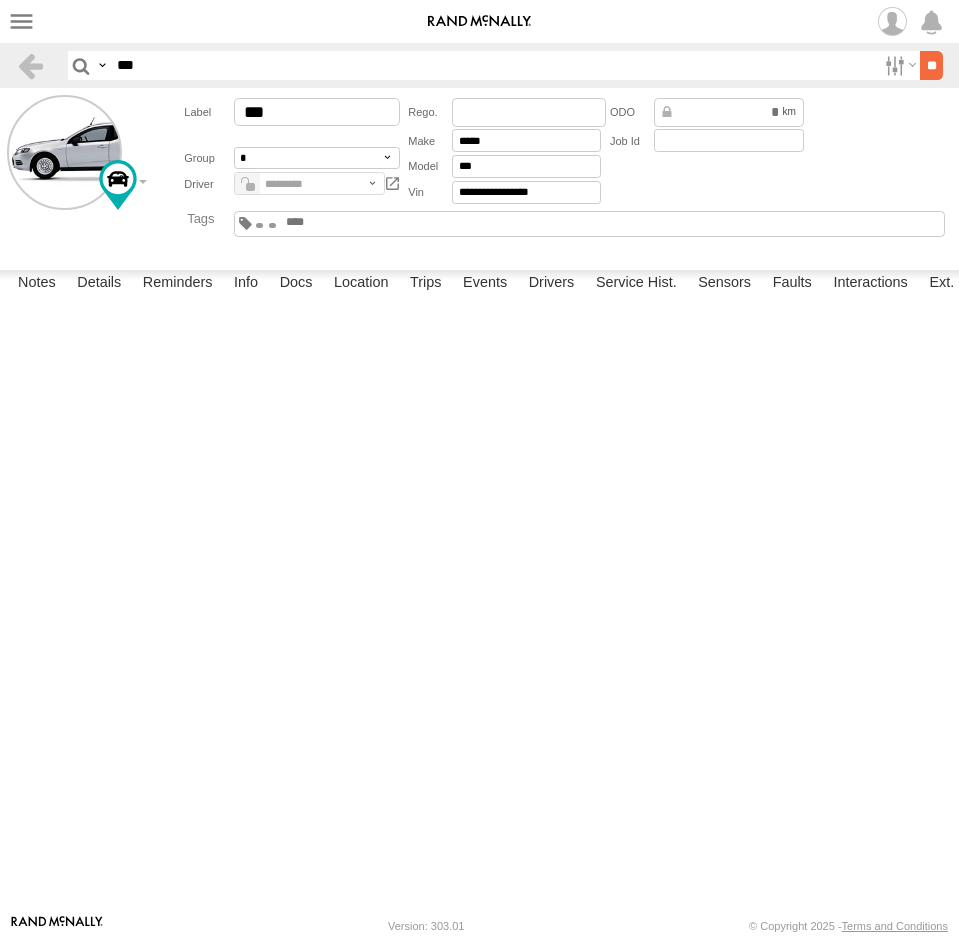 click on "**" at bounding box center [931, 65] 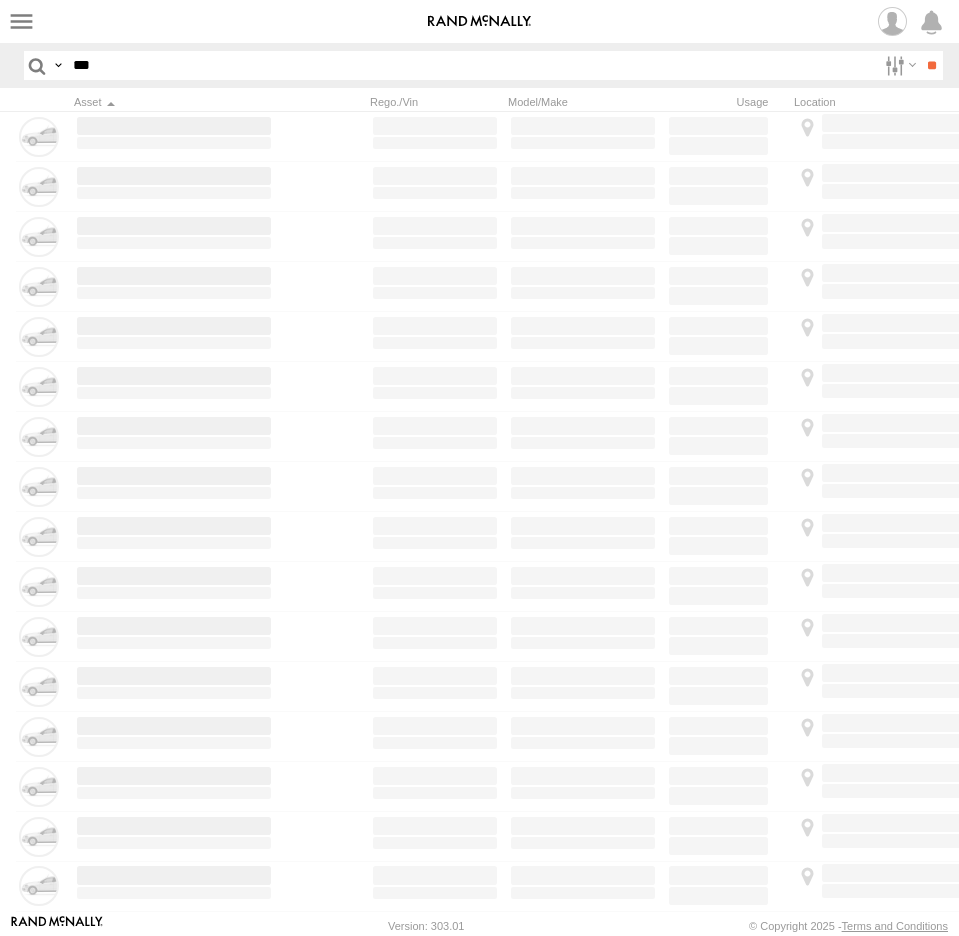 scroll, scrollTop: 0, scrollLeft: 0, axis: both 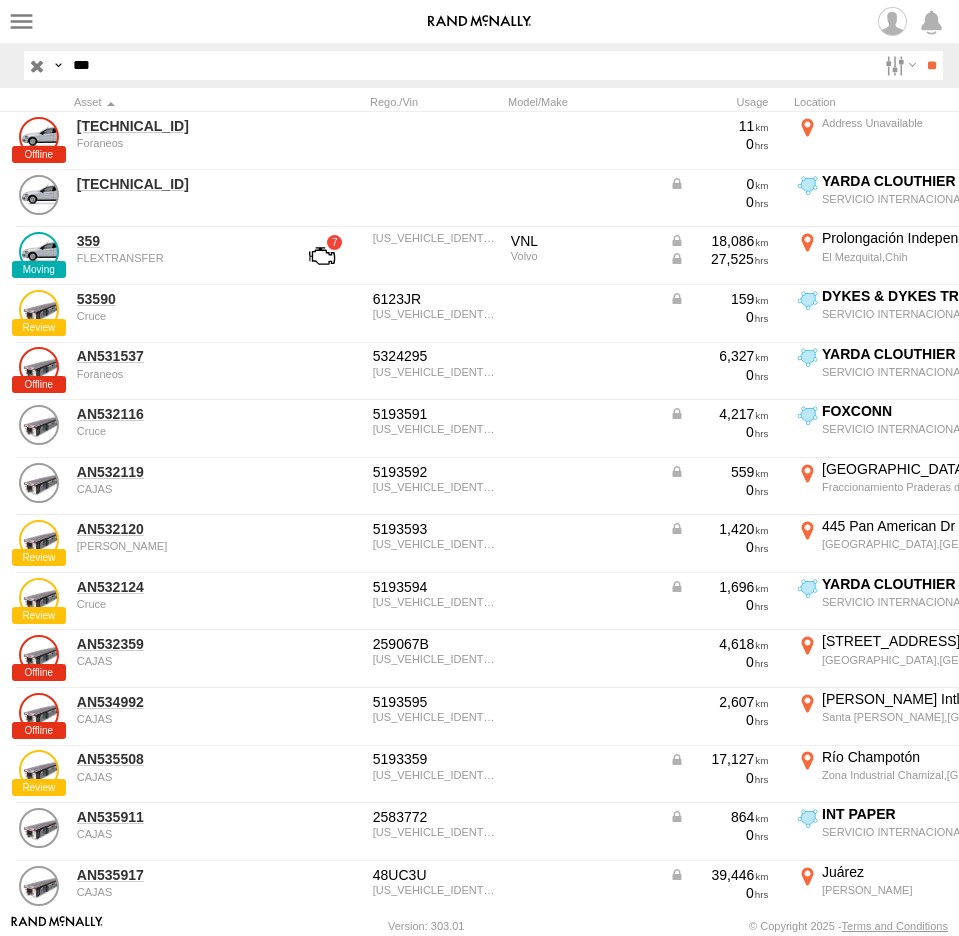 drag, startPoint x: 101, startPoint y: 65, endPoint x: -43, endPoint y: 80, distance: 144.77914 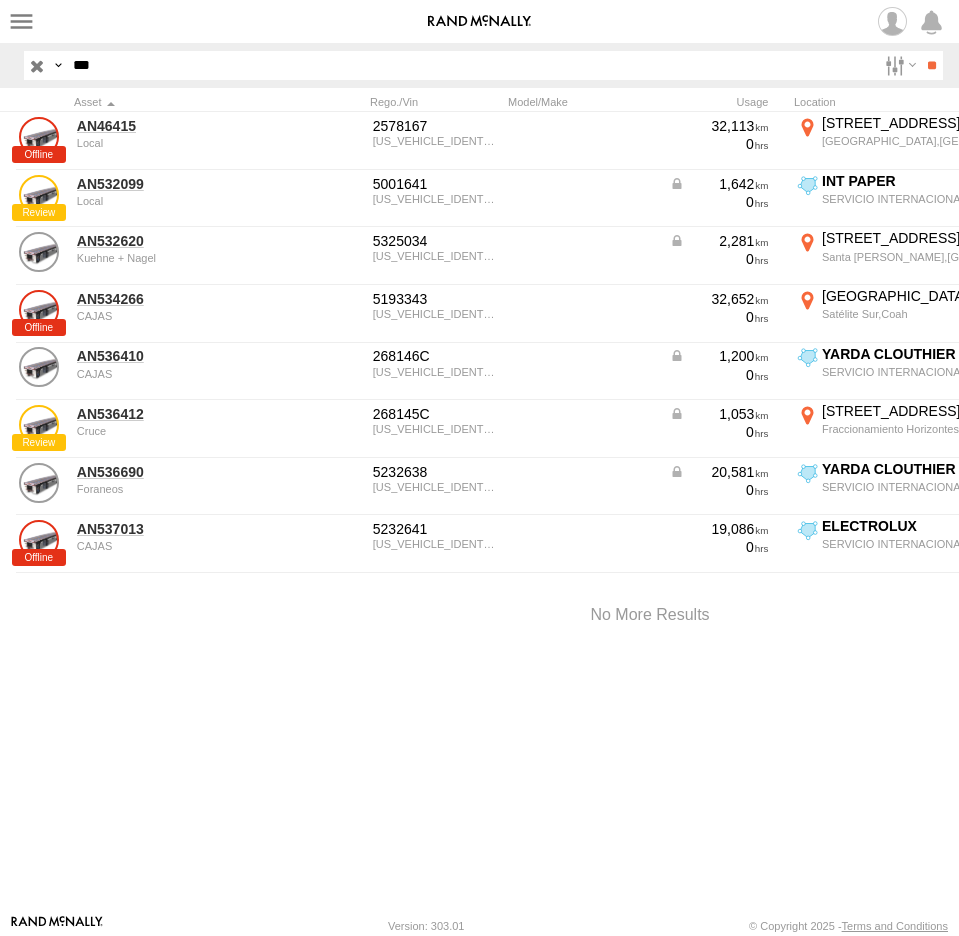 drag, startPoint x: 169, startPoint y: 58, endPoint x: -18, endPoint y: 61, distance: 187.02406 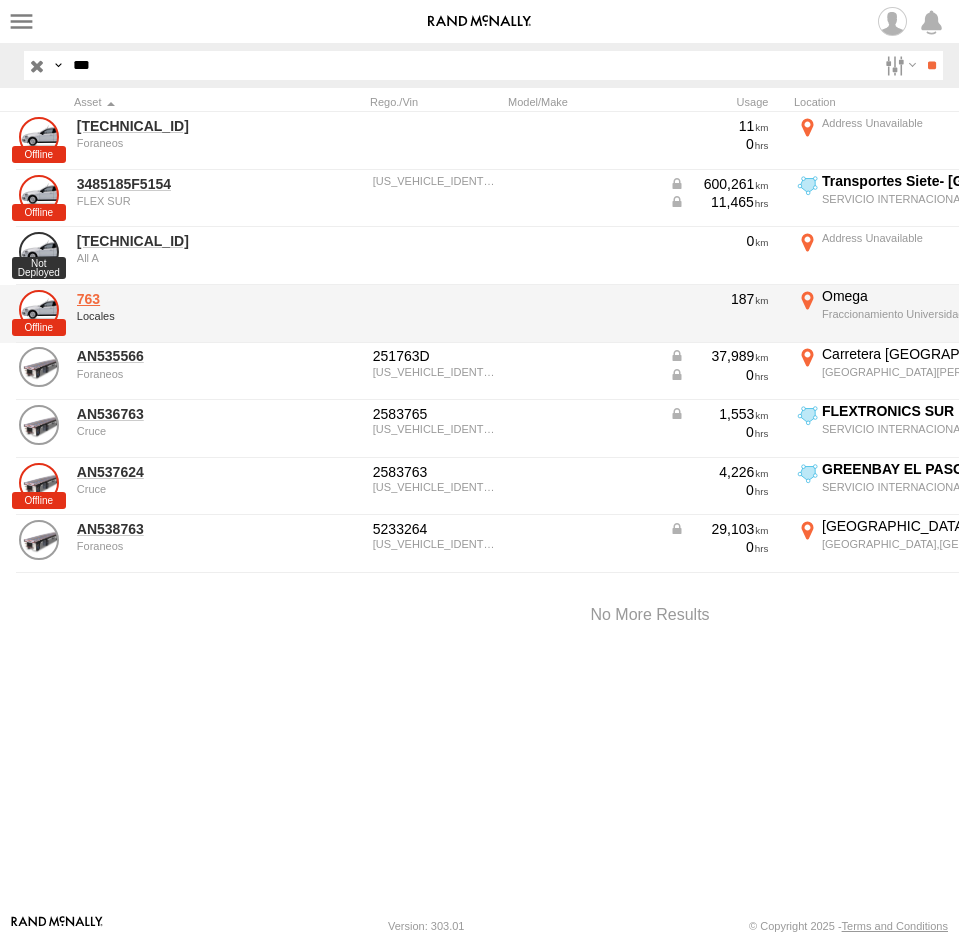 click on "763" at bounding box center (174, 299) 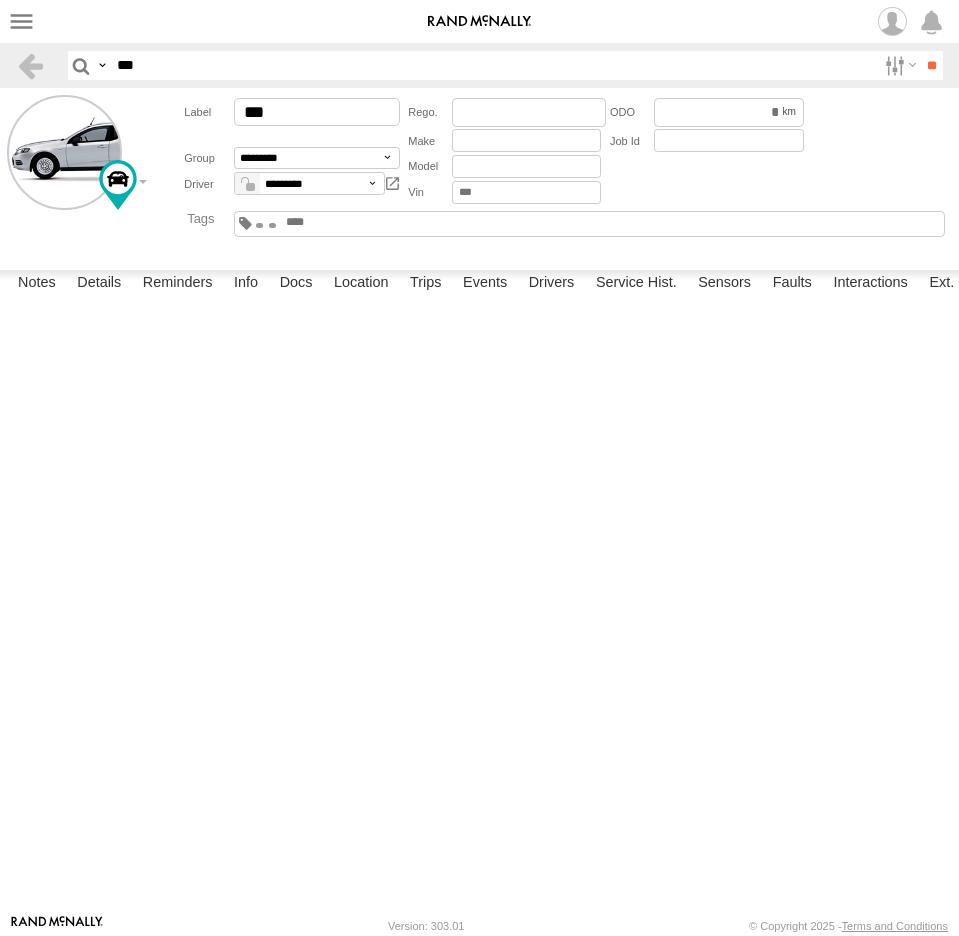 scroll, scrollTop: 0, scrollLeft: 0, axis: both 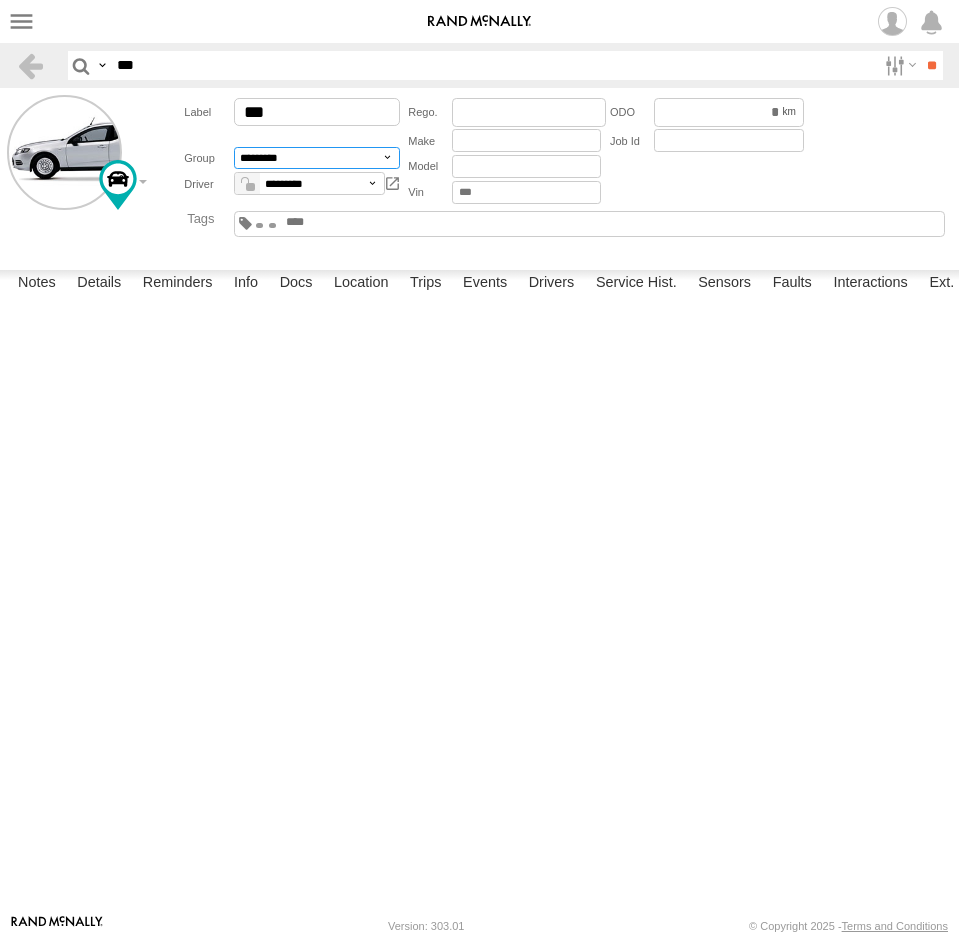 click on "**********" at bounding box center [316, 158] 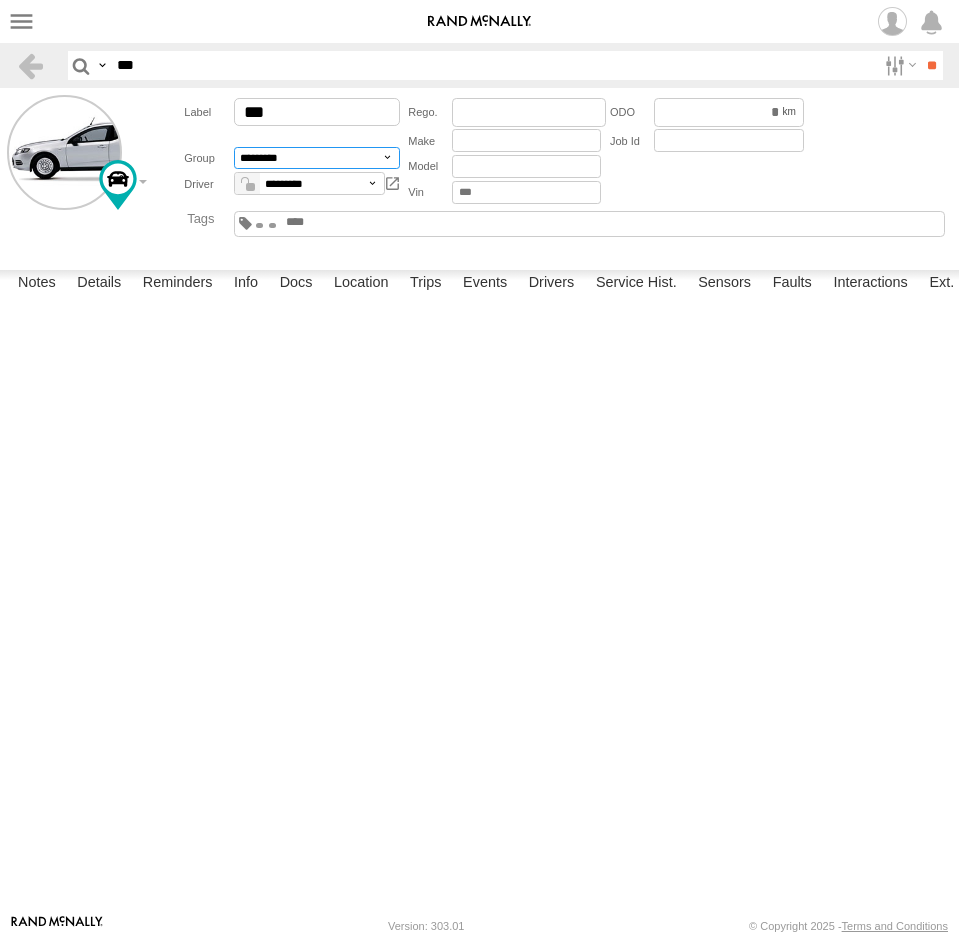 select on "*****" 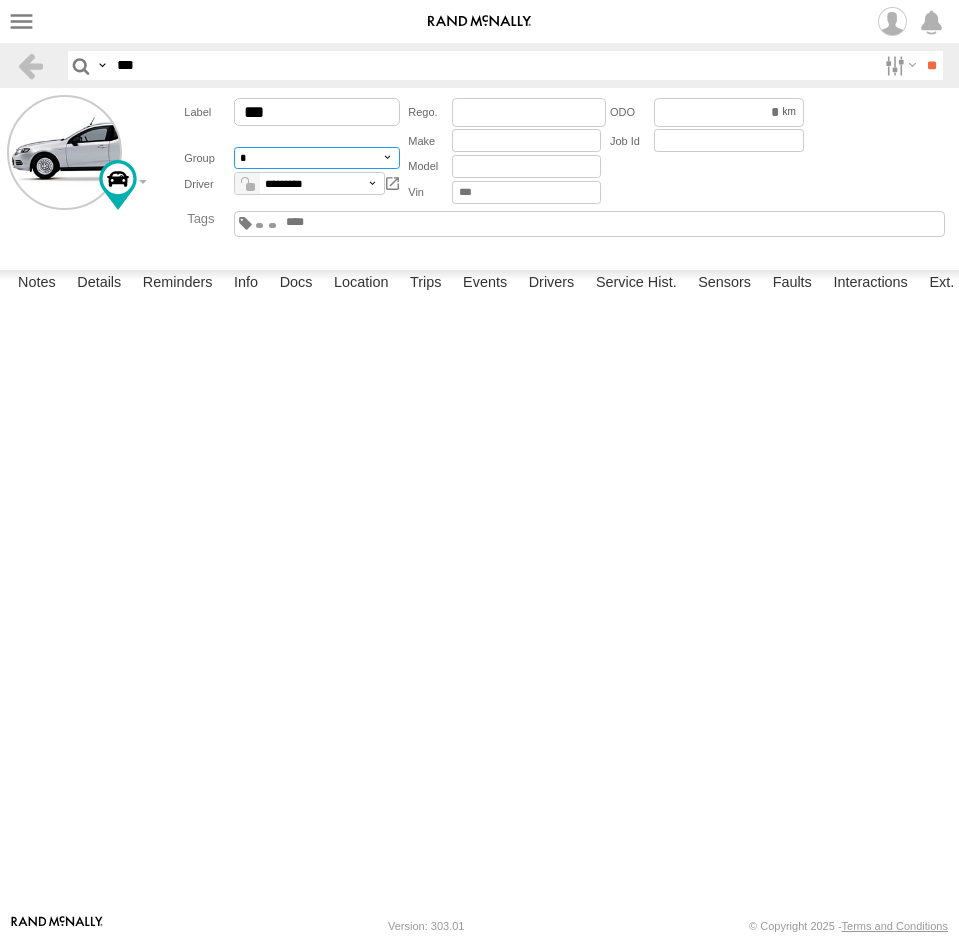 click on "**********" at bounding box center (316, 158) 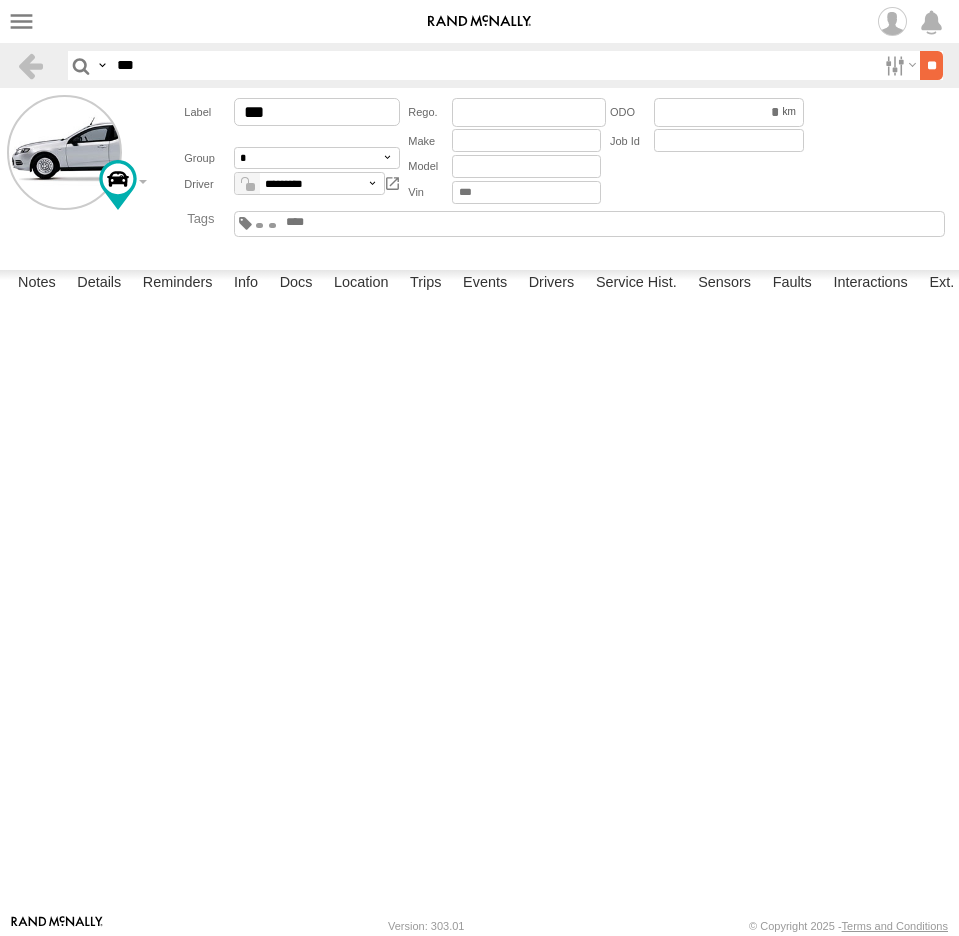 click on "**" at bounding box center (931, 65) 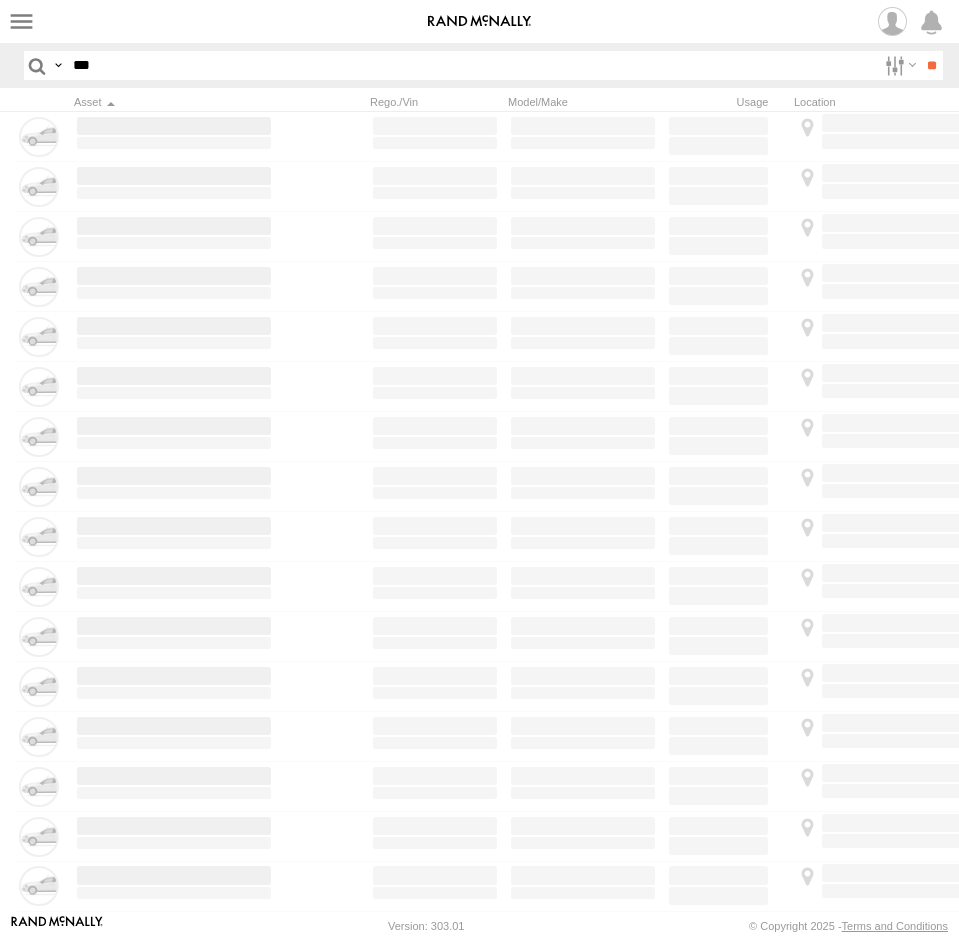 scroll, scrollTop: 0, scrollLeft: 0, axis: both 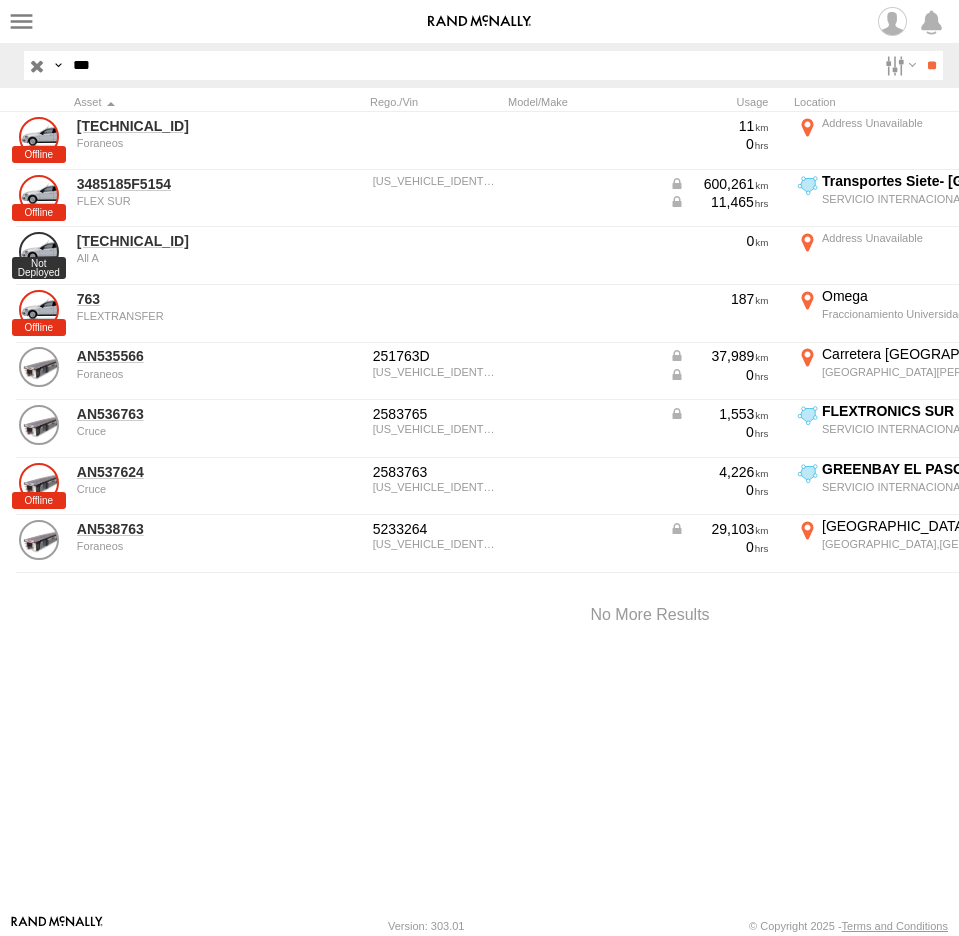 drag, startPoint x: 144, startPoint y: 64, endPoint x: -50, endPoint y: 61, distance: 194.0232 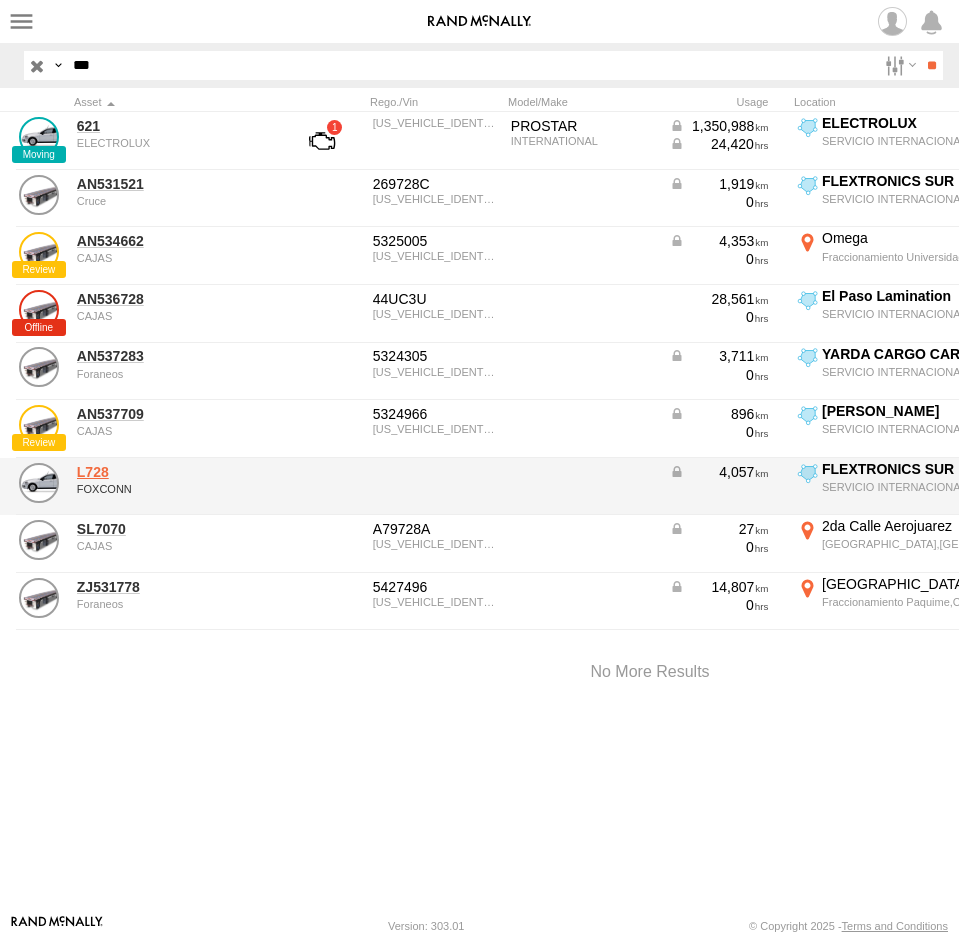 click on "L728" at bounding box center [174, 472] 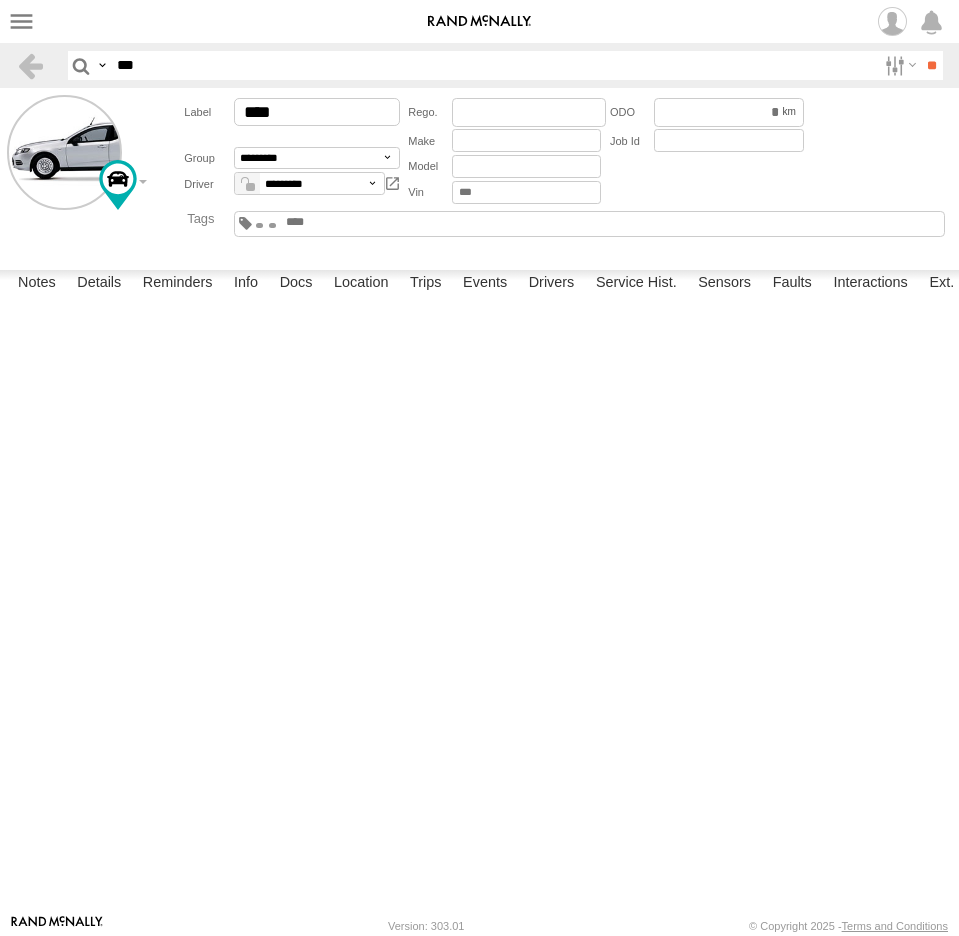 scroll, scrollTop: 0, scrollLeft: 0, axis: both 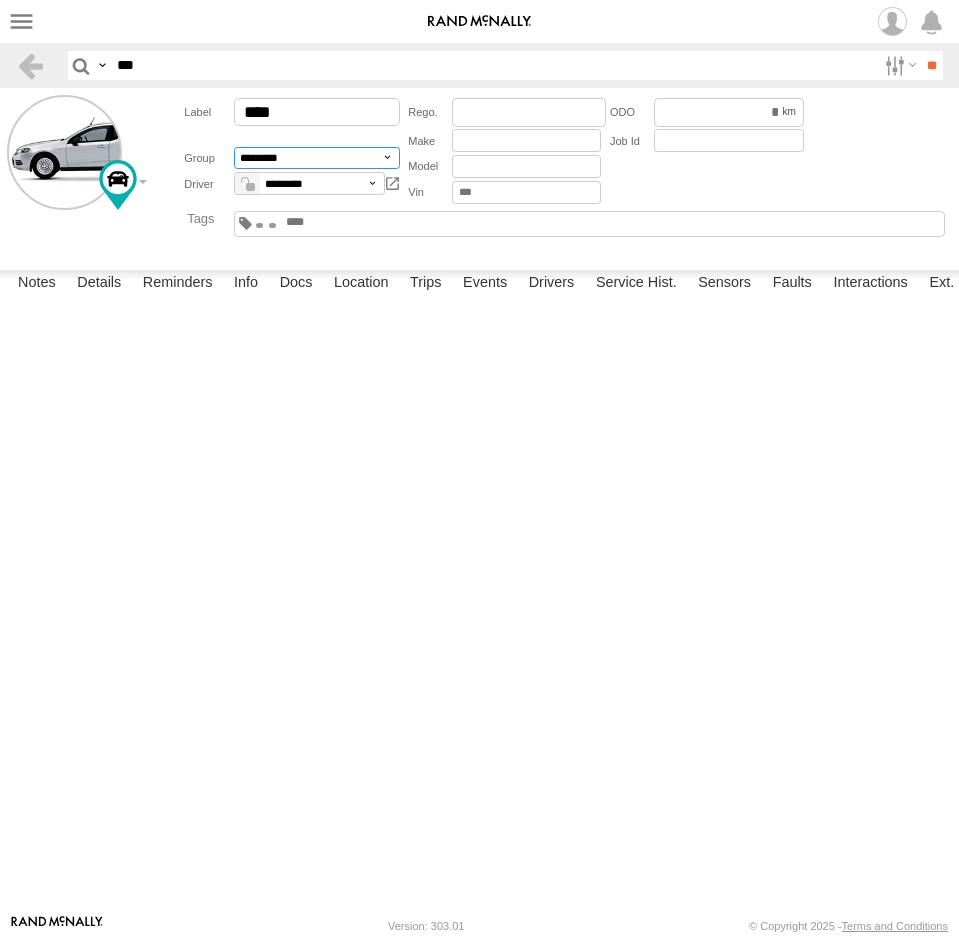 click on "**********" at bounding box center (316, 158) 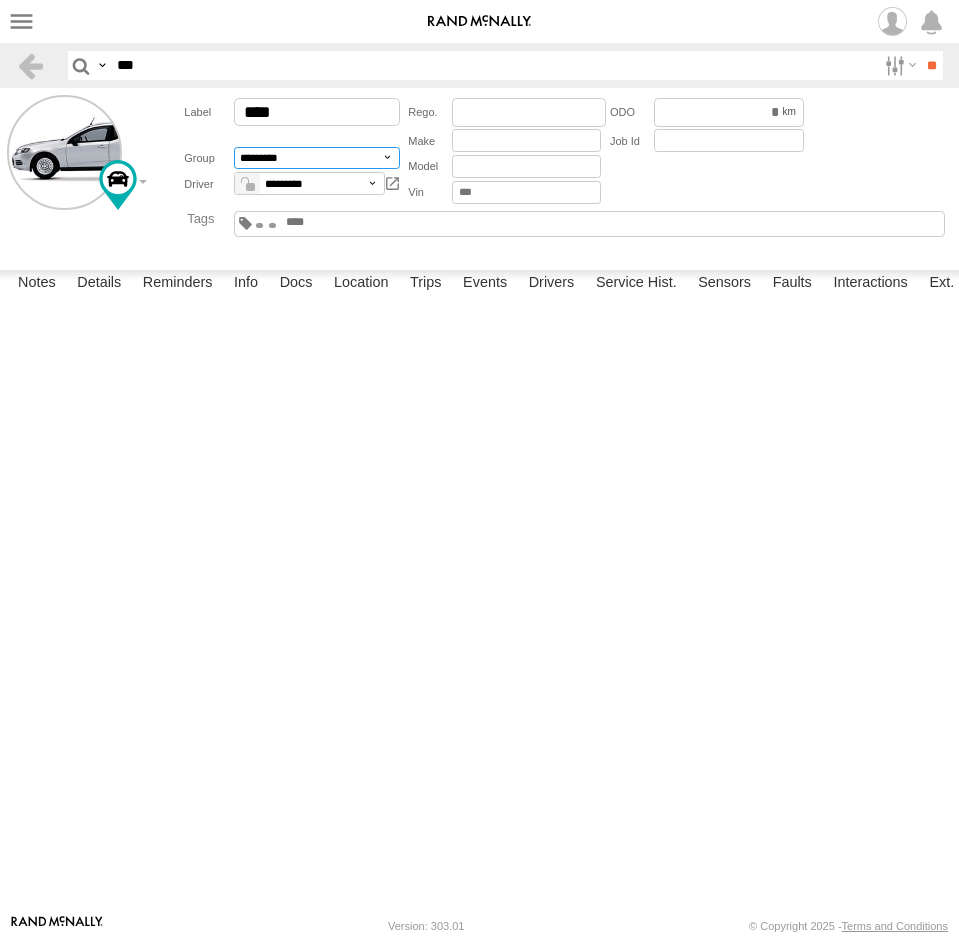 select on "*****" 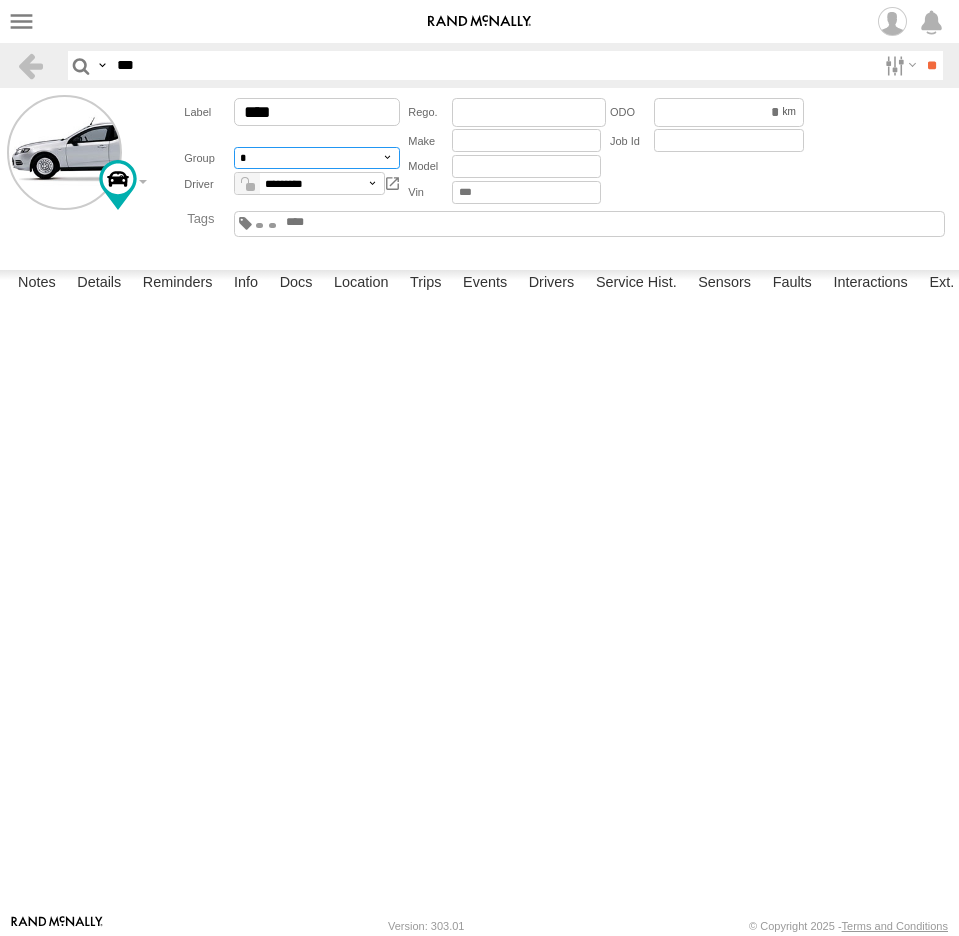 click on "**********" at bounding box center [316, 158] 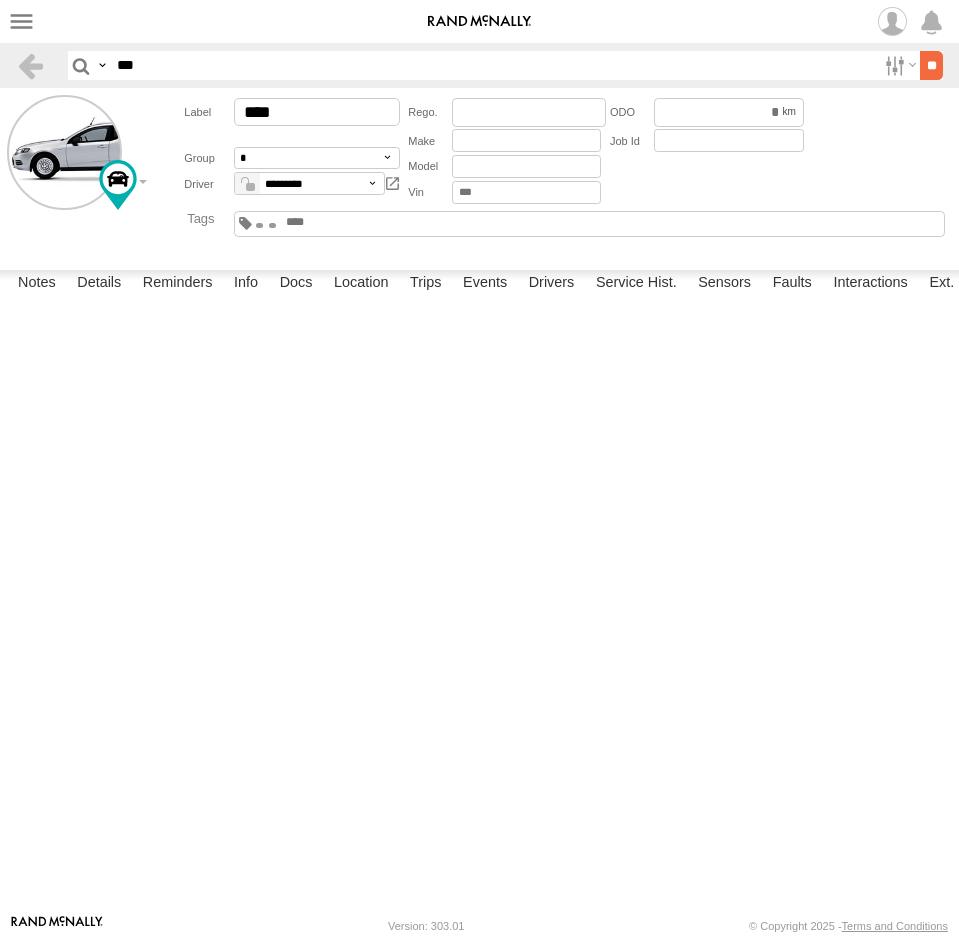 click on "**" at bounding box center (931, 65) 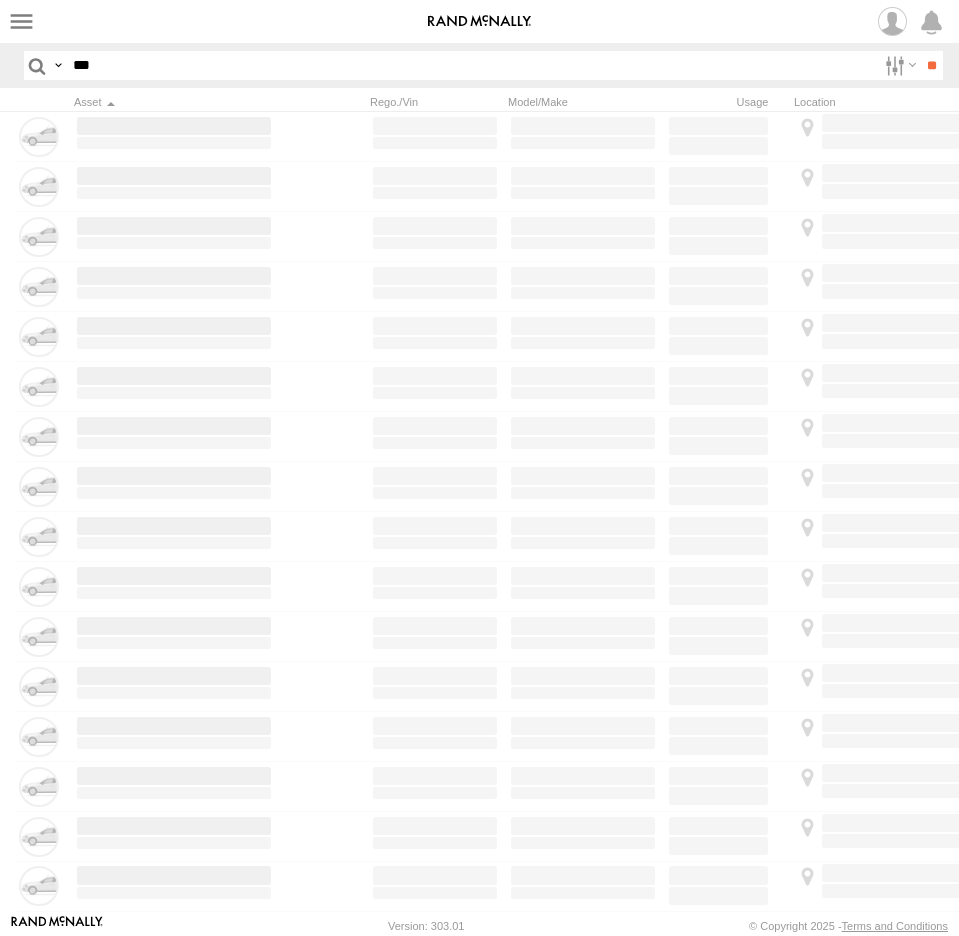 scroll, scrollTop: 0, scrollLeft: 0, axis: both 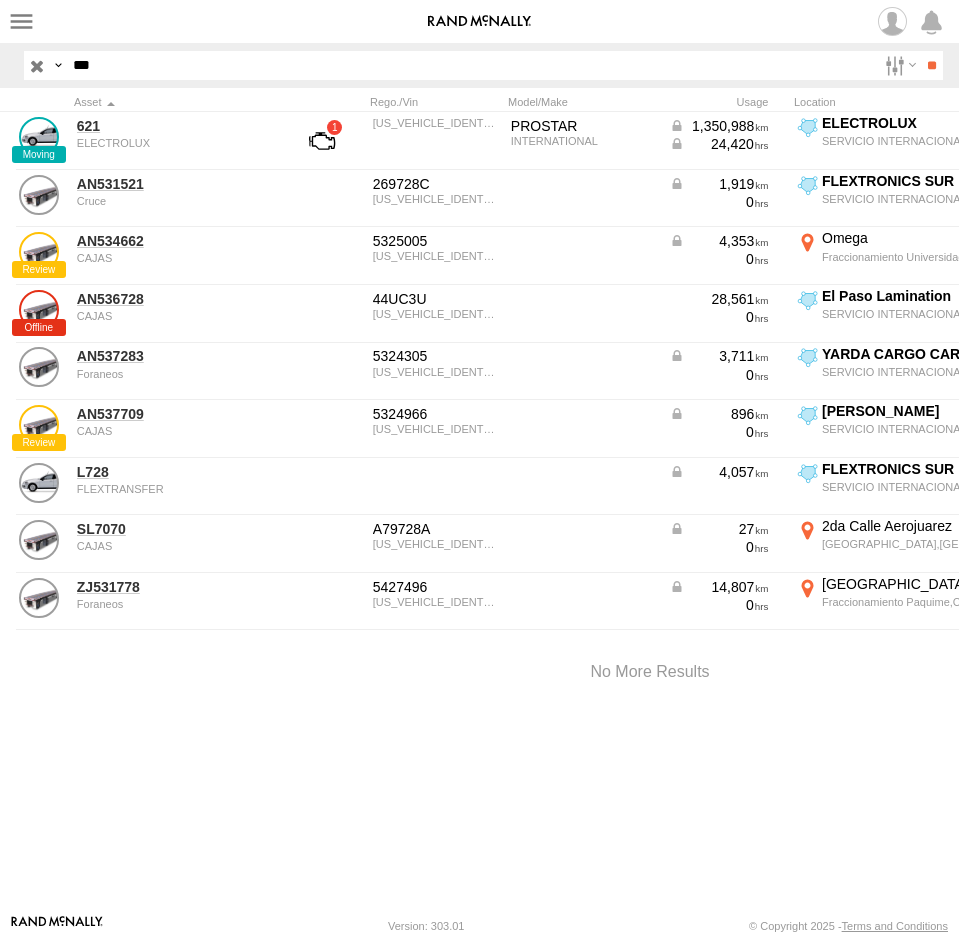 drag, startPoint x: 88, startPoint y: 65, endPoint x: -98, endPoint y: 74, distance: 186.21762 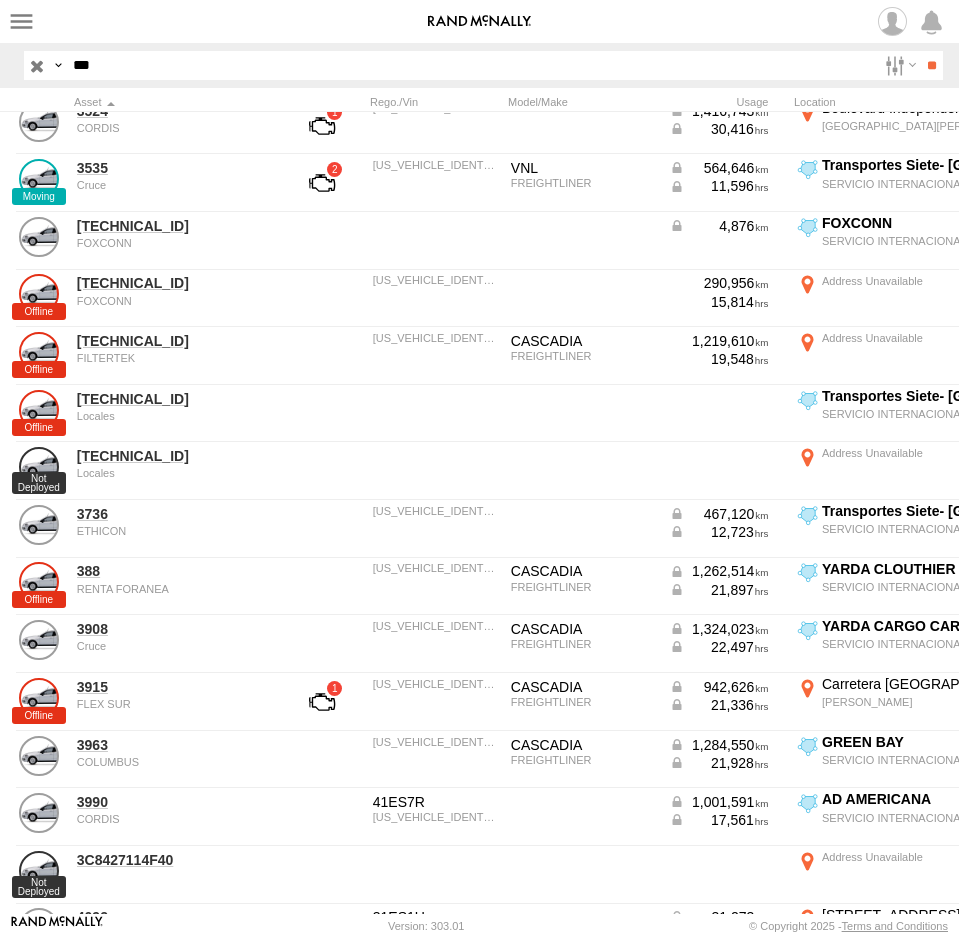 scroll, scrollTop: 2500, scrollLeft: 0, axis: vertical 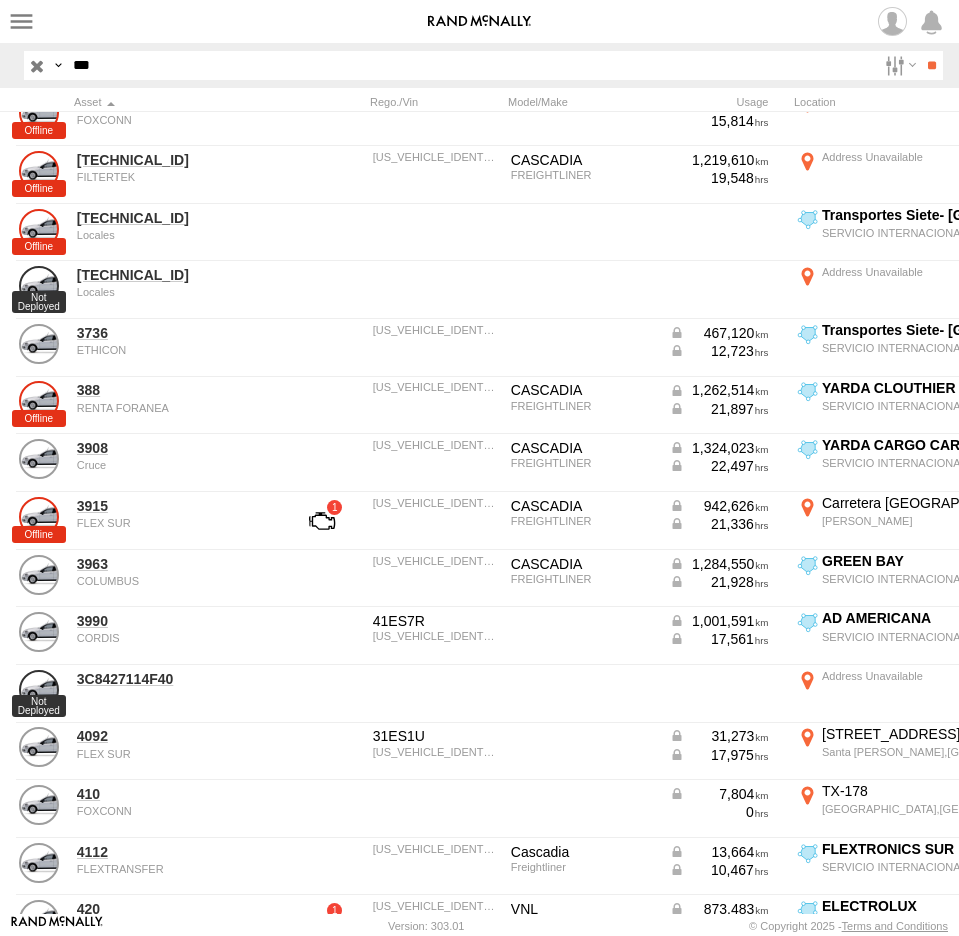 drag, startPoint x: 126, startPoint y: 62, endPoint x: -33, endPoint y: 61, distance: 159.00314 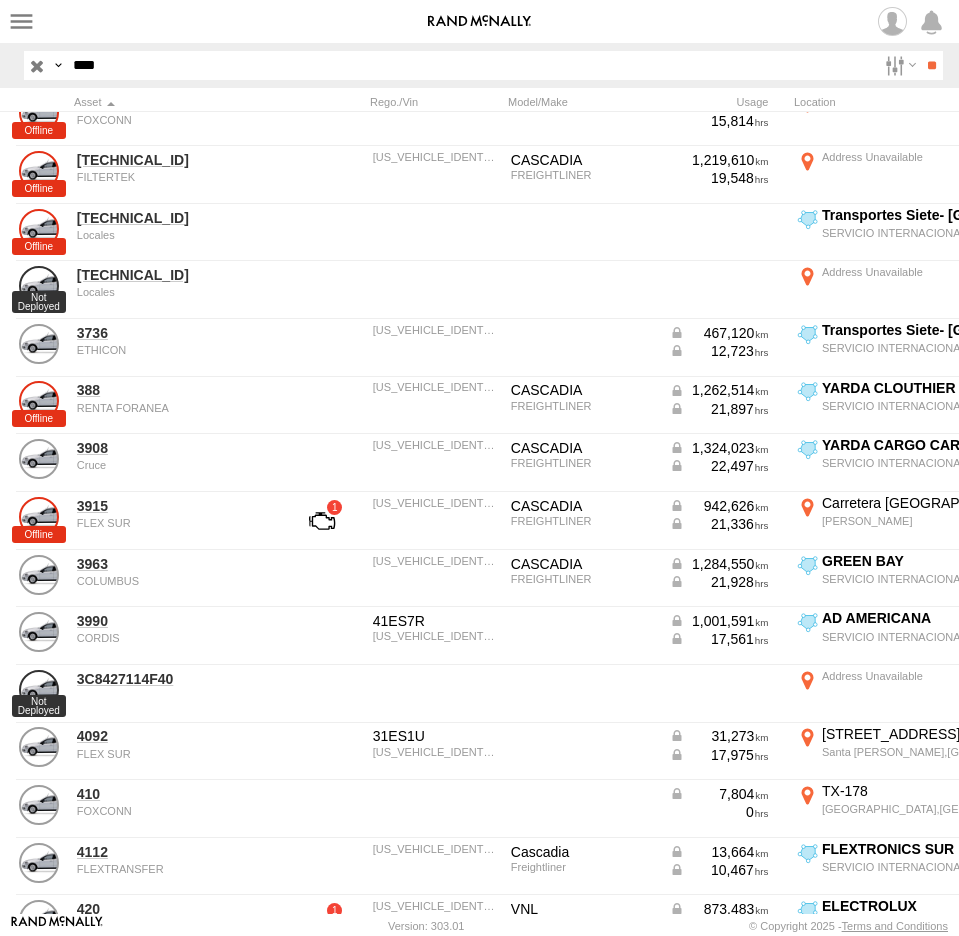 type on "****" 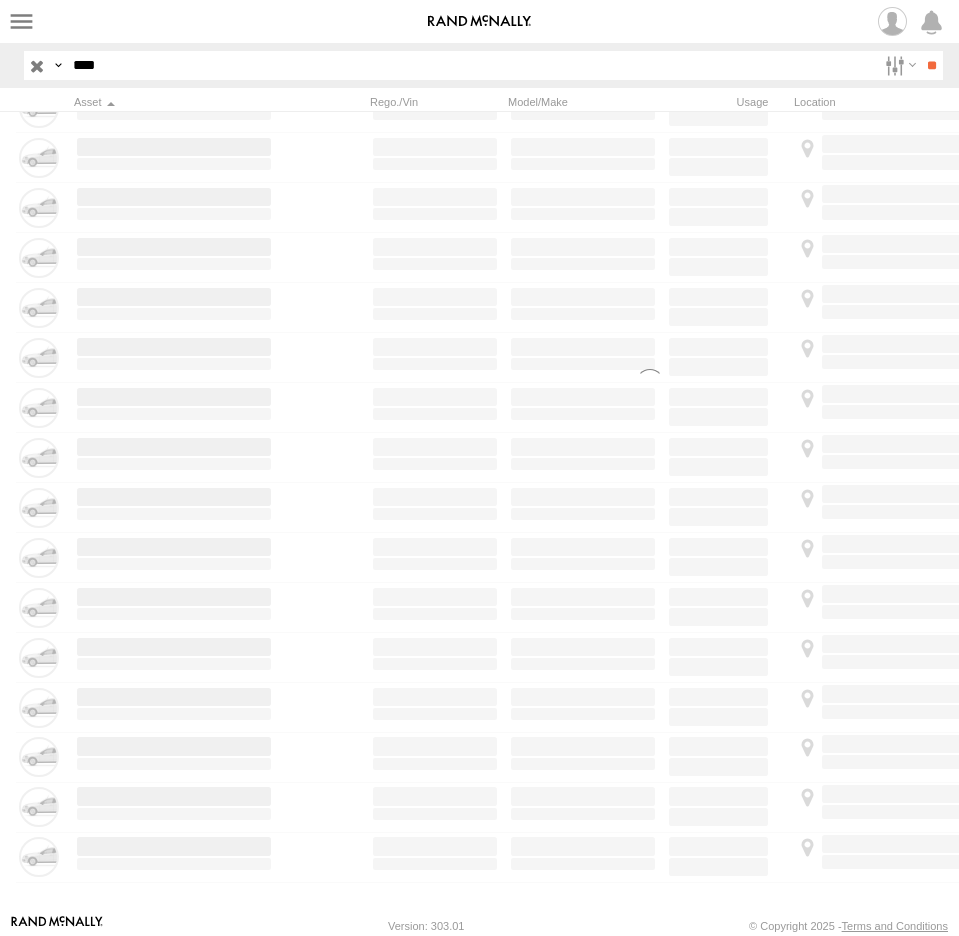 scroll, scrollTop: 0, scrollLeft: 0, axis: both 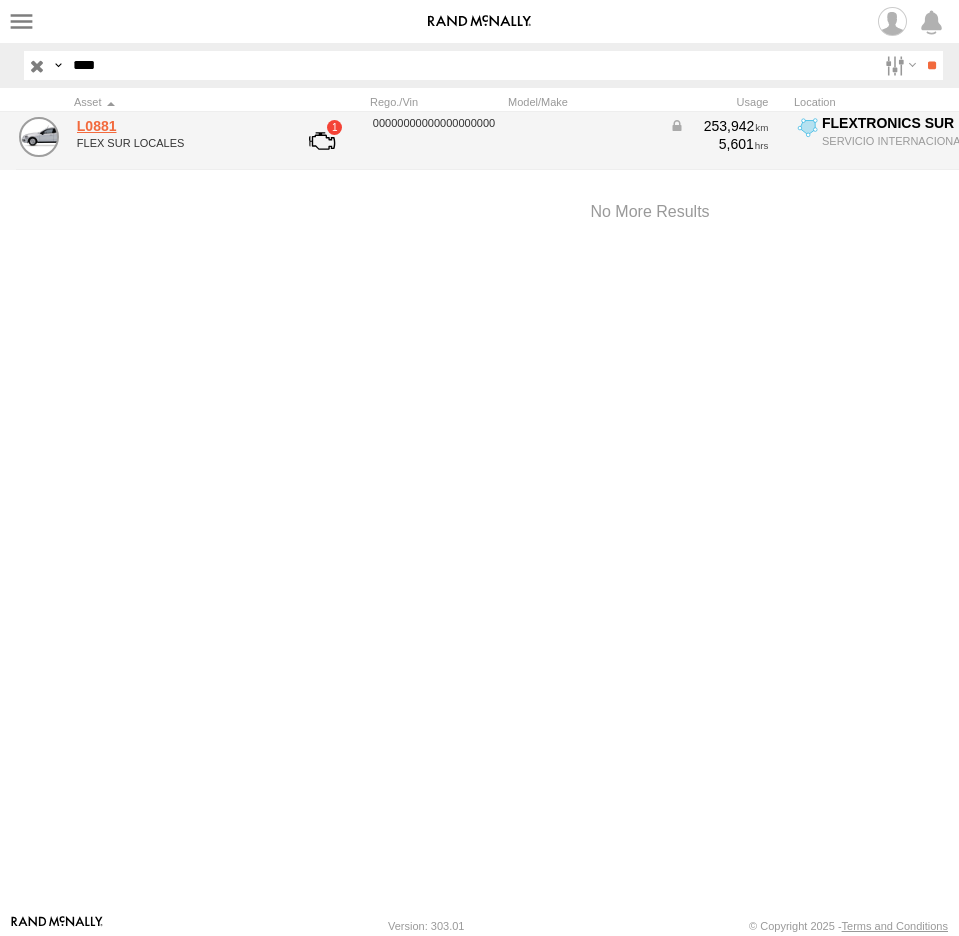 click on "L0881" at bounding box center [174, 126] 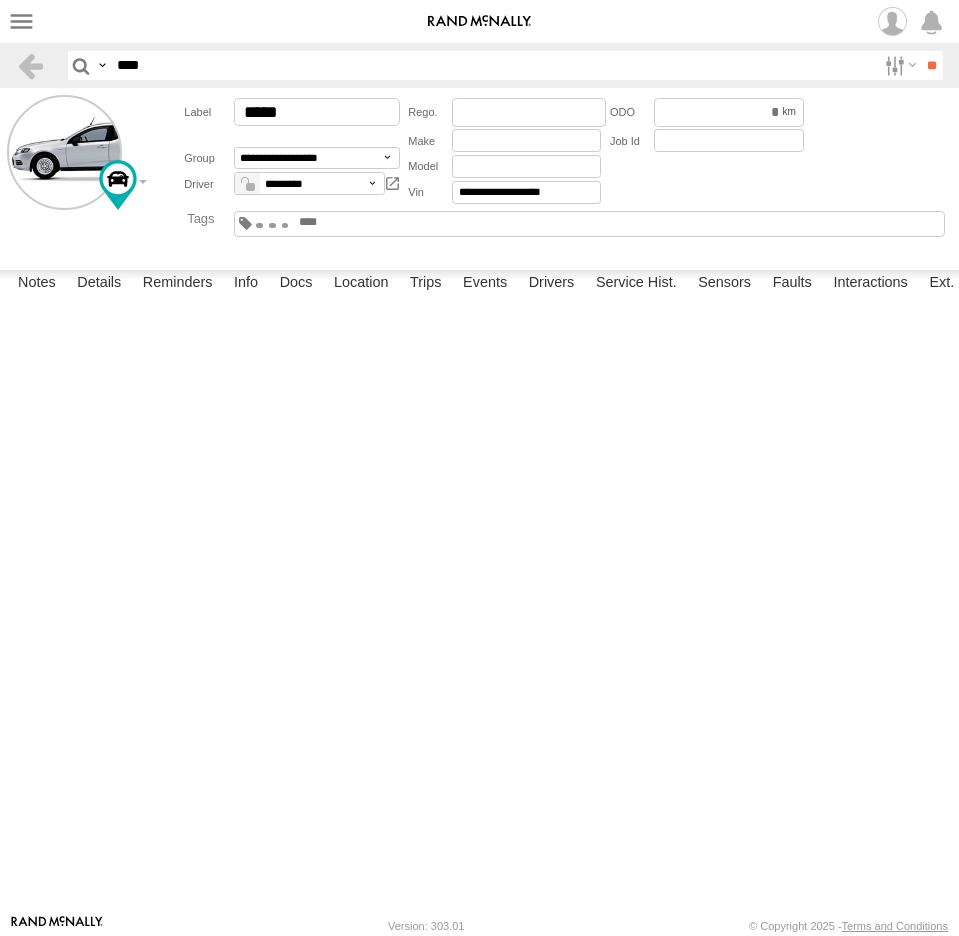 scroll, scrollTop: 0, scrollLeft: 0, axis: both 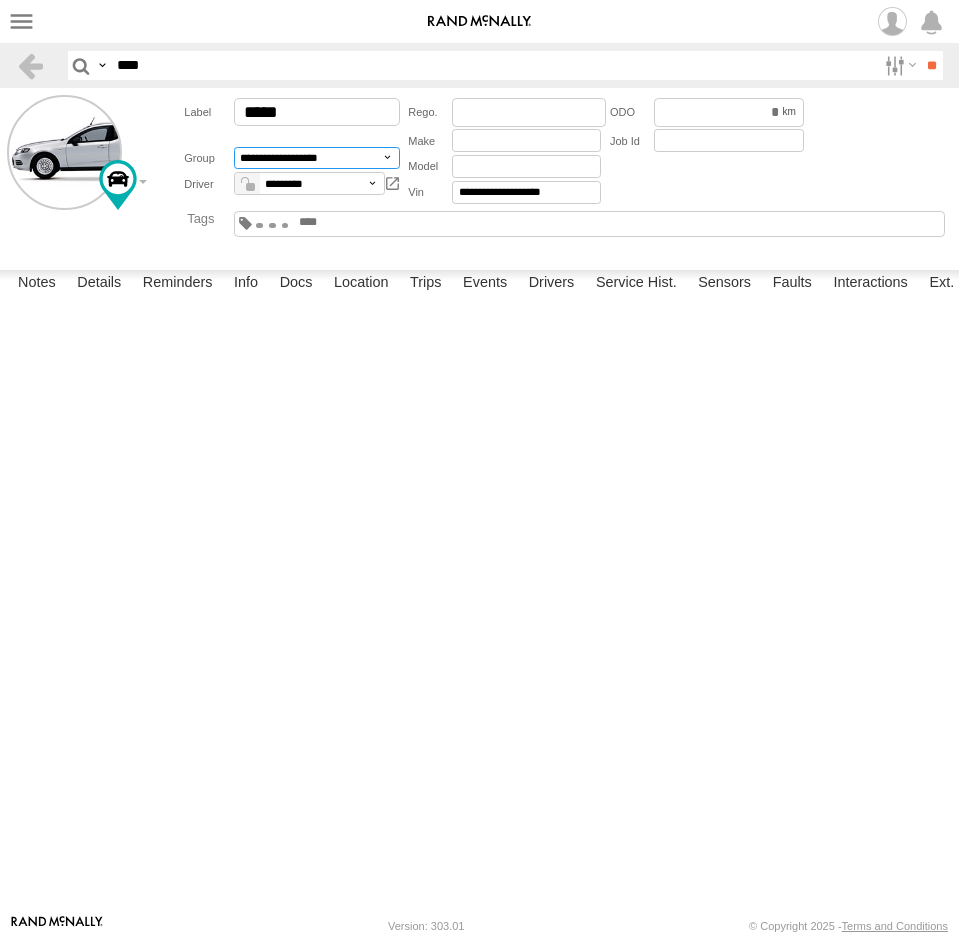 click on "**********" at bounding box center (316, 158) 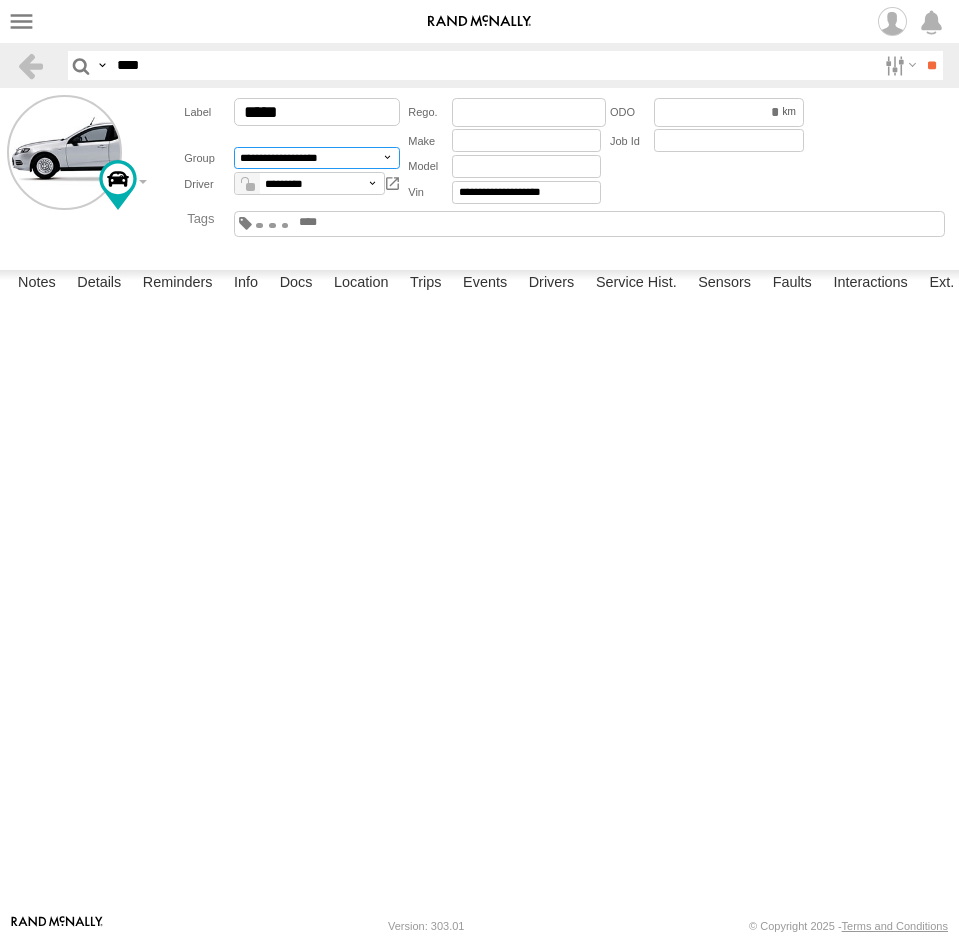 select on "*****" 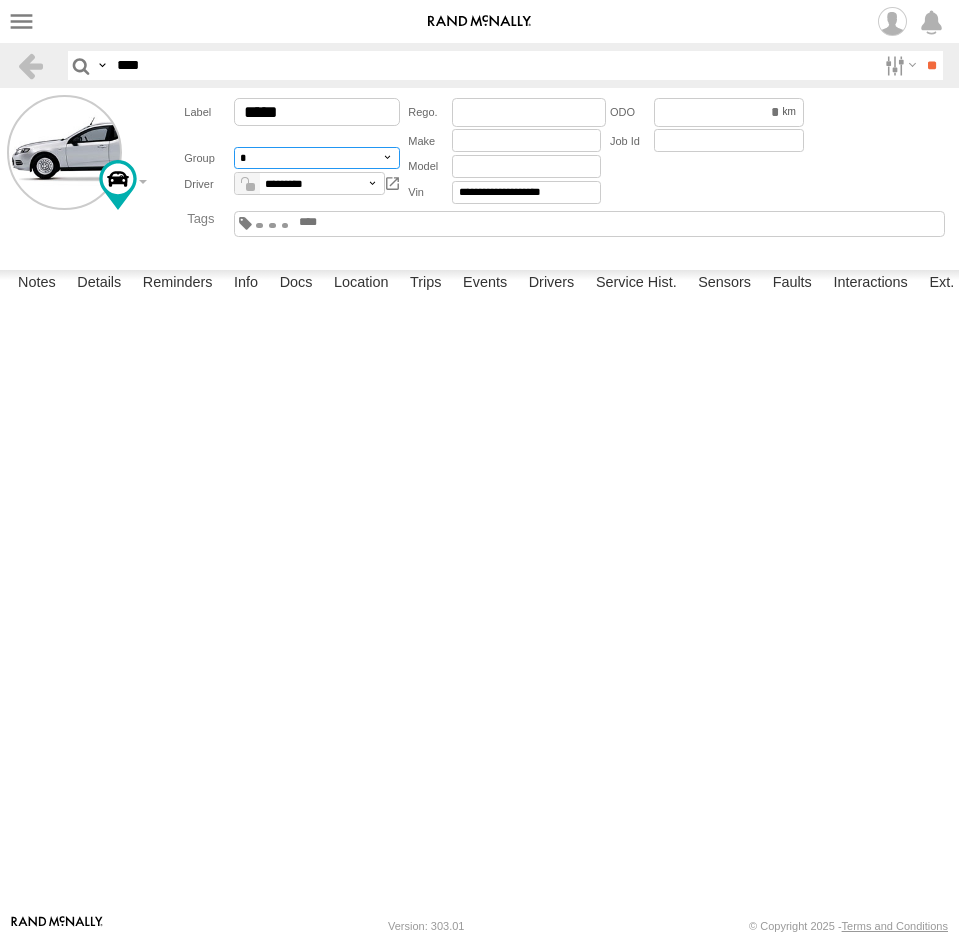 click on "**********" at bounding box center [316, 158] 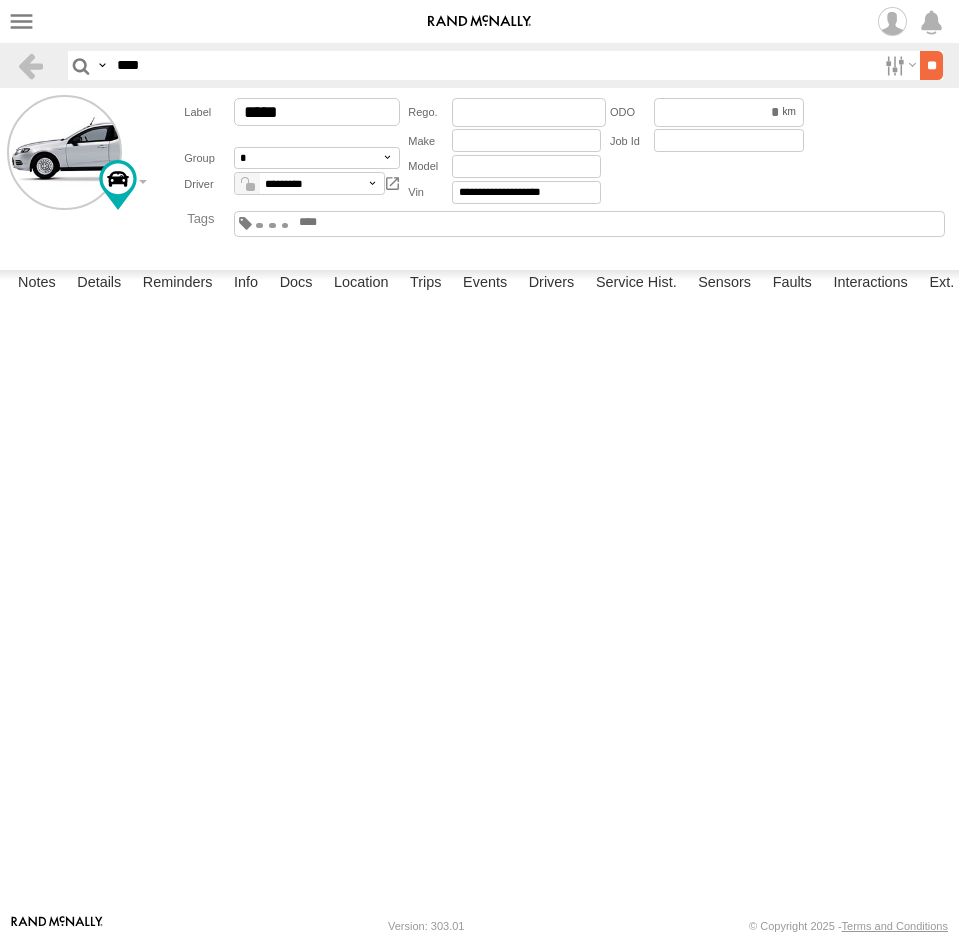 click on "**" at bounding box center [931, 65] 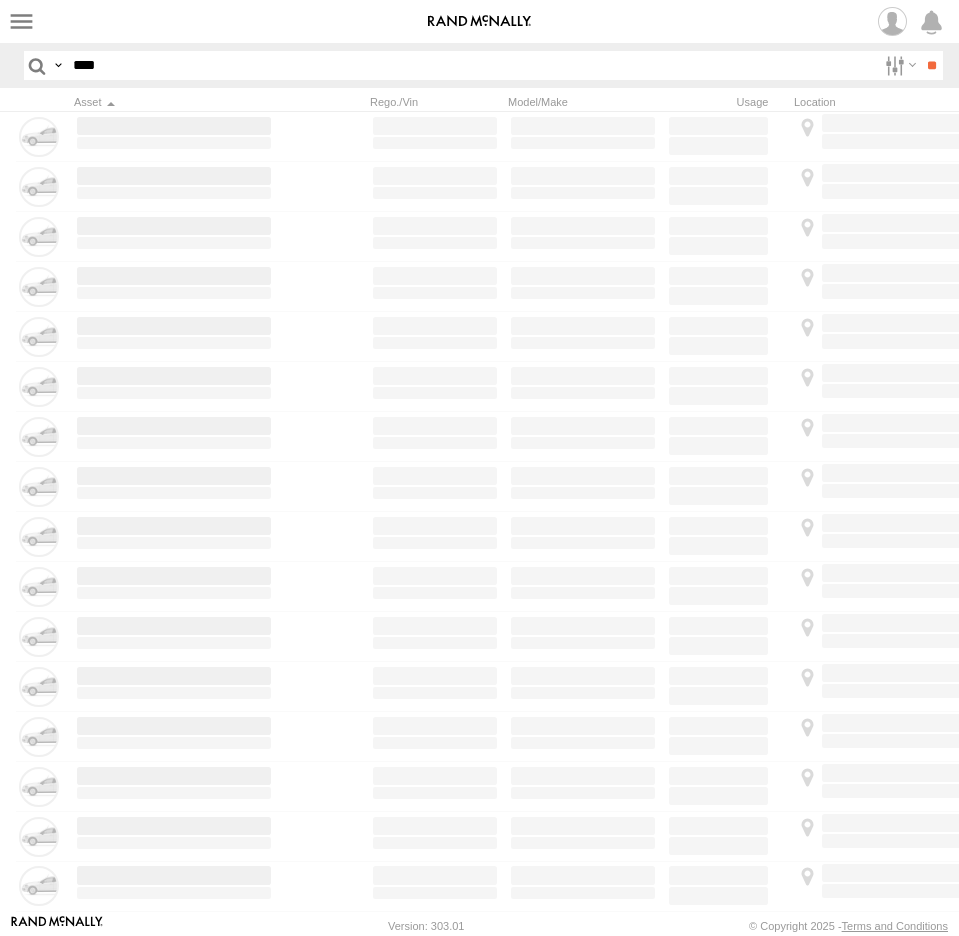 scroll, scrollTop: 0, scrollLeft: 0, axis: both 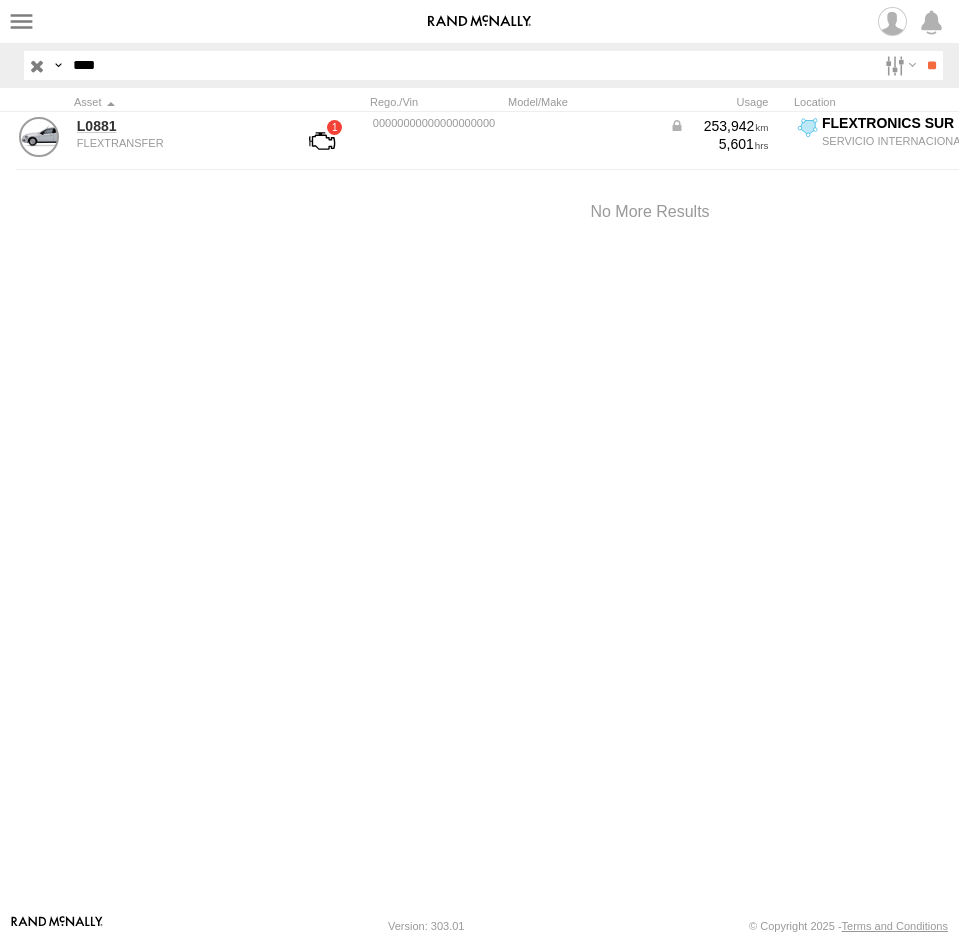 click at bounding box center (37, 65) 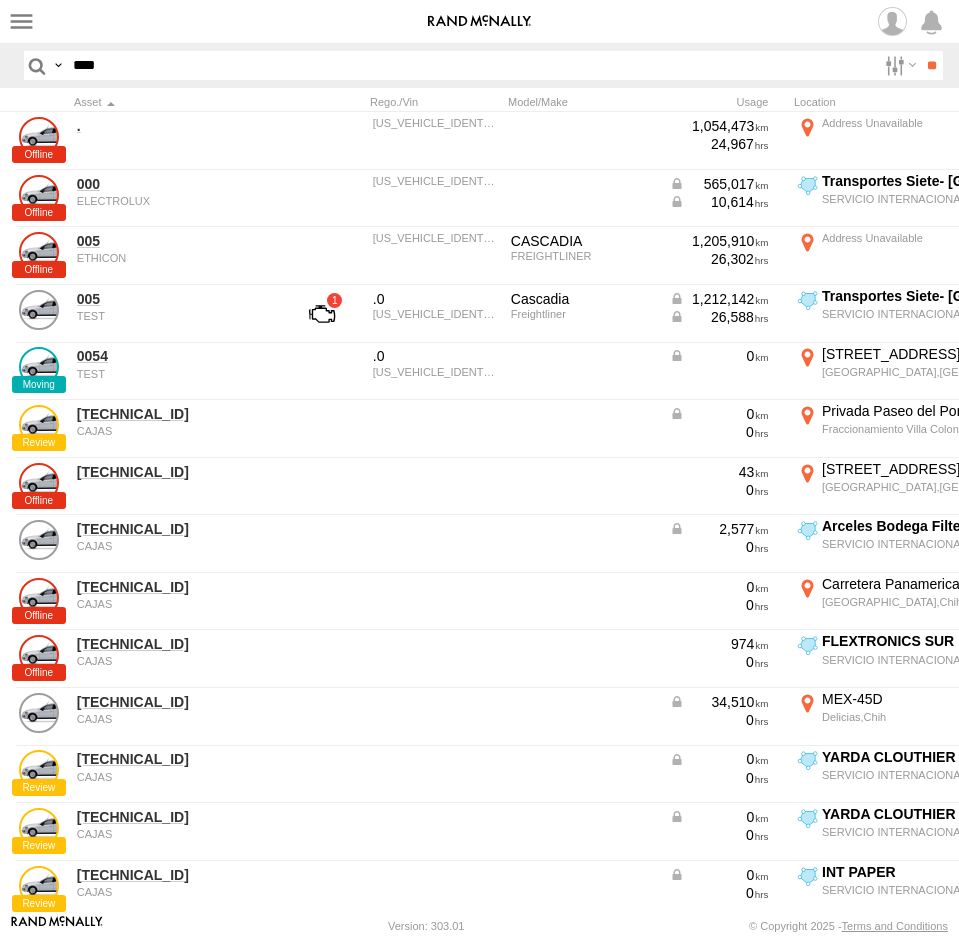 click at bounding box center (0, 0) 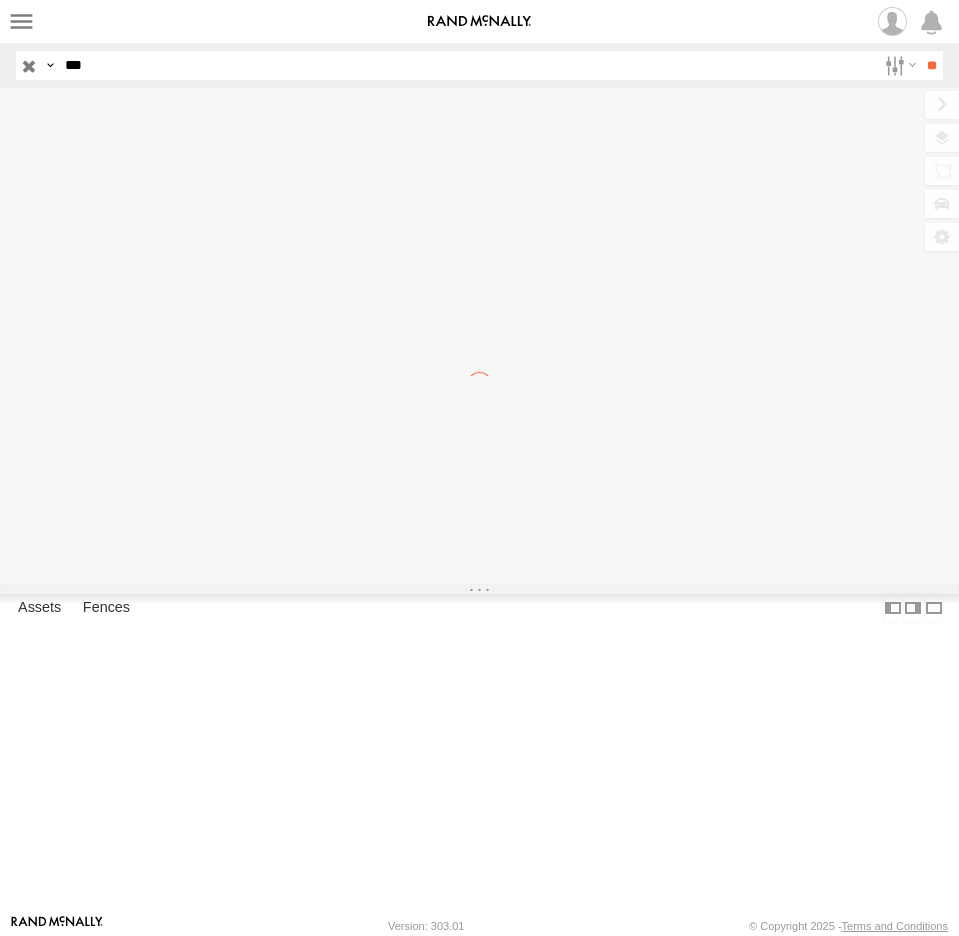 scroll, scrollTop: 0, scrollLeft: 0, axis: both 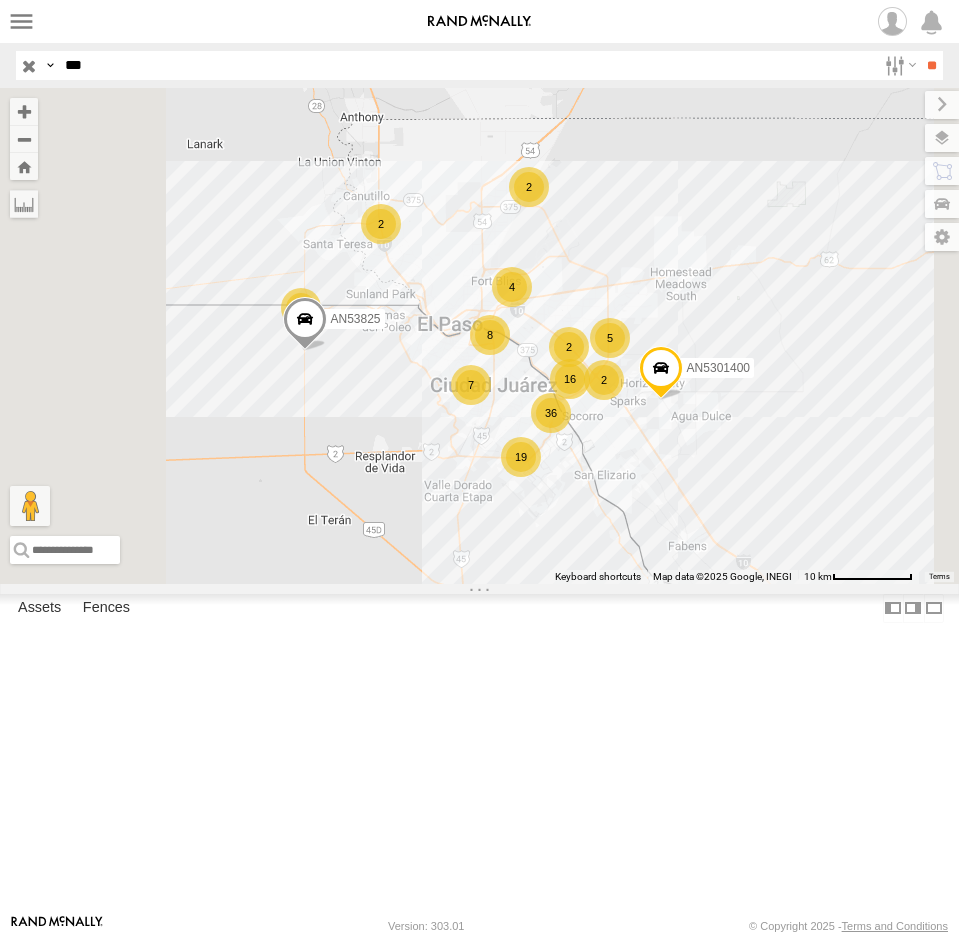 drag, startPoint x: 104, startPoint y: 62, endPoint x: 0, endPoint y: 85, distance: 106.51291 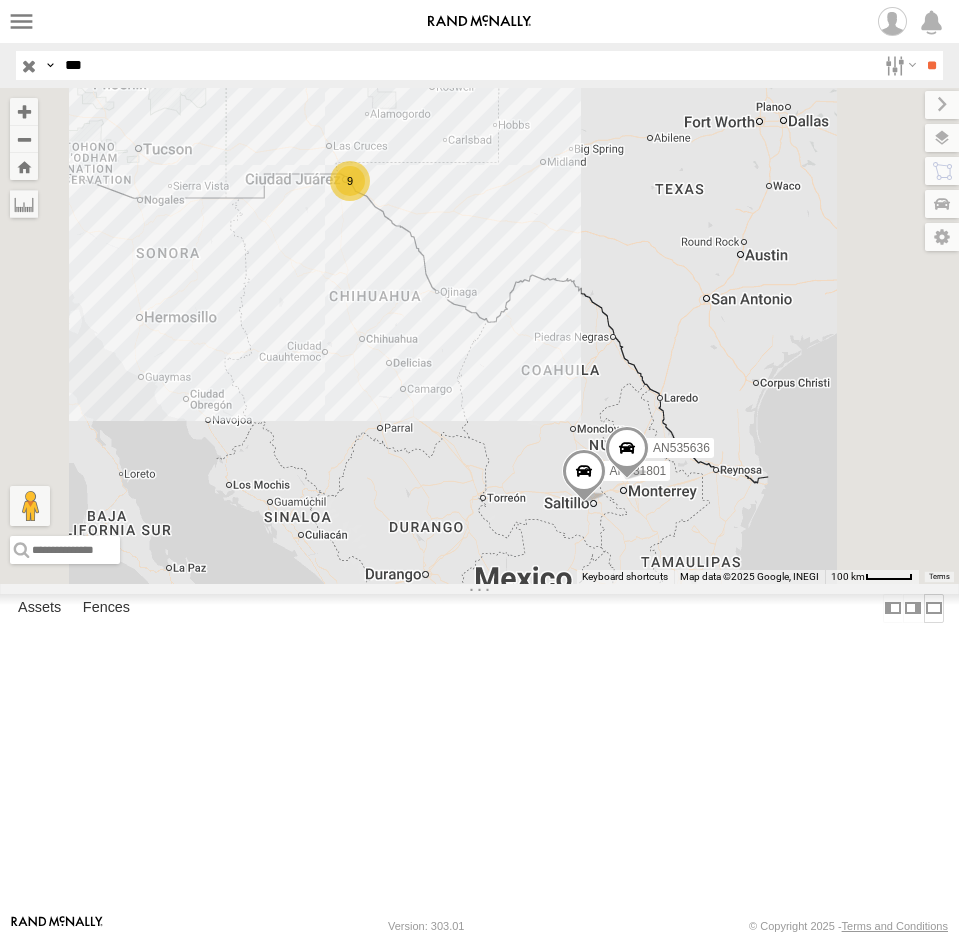 click at bounding box center (934, 608) 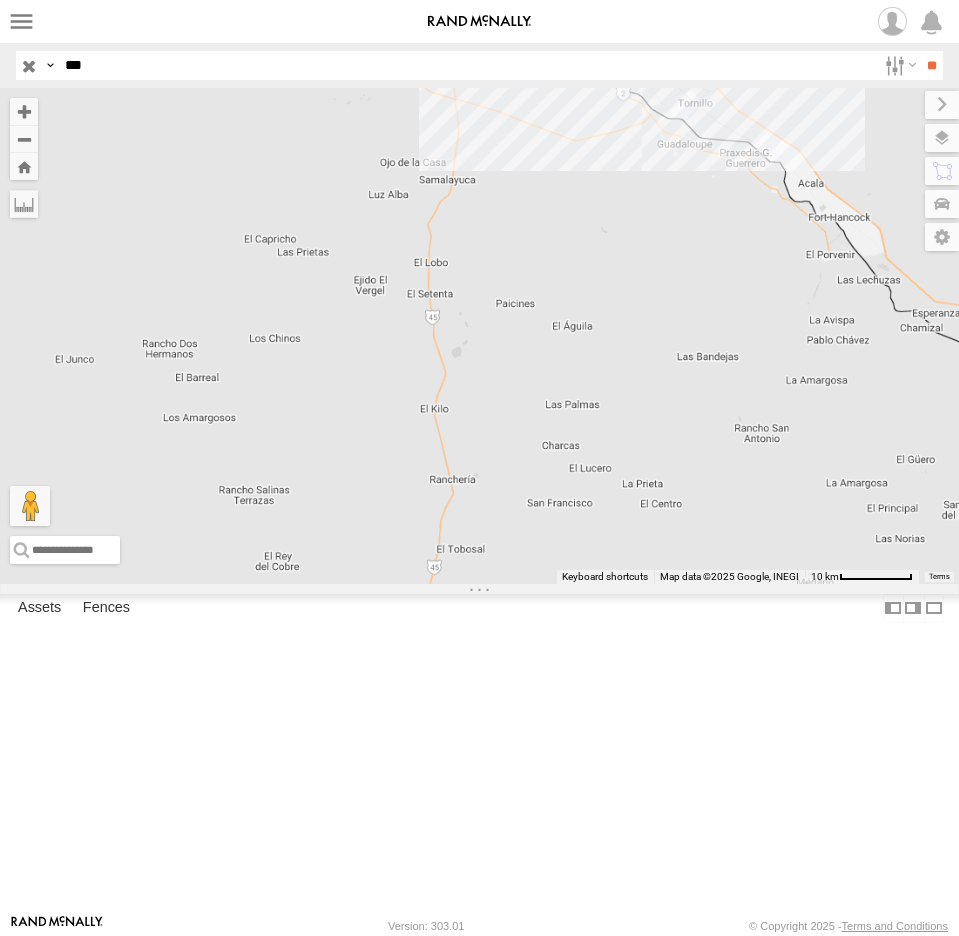 drag, startPoint x: 455, startPoint y: 314, endPoint x: 474, endPoint y: 580, distance: 266.6777 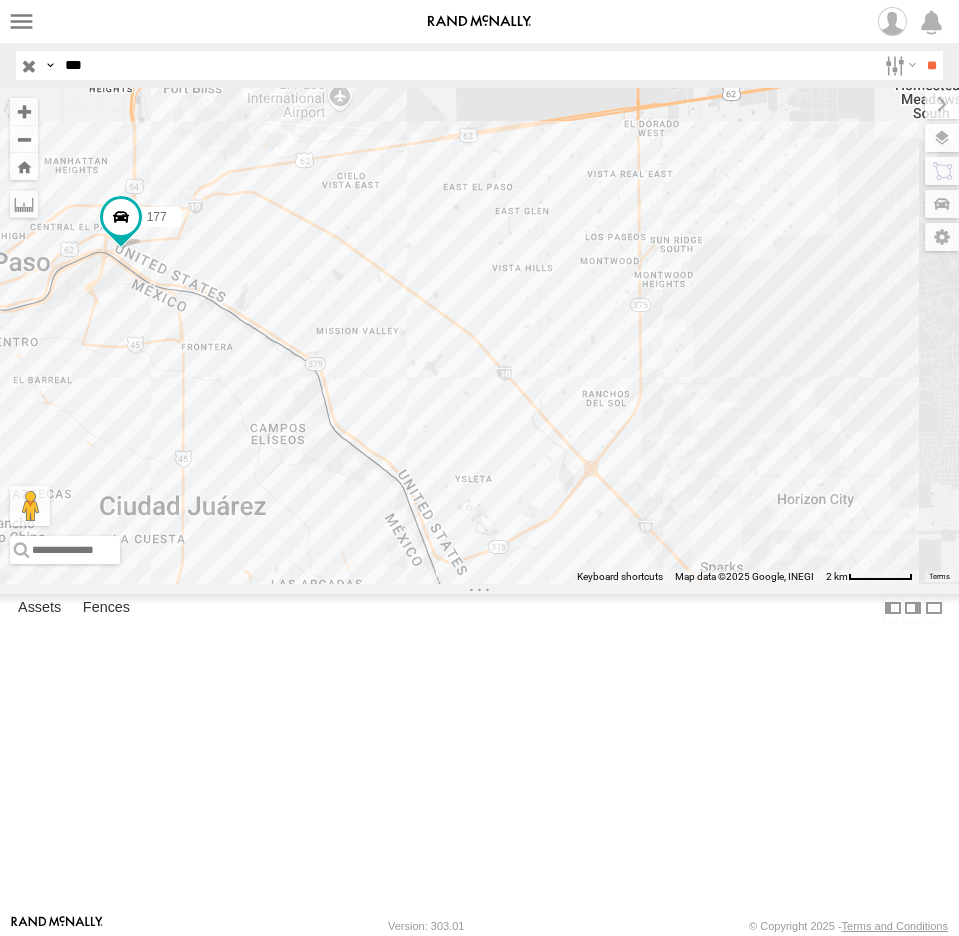 drag, startPoint x: 193, startPoint y: 534, endPoint x: 295, endPoint y: 589, distance: 115.88356 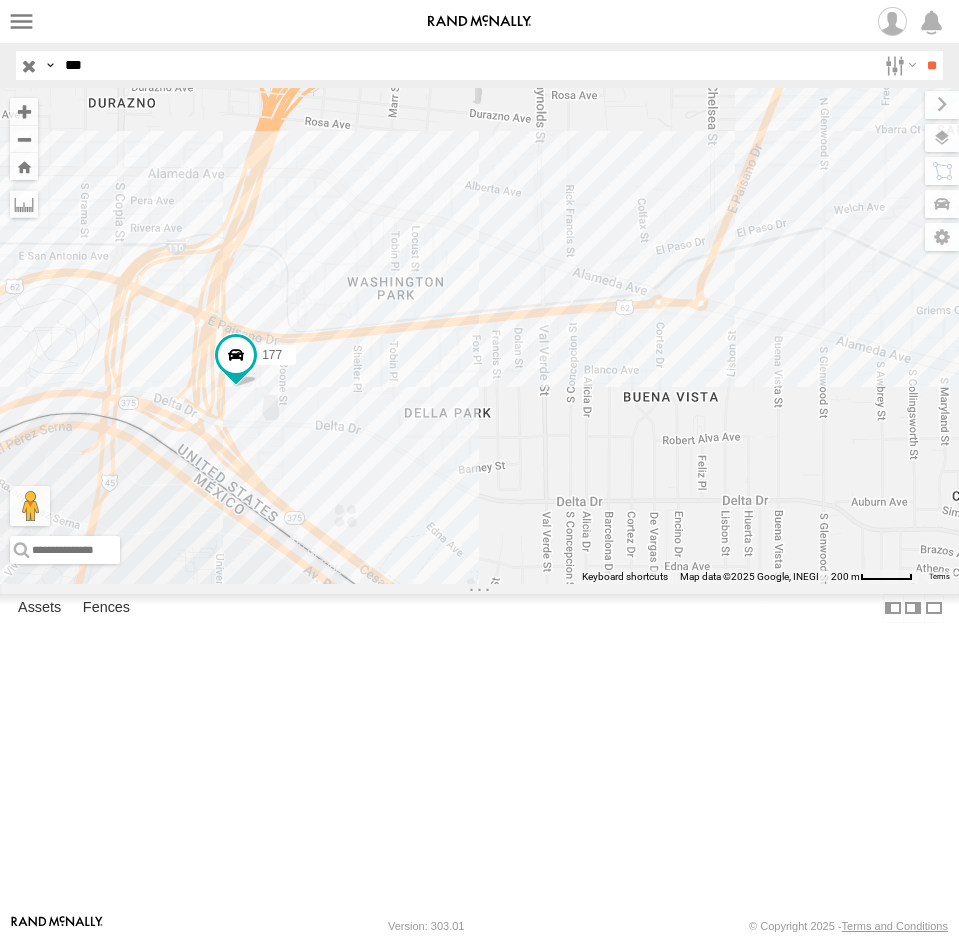 drag, startPoint x: 346, startPoint y: 584, endPoint x: 430, endPoint y: 603, distance: 86.12201 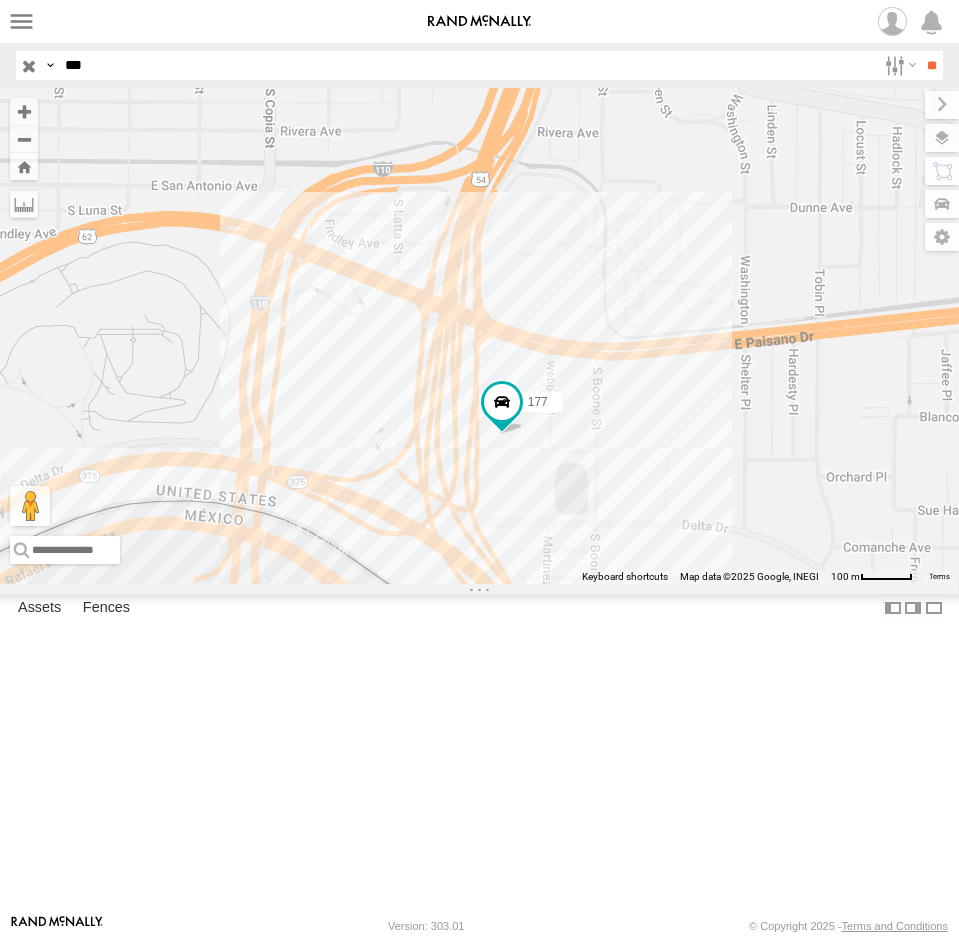drag, startPoint x: 97, startPoint y: 65, endPoint x: -69, endPoint y: 58, distance: 166.14752 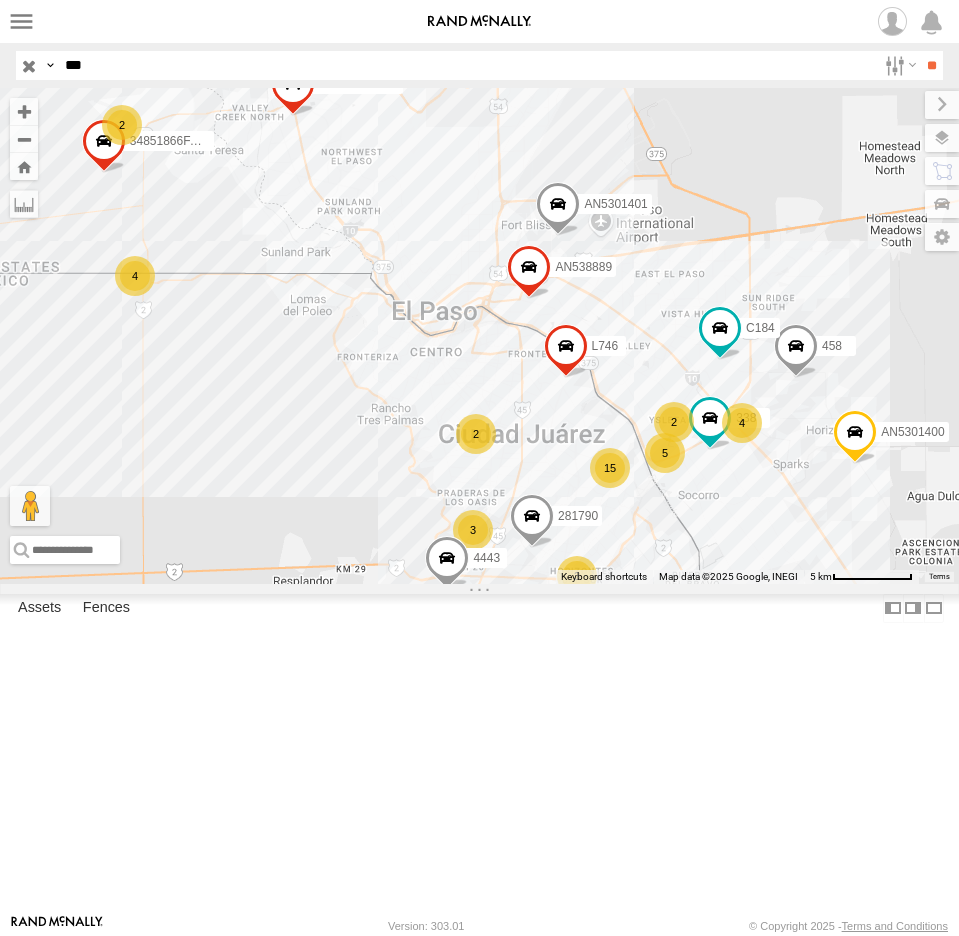 click at bounding box center [0, 0] 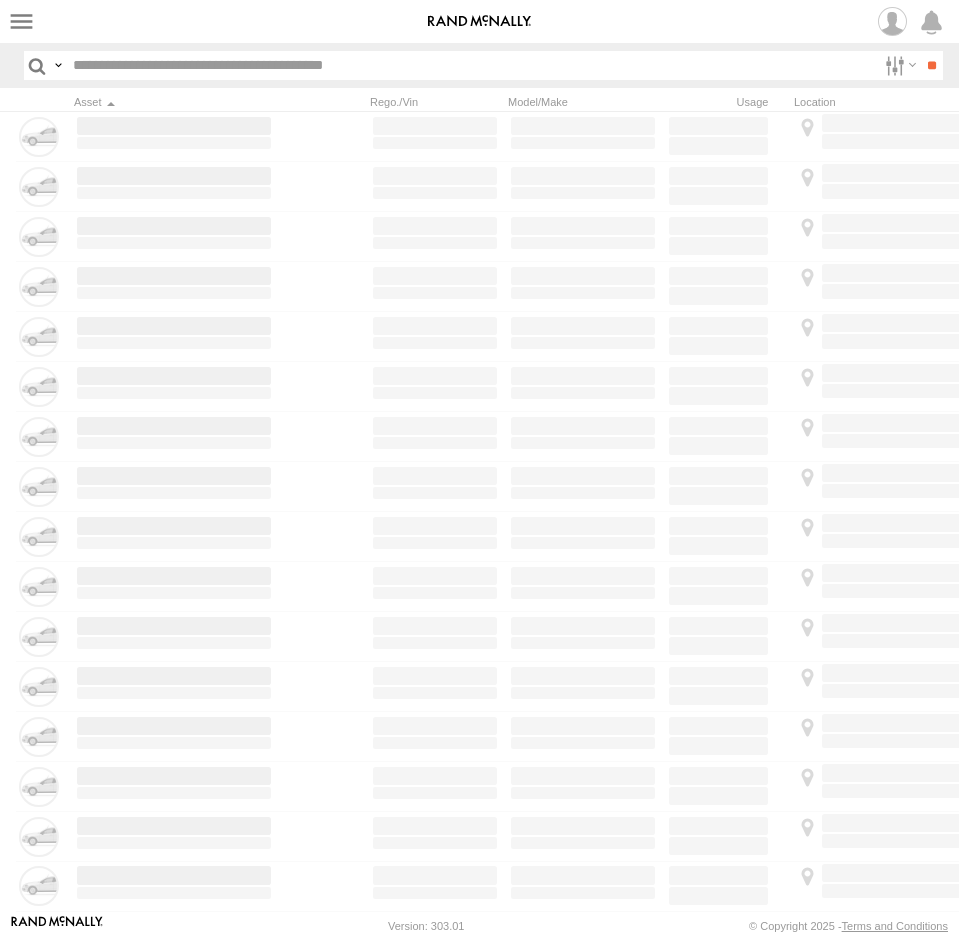 scroll, scrollTop: 0, scrollLeft: 0, axis: both 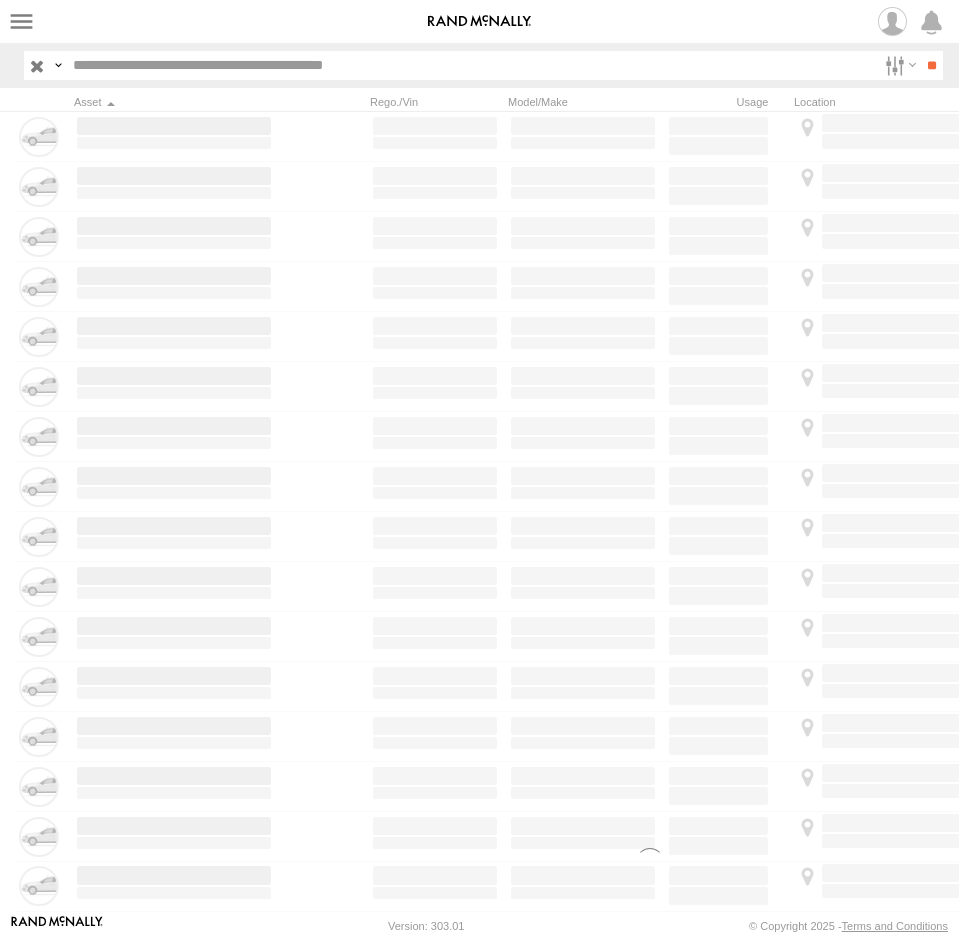 click at bounding box center [470, 65] 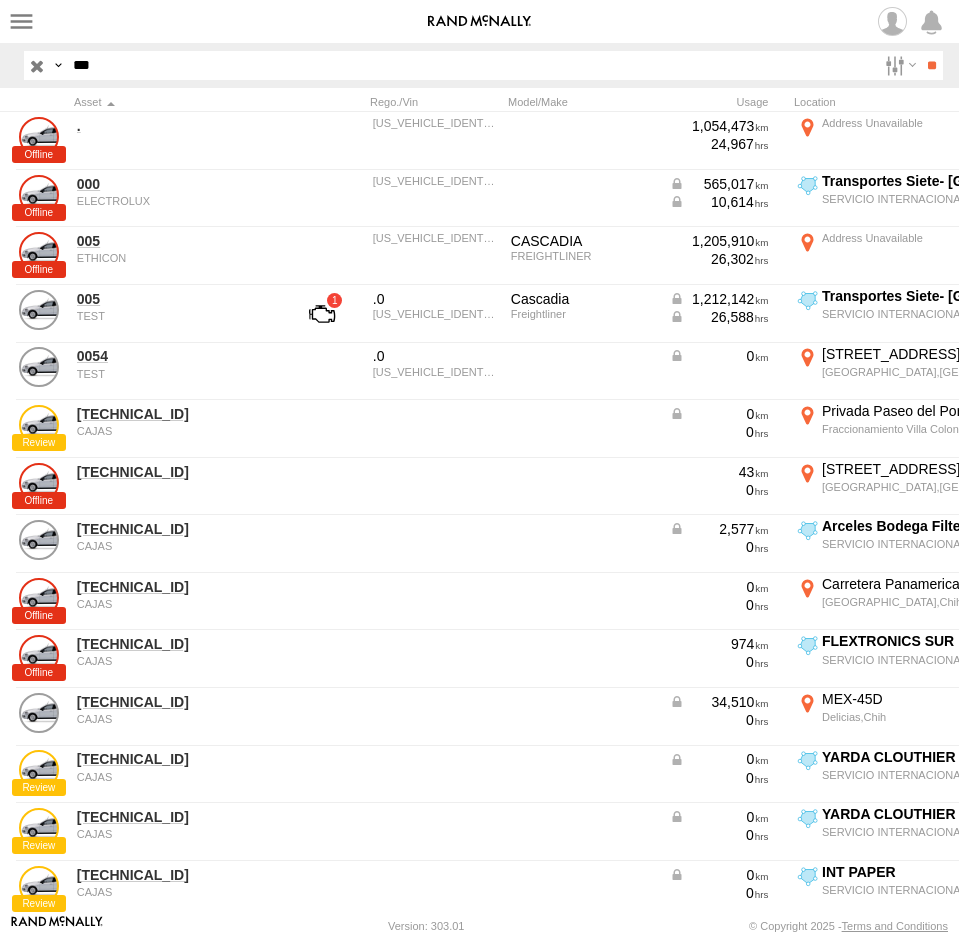 type on "***" 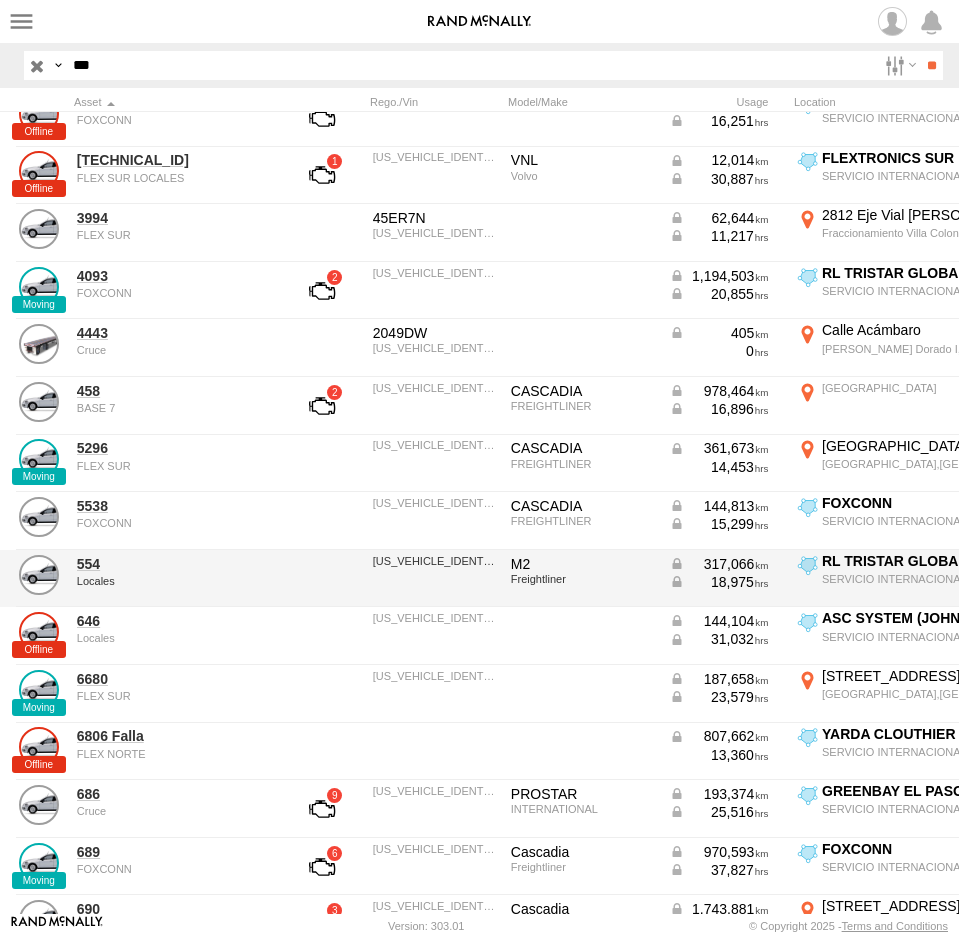scroll, scrollTop: 600, scrollLeft: 0, axis: vertical 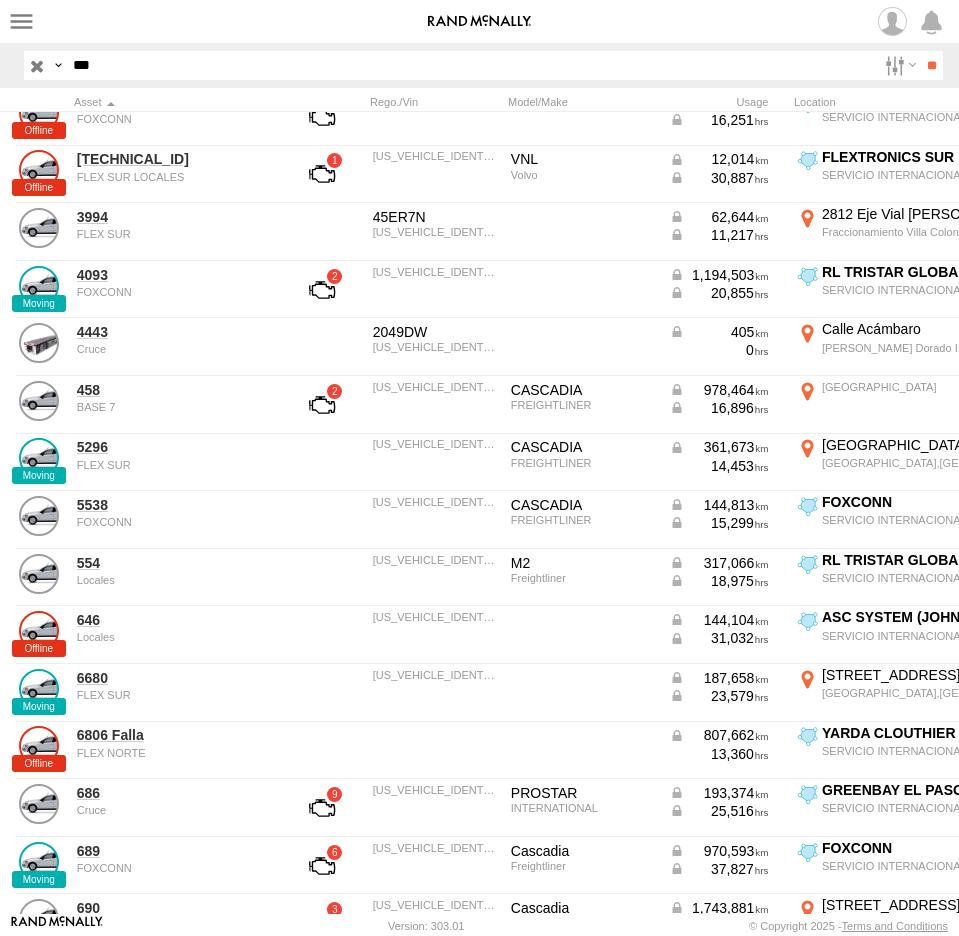click at bounding box center (0, 0) 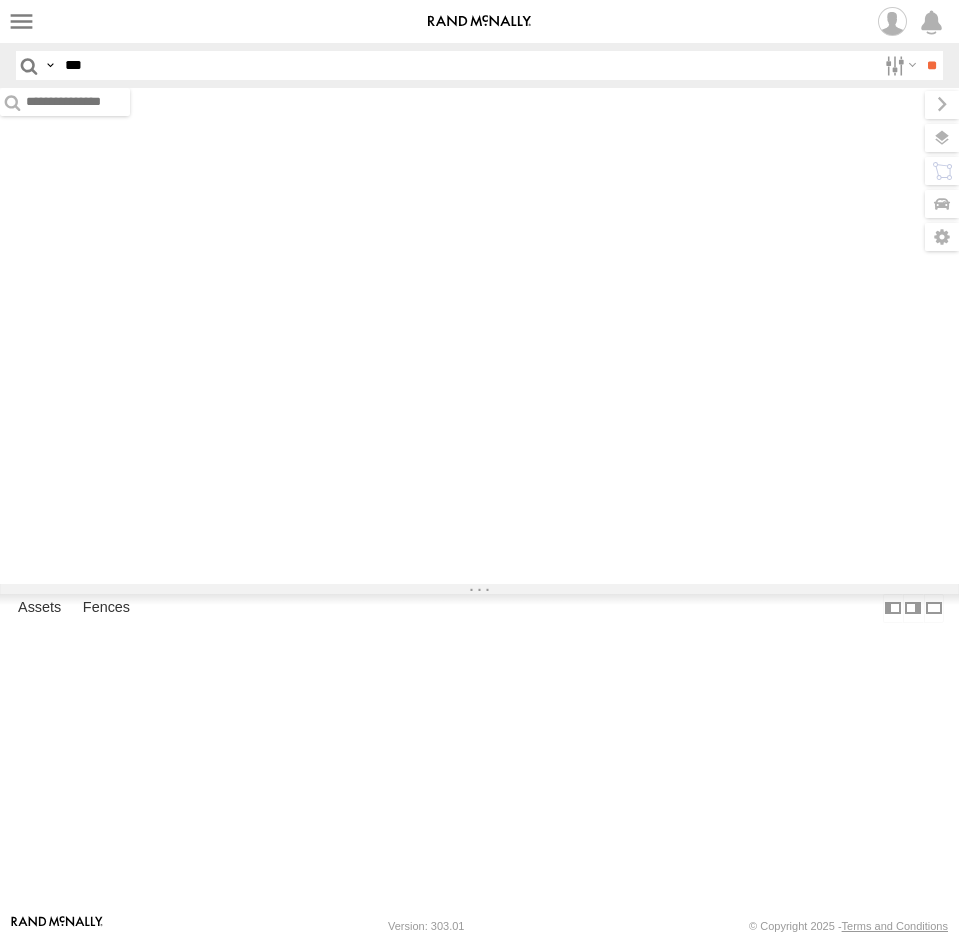 scroll, scrollTop: 0, scrollLeft: 0, axis: both 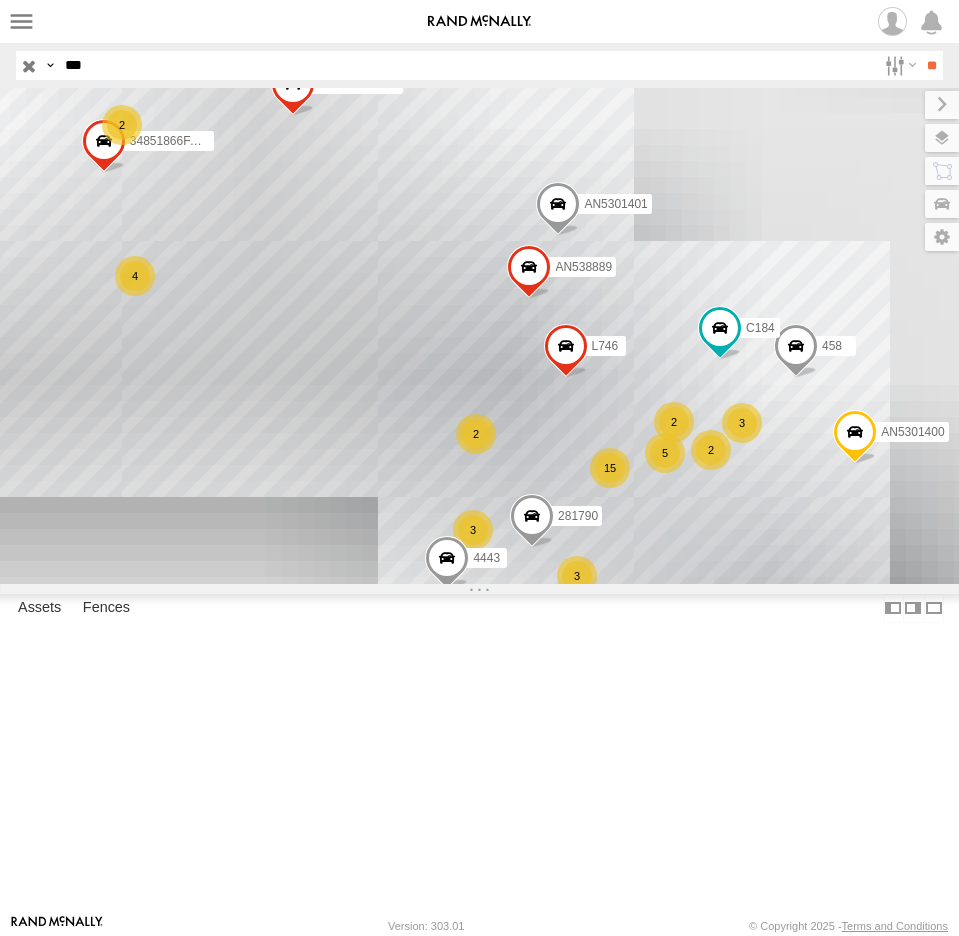 drag, startPoint x: 85, startPoint y: 63, endPoint x: 42, endPoint y: 74, distance: 44.38468 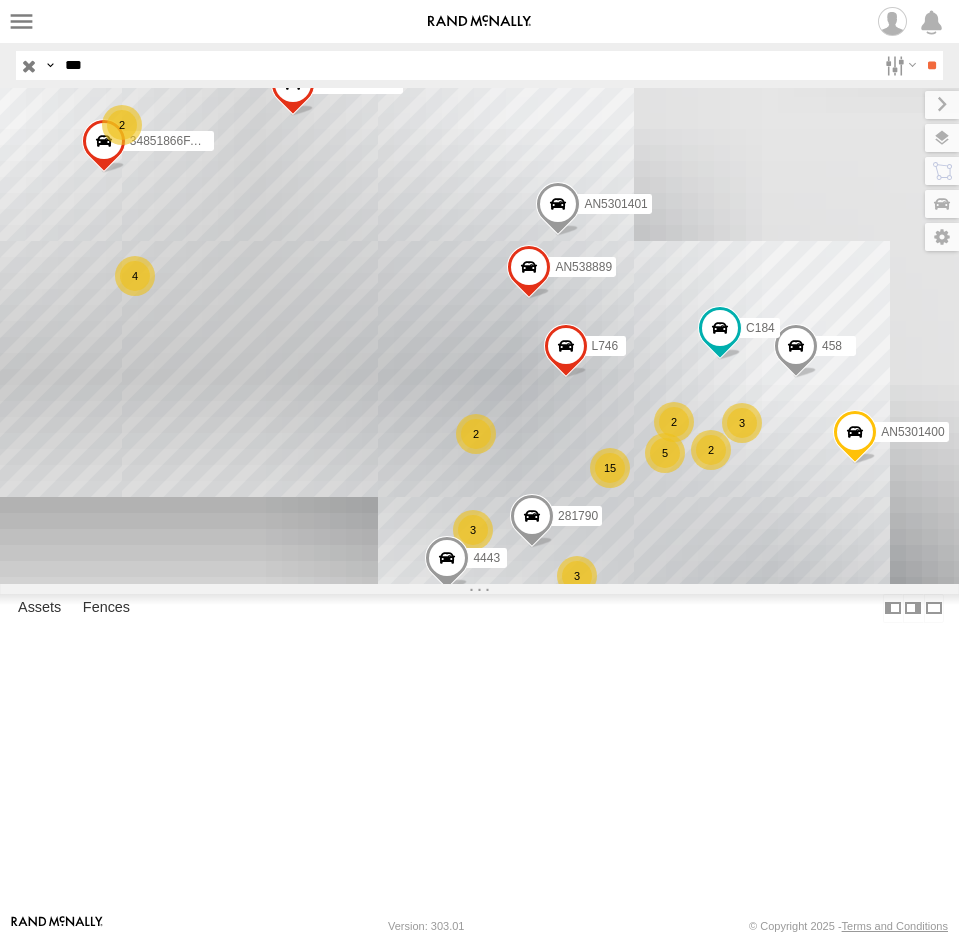 click on "***" at bounding box center [466, 65] 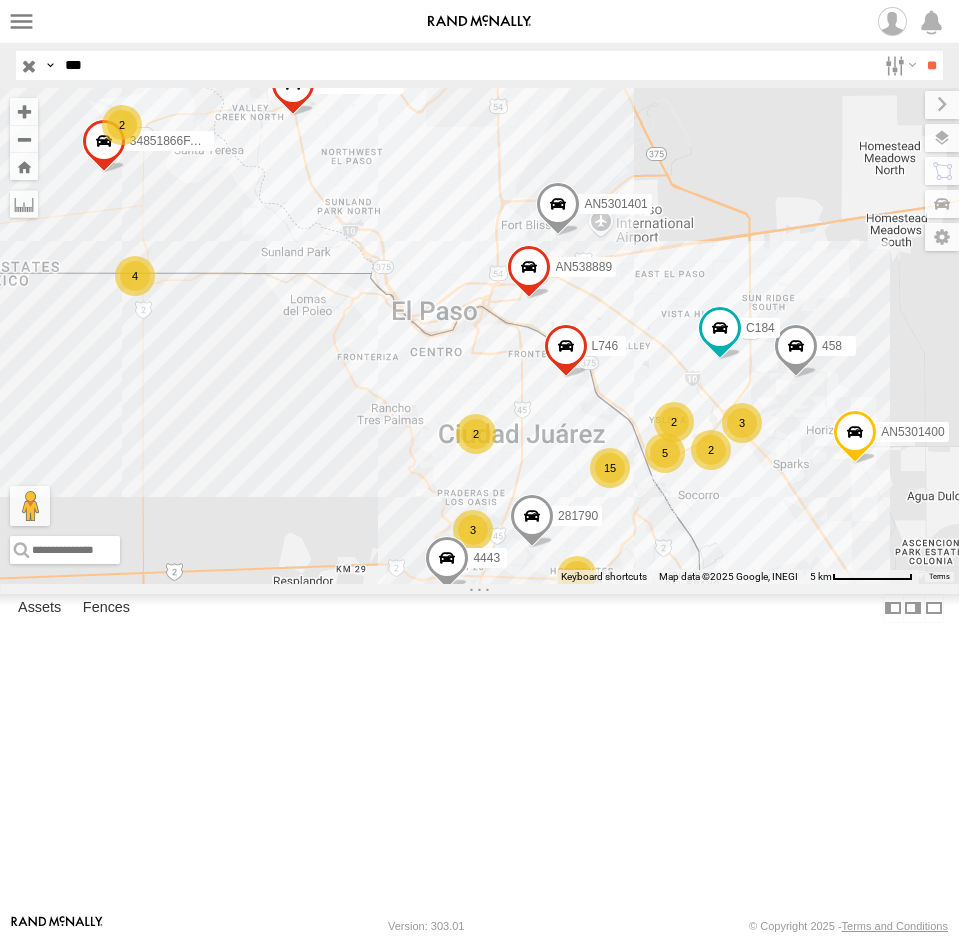 type on "***" 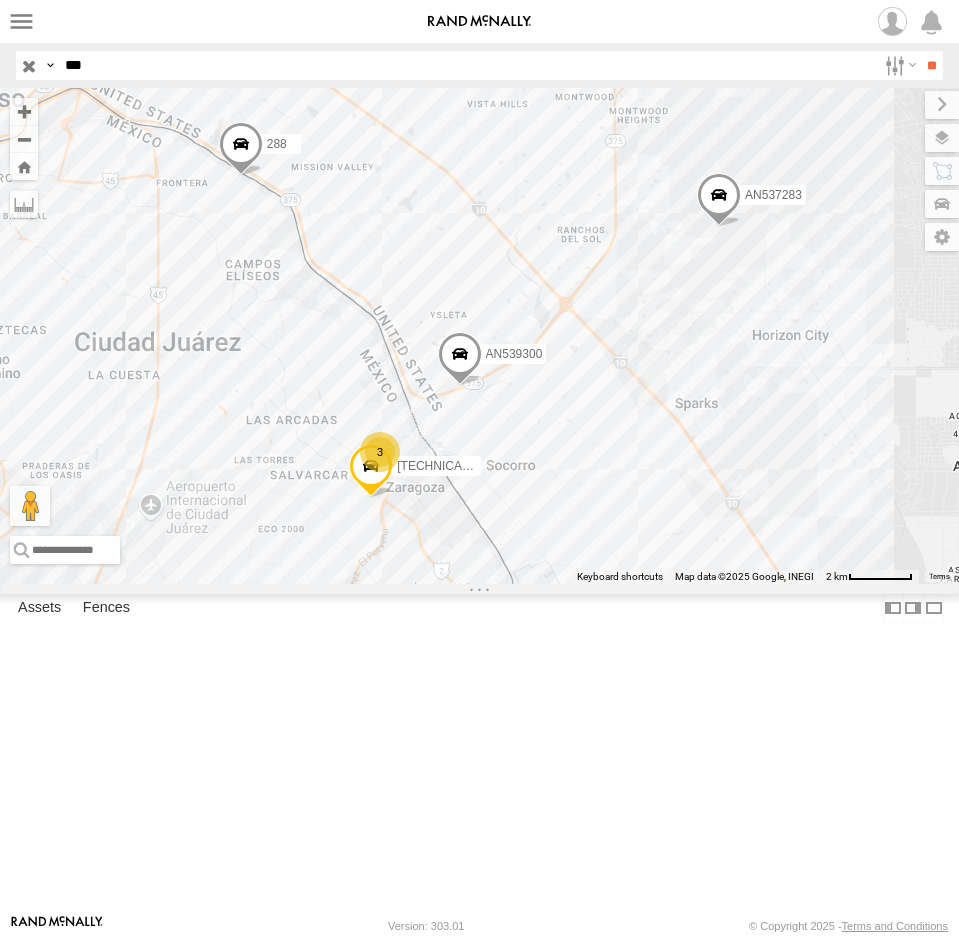 click at bounding box center [0, 0] 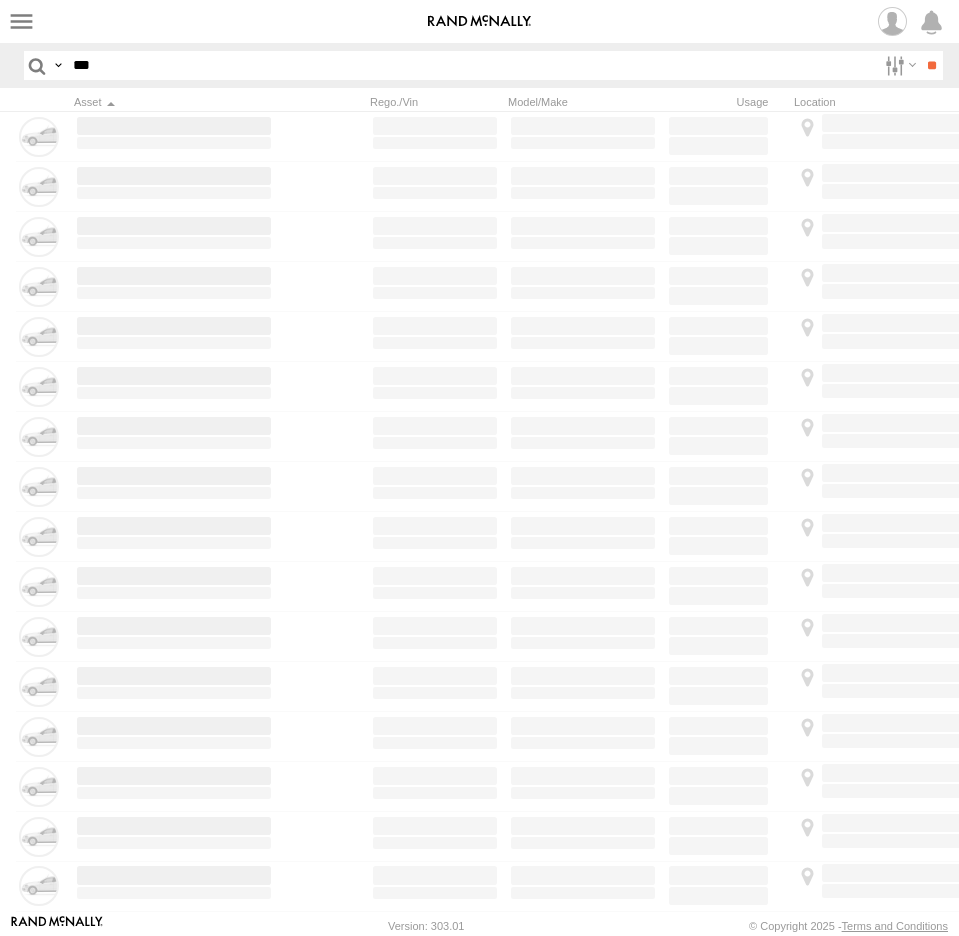 scroll, scrollTop: 0, scrollLeft: 0, axis: both 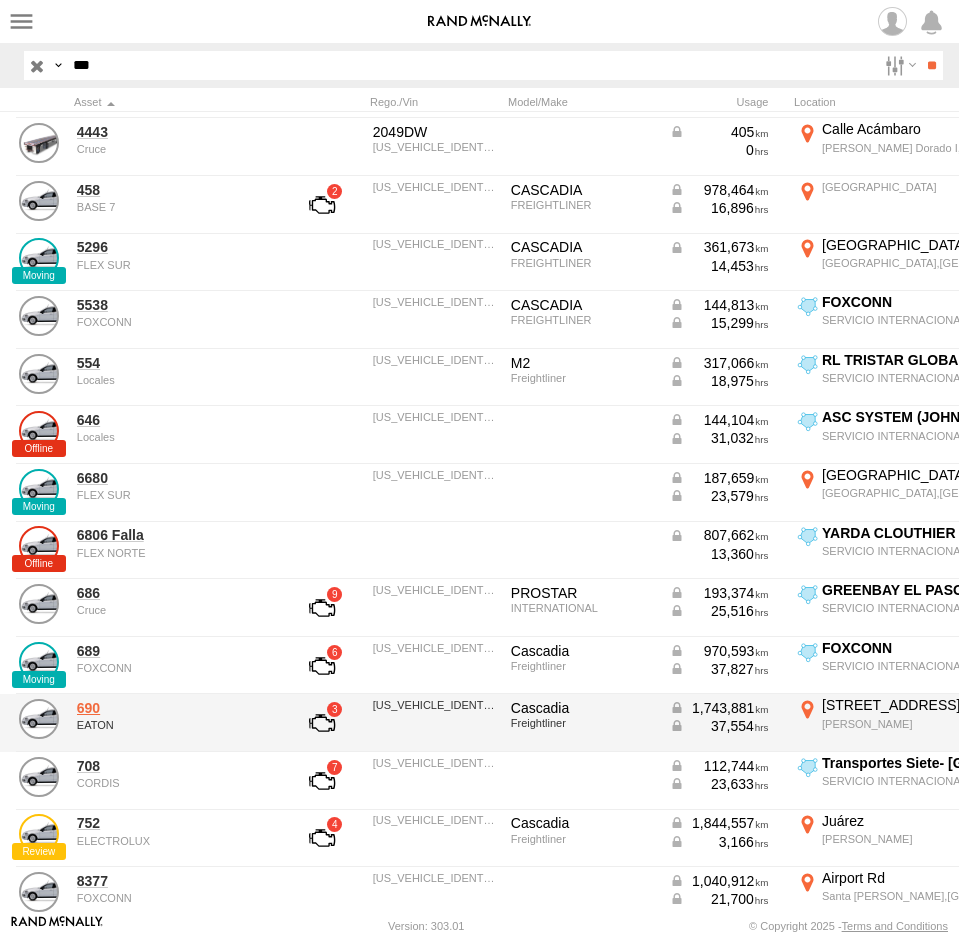 click on "690" at bounding box center (174, 708) 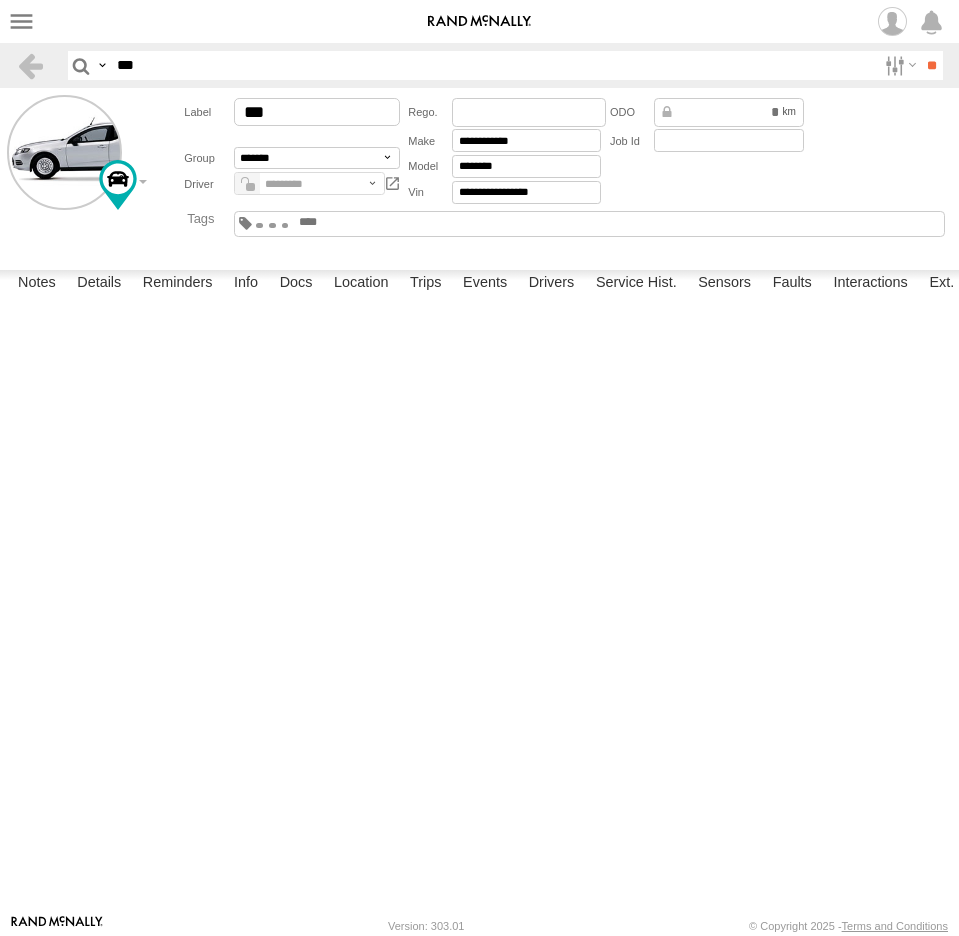 scroll, scrollTop: 0, scrollLeft: 0, axis: both 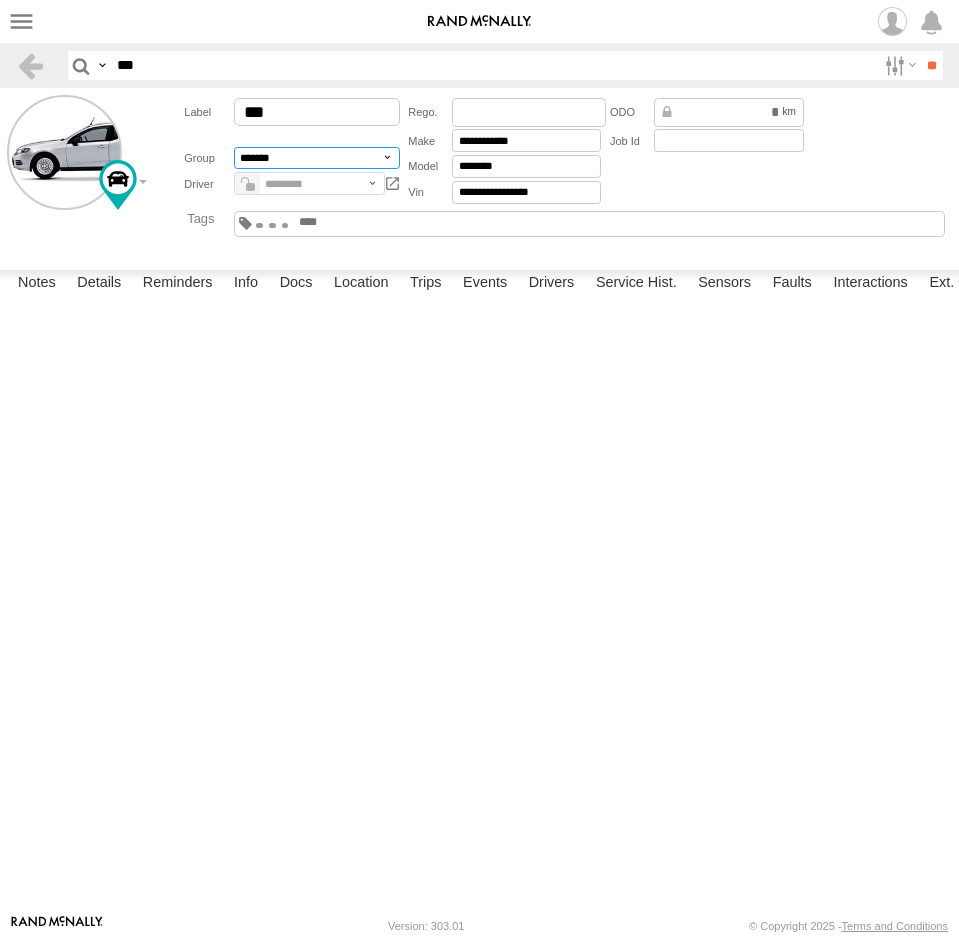 click on "**********" at bounding box center [316, 158] 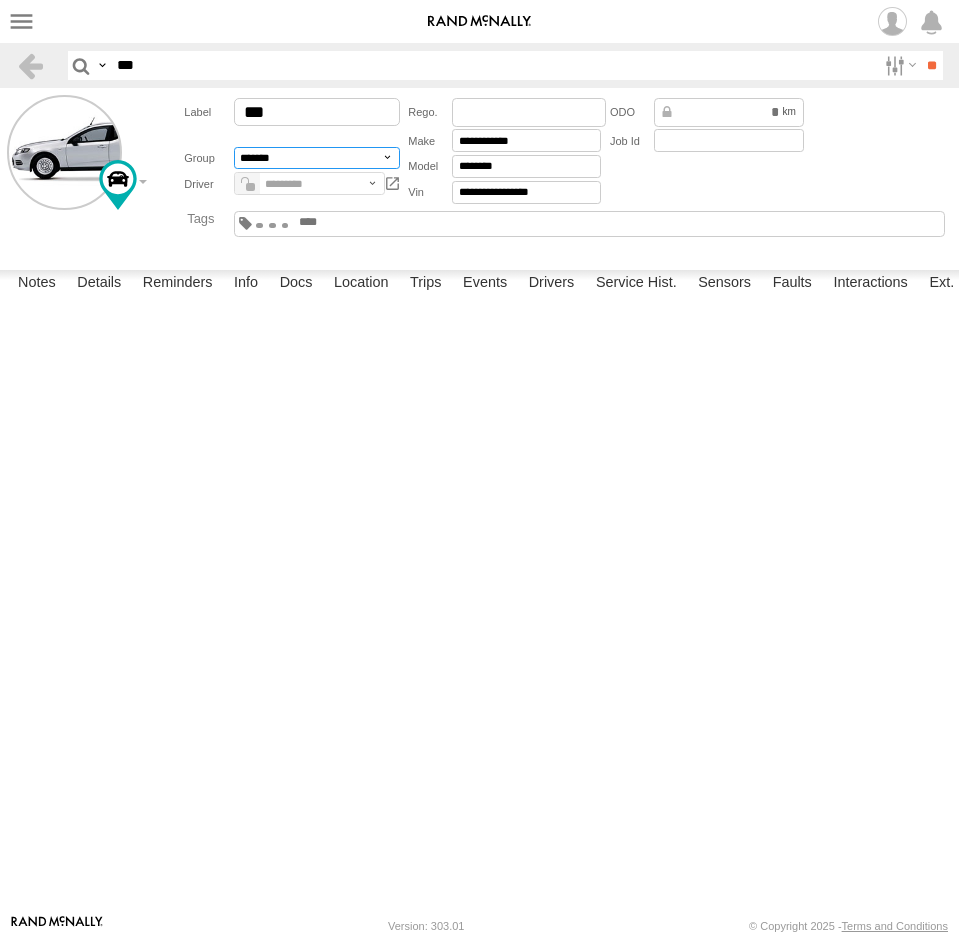 select on "****" 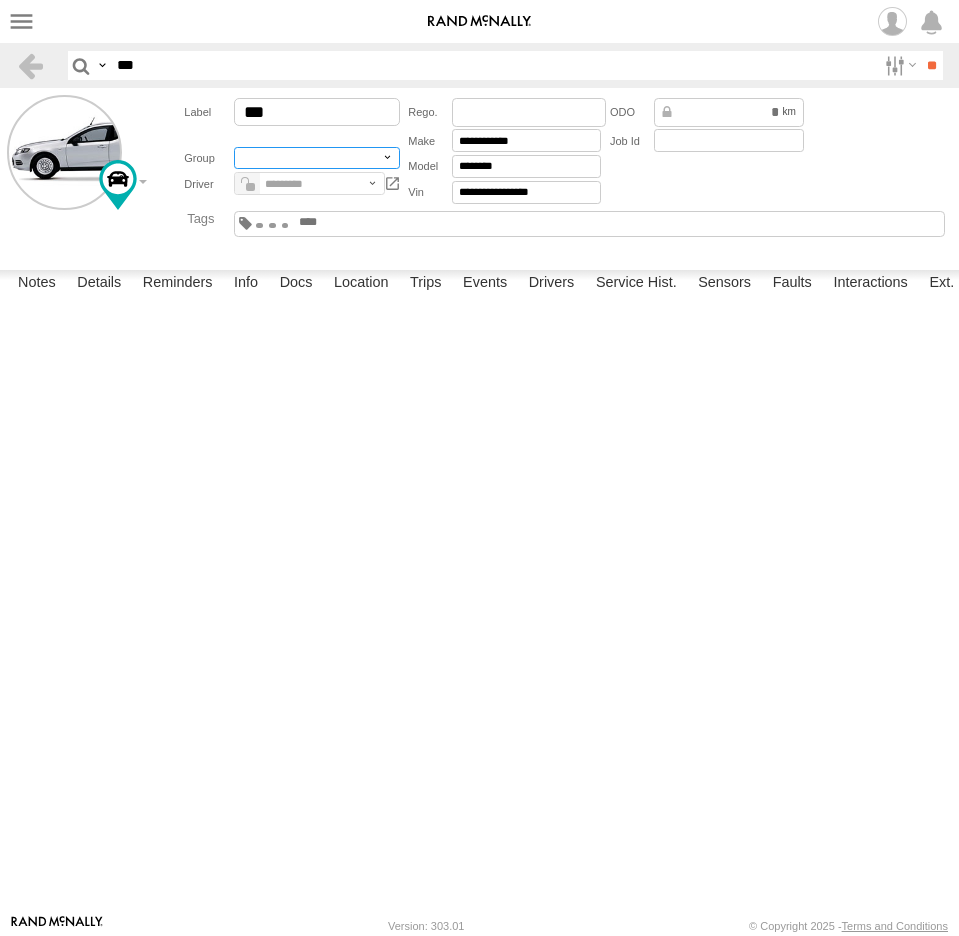 click on "**********" at bounding box center (316, 158) 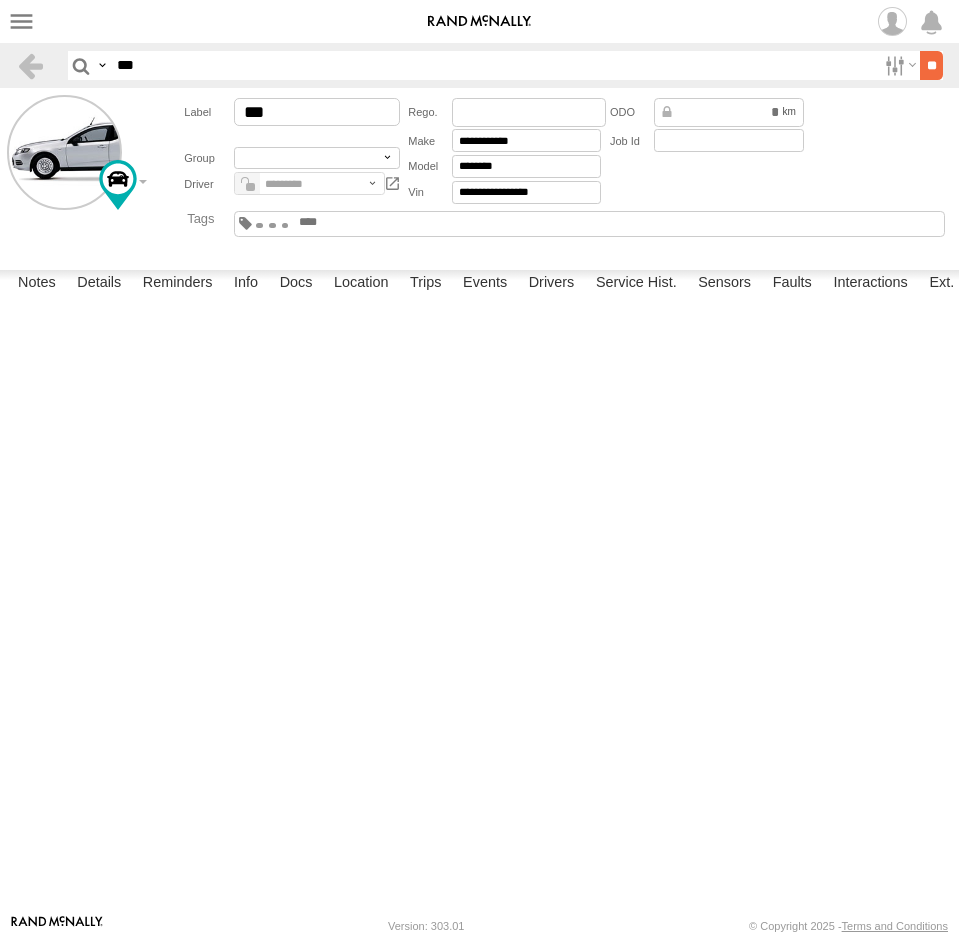 click on "**" at bounding box center (931, 65) 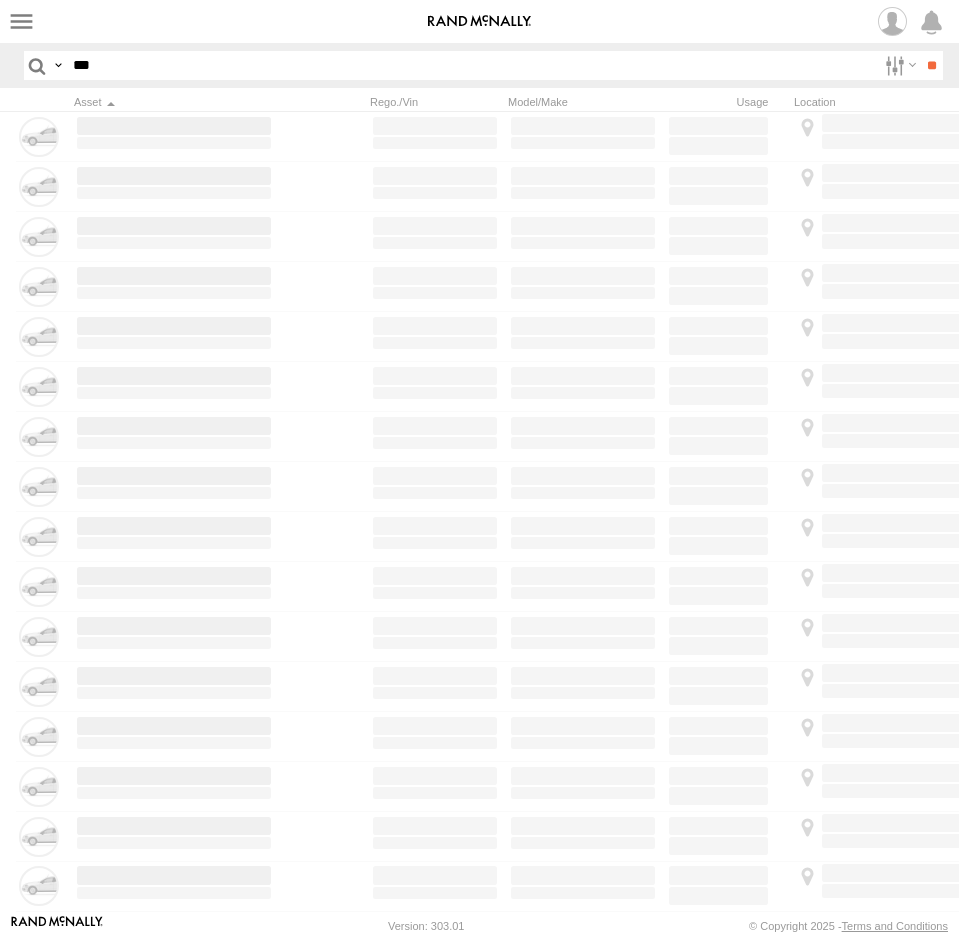 scroll, scrollTop: 0, scrollLeft: 0, axis: both 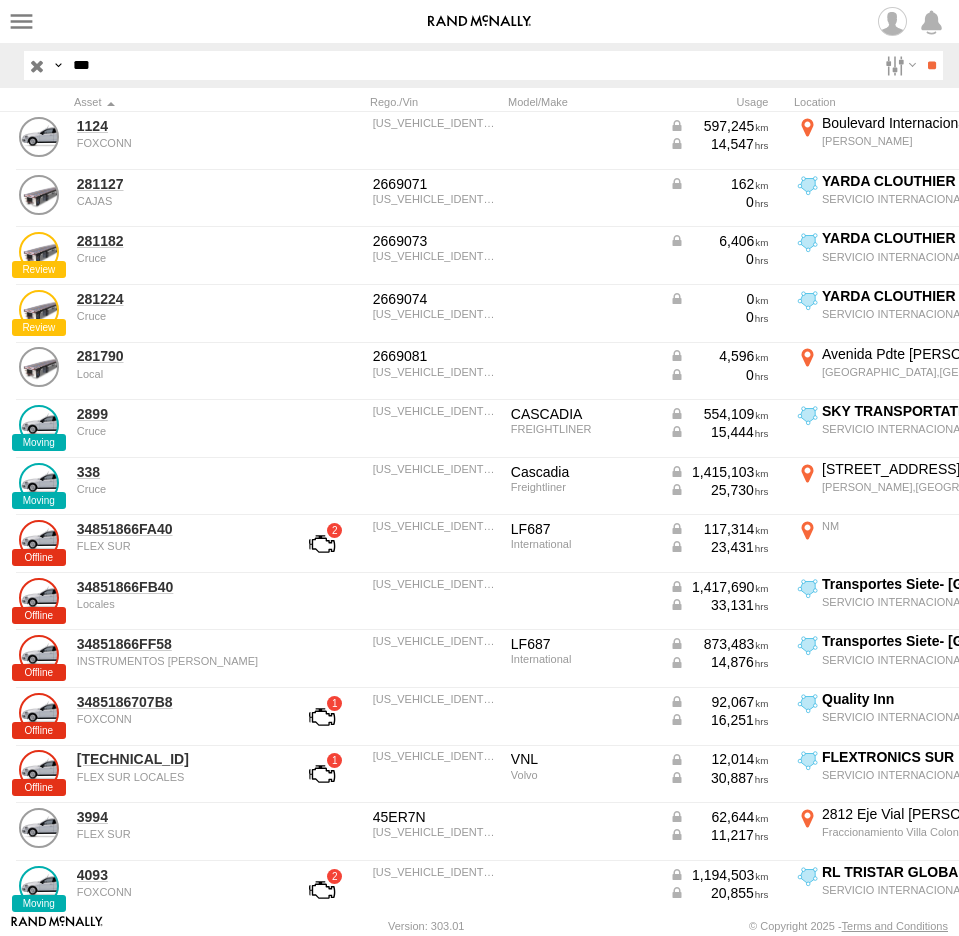click at bounding box center (0, 0) 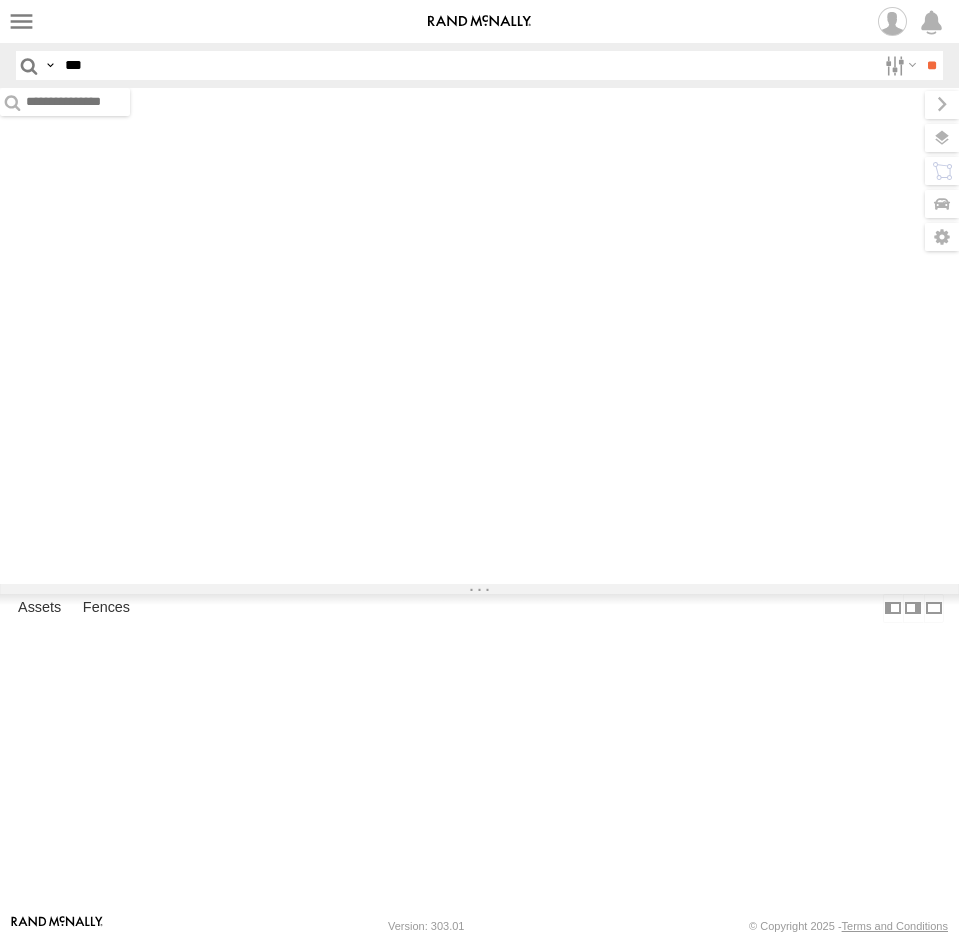 scroll, scrollTop: 0, scrollLeft: 0, axis: both 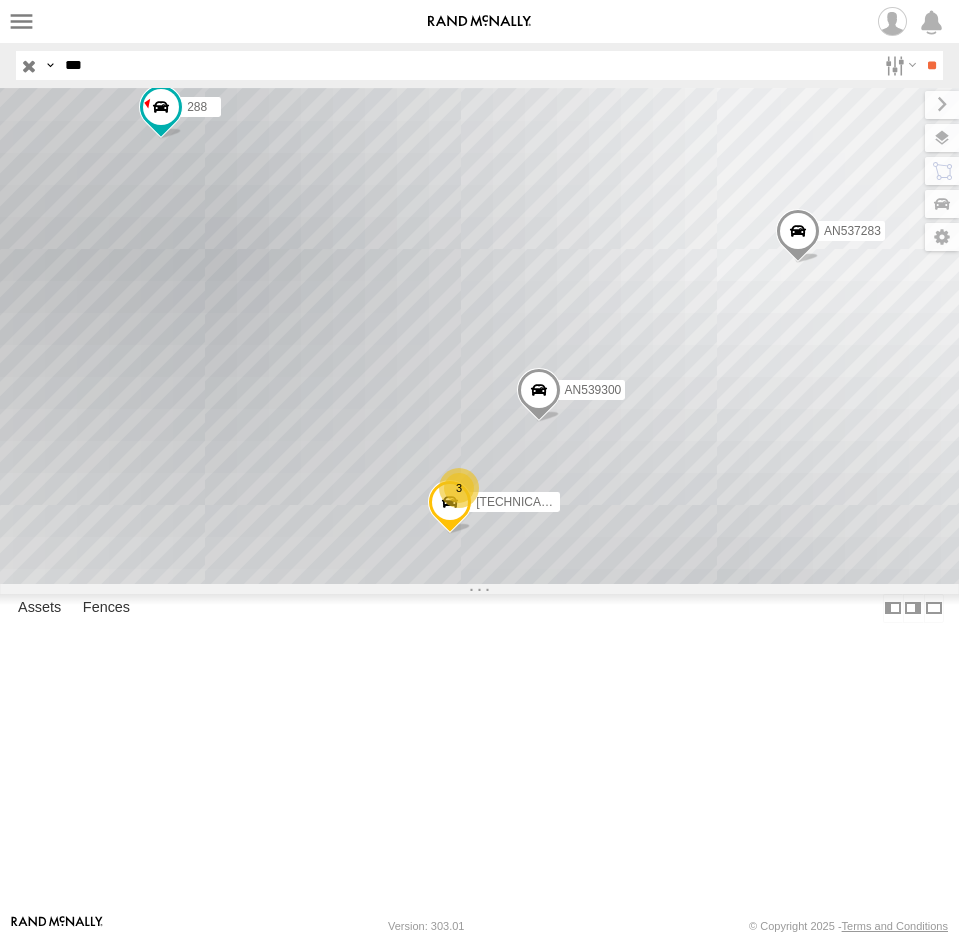 drag, startPoint x: 110, startPoint y: 63, endPoint x: -64, endPoint y: 71, distance: 174.1838 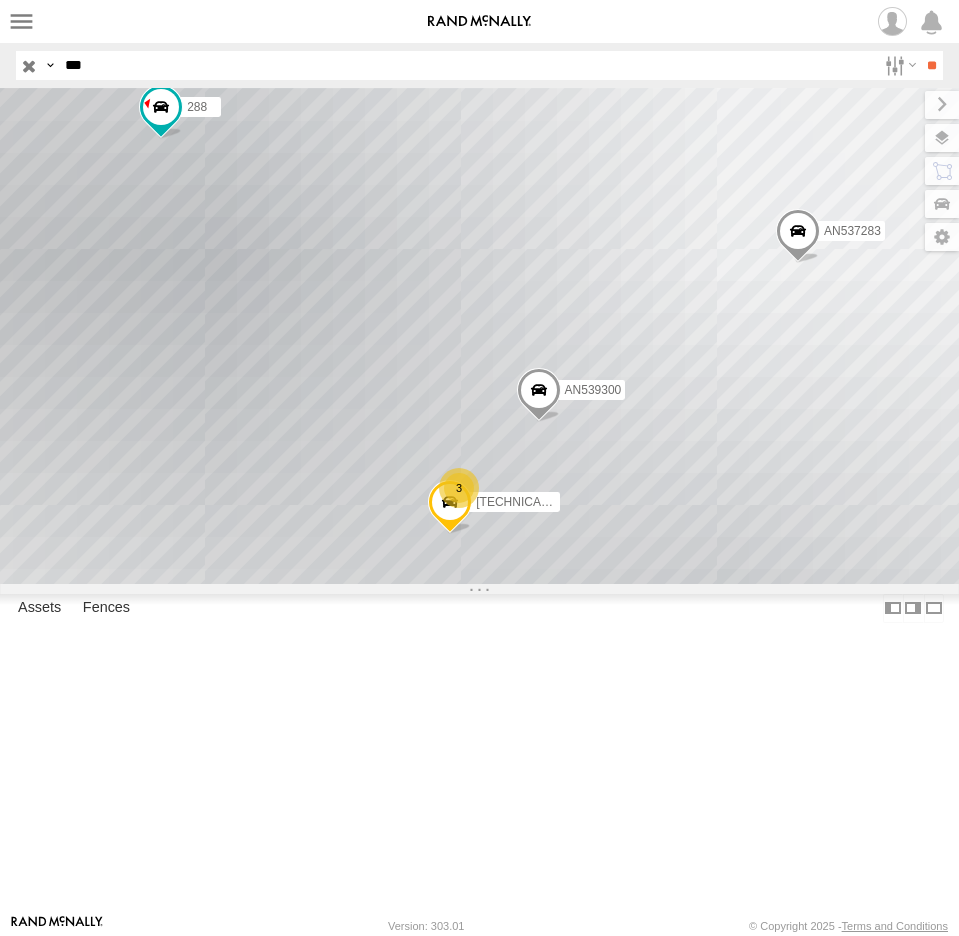 click 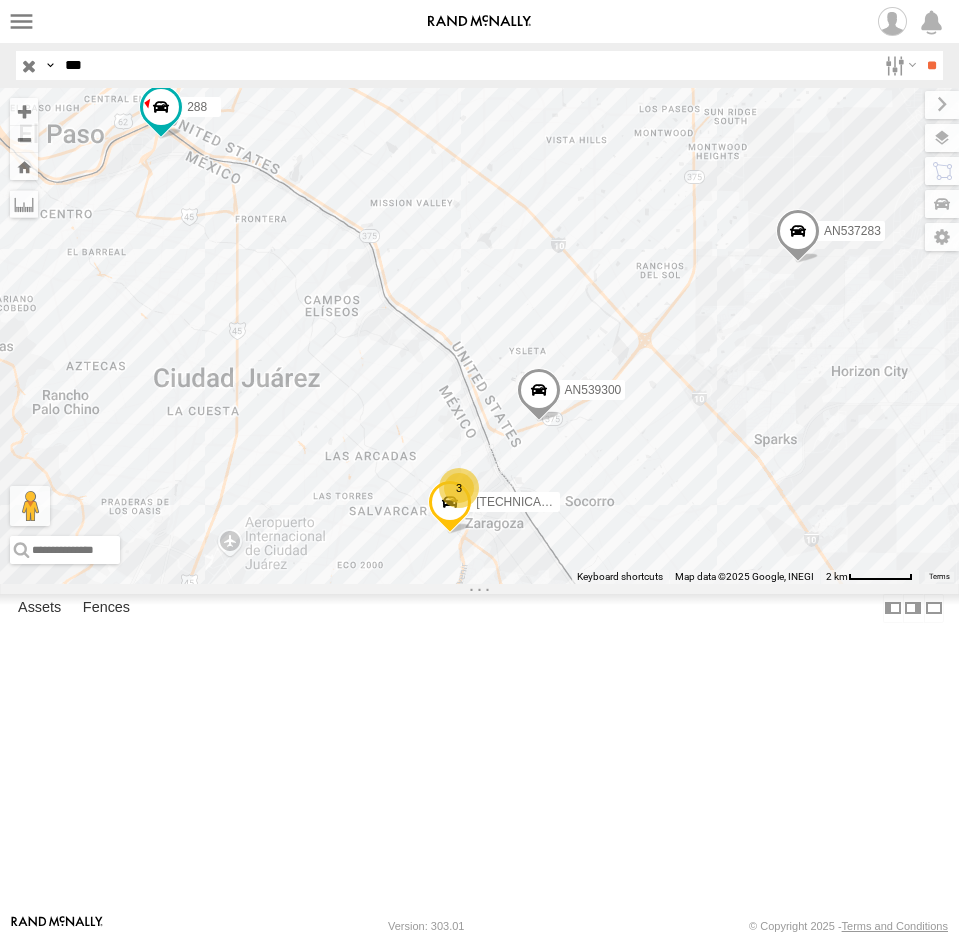 click on "**" at bounding box center [931, 65] 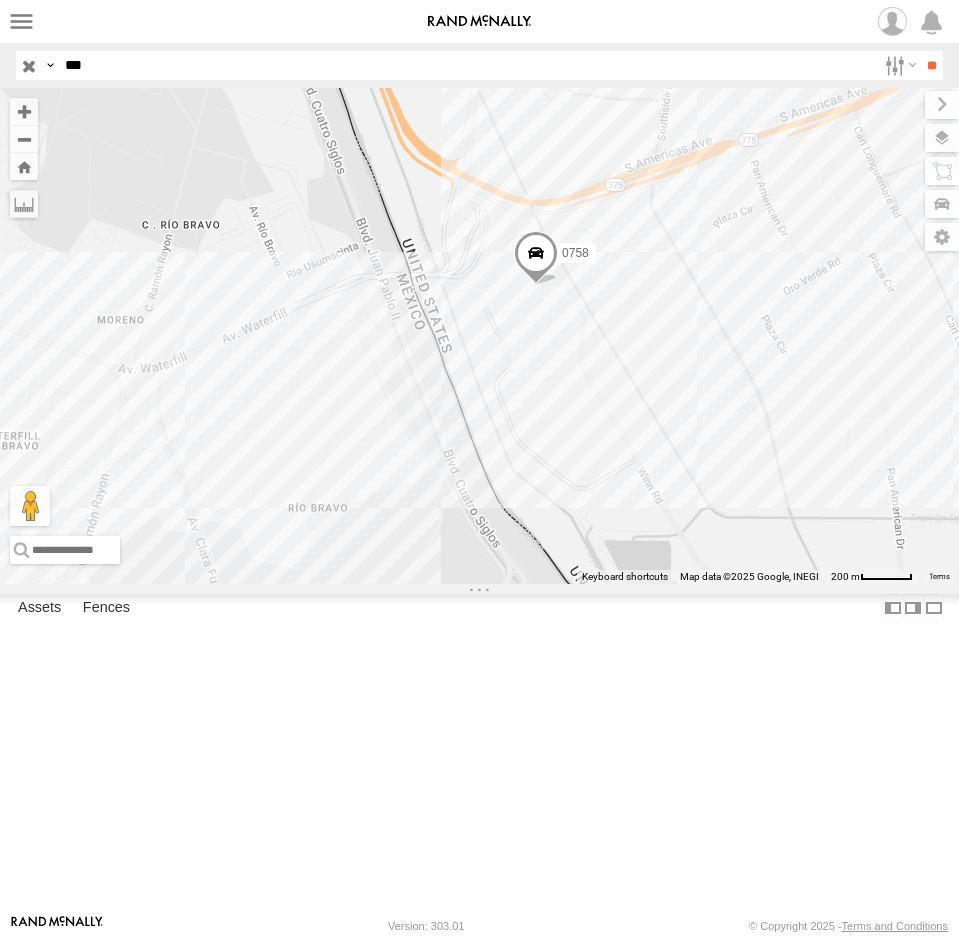 click on "AN5331 4006 0758 C444 420 2 3" at bounding box center [479, 336] 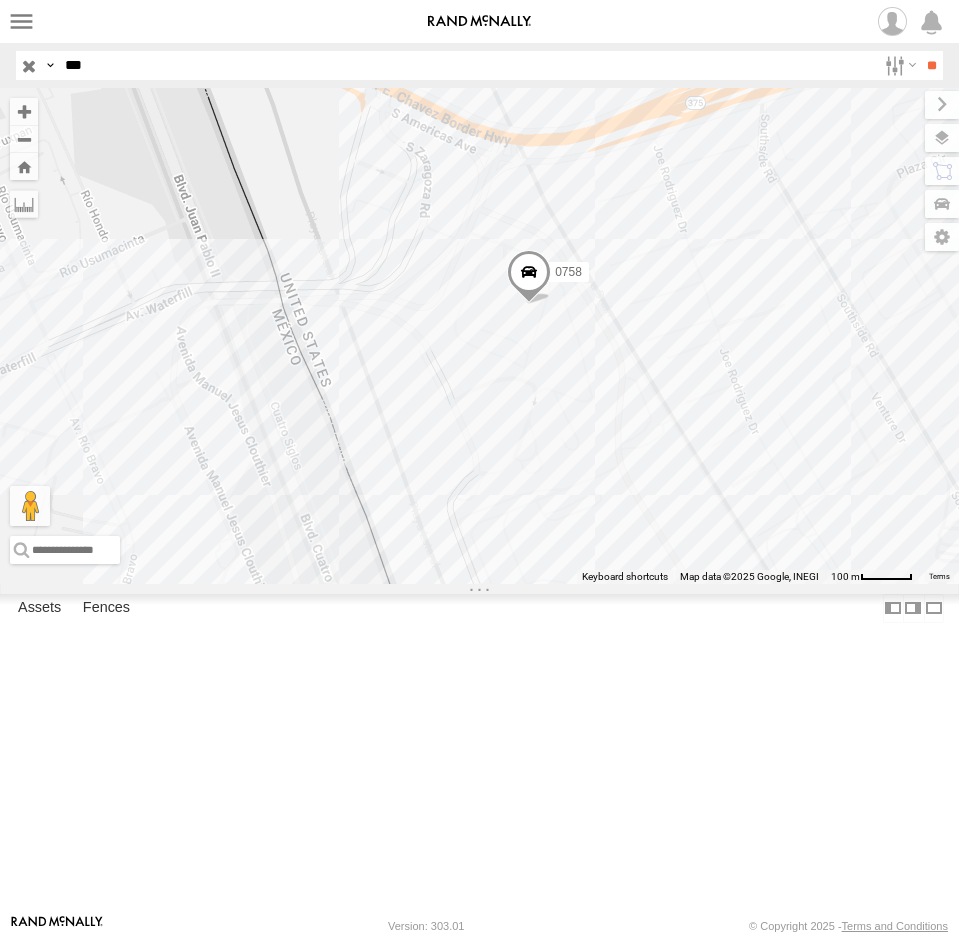 drag, startPoint x: 567, startPoint y: 524, endPoint x: 637, endPoint y: 437, distance: 111.66467 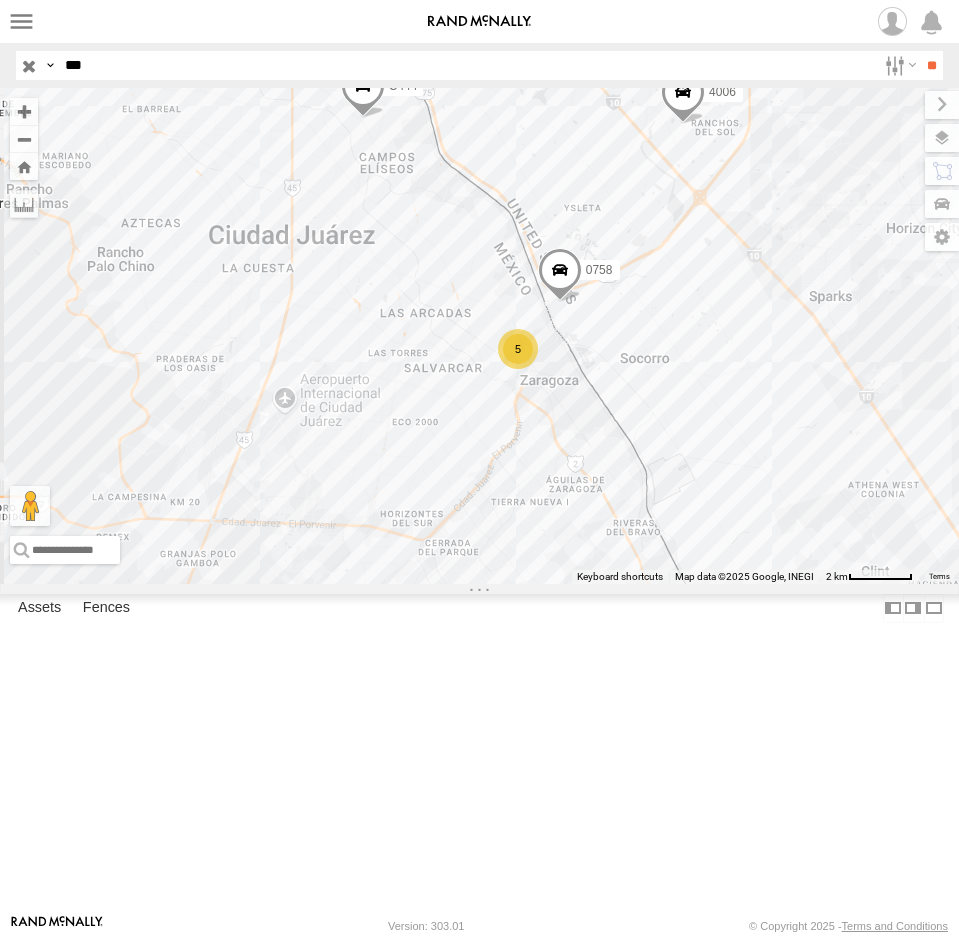 drag, startPoint x: -21, startPoint y: 66, endPoint x: -57, endPoint y: 69, distance: 36.124783 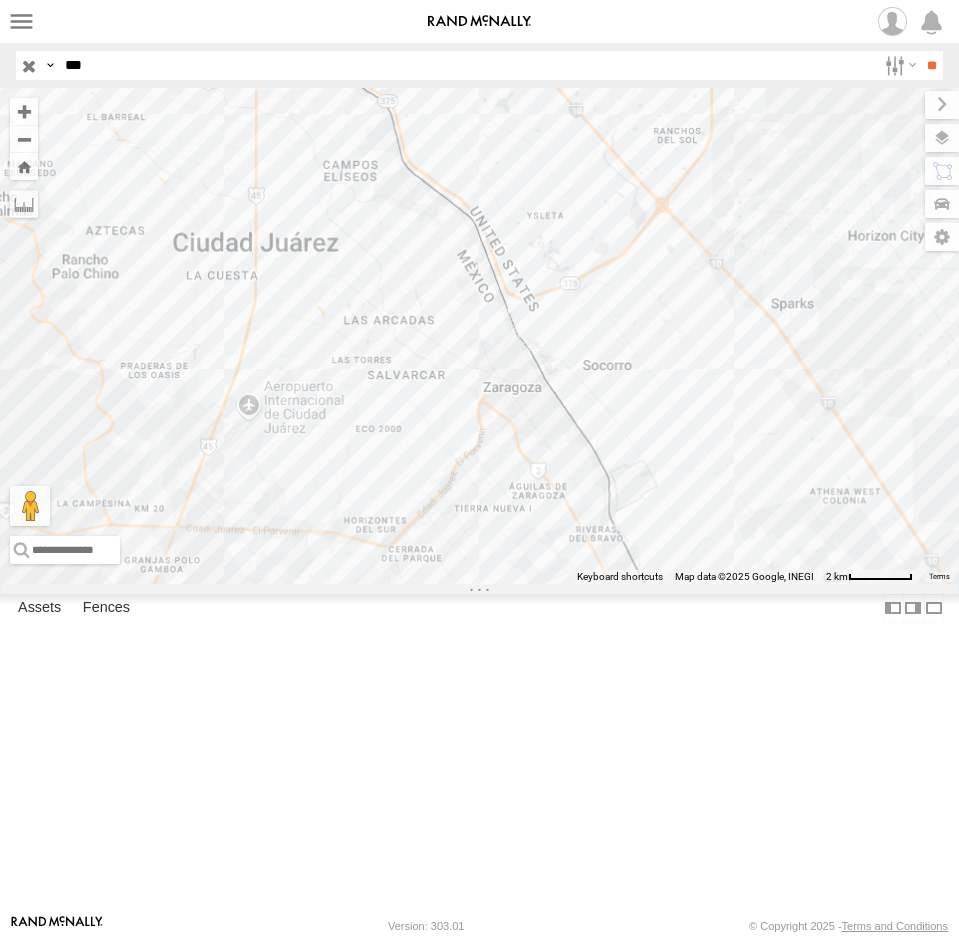 drag, startPoint x: 127, startPoint y: 276, endPoint x: 237, endPoint y: 260, distance: 111.15755 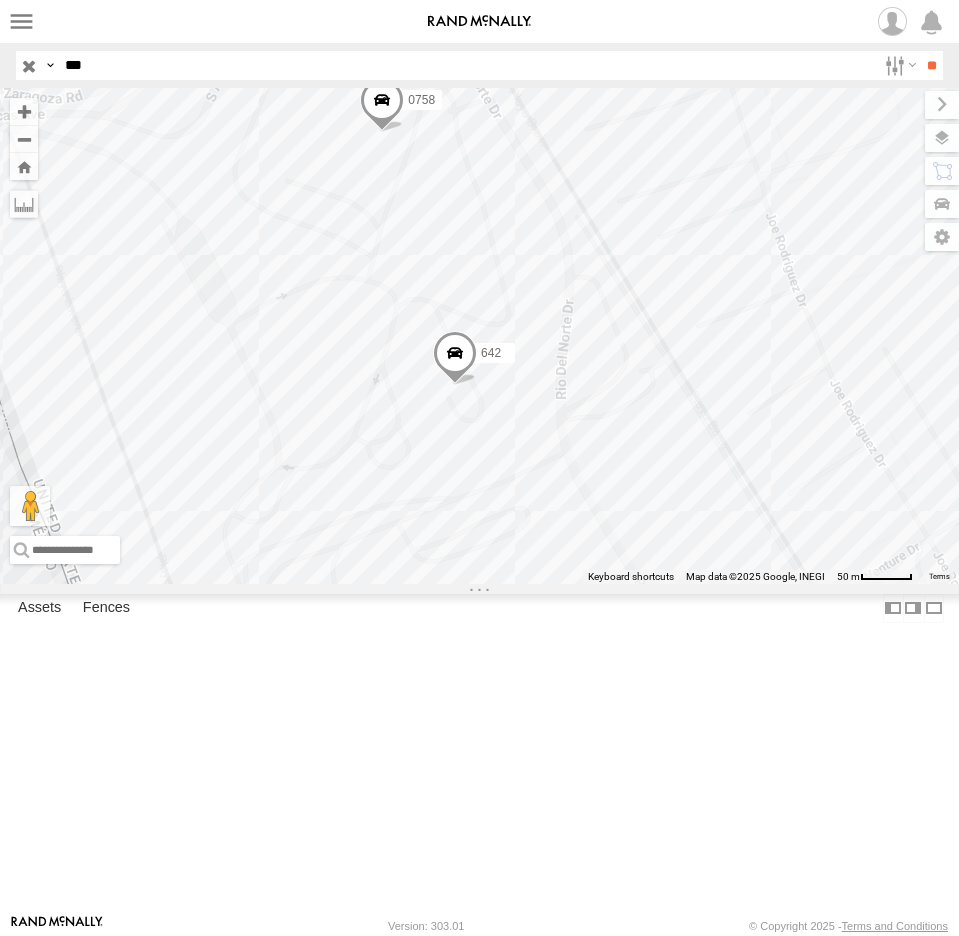 drag, startPoint x: 136, startPoint y: 74, endPoint x: 1, endPoint y: 76, distance: 135.01482 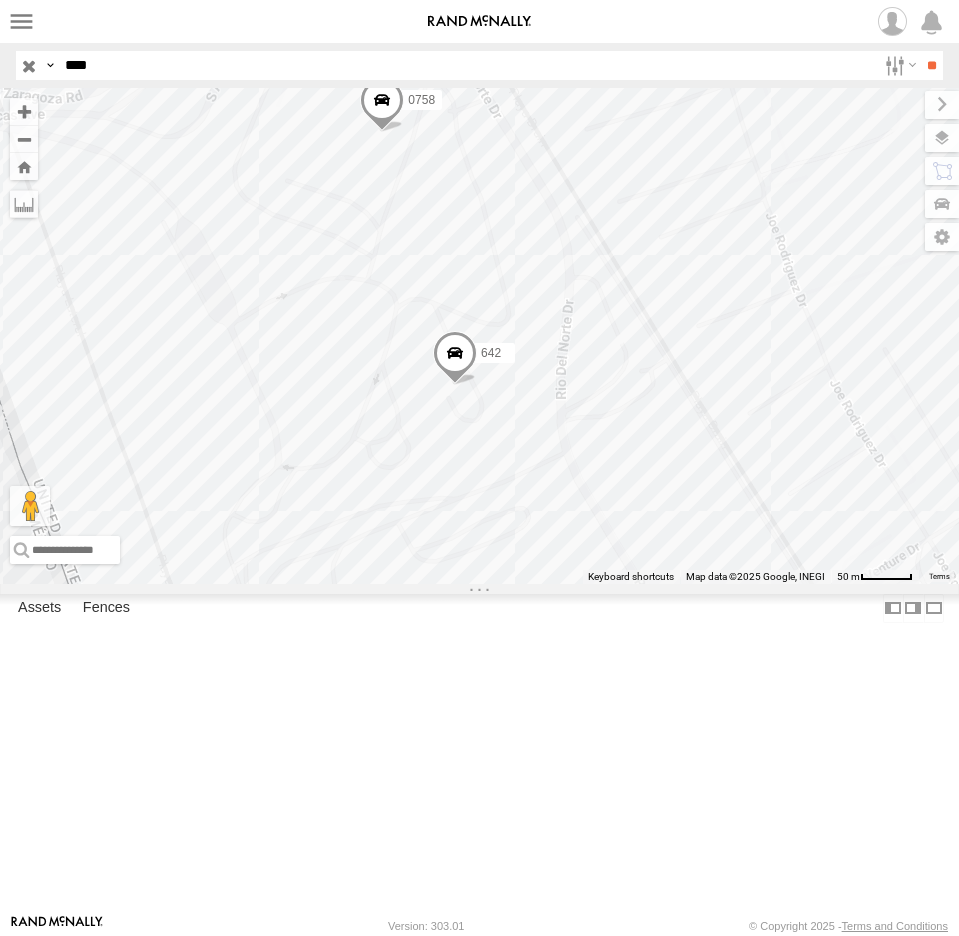 click on "**" at bounding box center [931, 65] 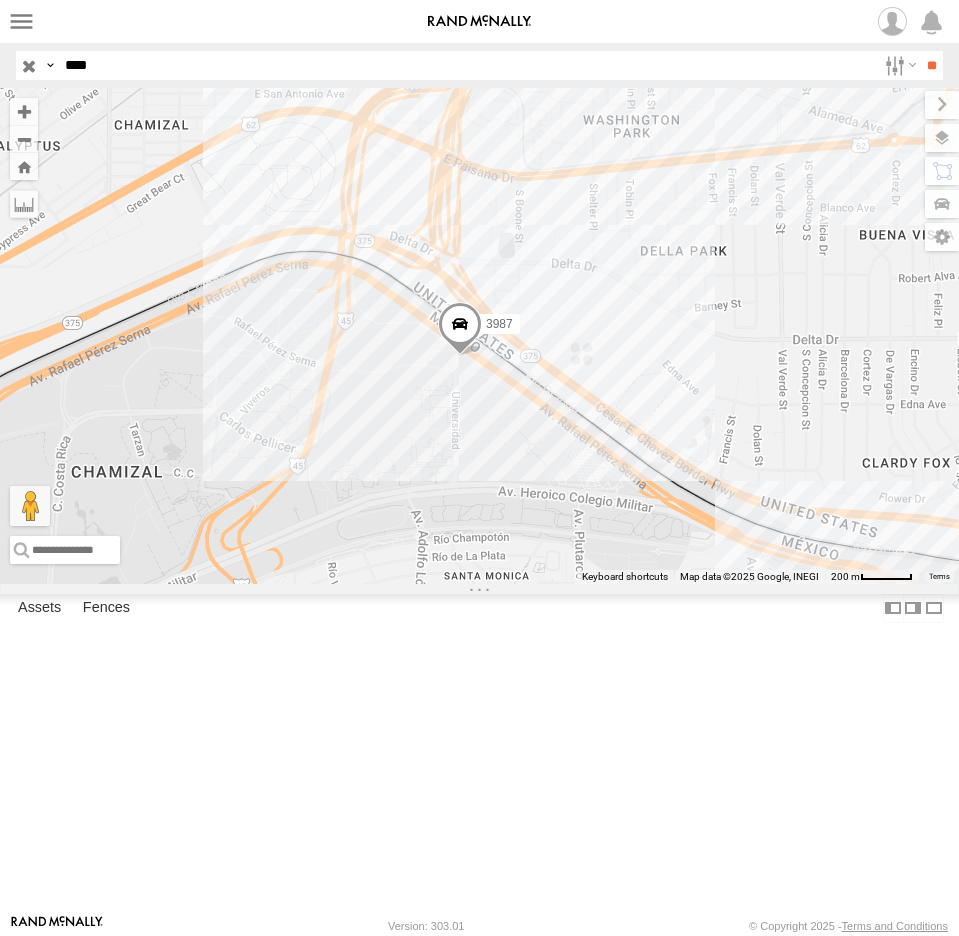 drag, startPoint x: 138, startPoint y: 77, endPoint x: -121, endPoint y: 84, distance: 259.09457 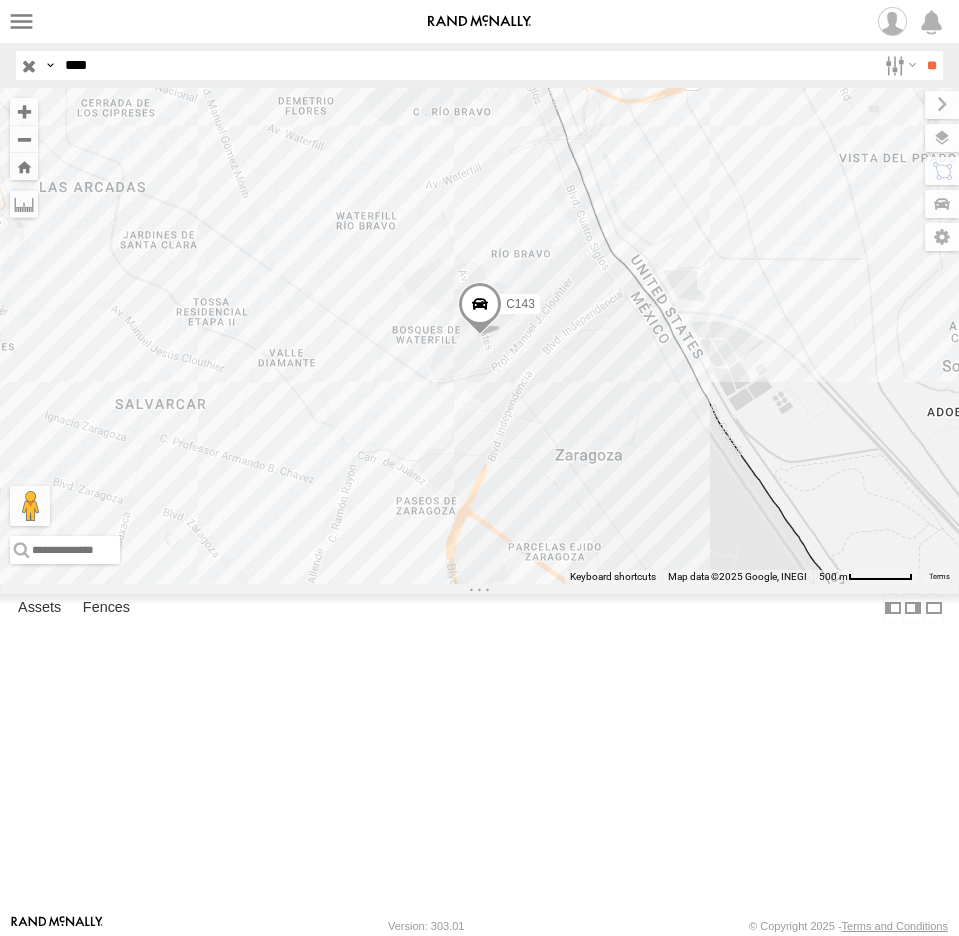 click at bounding box center (480, 309) 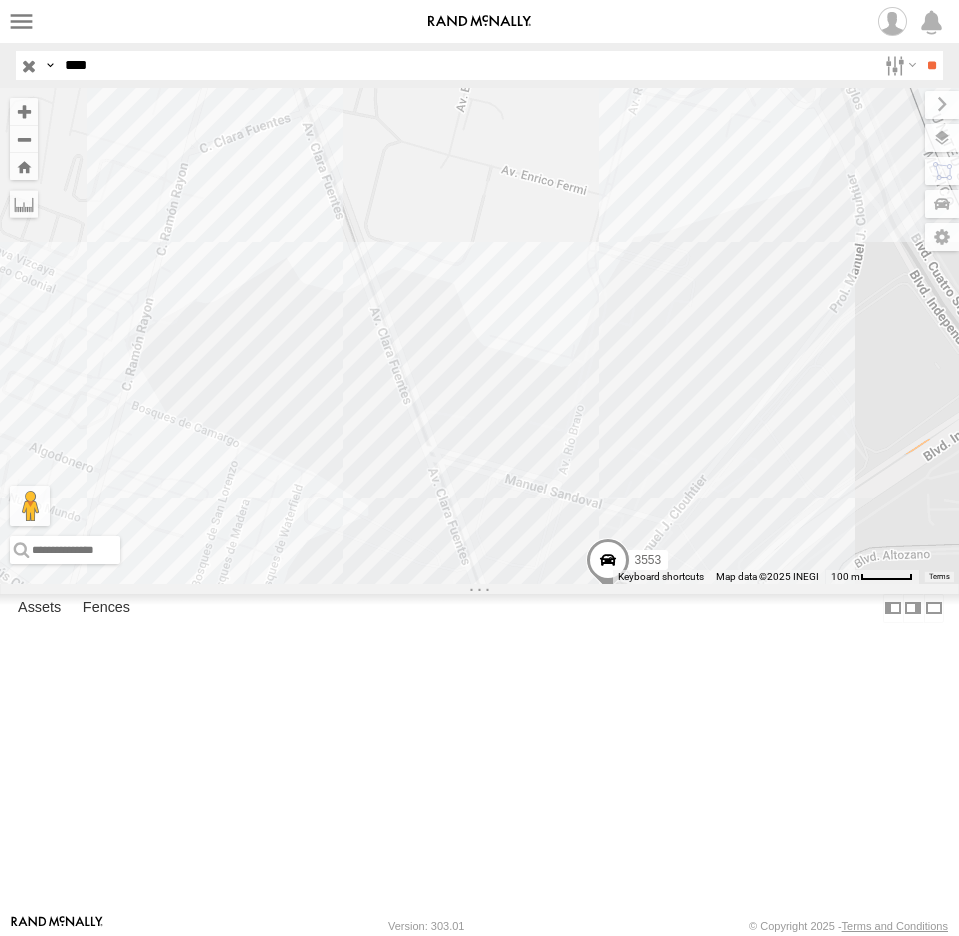 click at bounding box center (608, 565) 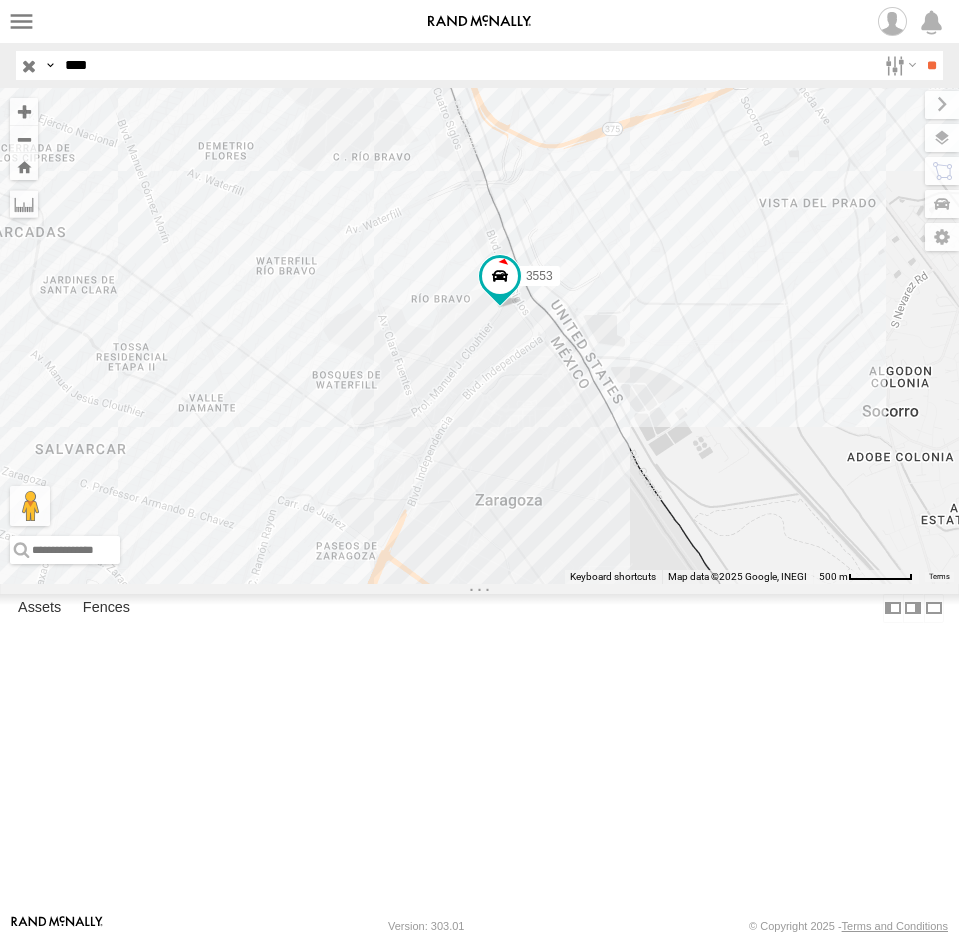 drag, startPoint x: 125, startPoint y: 71, endPoint x: -36, endPoint y: 76, distance: 161.07762 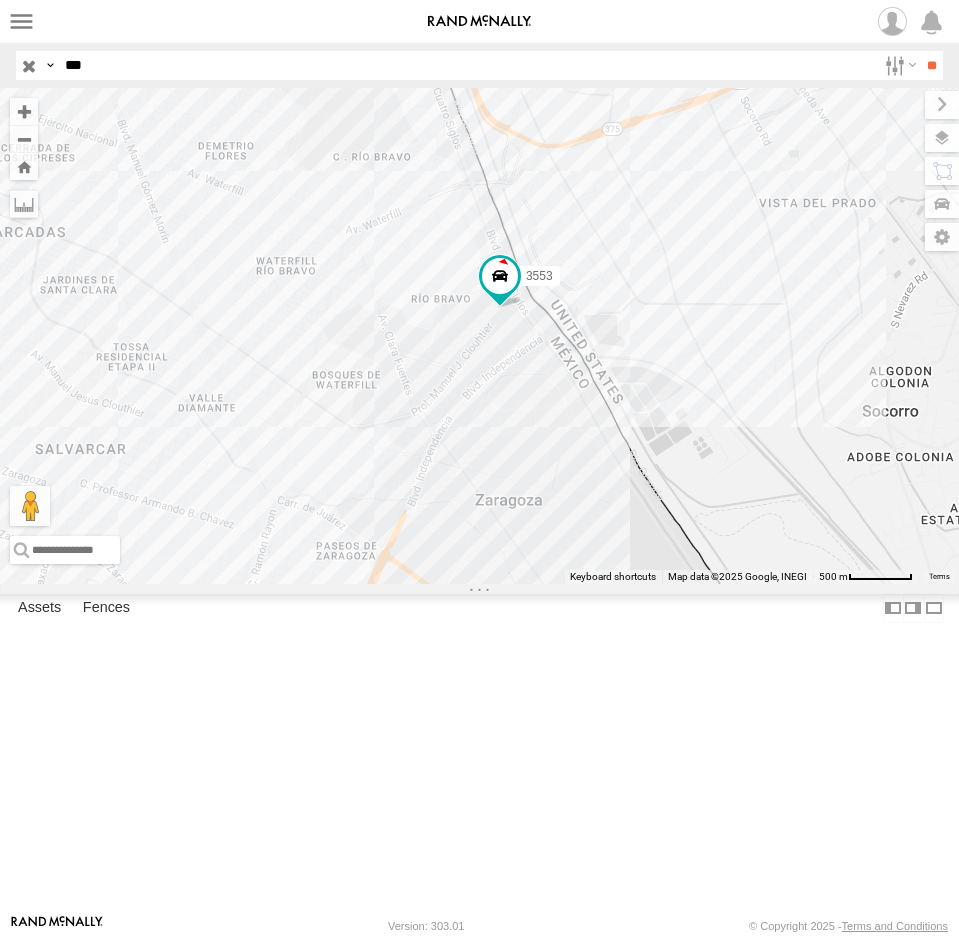 click on "**" at bounding box center [931, 65] 